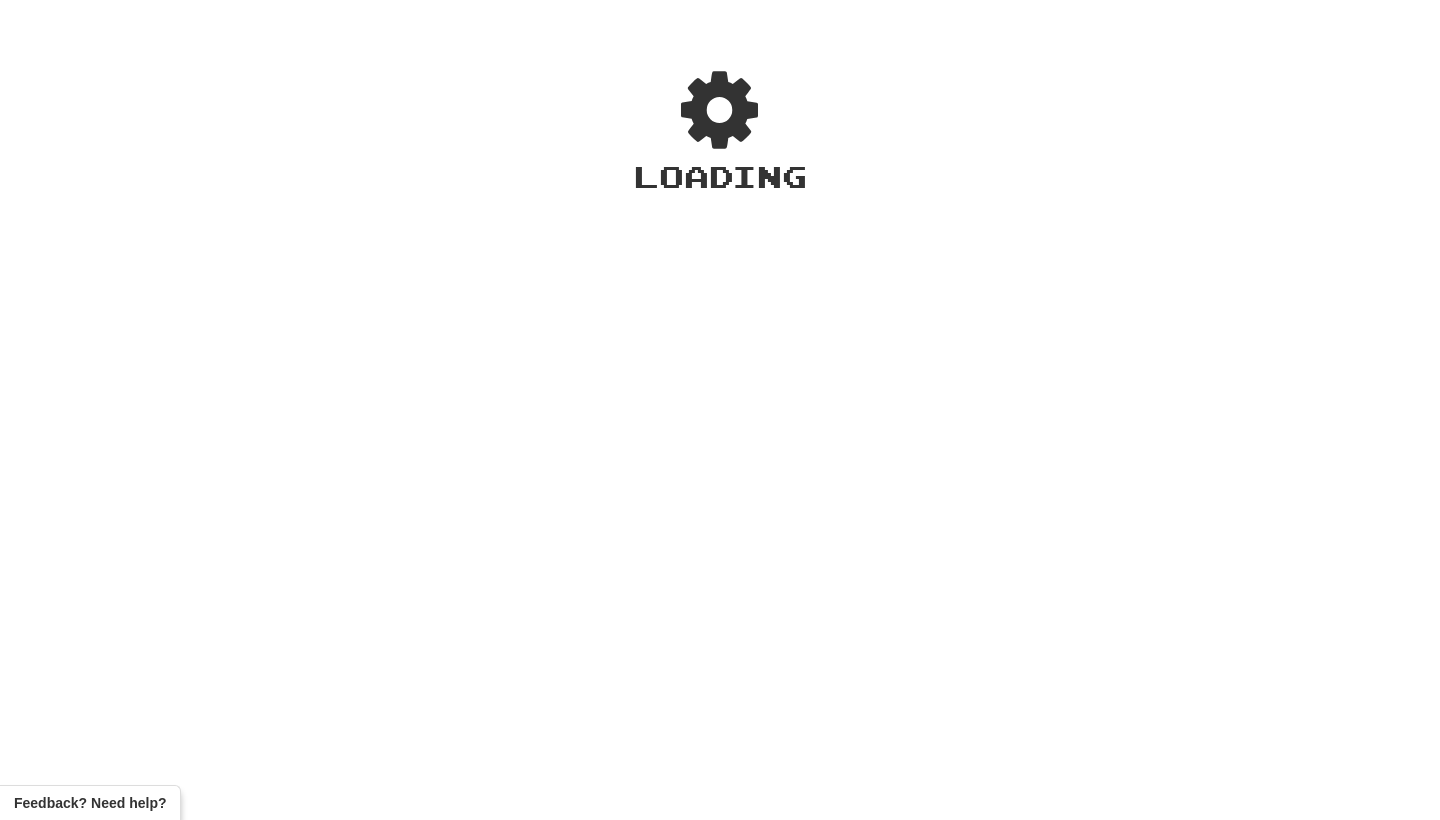 scroll, scrollTop: 0, scrollLeft: 0, axis: both 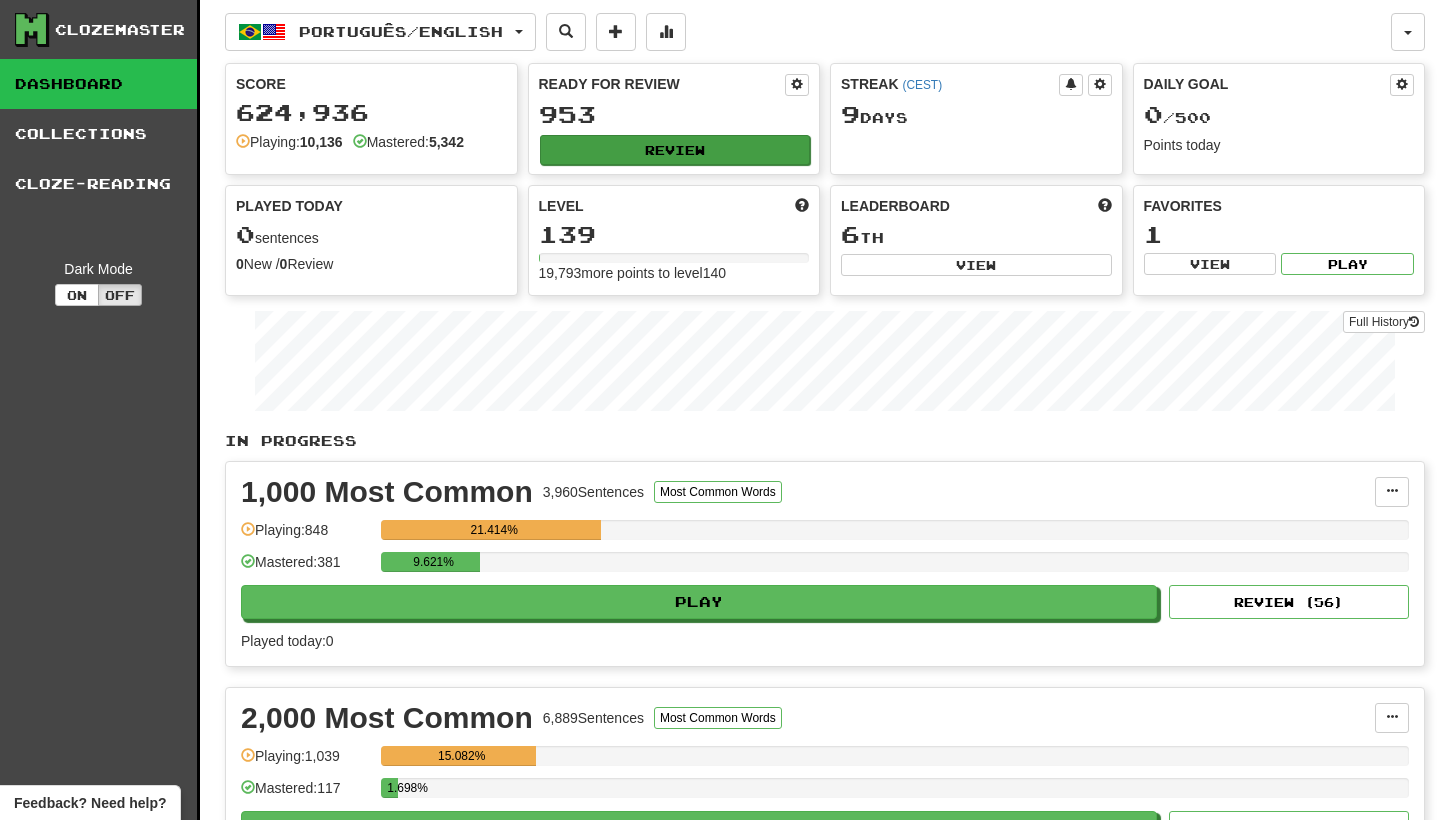 click on "Review" at bounding box center [675, 150] 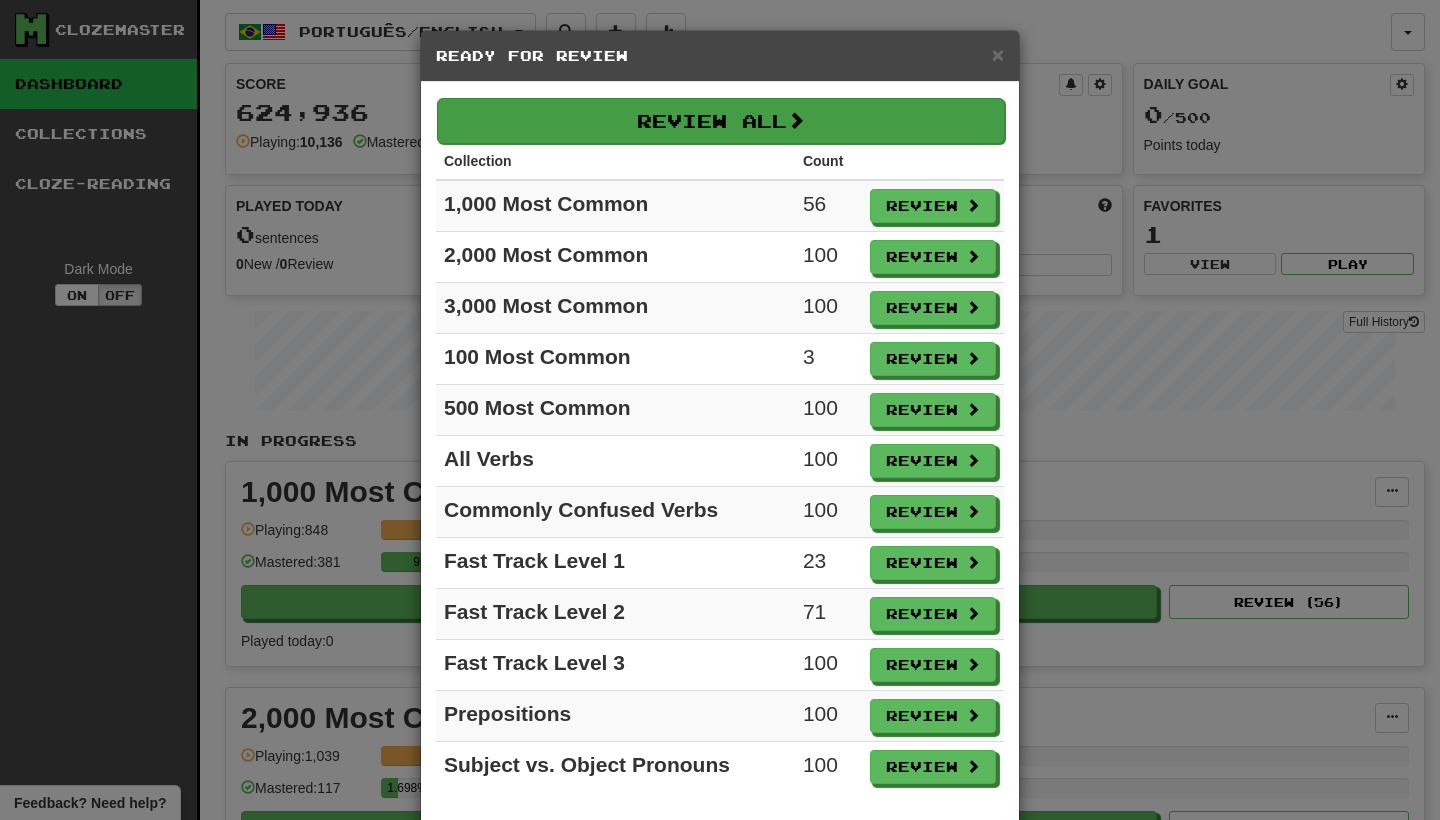 click on "Review All" at bounding box center [721, 121] 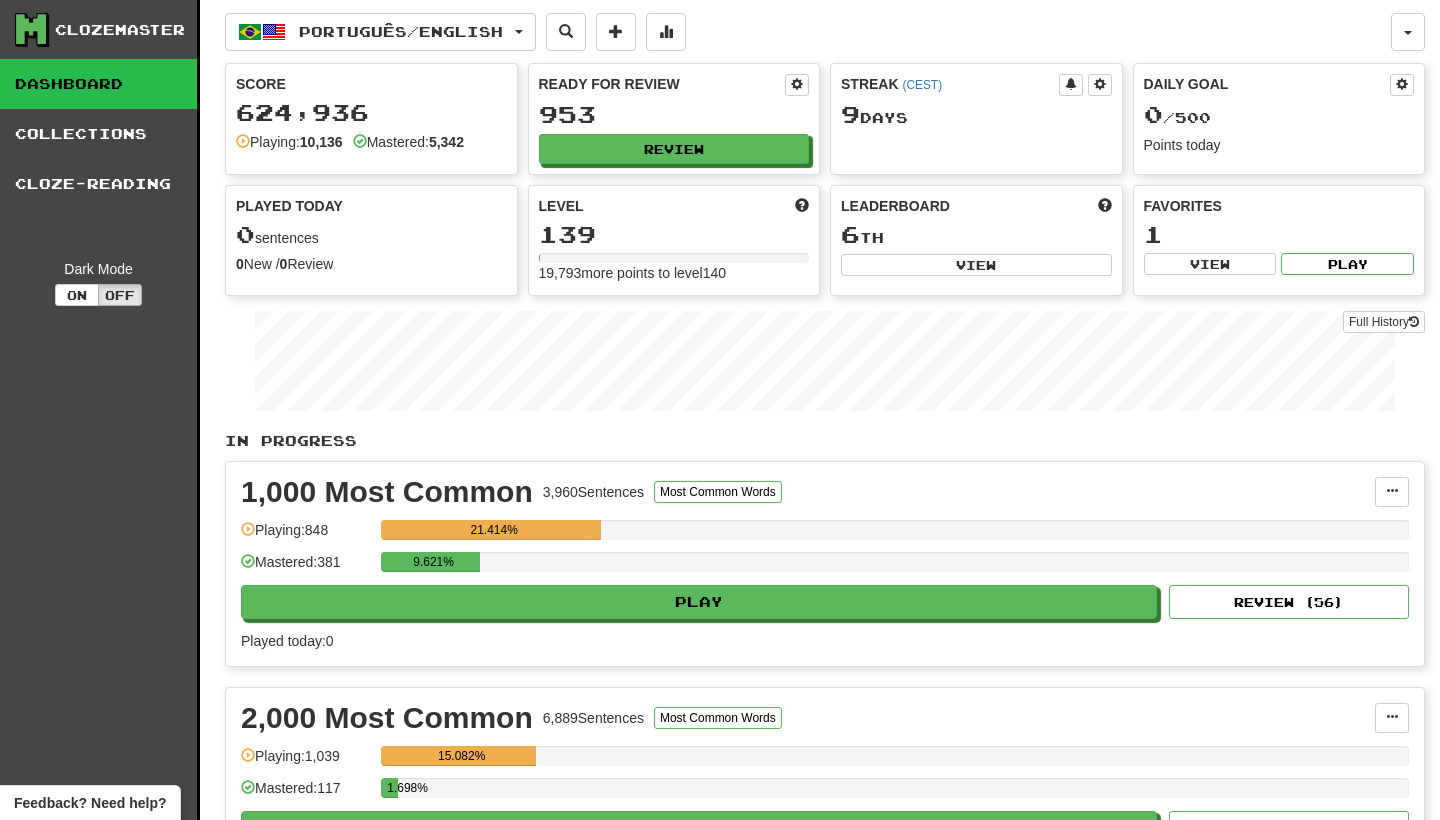 select on "********" 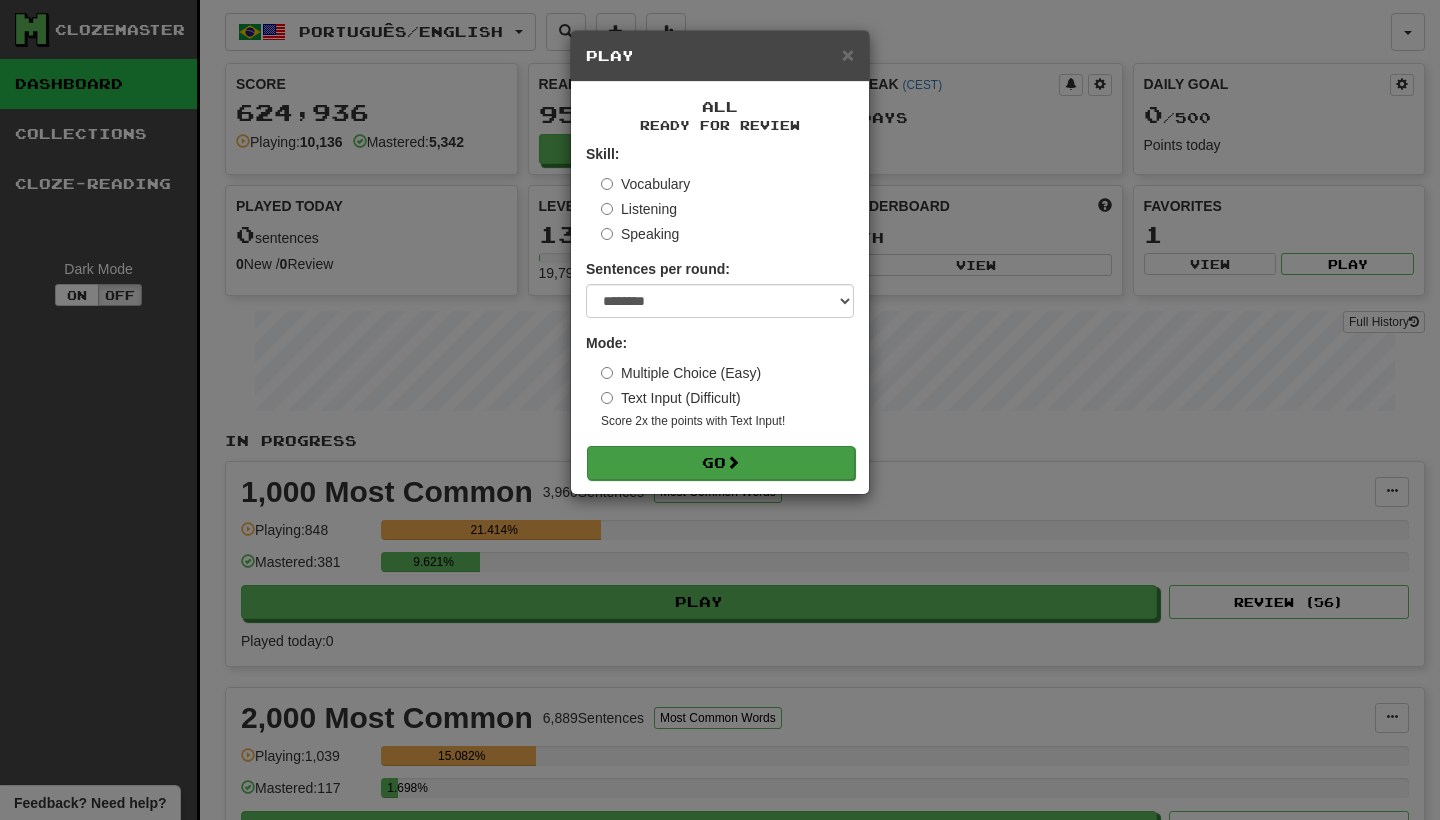 click on "Go" at bounding box center [721, 463] 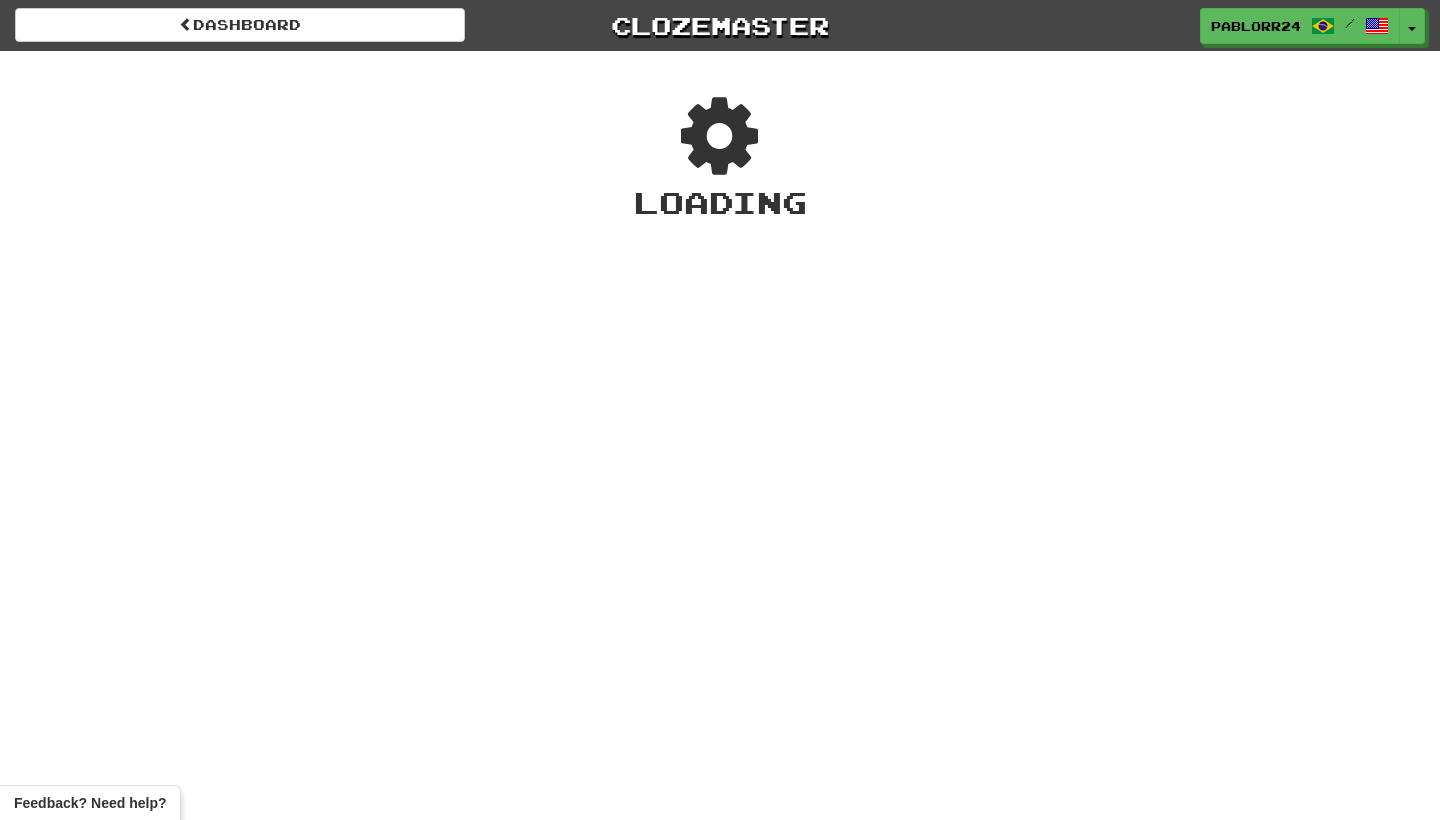 scroll, scrollTop: 0, scrollLeft: 0, axis: both 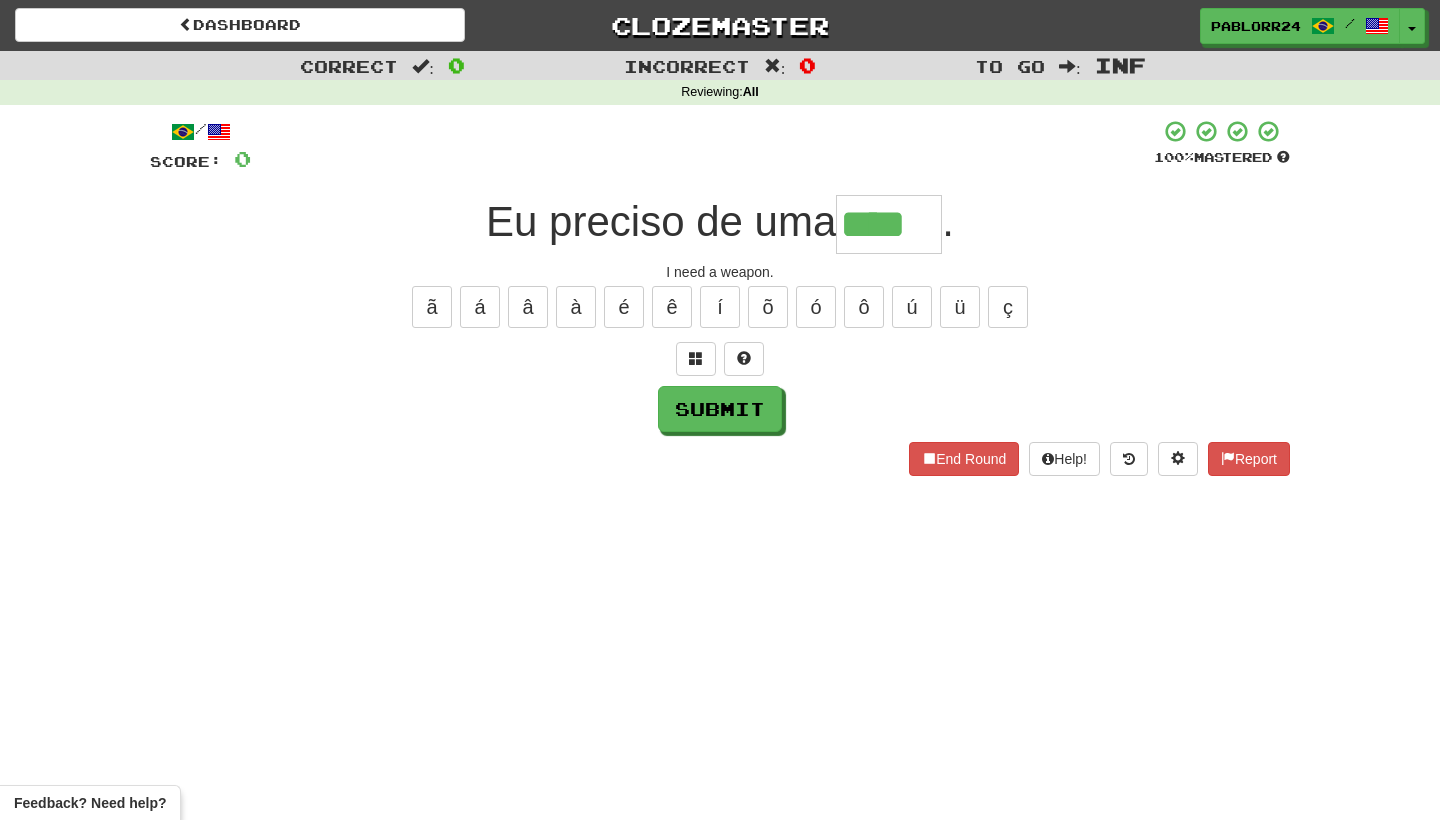 type on "****" 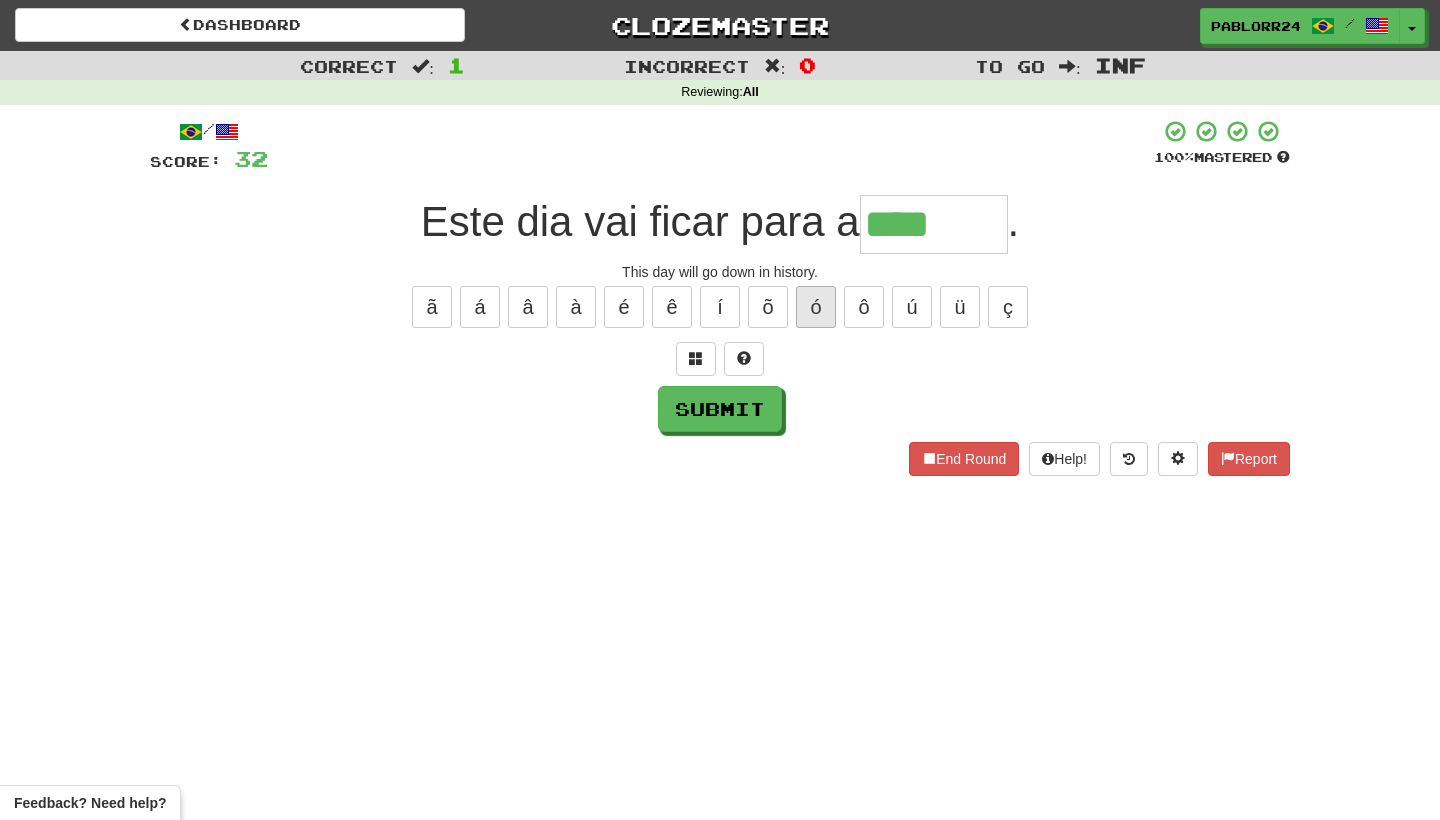 click on "ó" at bounding box center [816, 307] 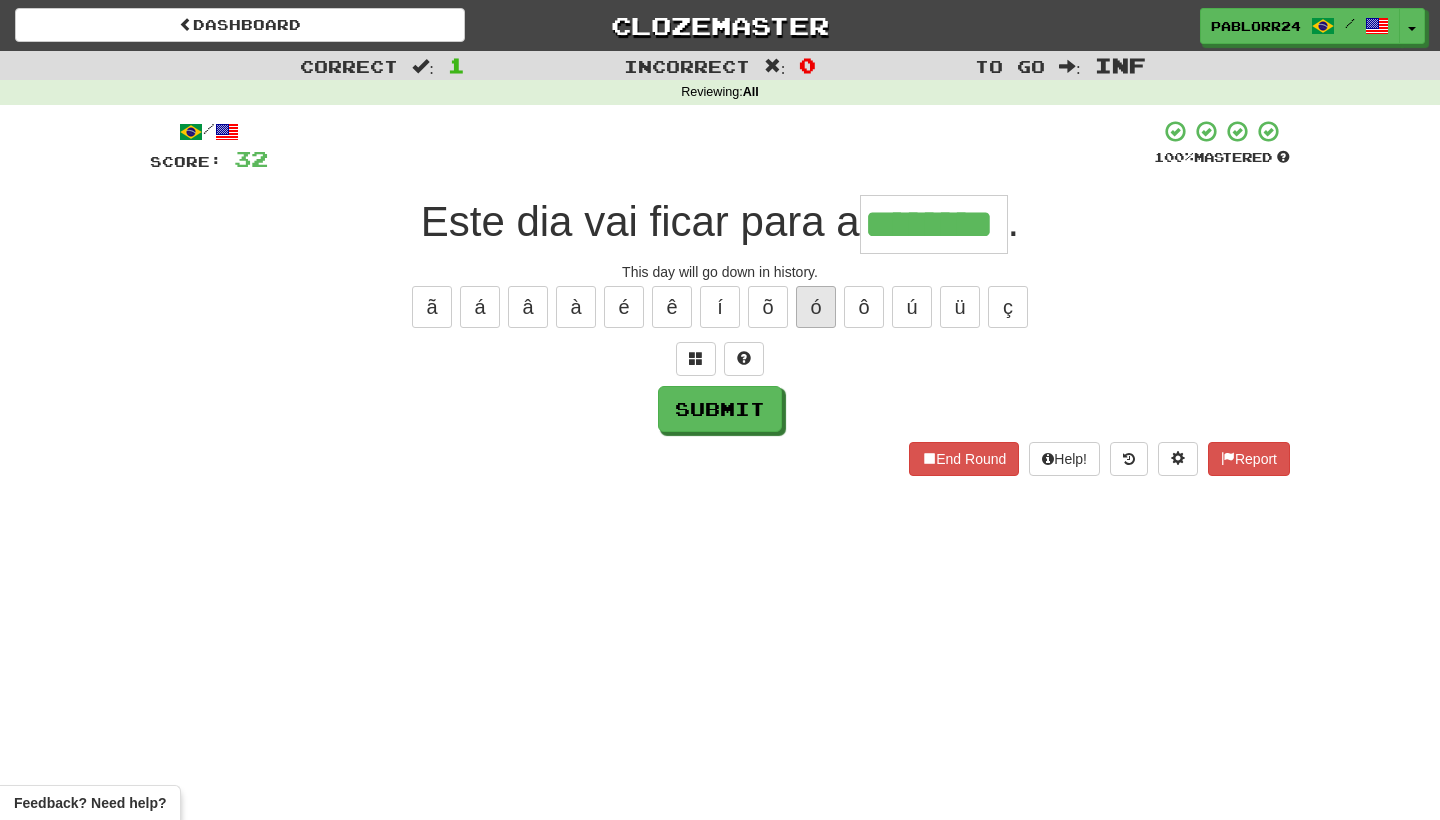 type on "********" 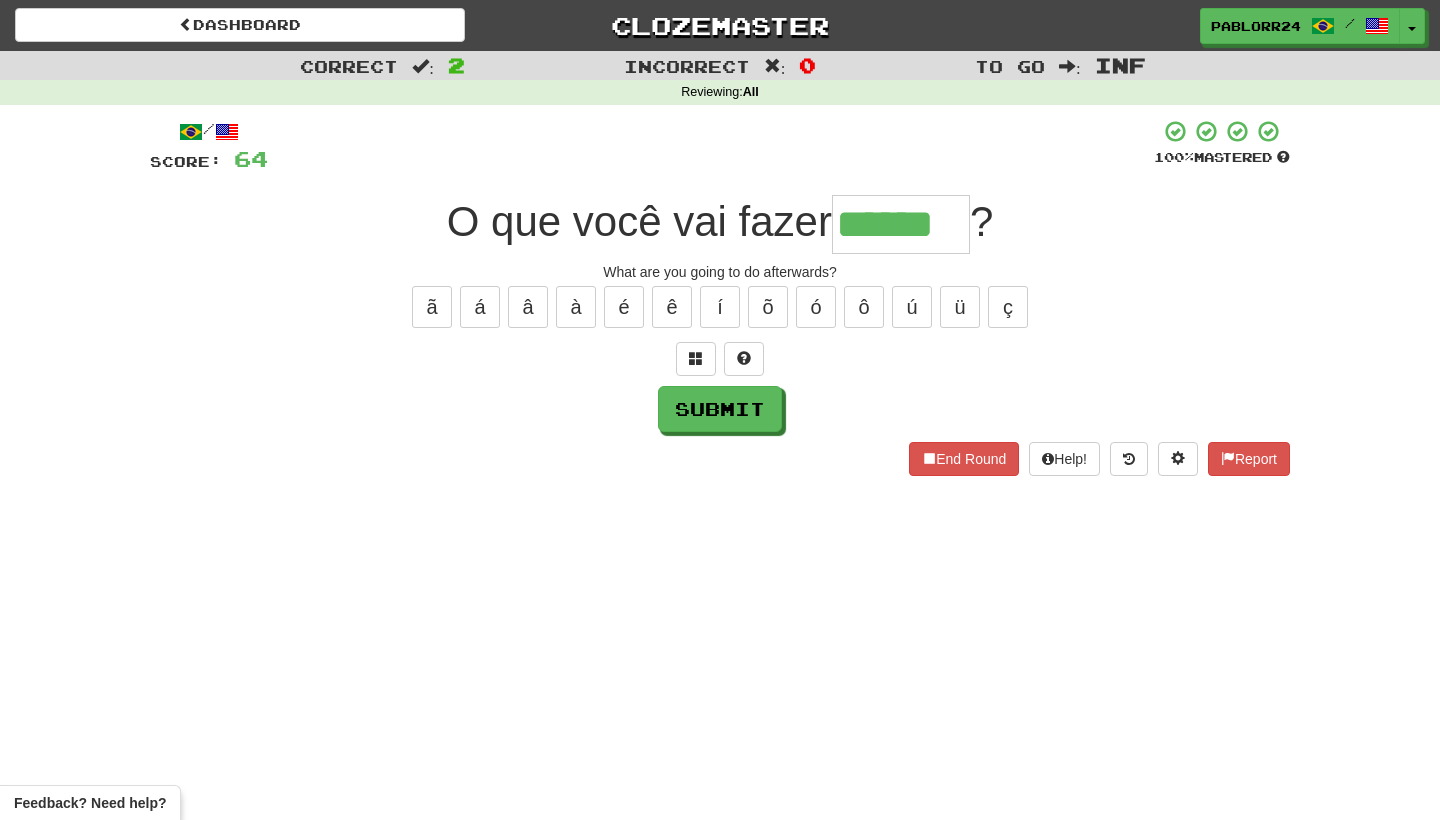 type on "******" 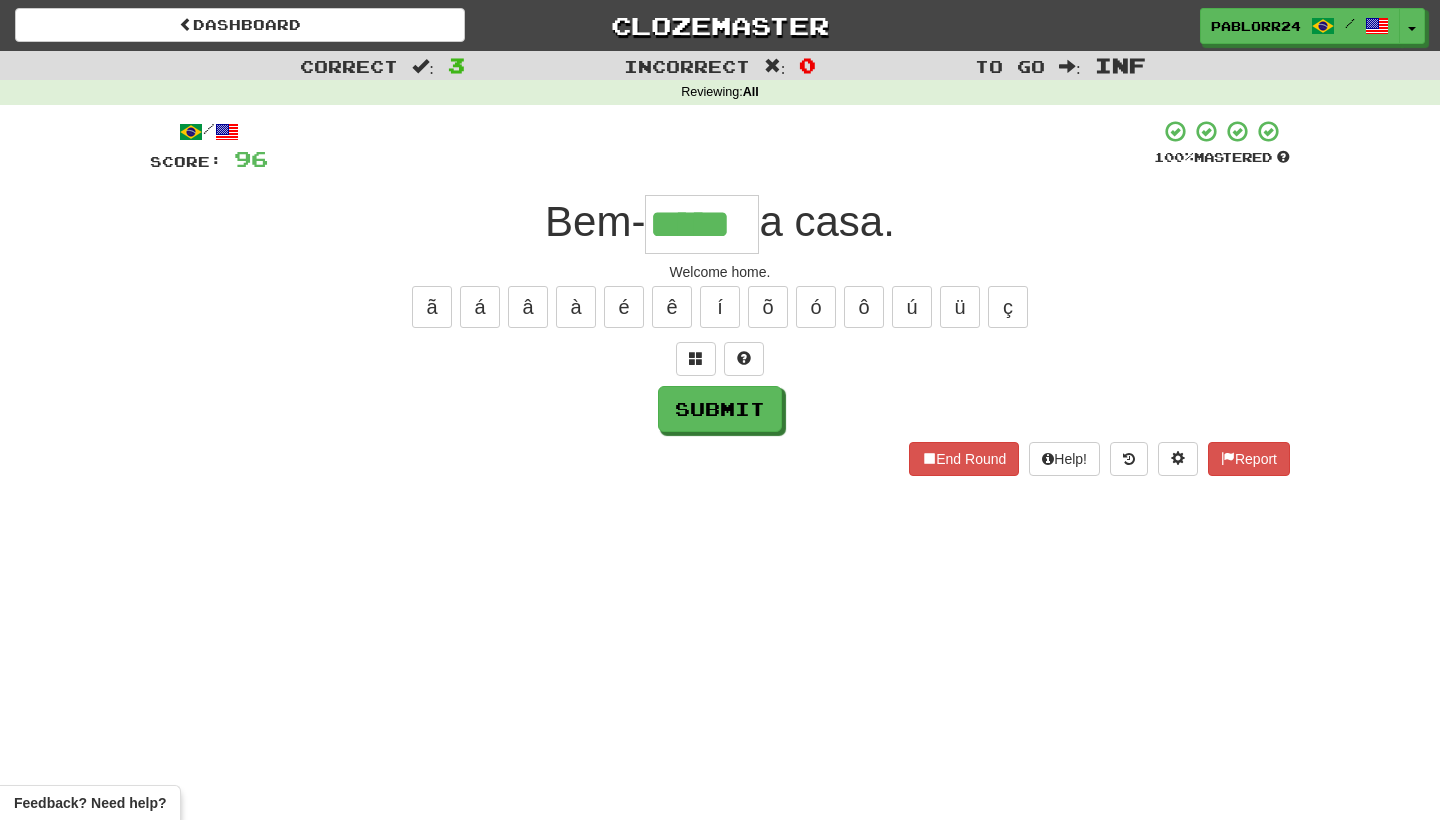 type on "*****" 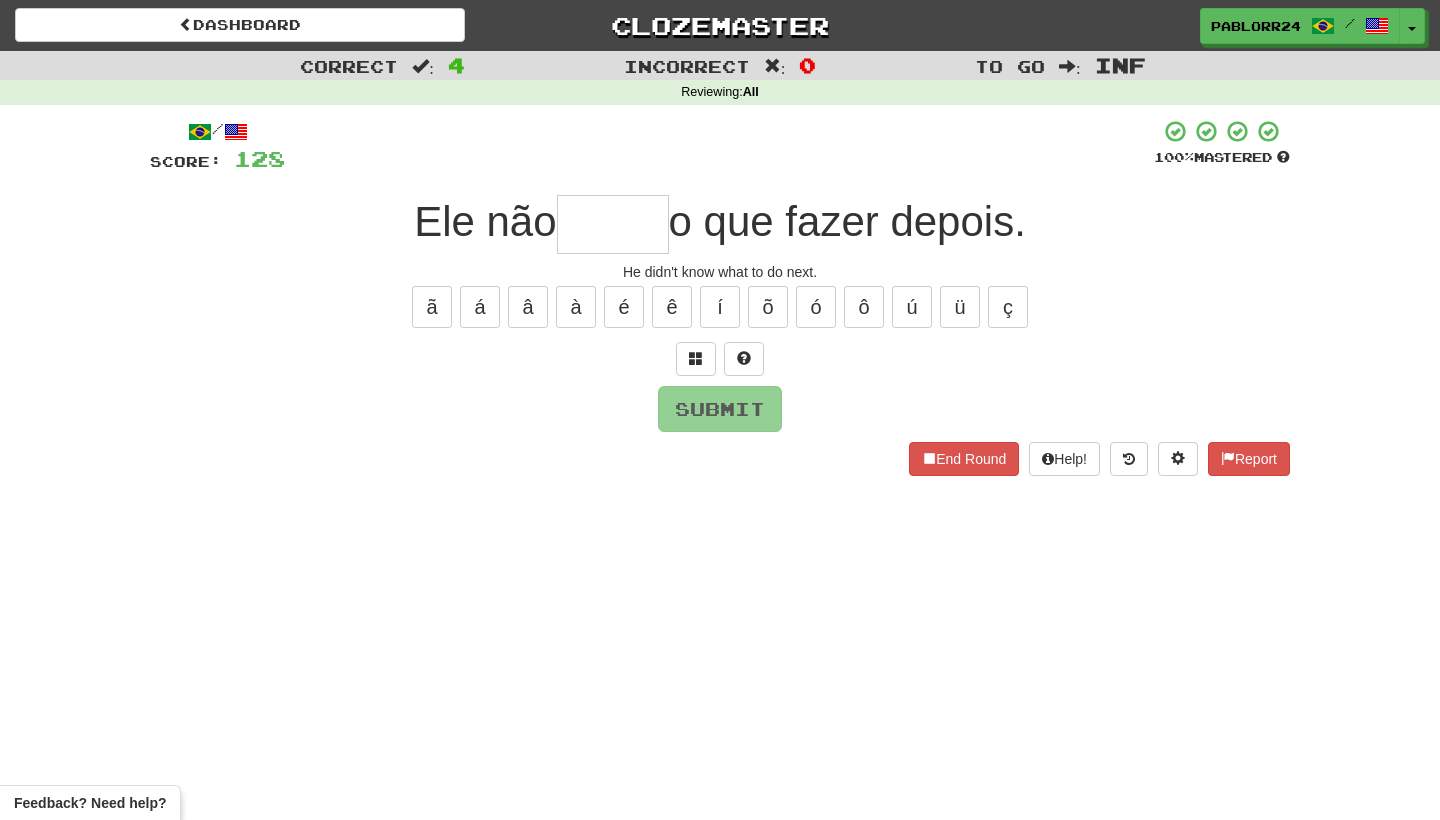 type on "*" 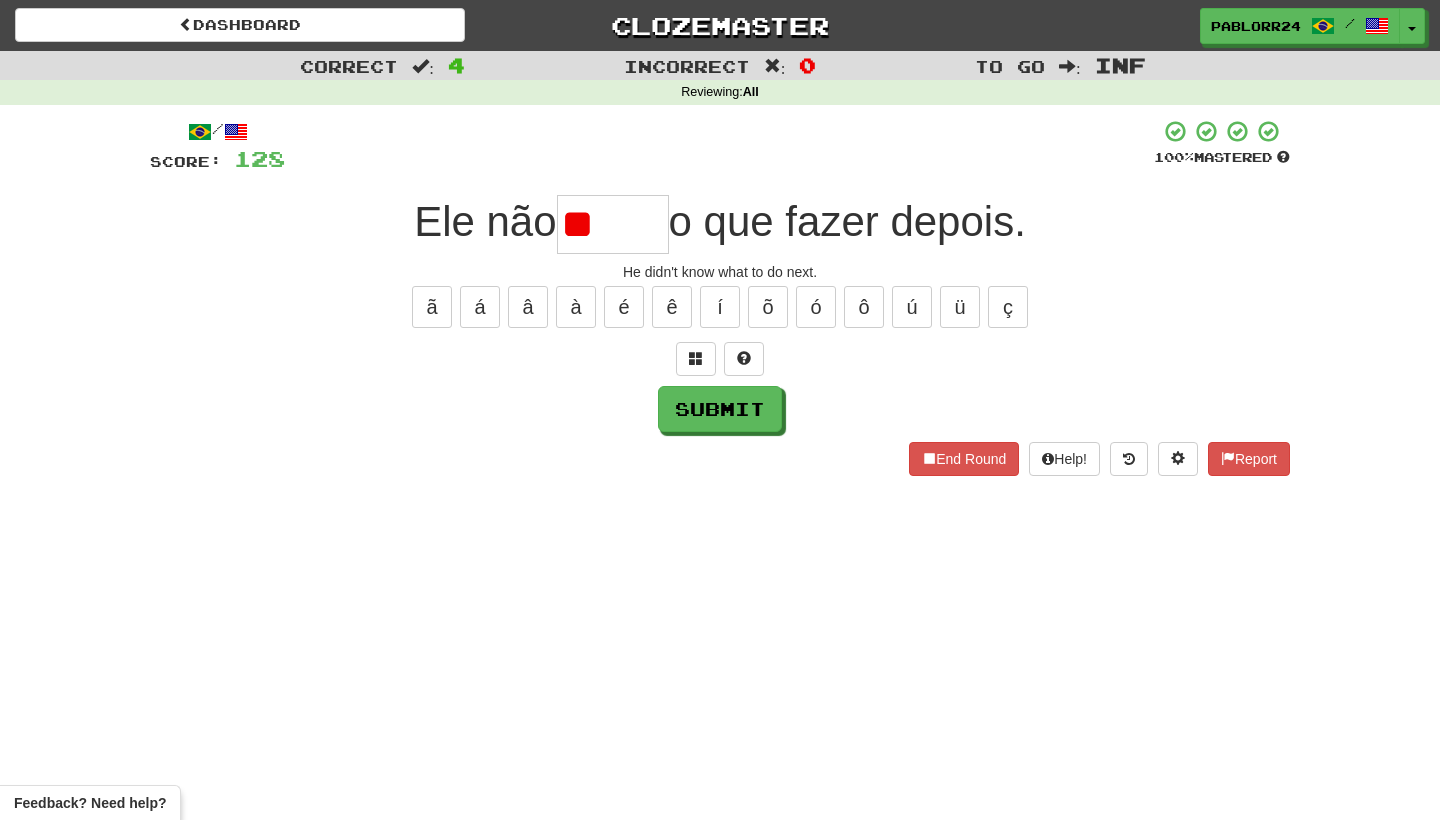 type on "*" 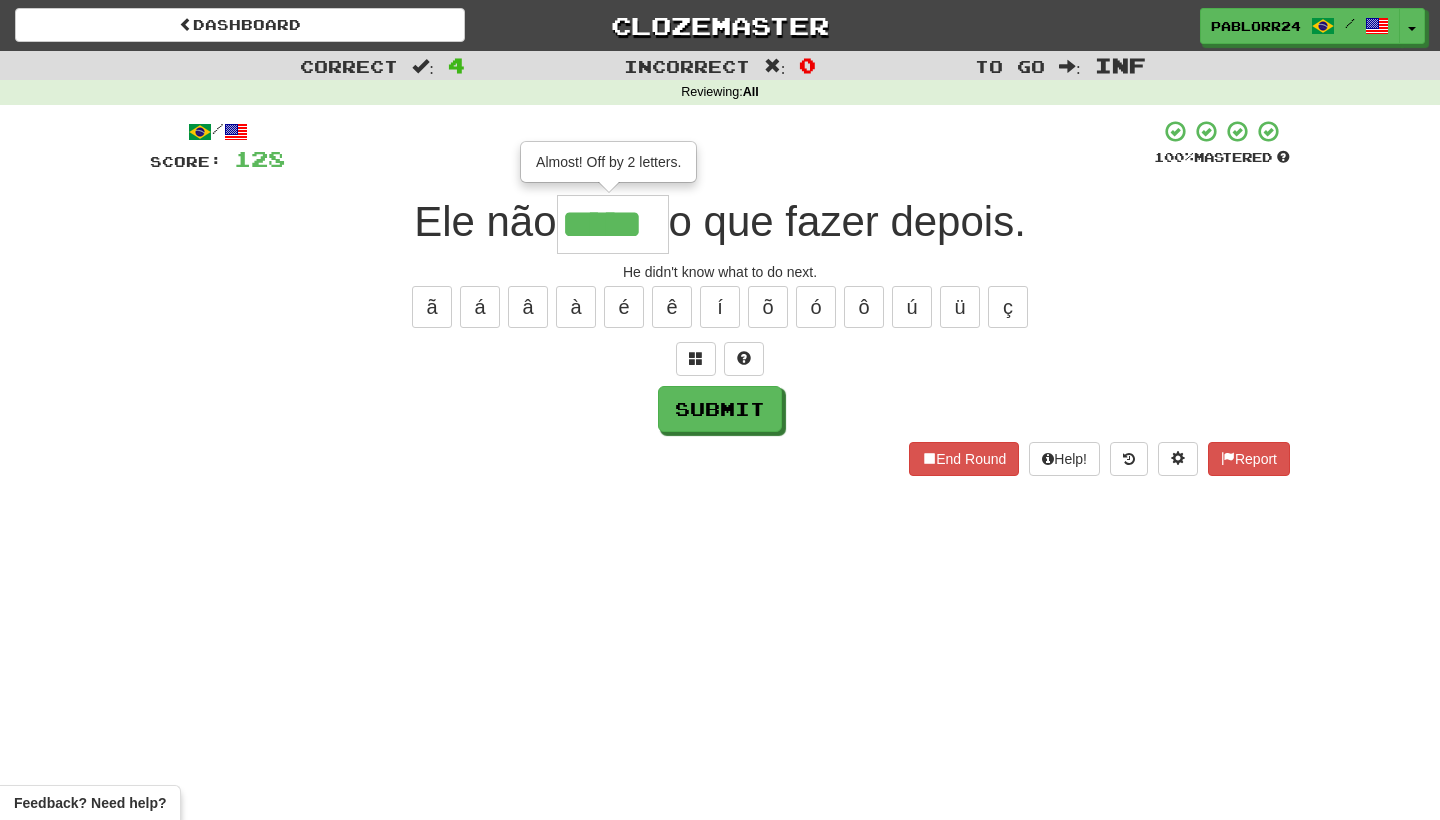 type on "*****" 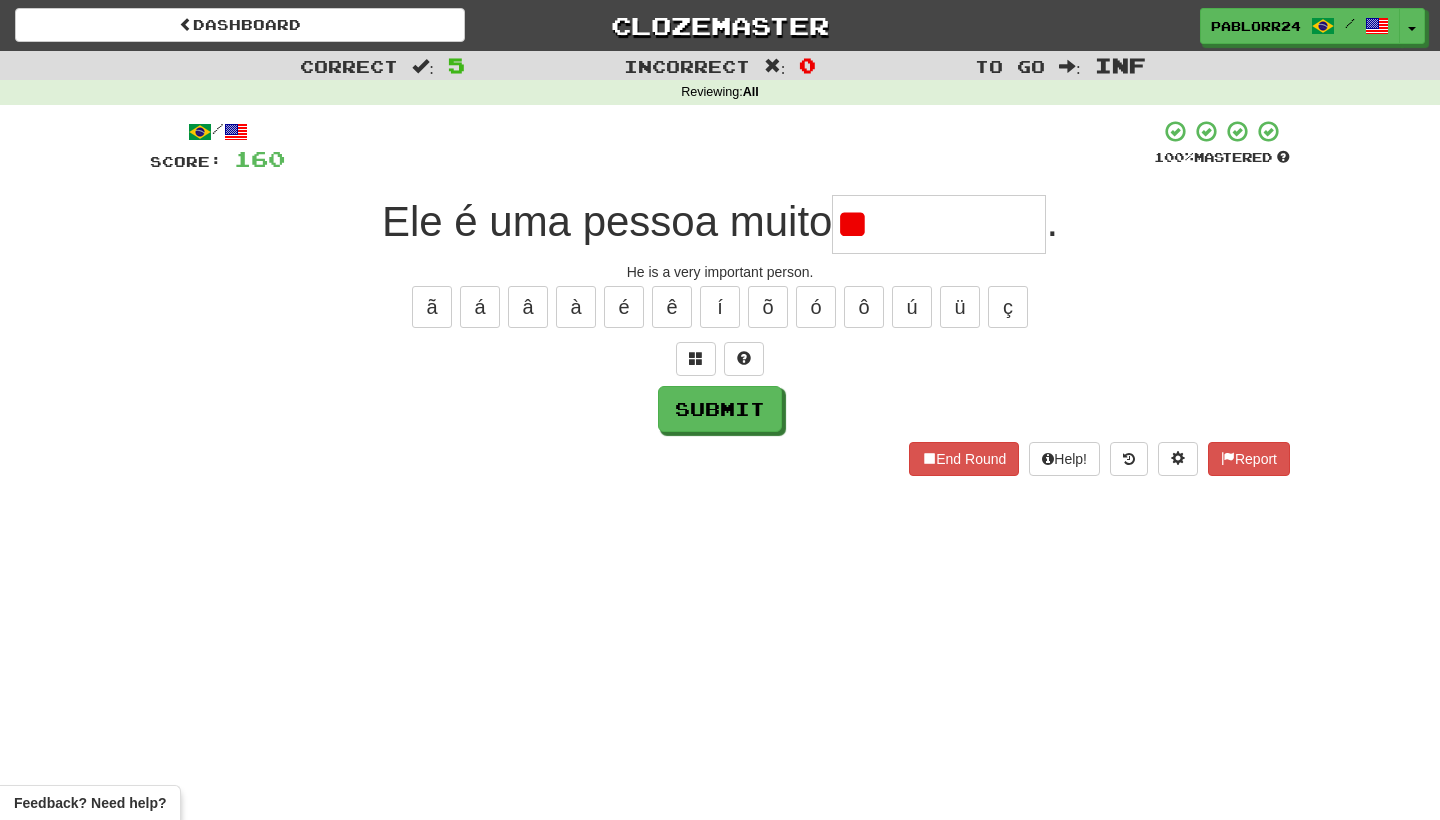 type on "*" 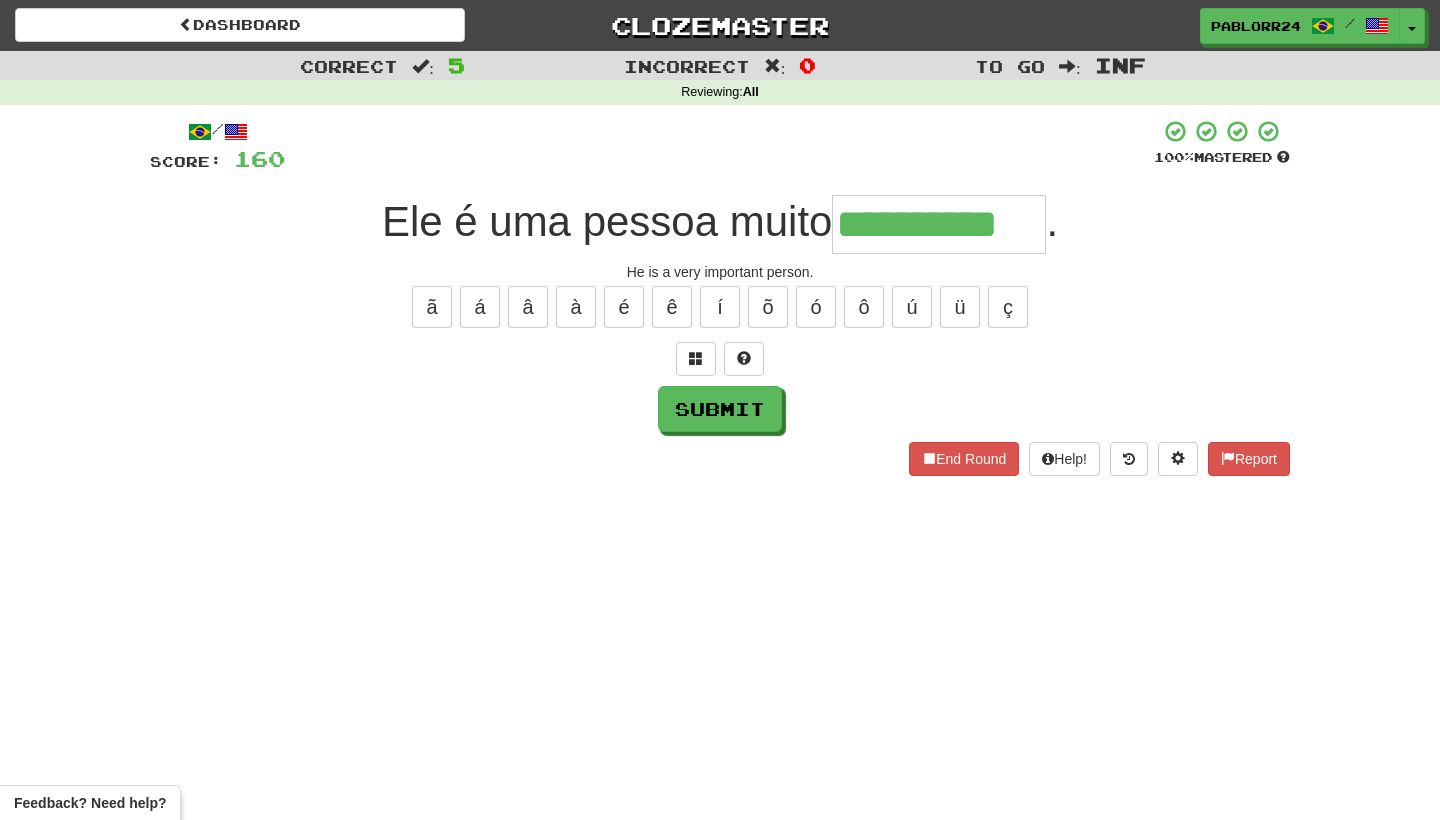 type on "**********" 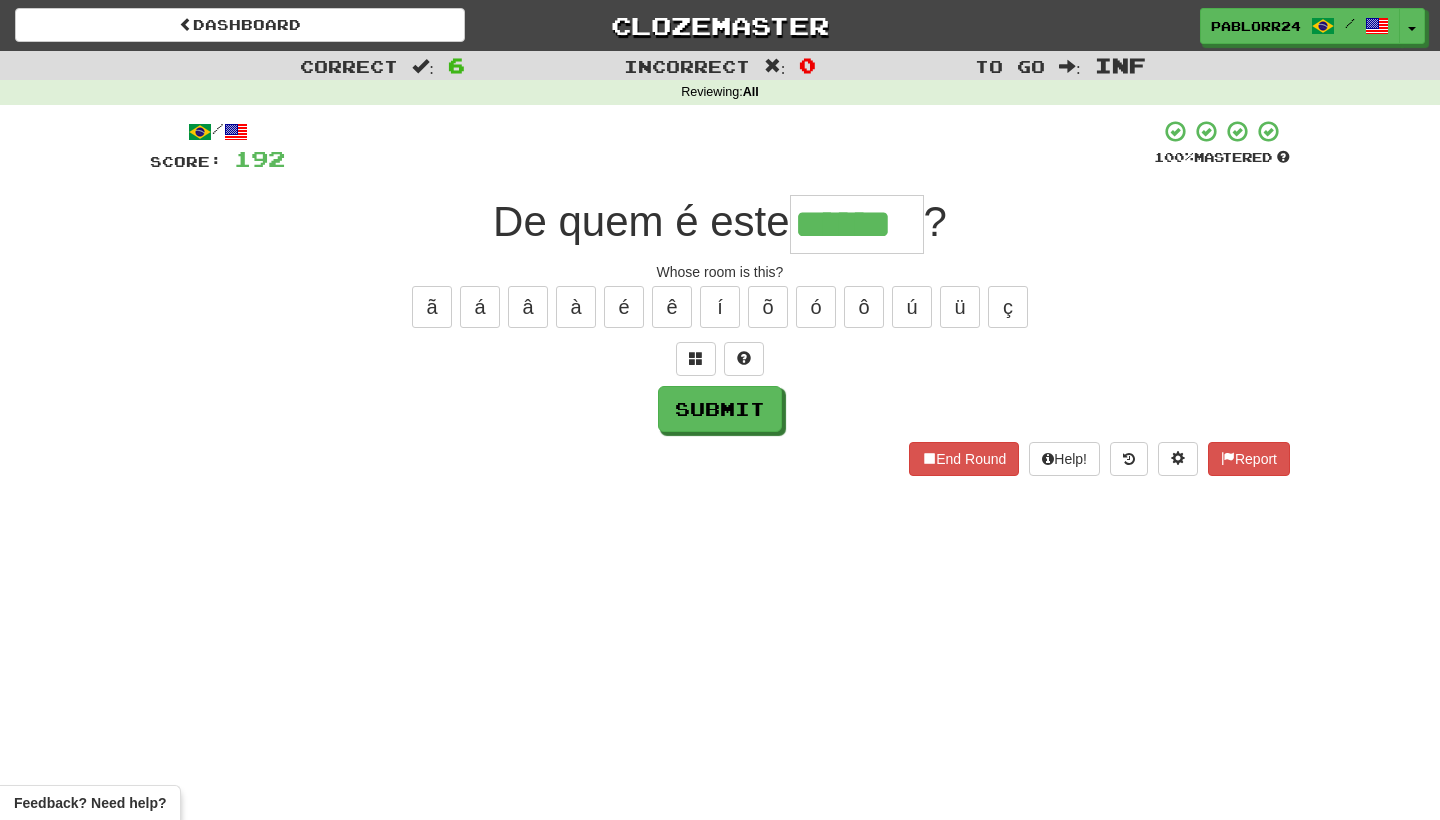 type on "******" 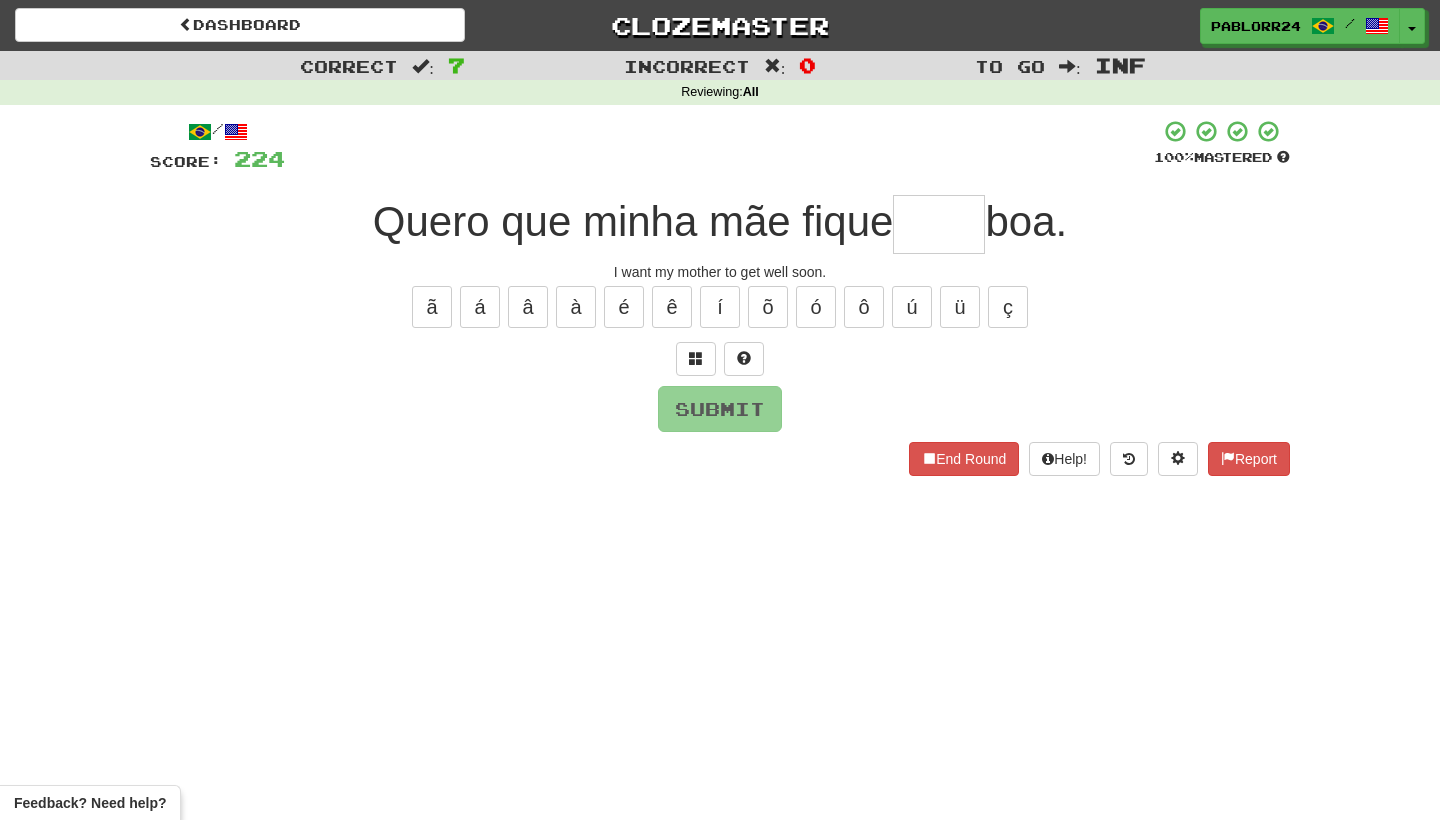 type on "*" 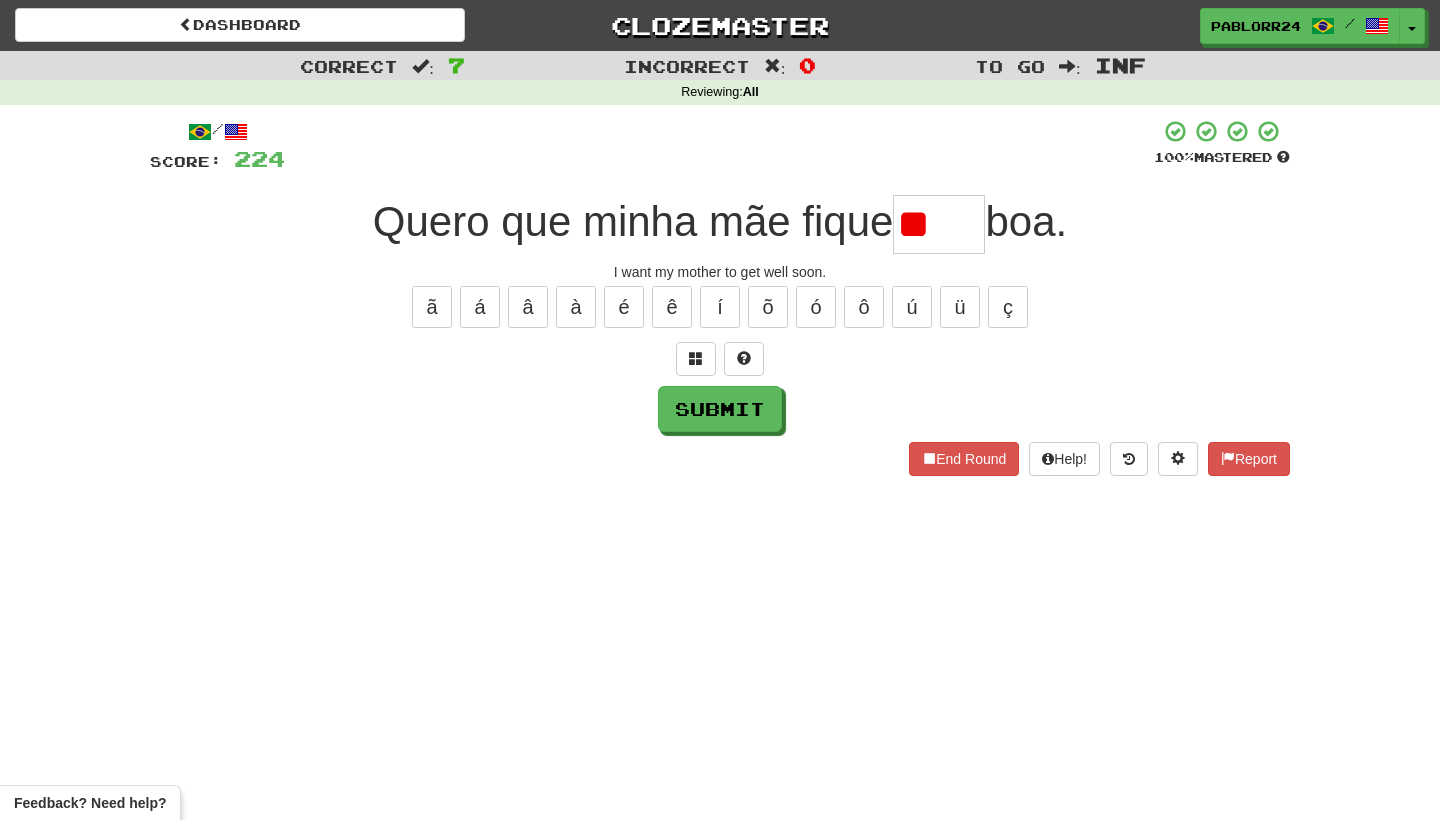 type on "*" 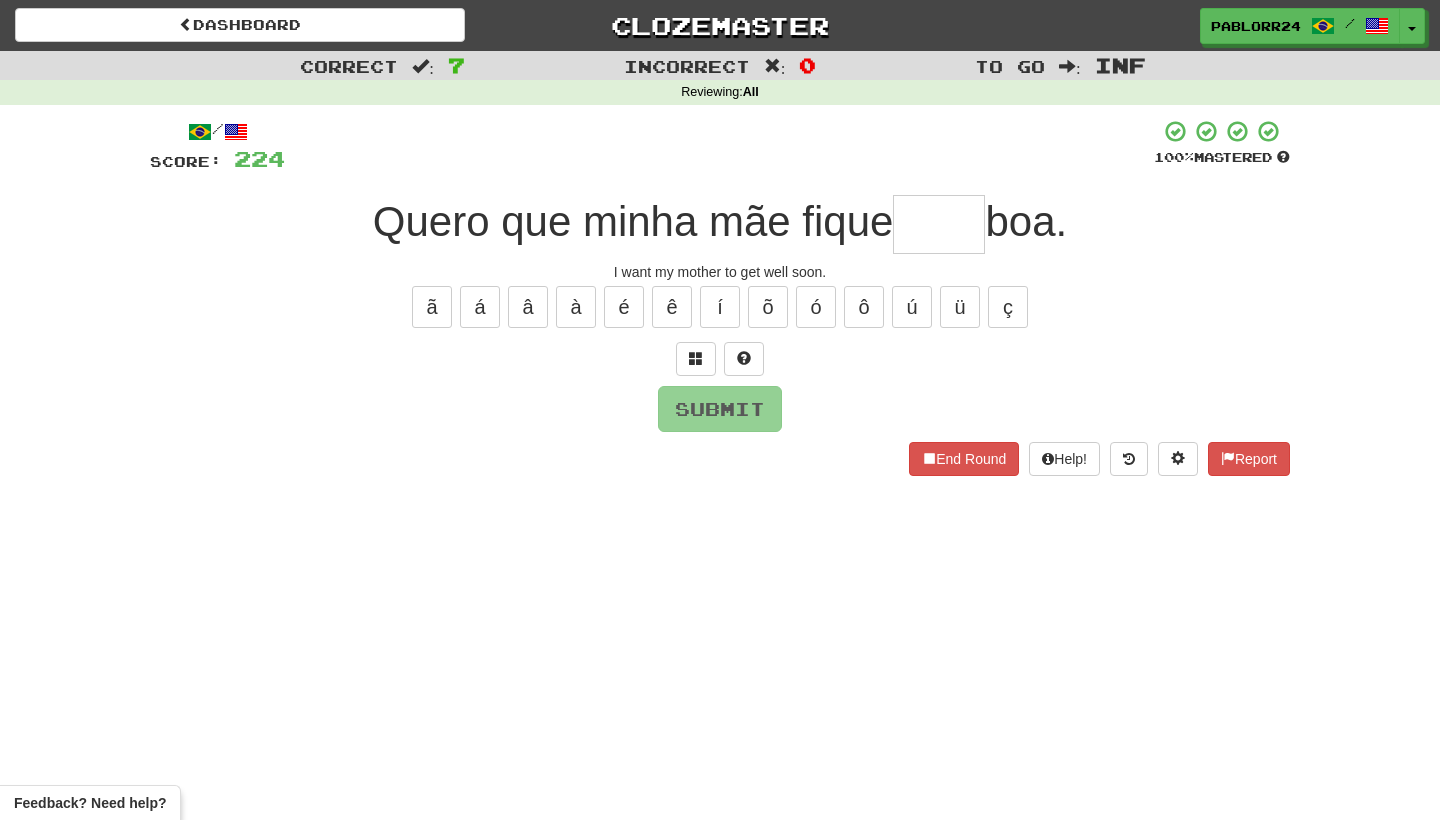 type on "*" 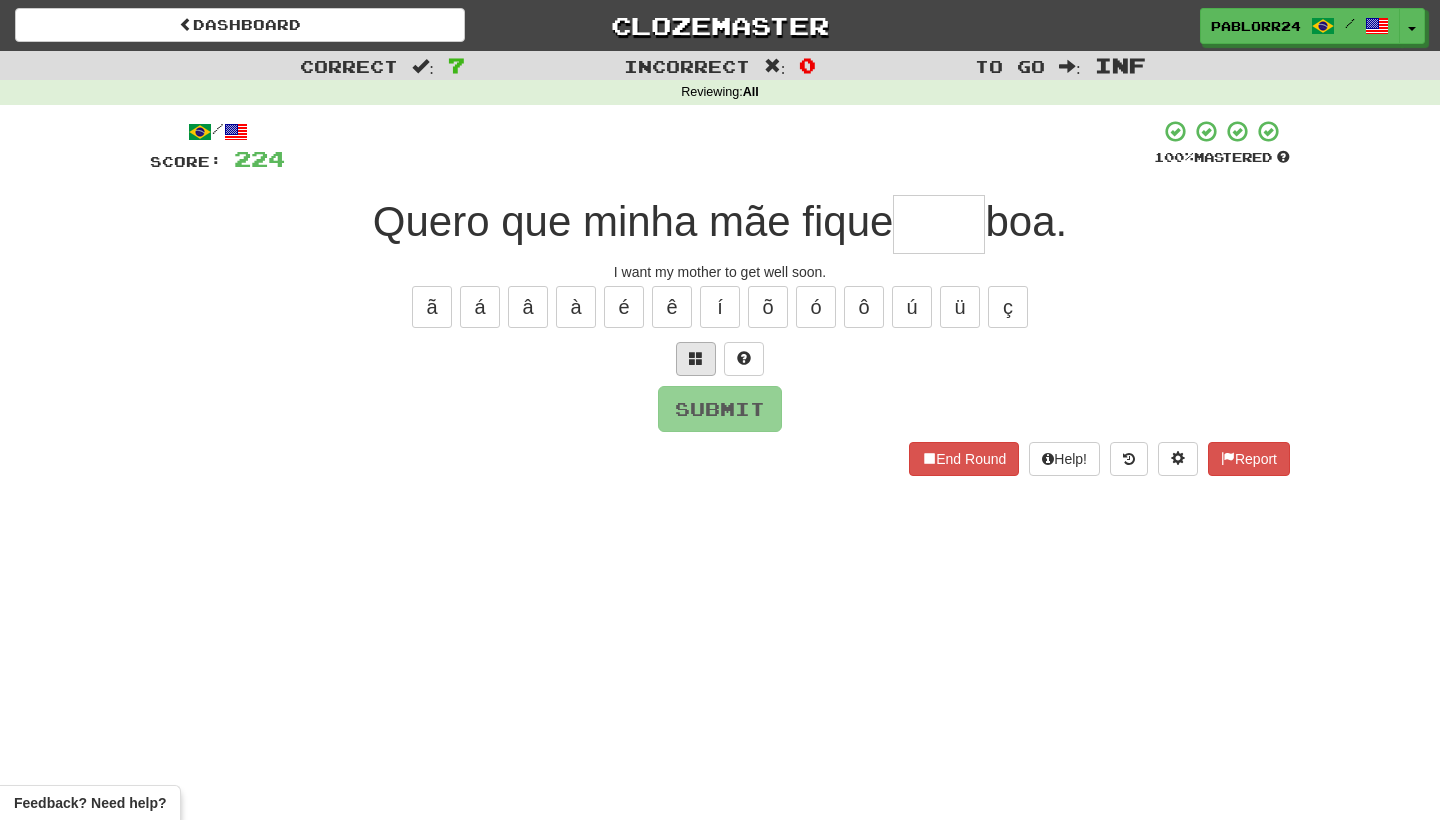 type on "*" 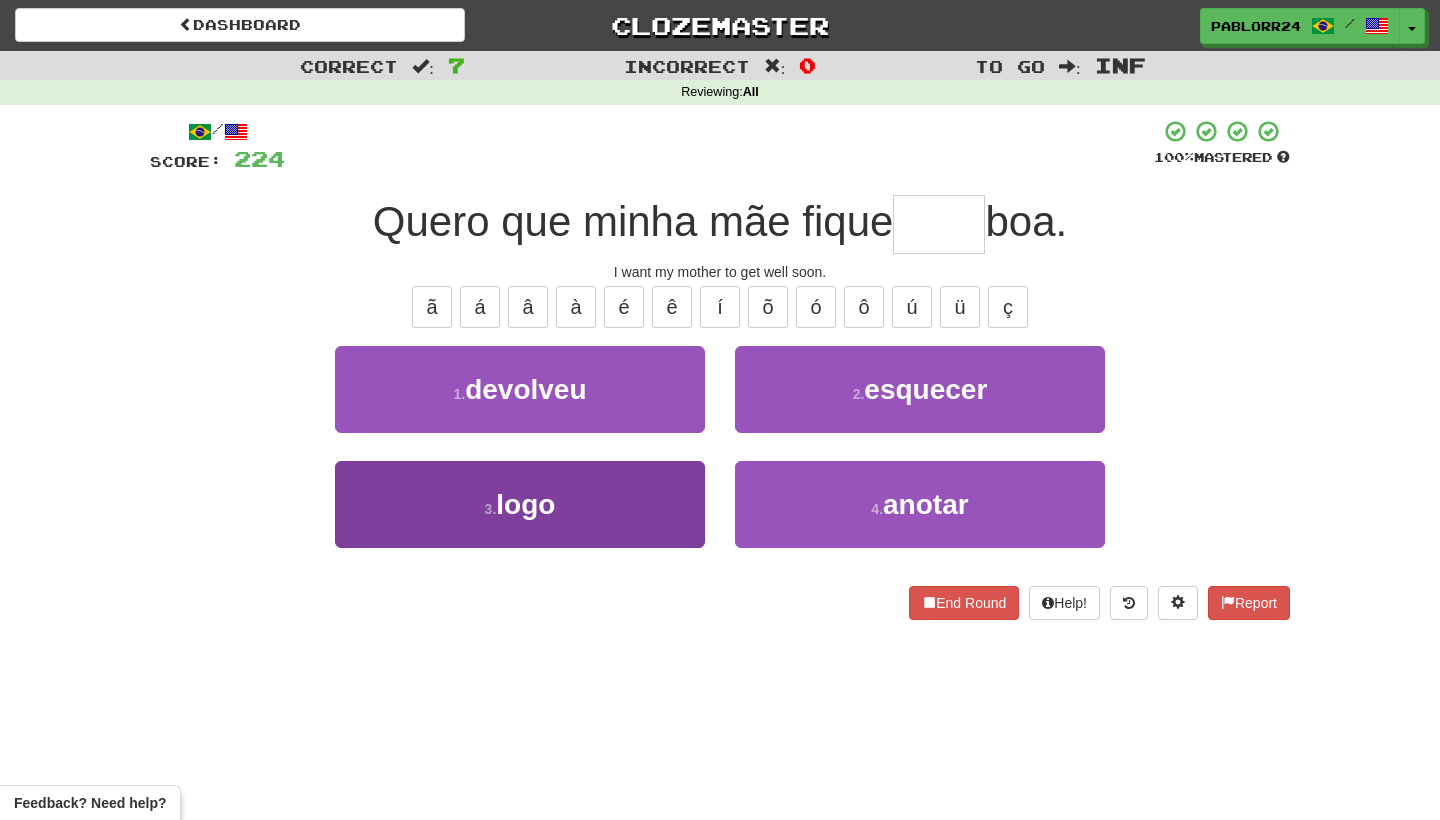 click on "3 .  logo" at bounding box center [520, 504] 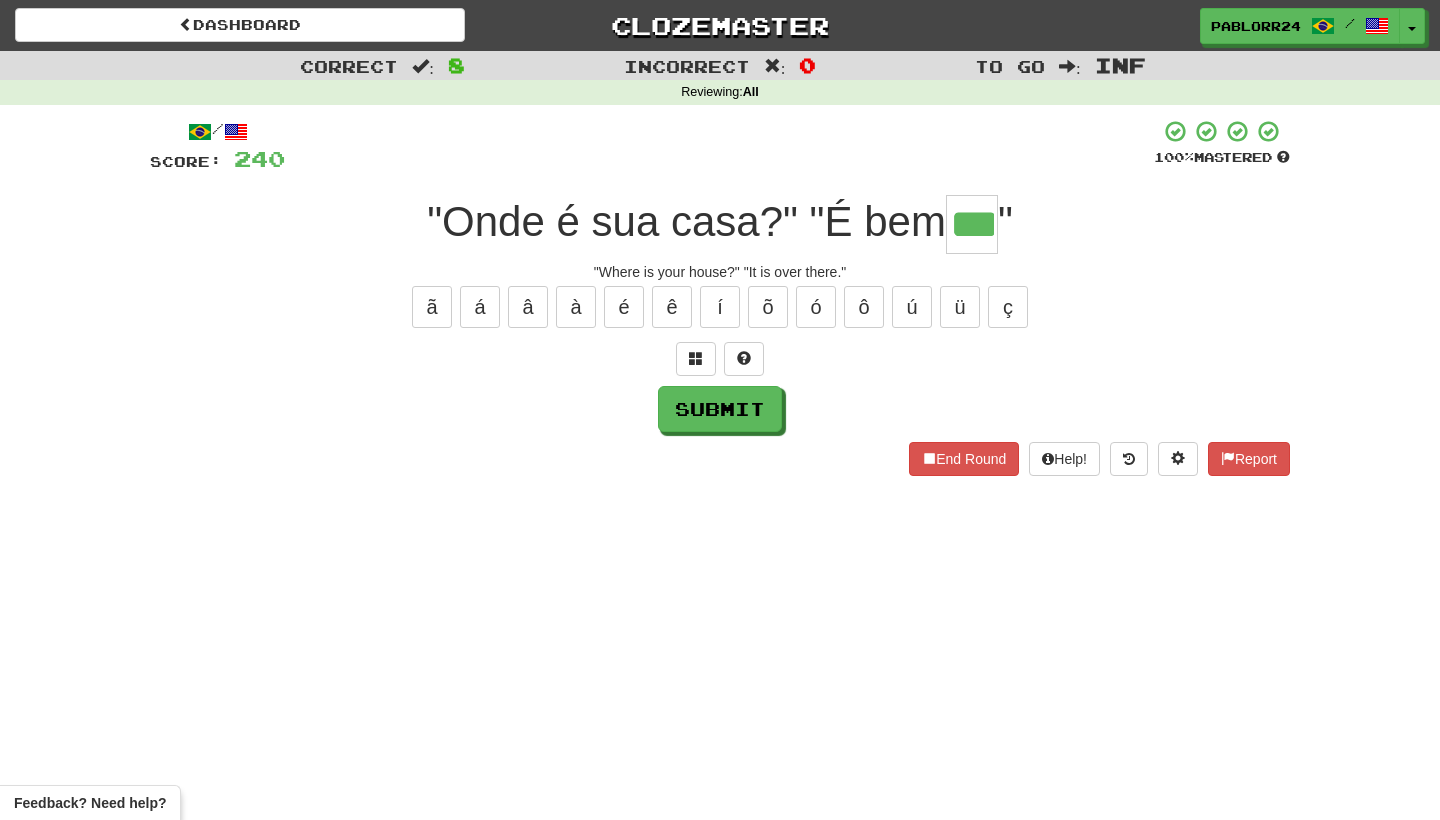 type on "***" 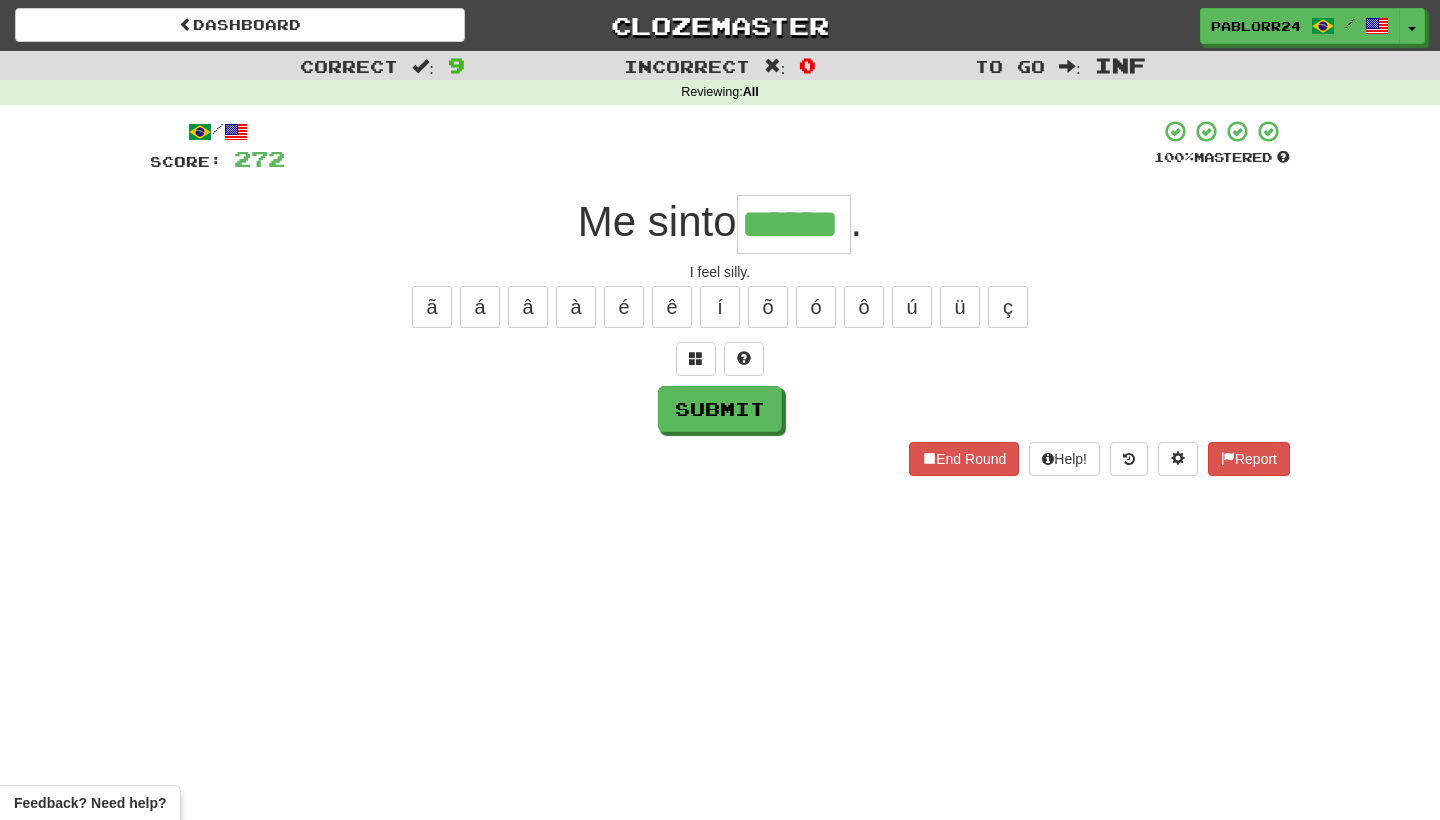 type on "******" 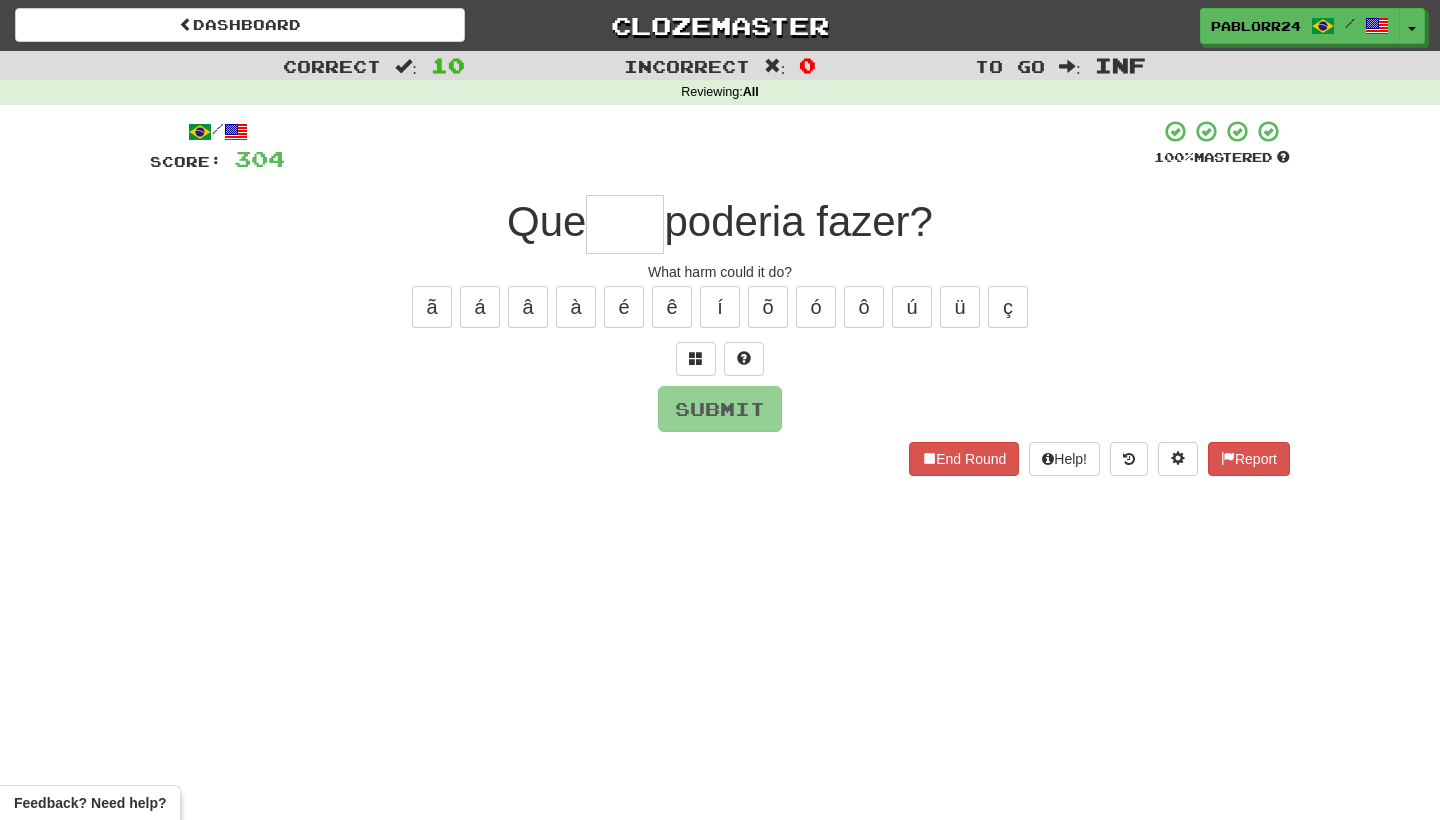 type on "*" 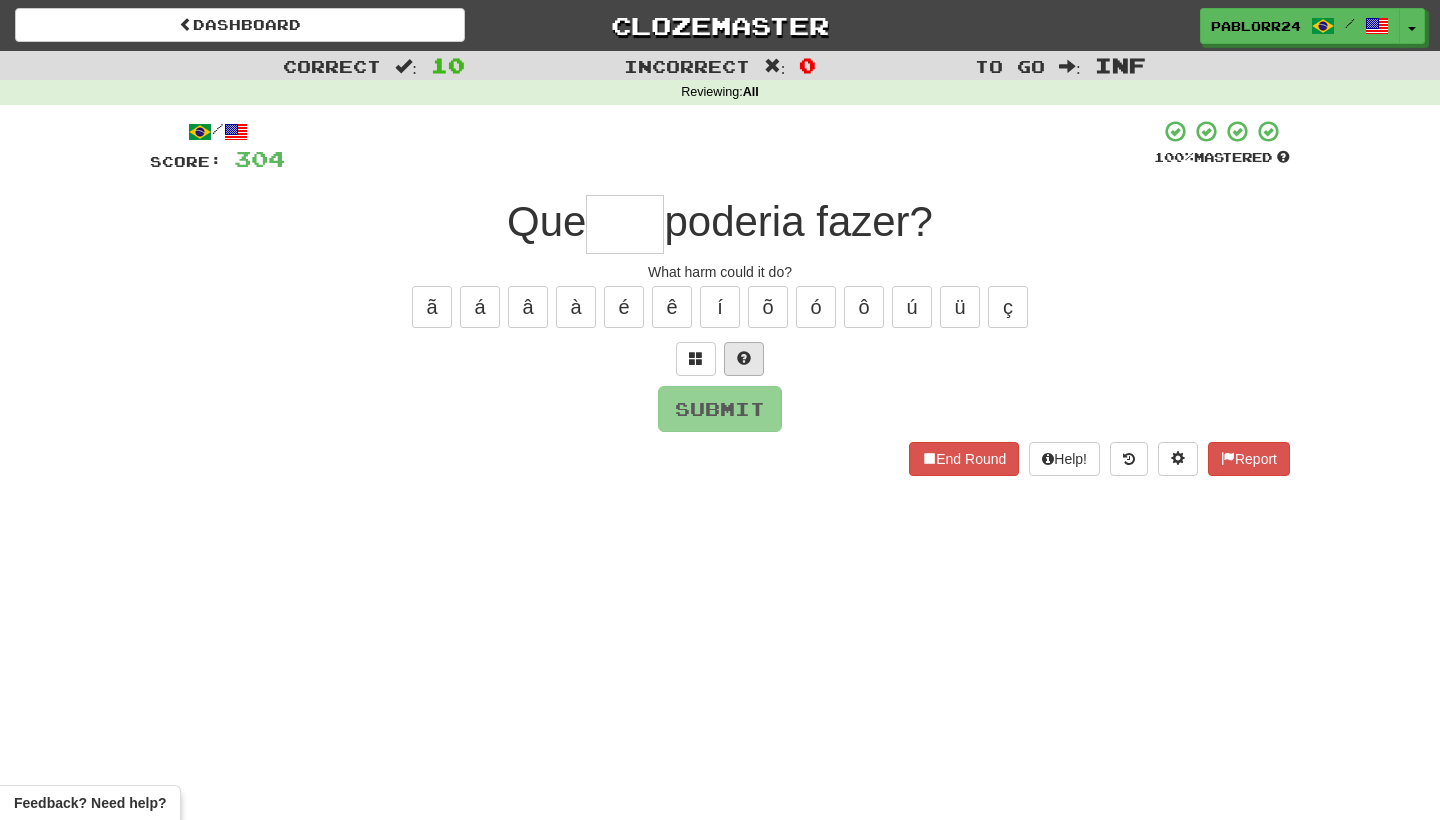 click at bounding box center [744, 359] 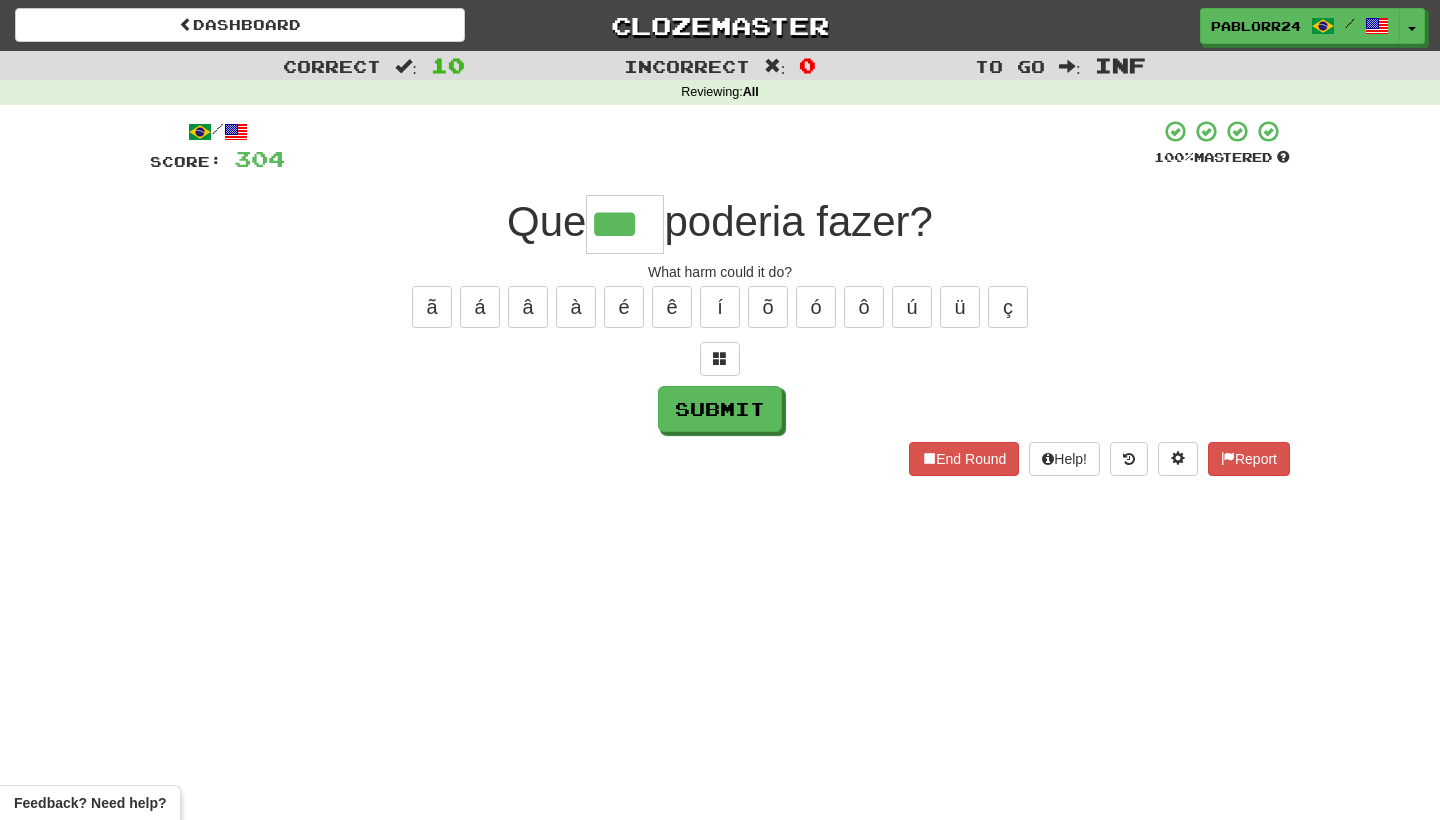 type on "***" 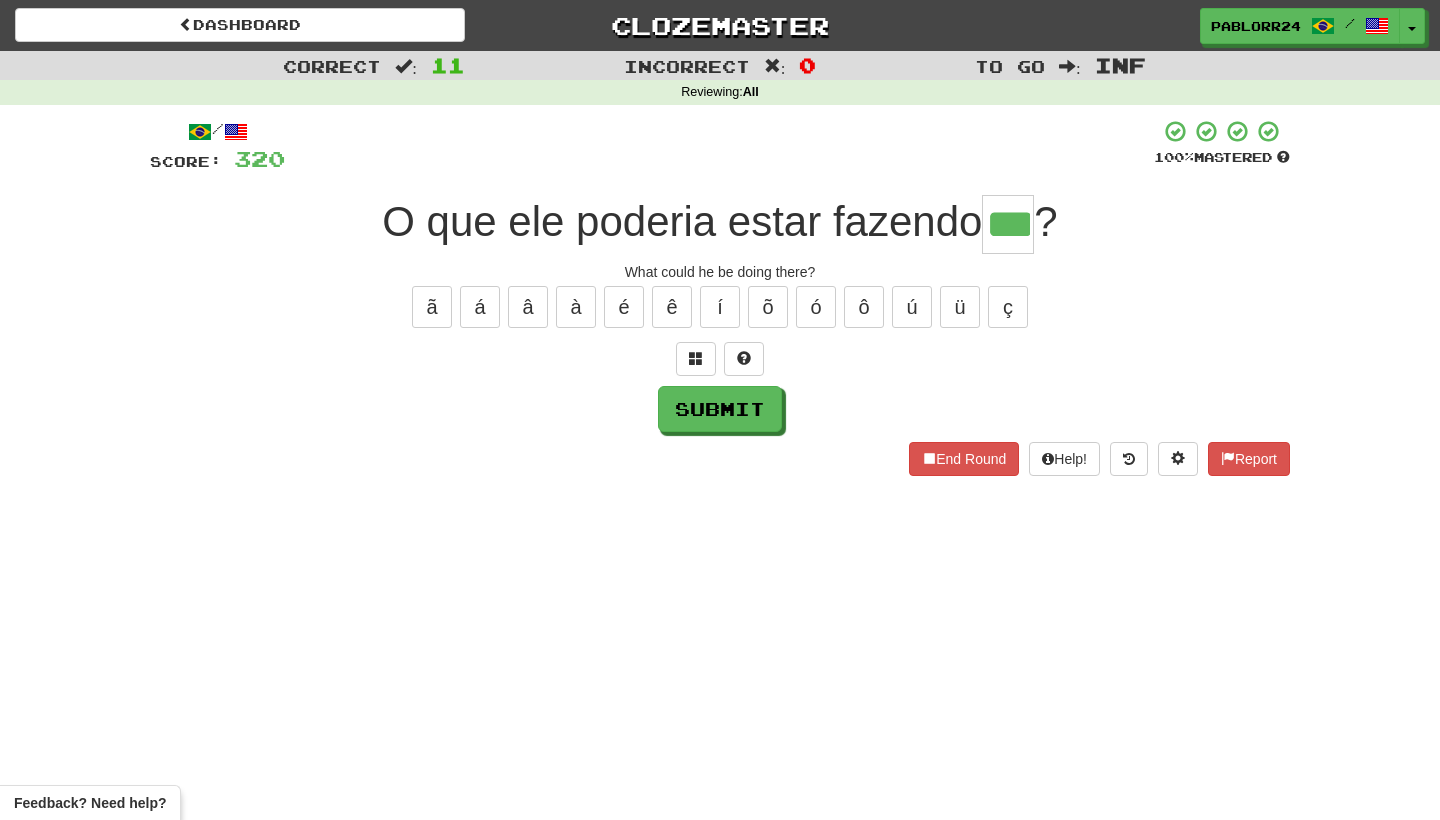 type on "***" 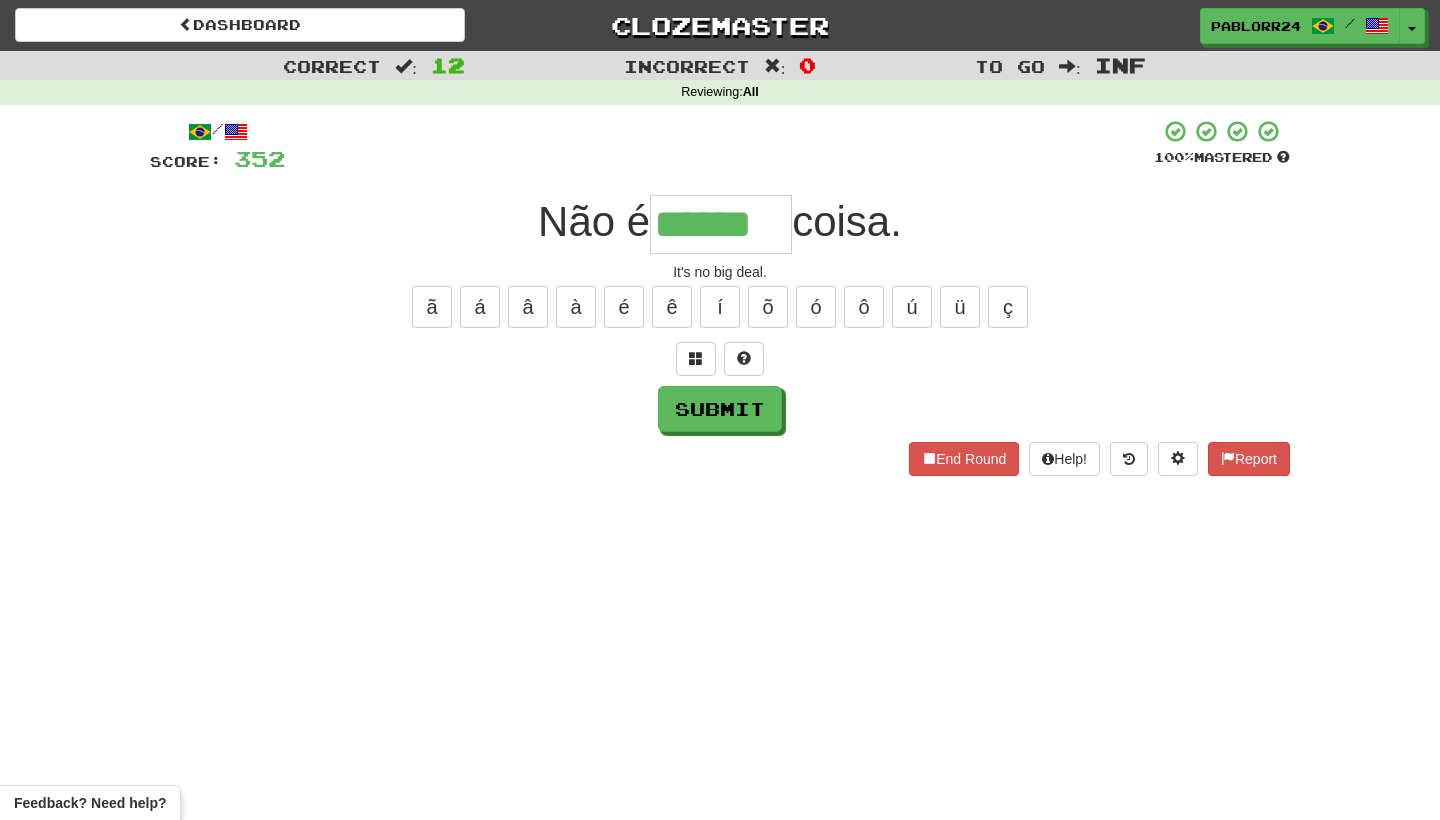 type on "******" 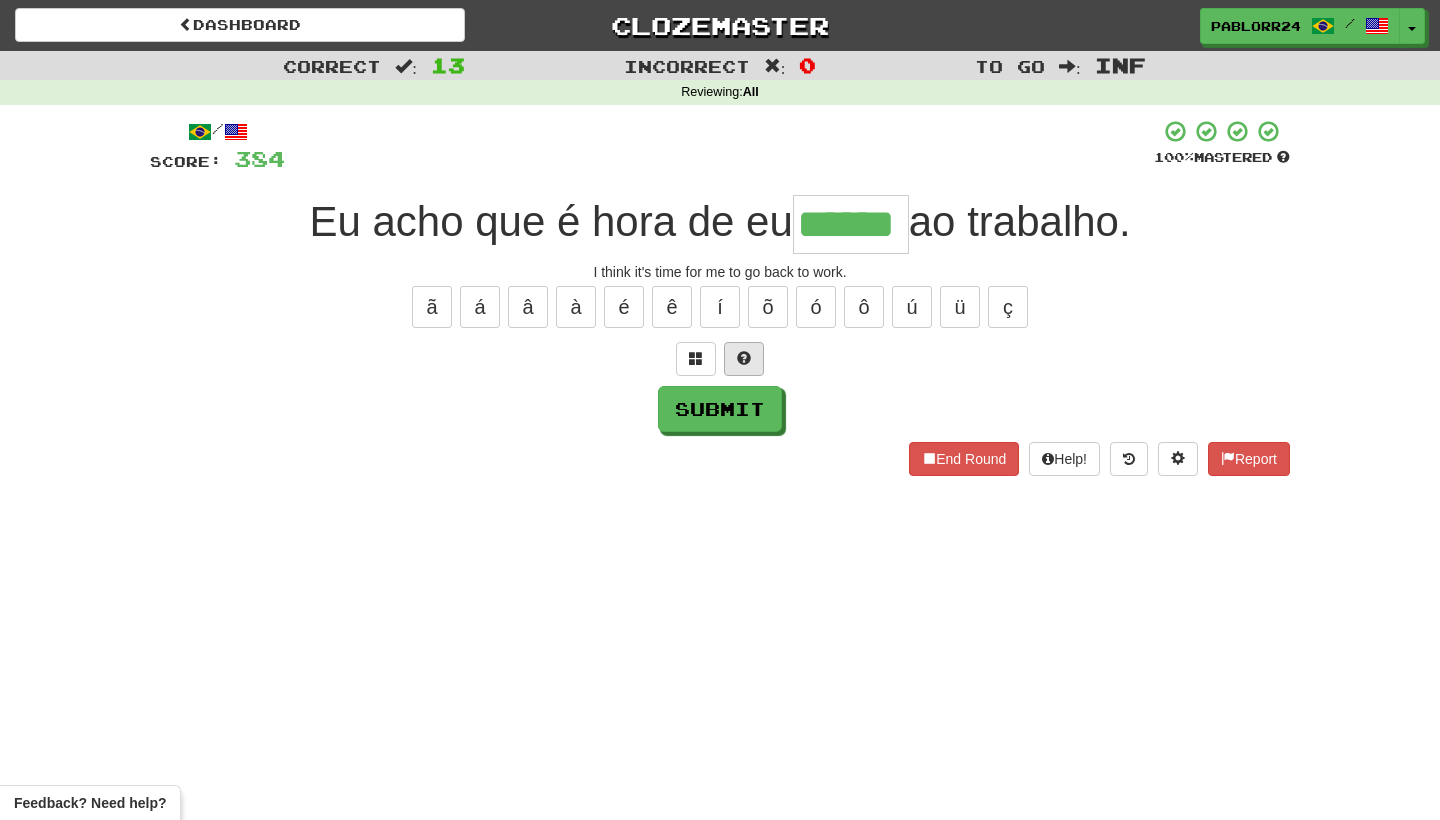 type on "******" 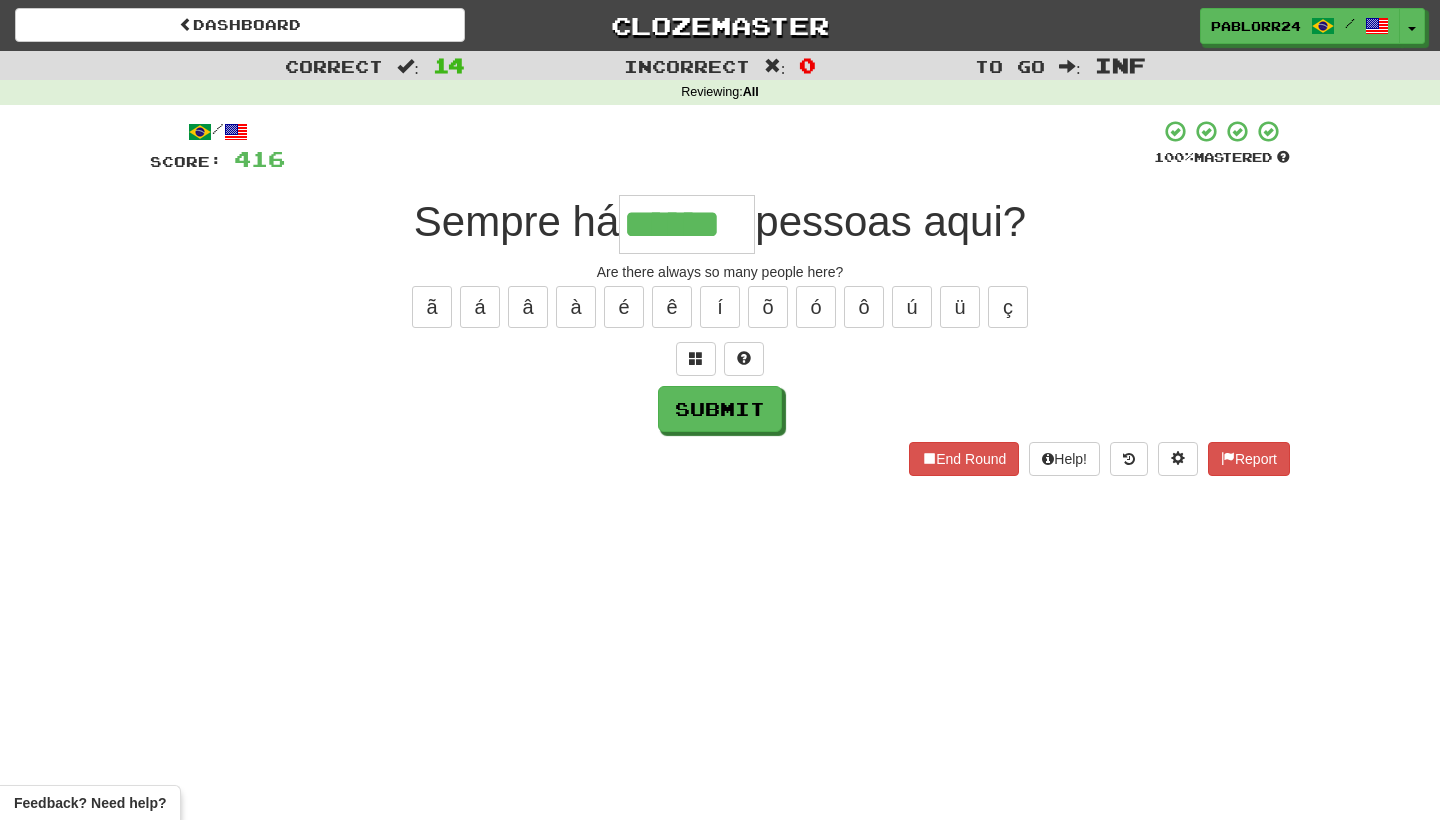 type on "******" 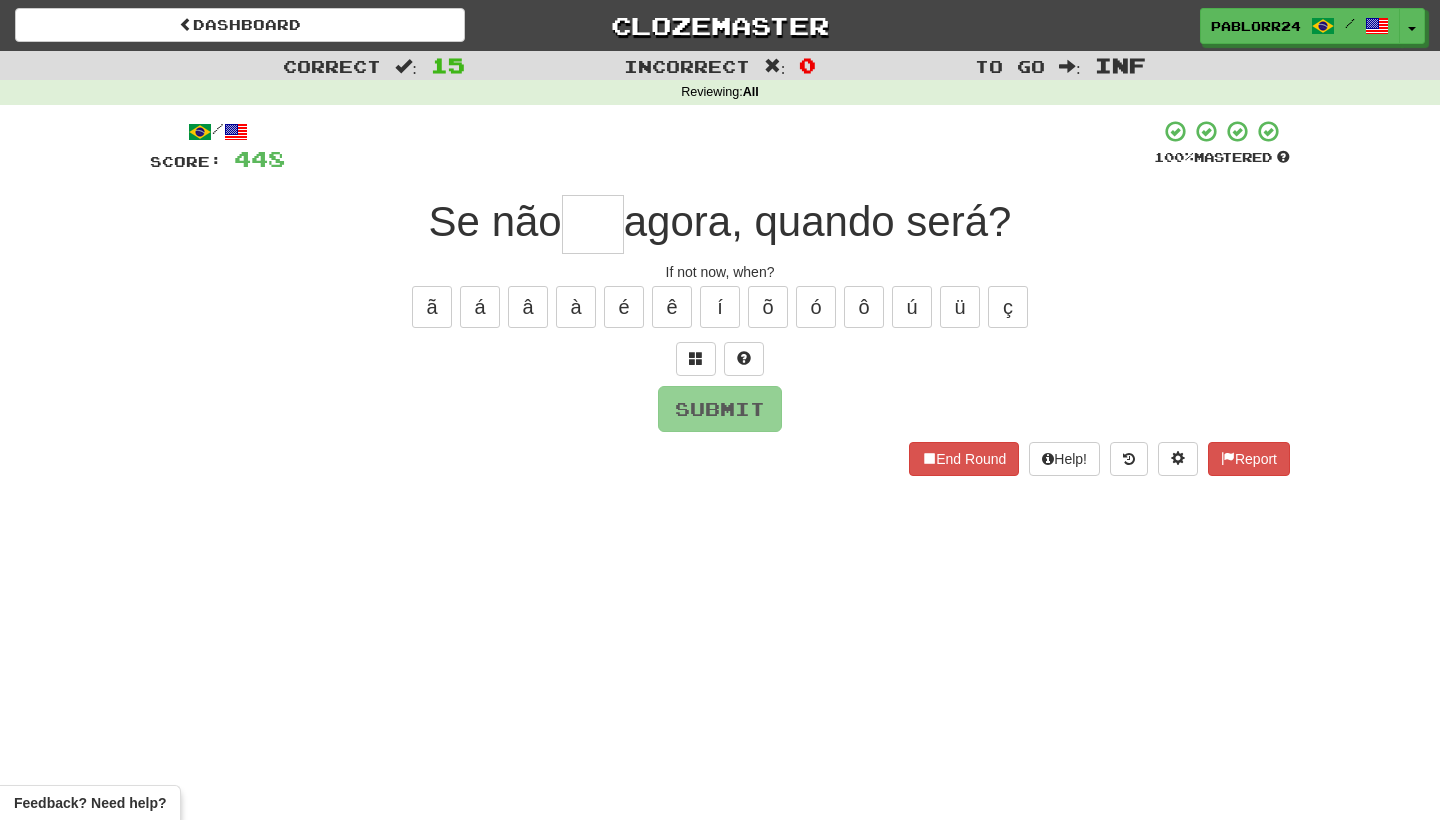 type on "*" 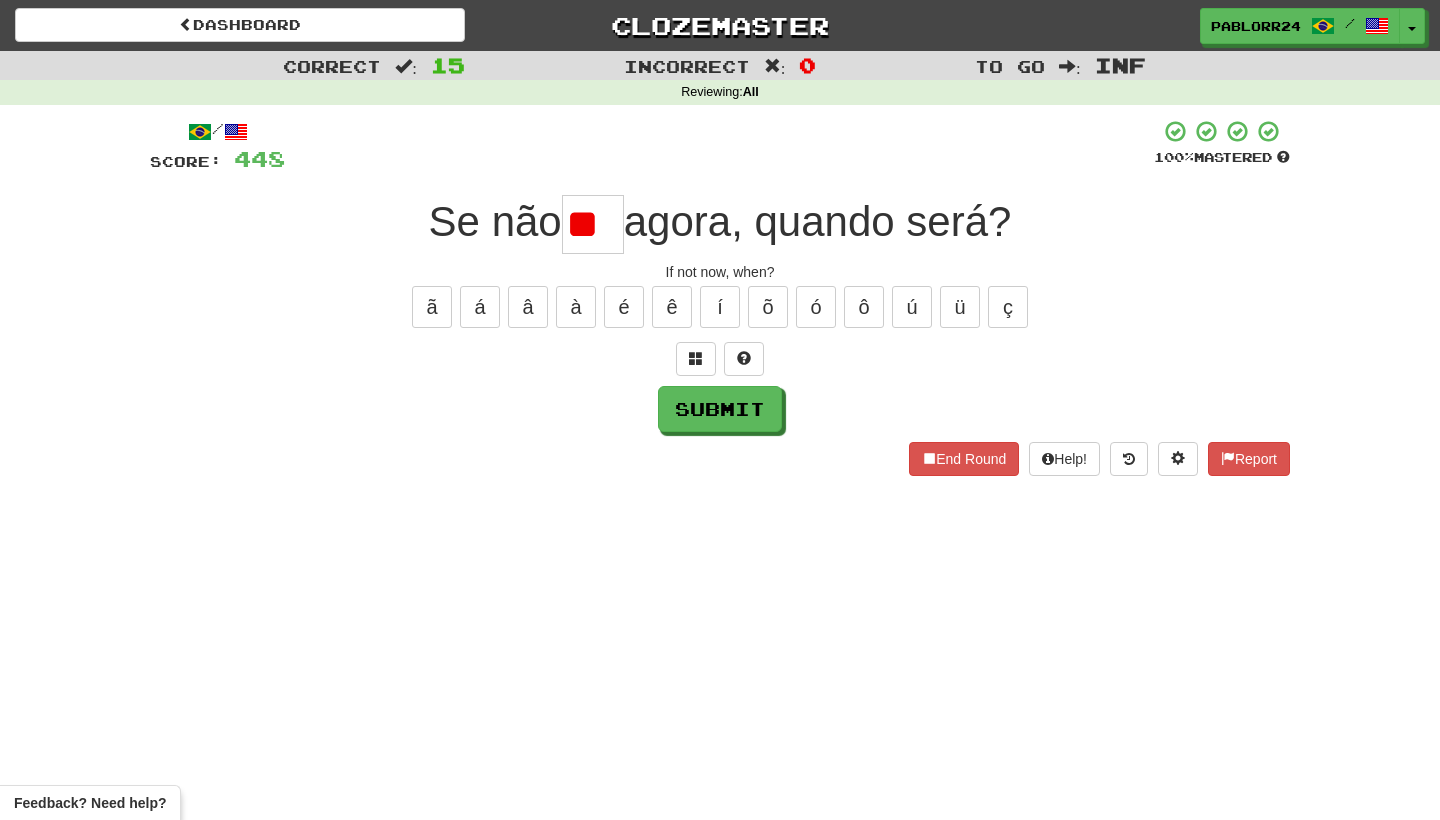 type on "*" 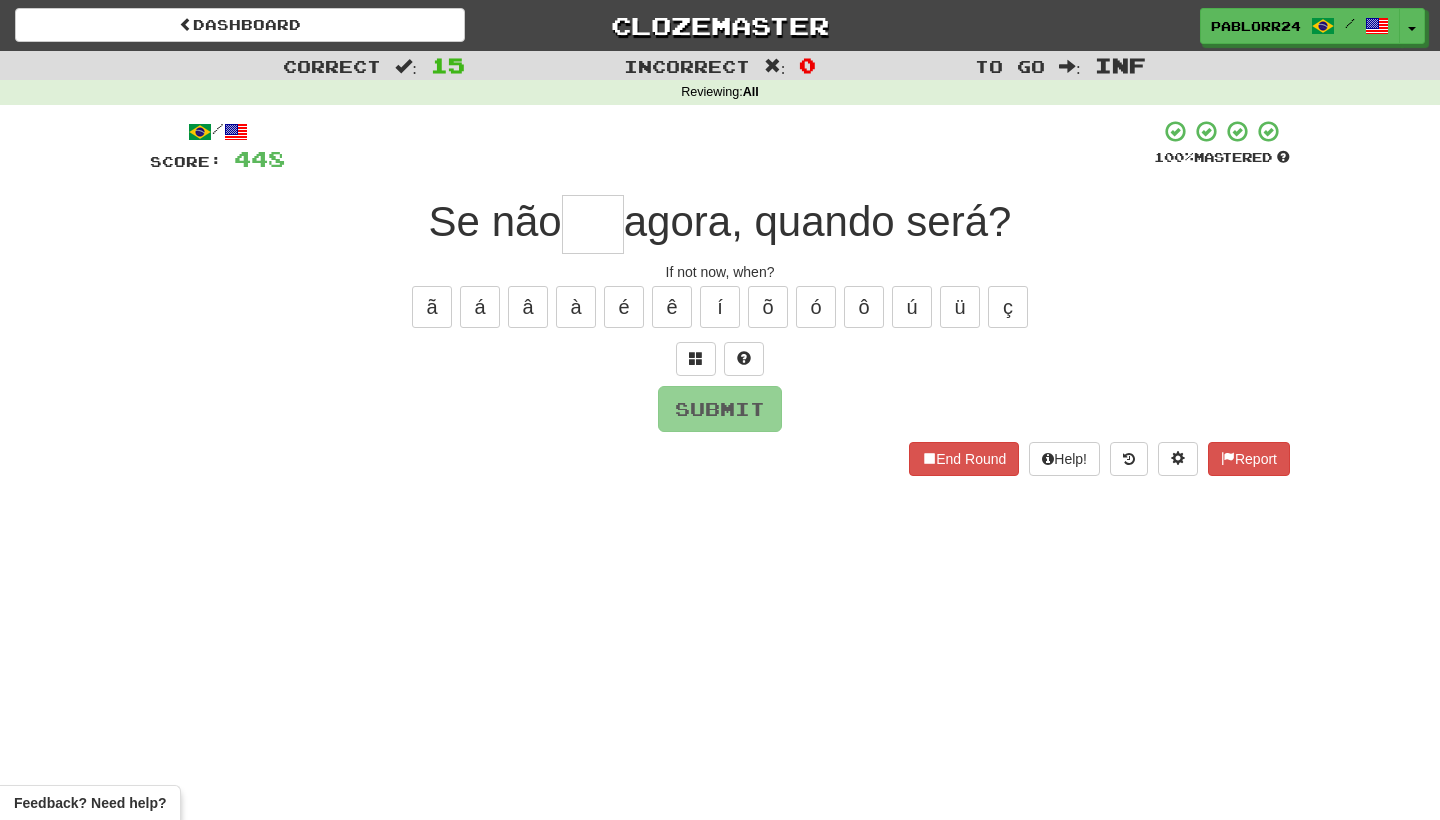 type on "*" 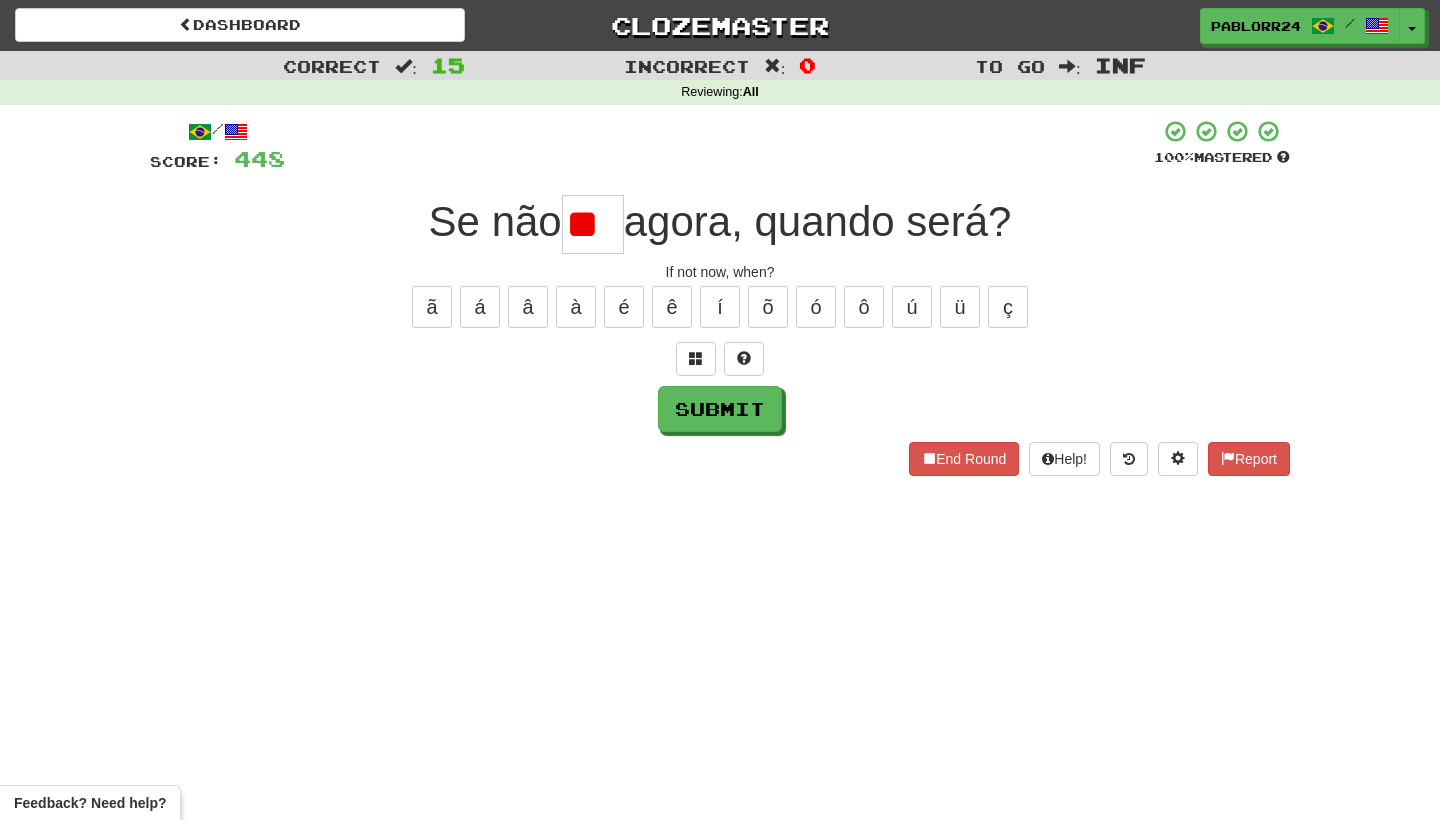 type on "*" 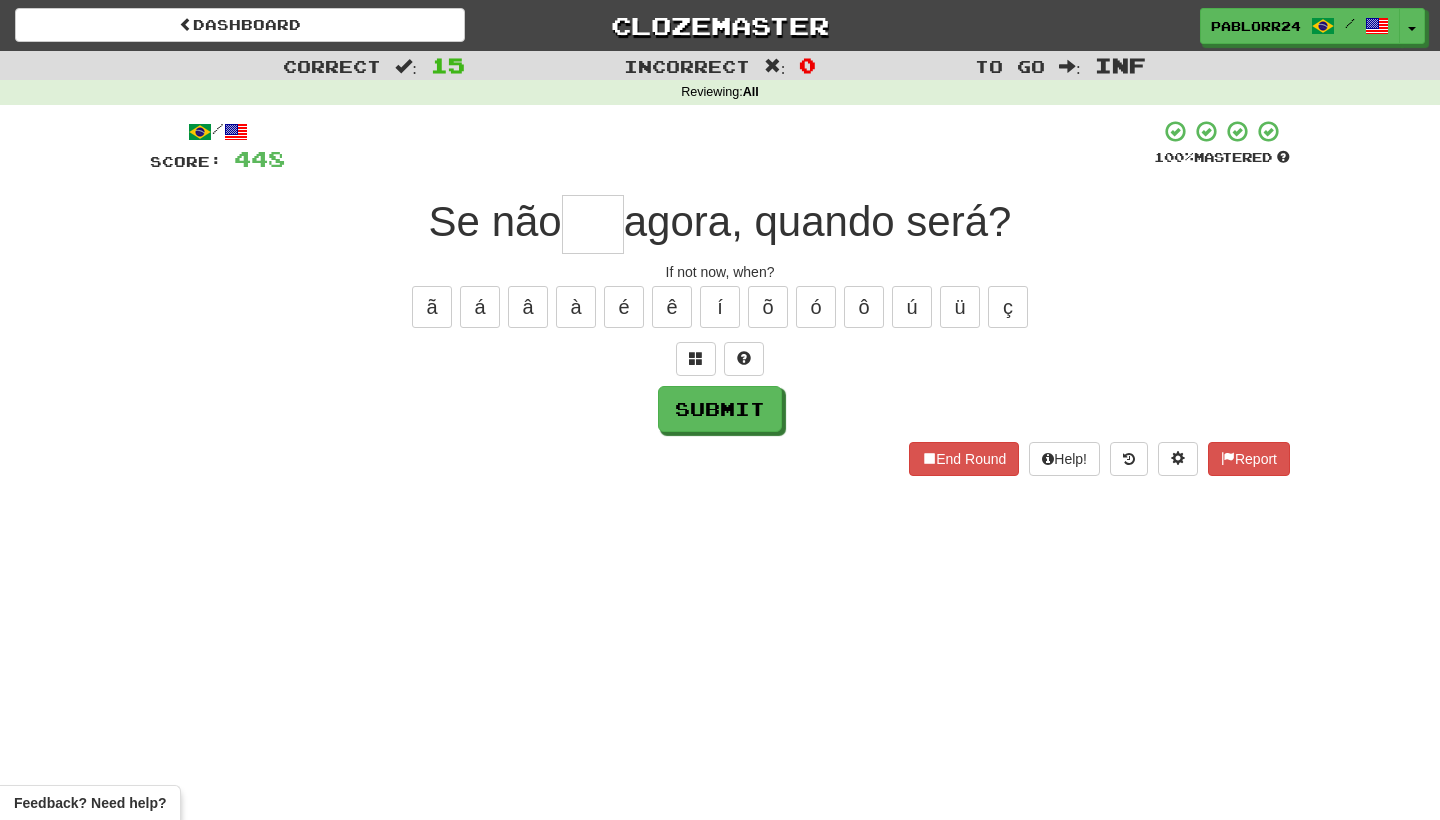 type on "*" 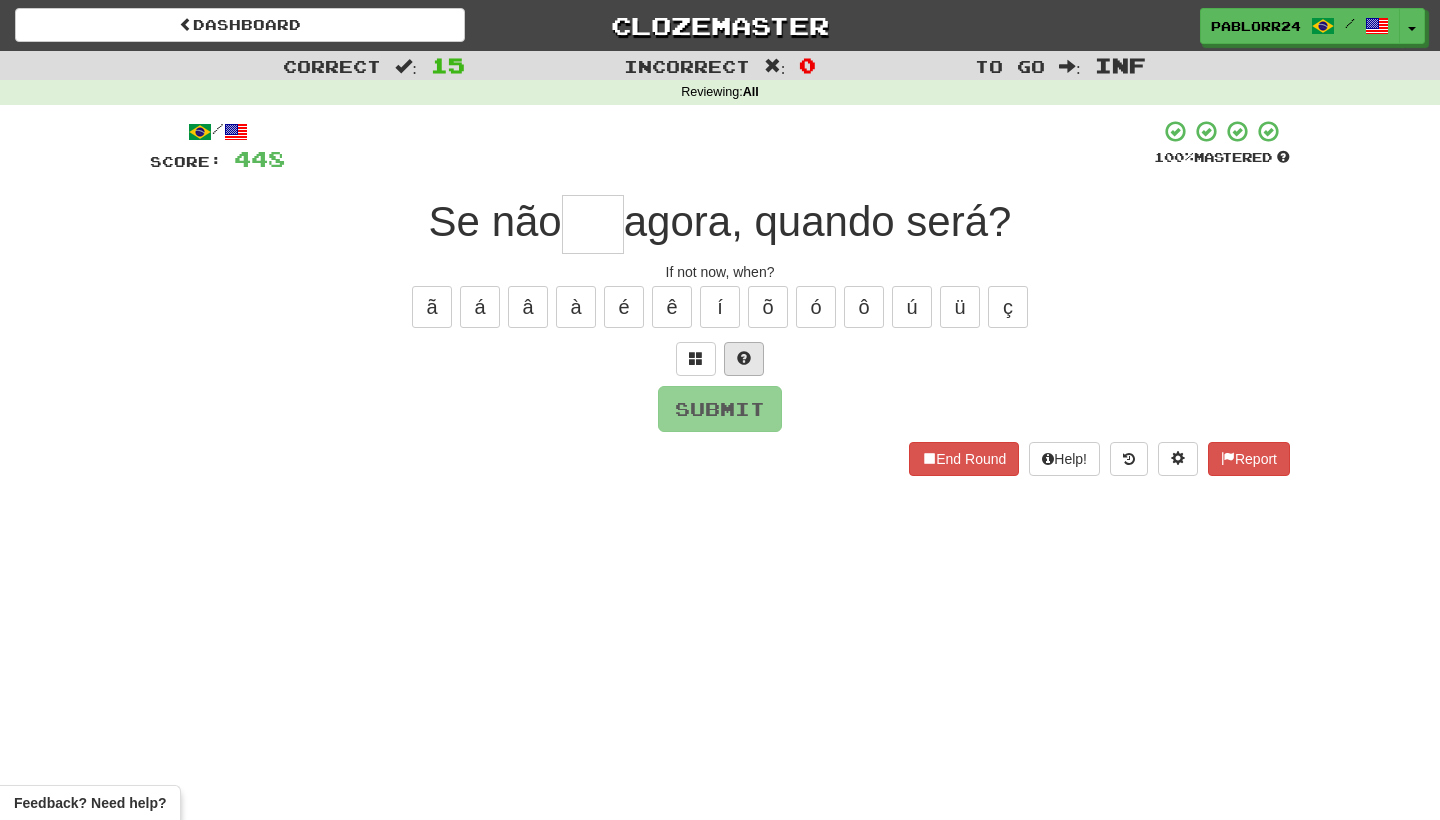 click at bounding box center (744, 358) 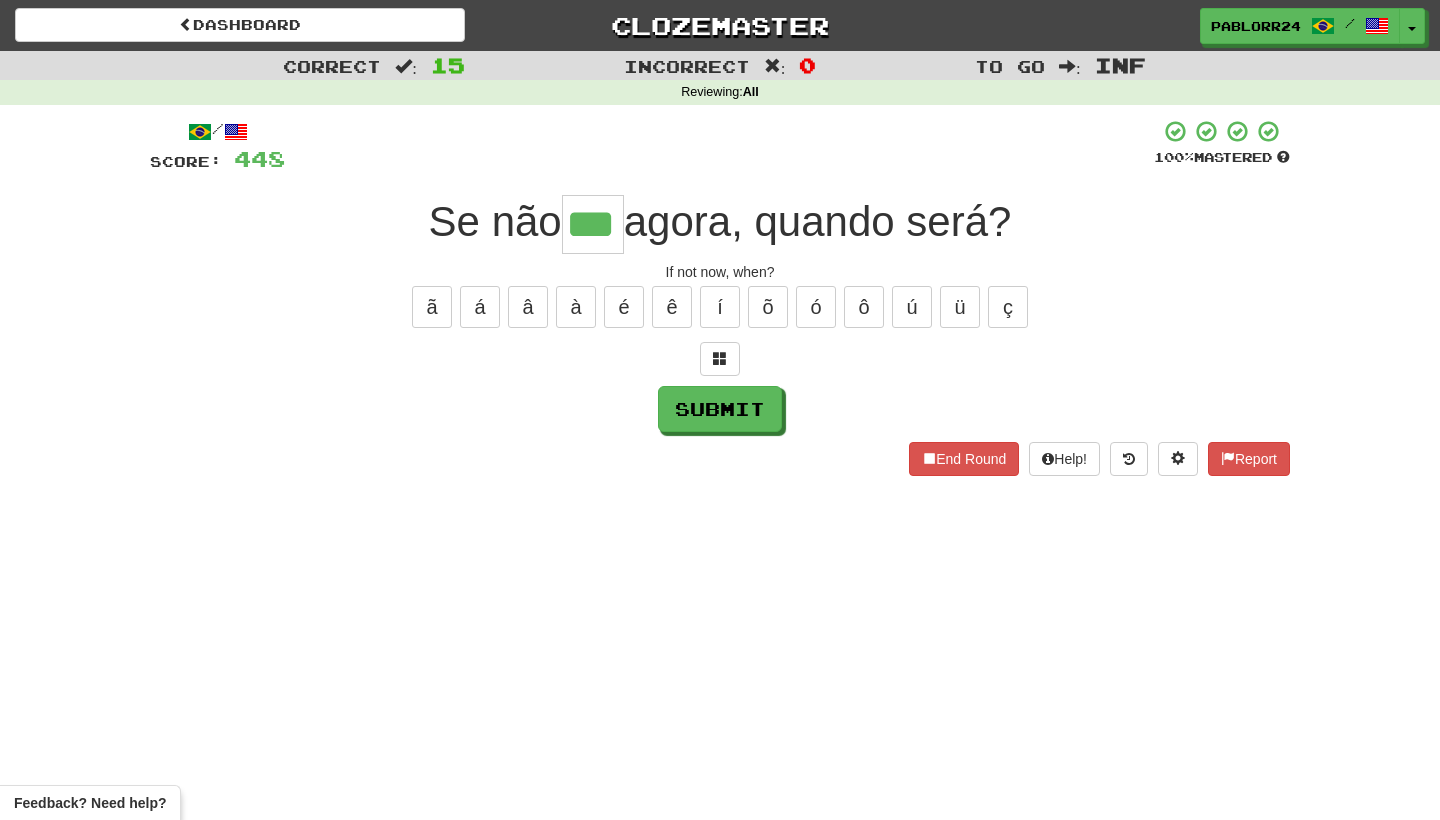 type on "***" 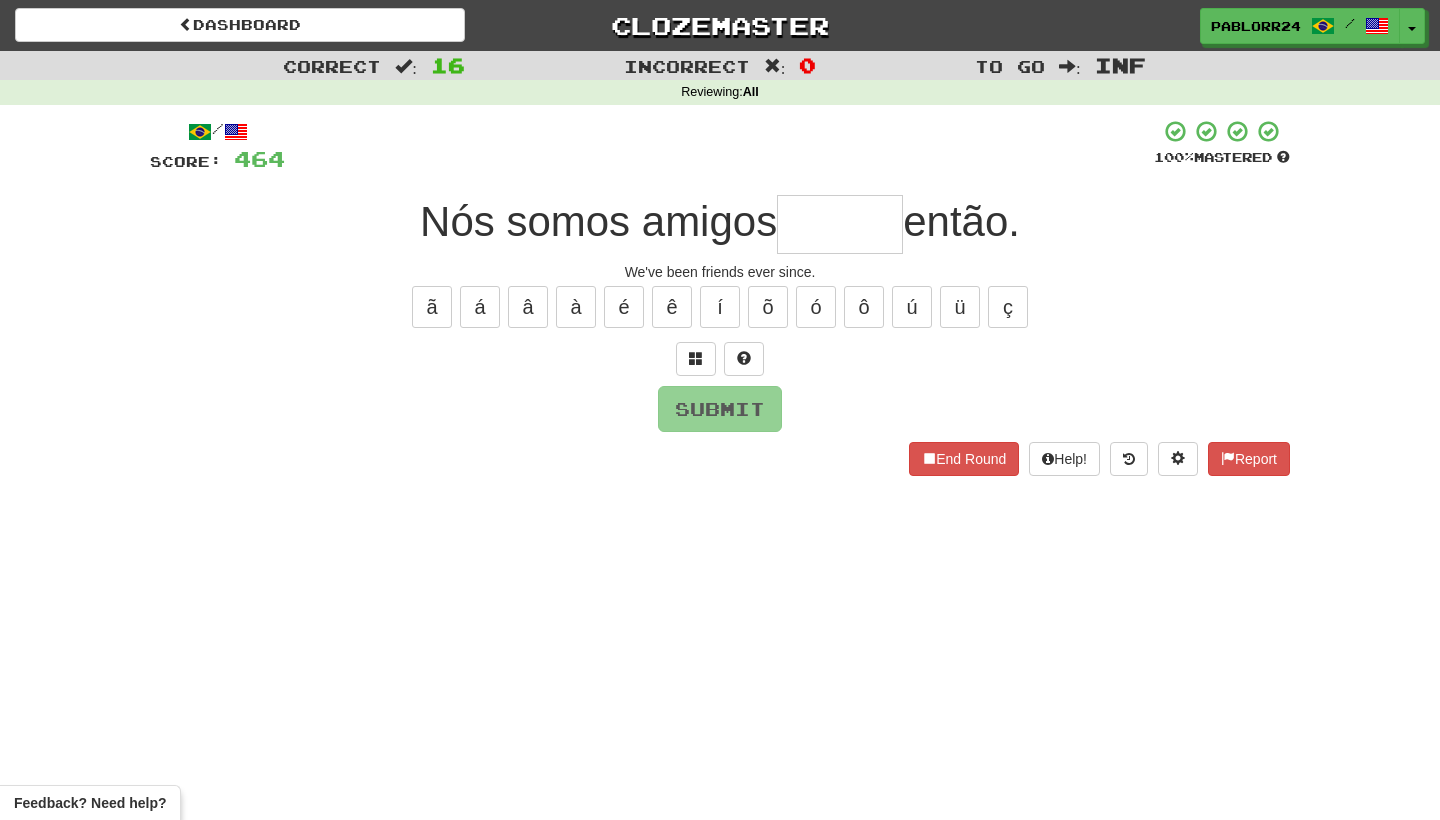 type on "*" 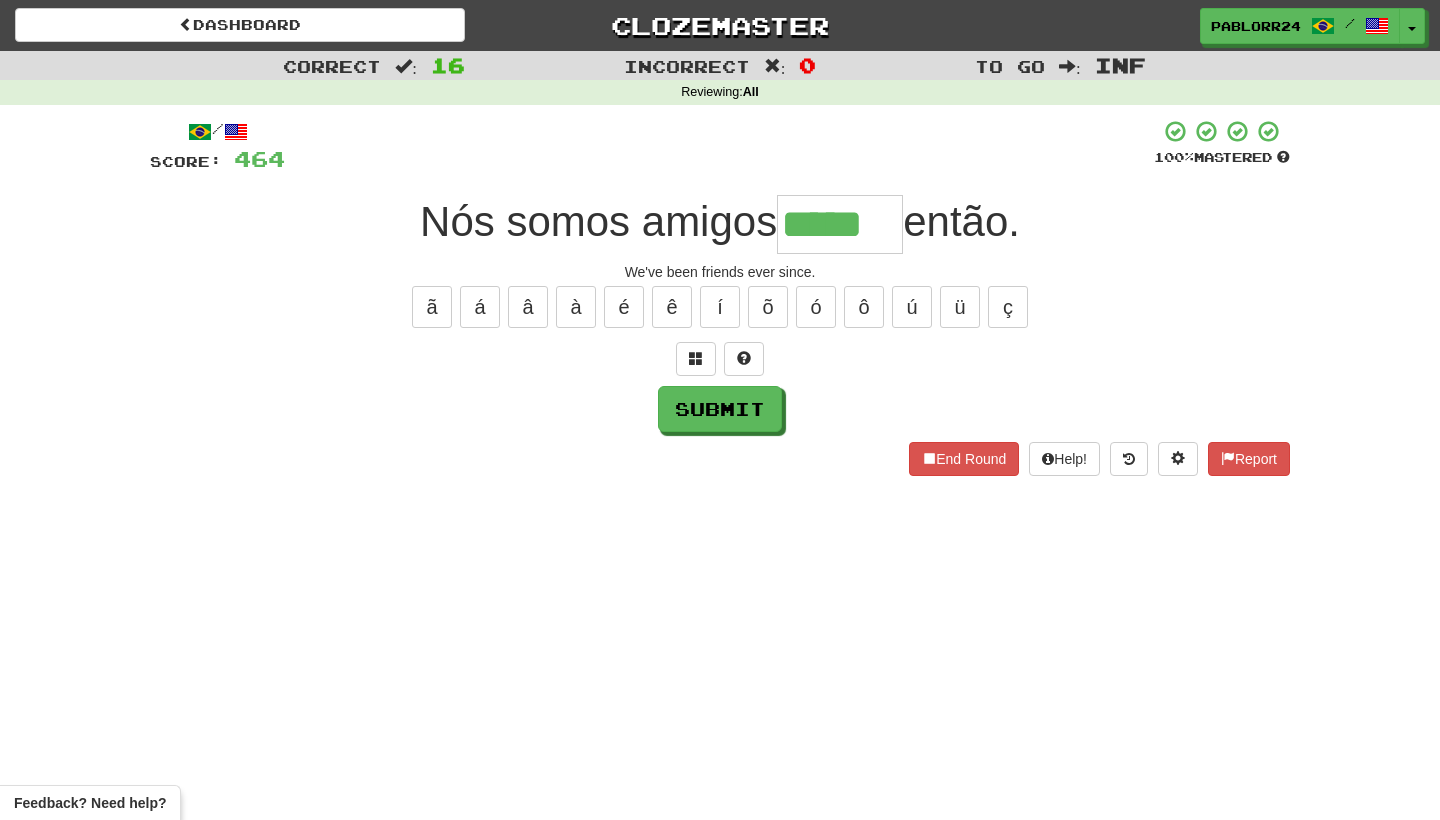 type on "*****" 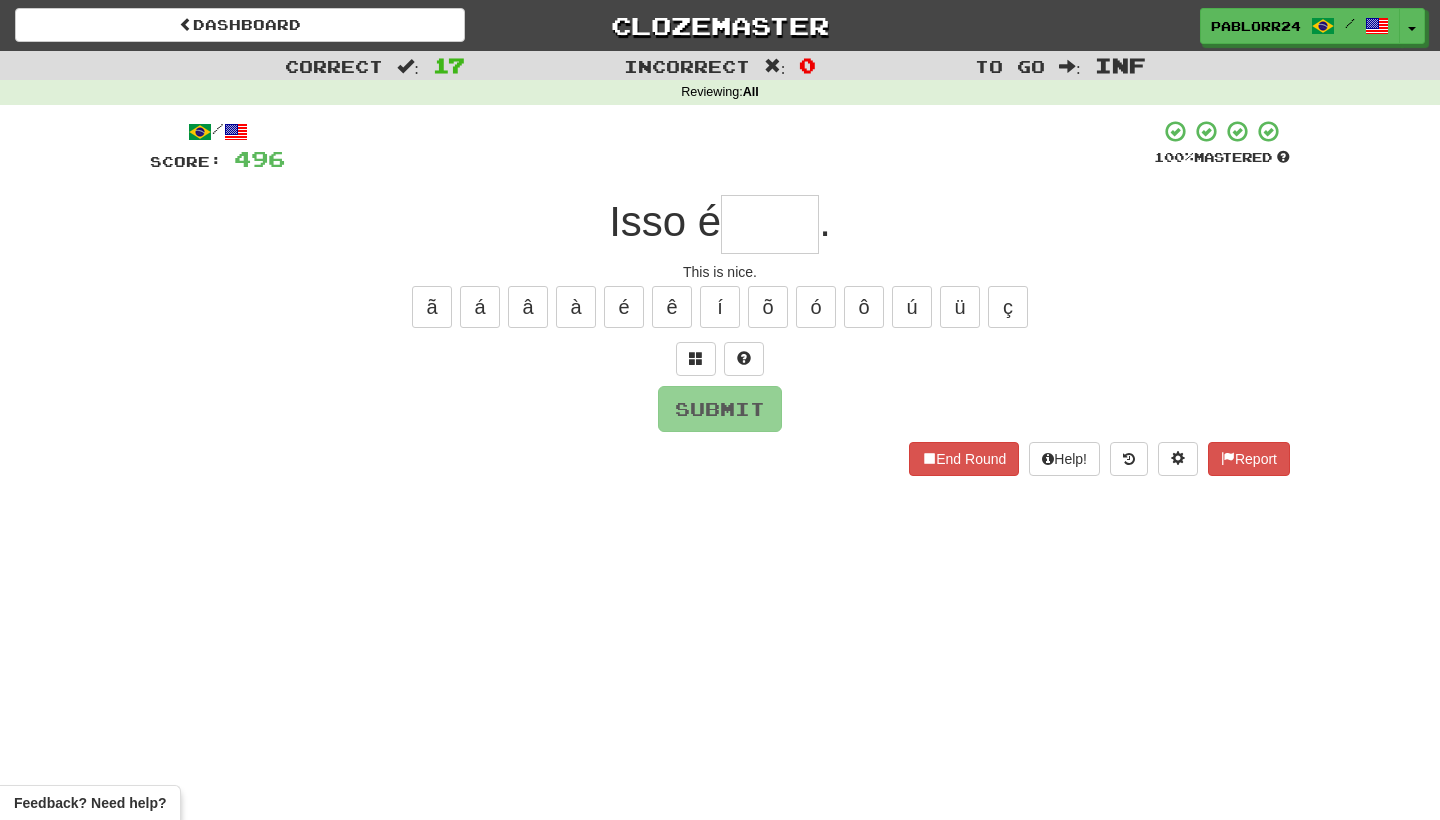 type on "*" 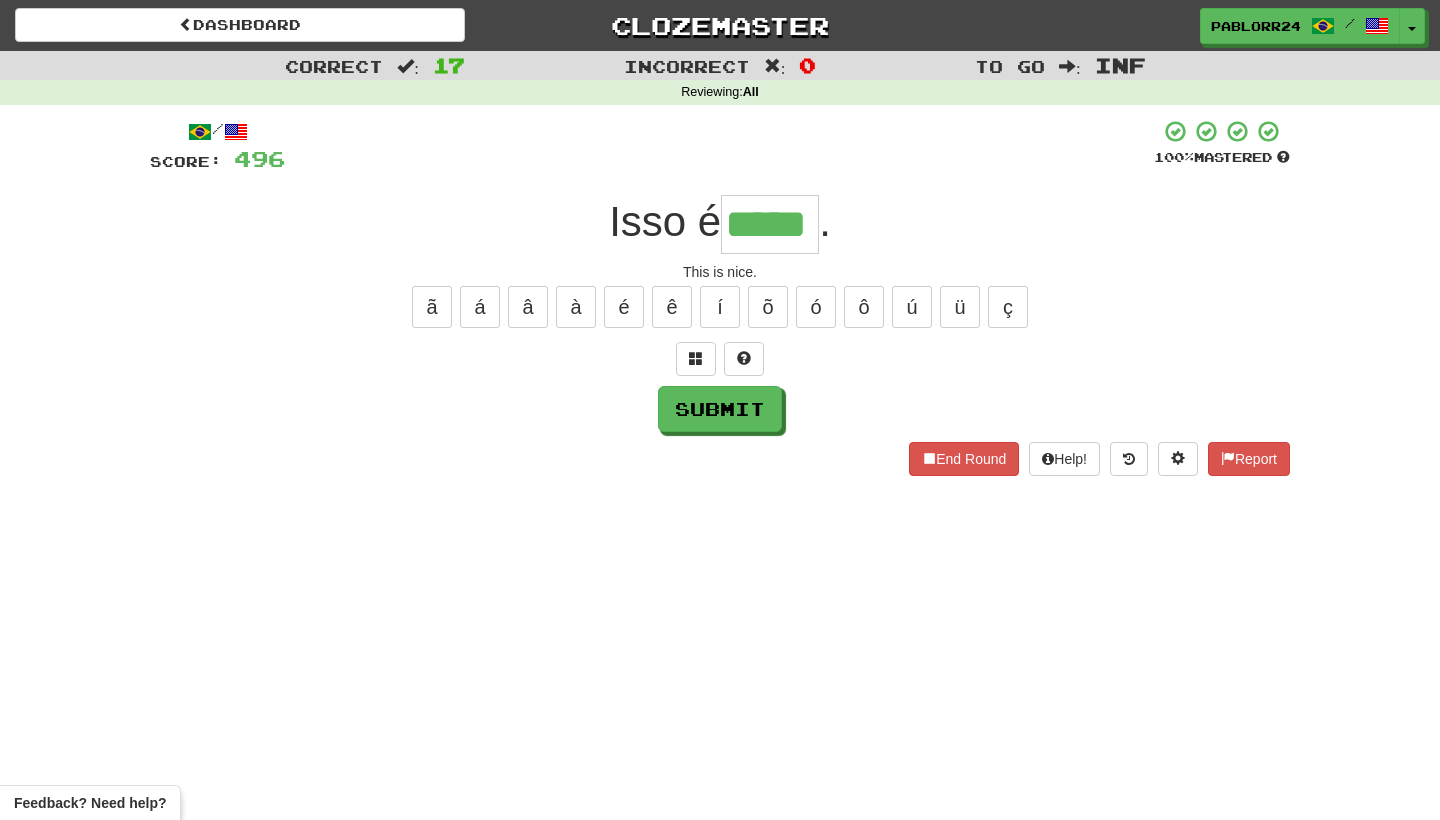 type on "*****" 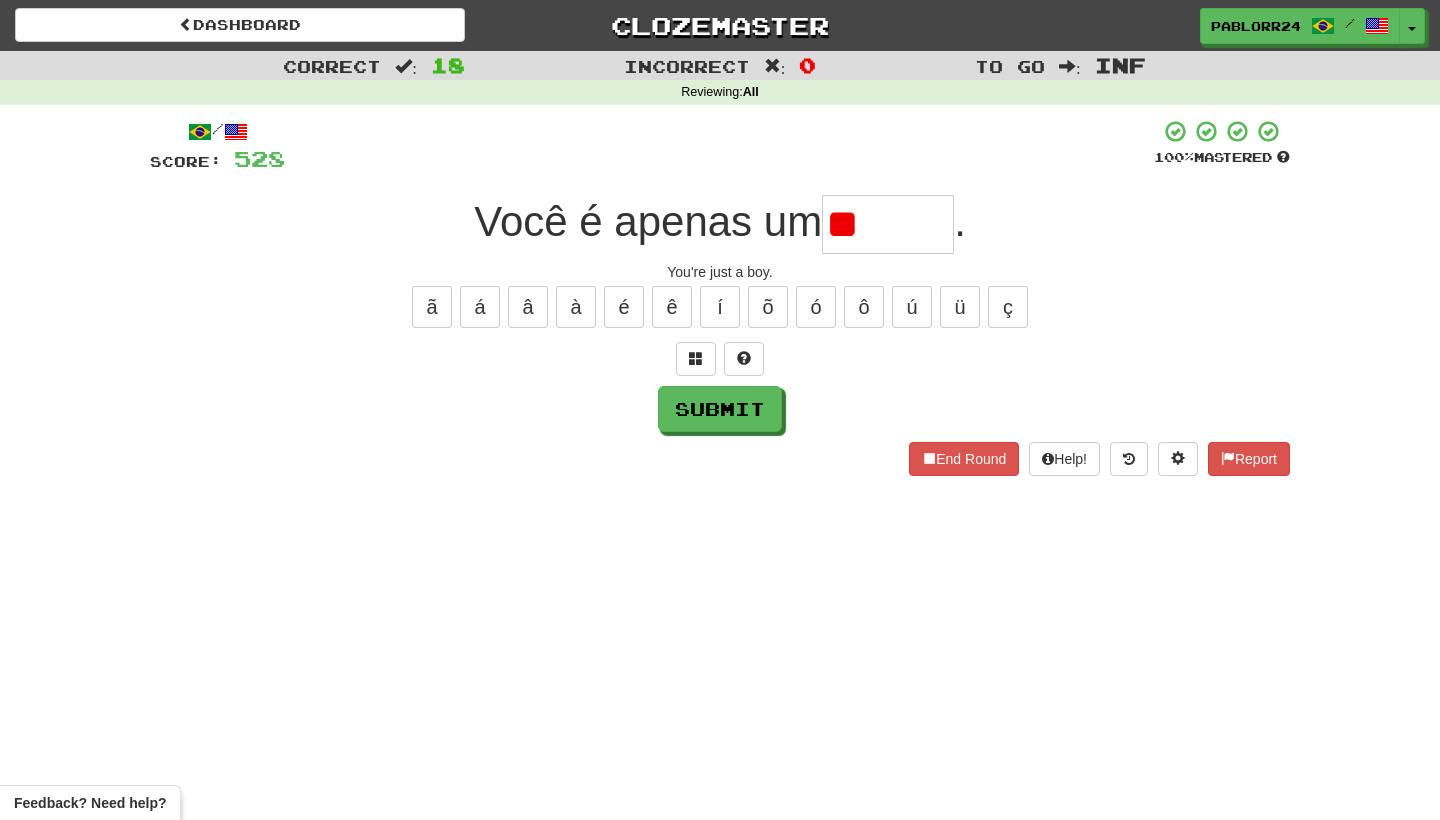 type on "*" 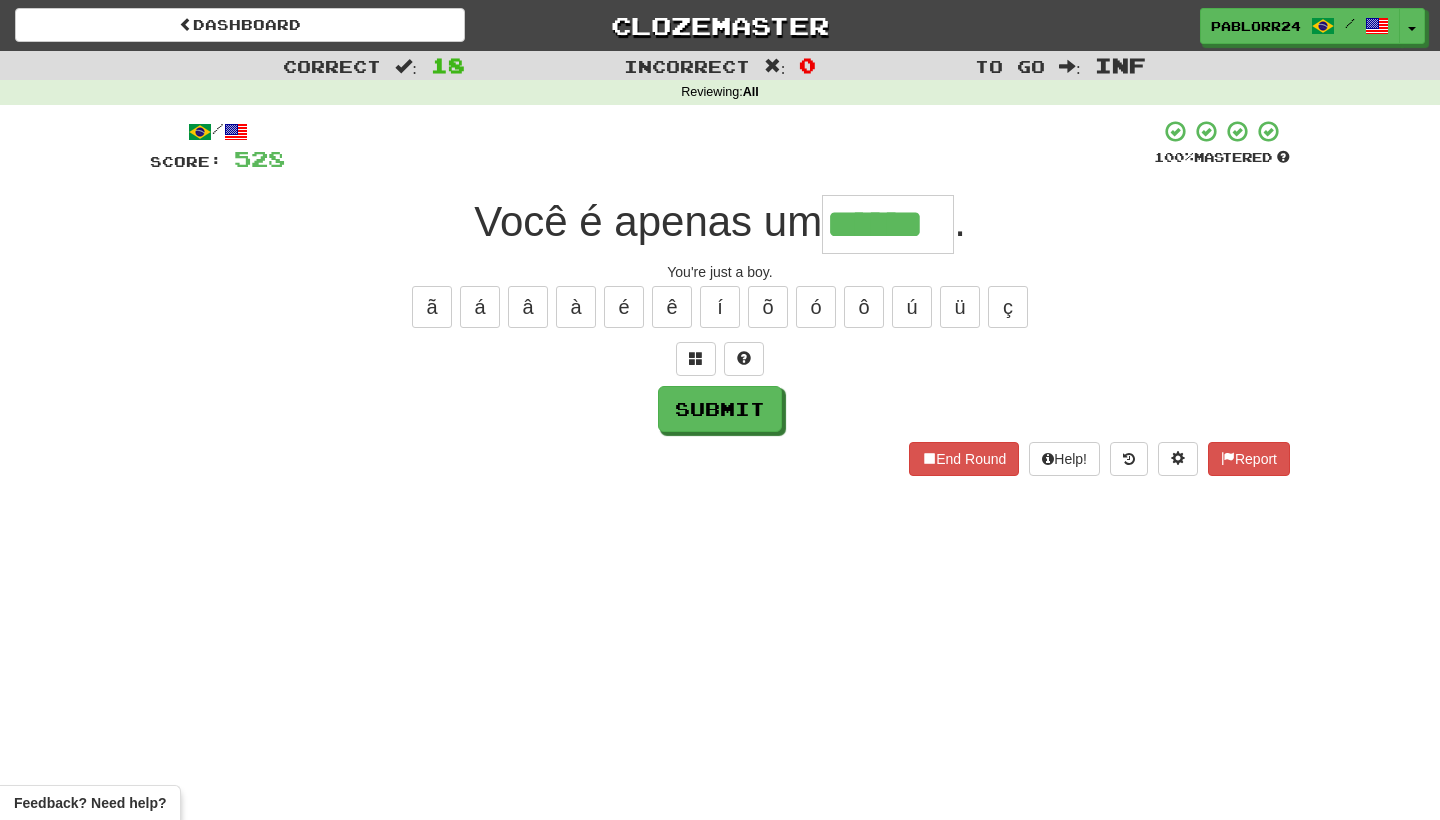 type on "******" 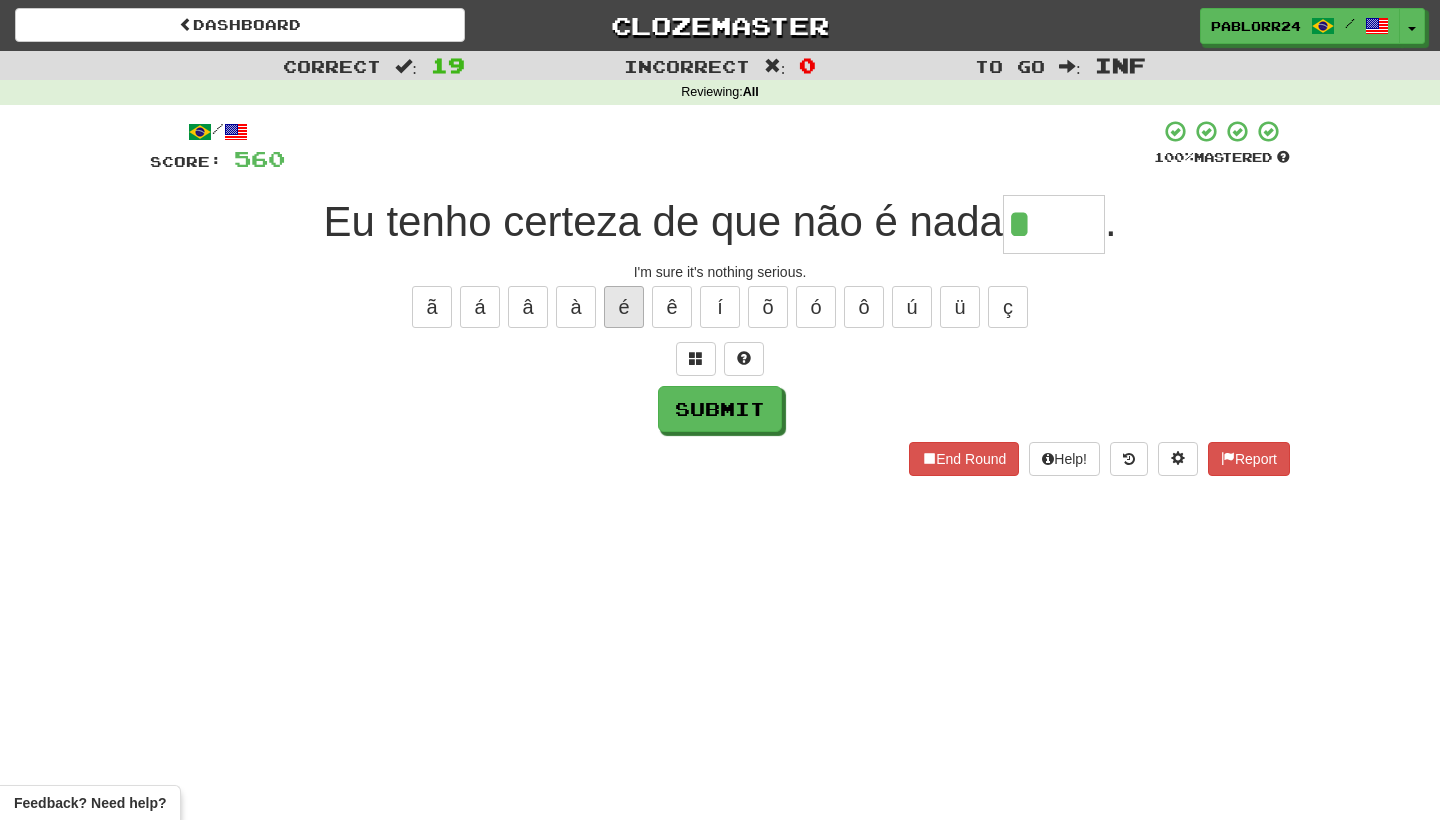 click on "é" at bounding box center [624, 307] 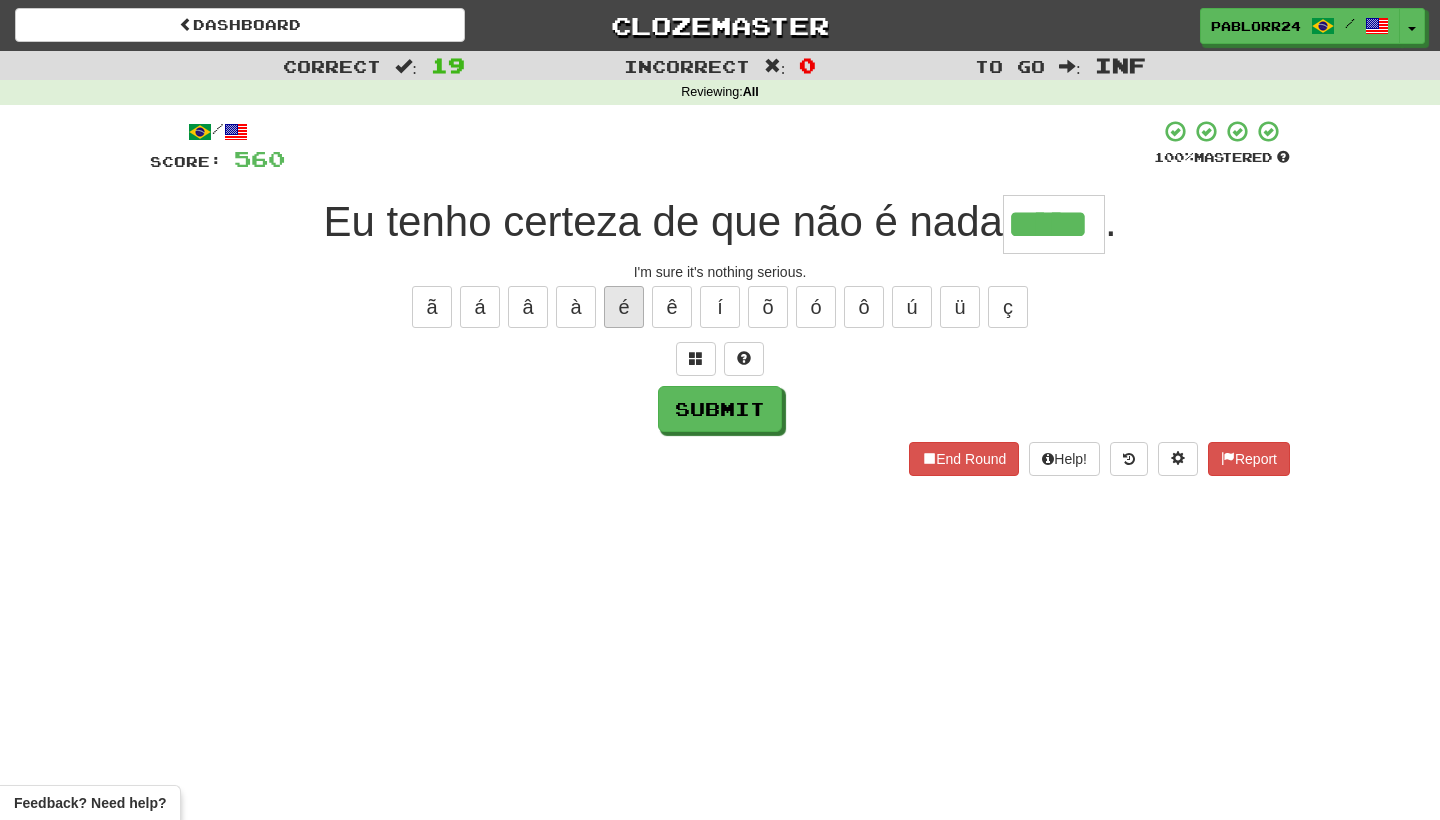 type on "*****" 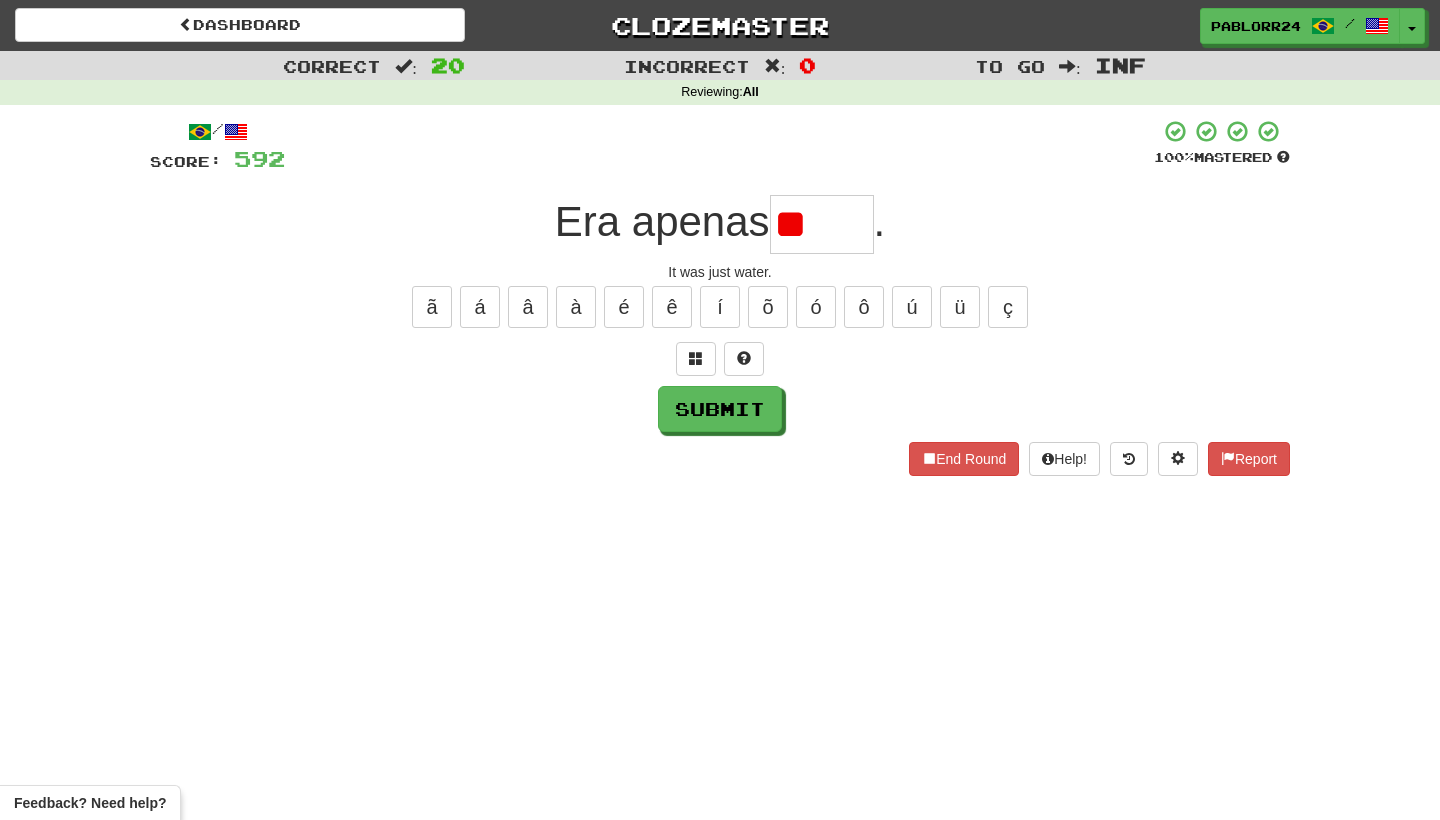 type on "*" 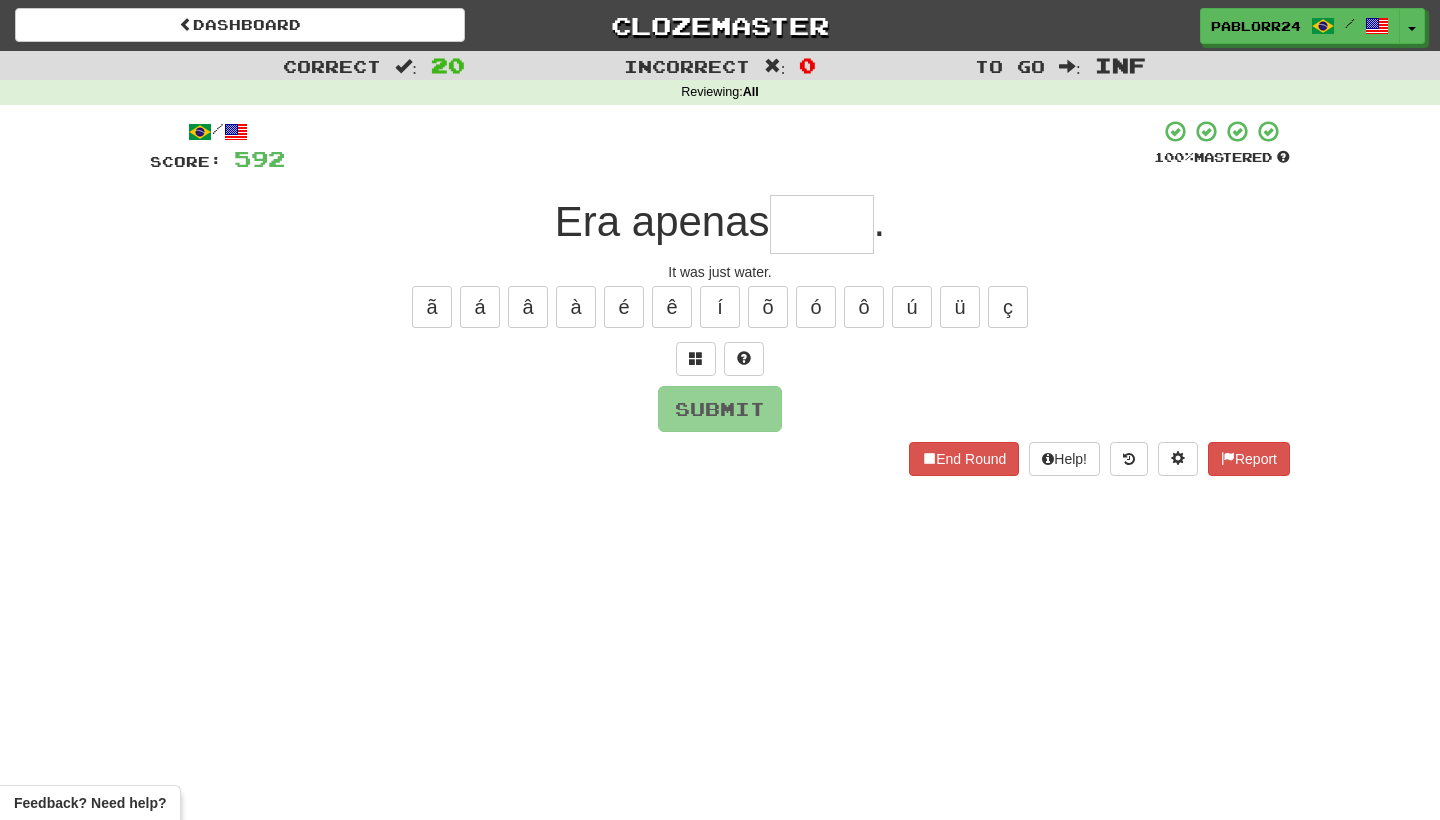 click on "ã á â à é ê í õ ó ô ú ü ç" at bounding box center [720, 307] 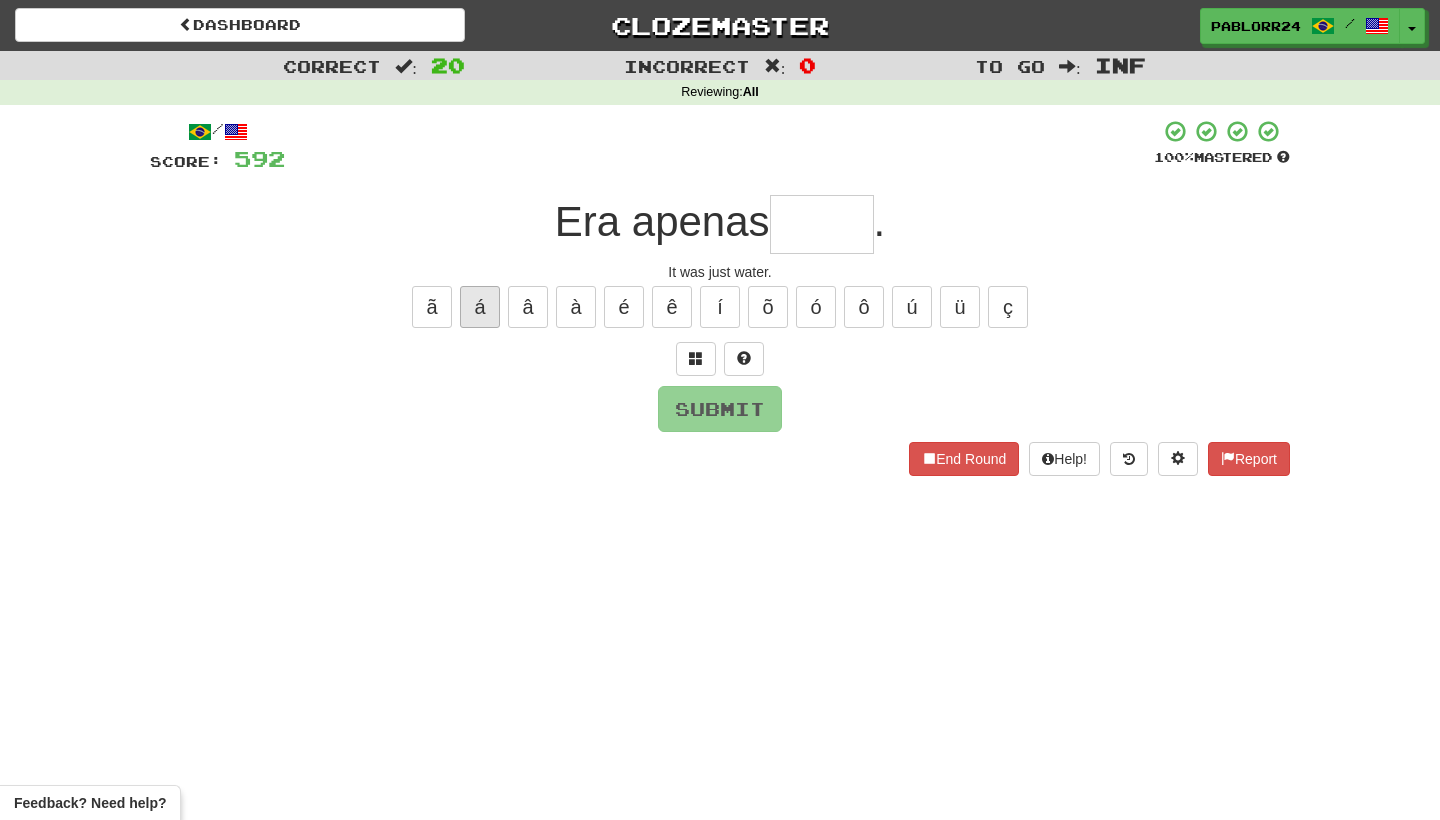 click on "á" at bounding box center [480, 307] 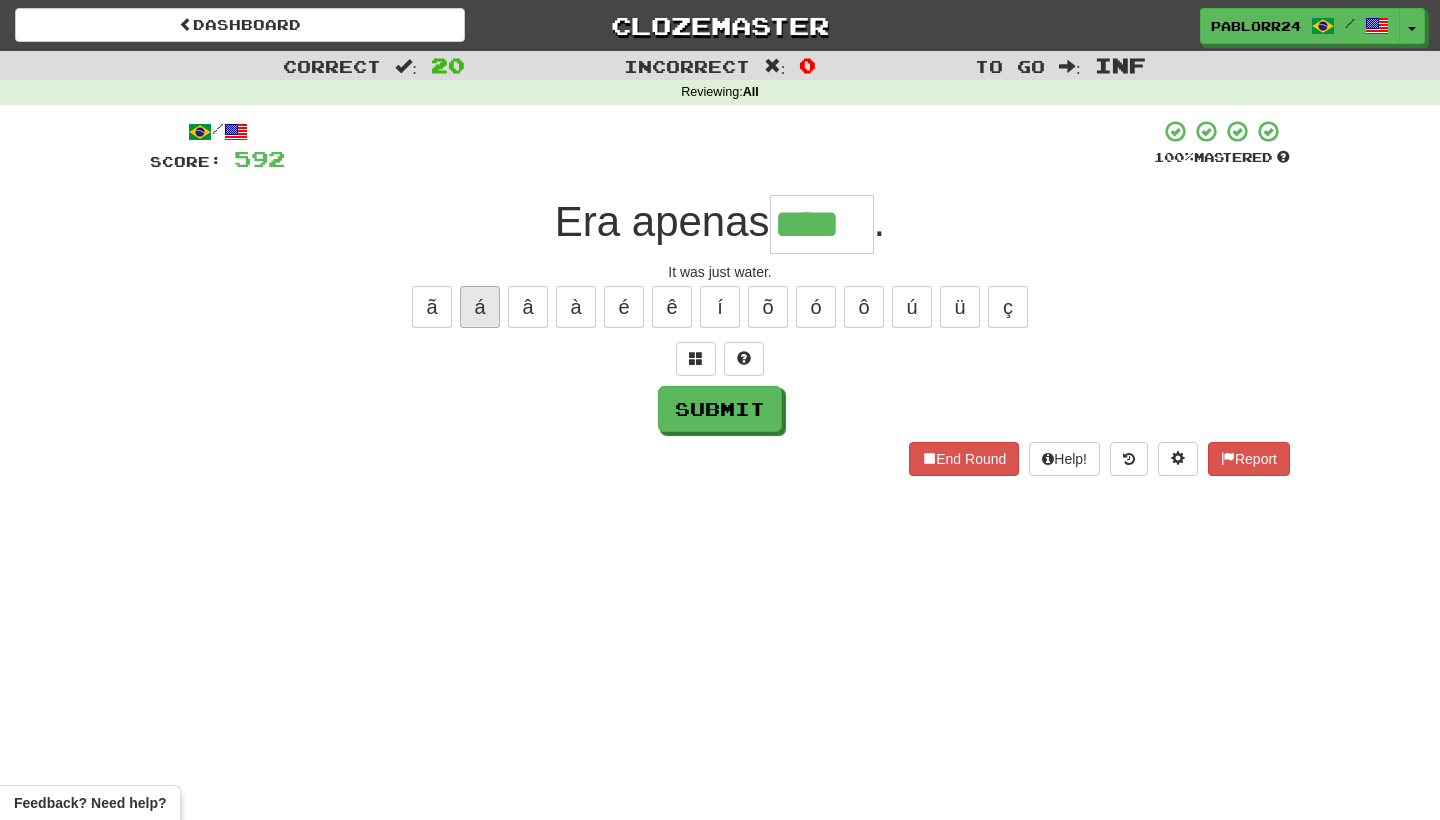 type on "****" 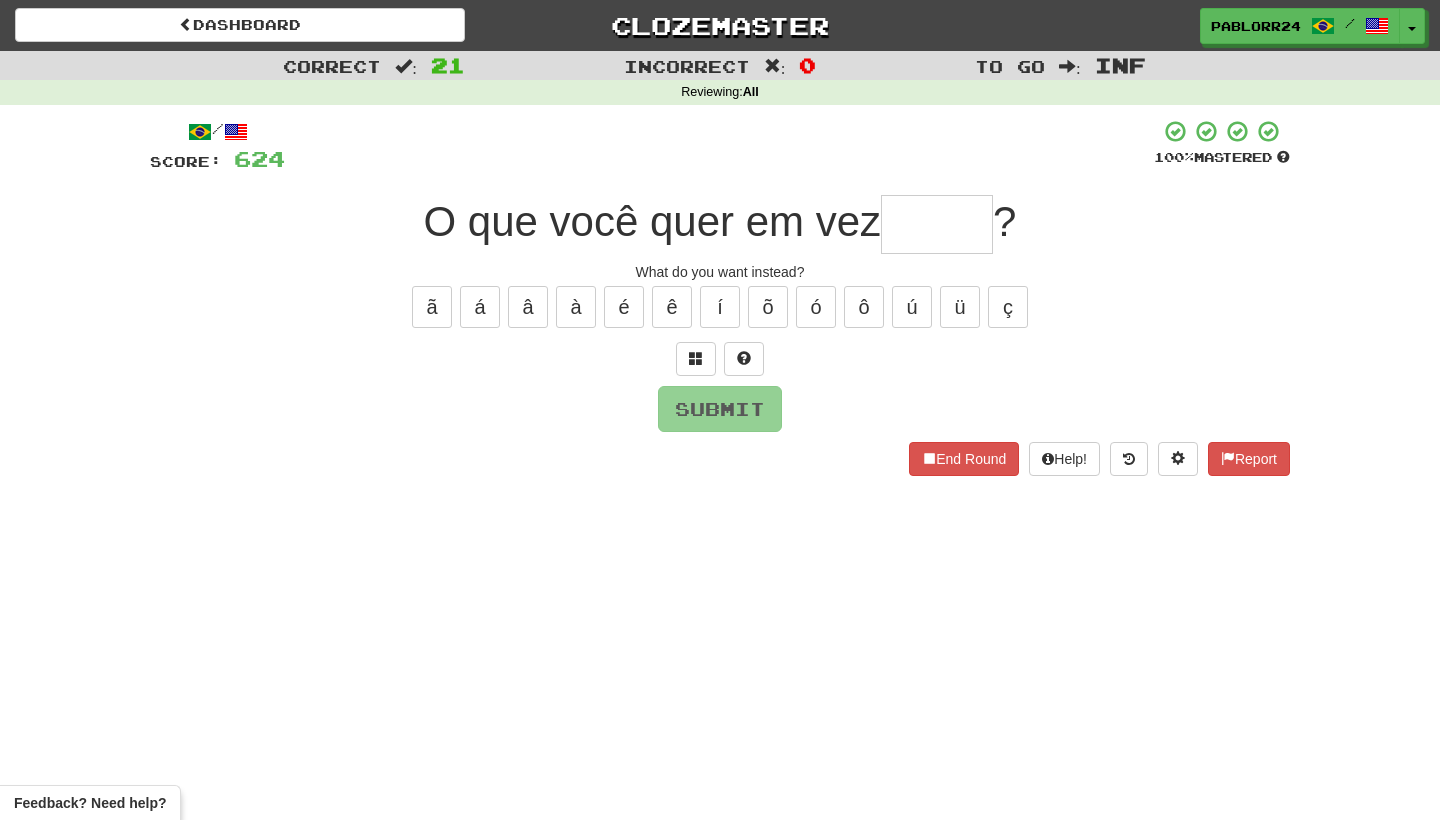 type on "*" 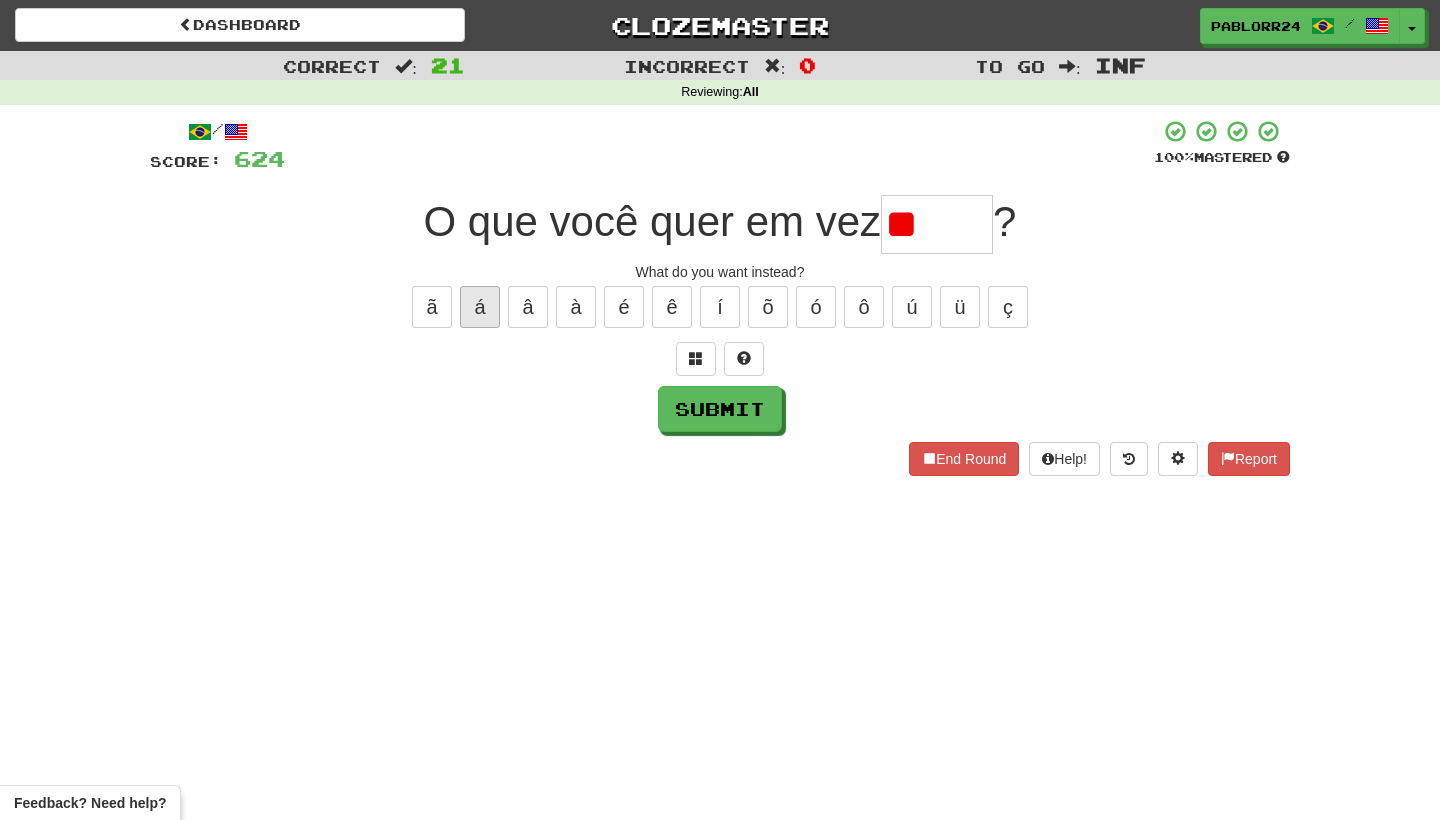 type on "*" 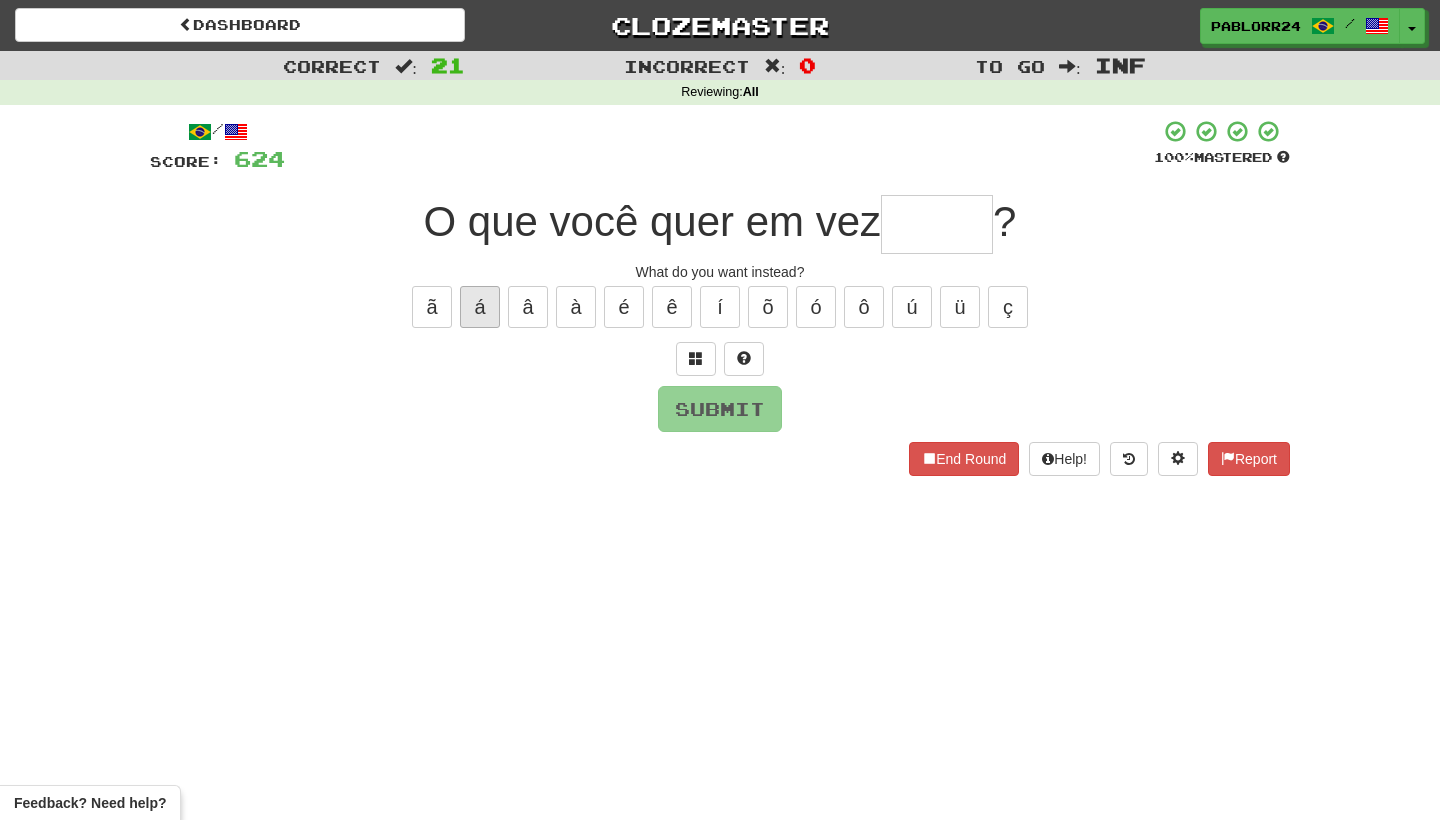 type on "*" 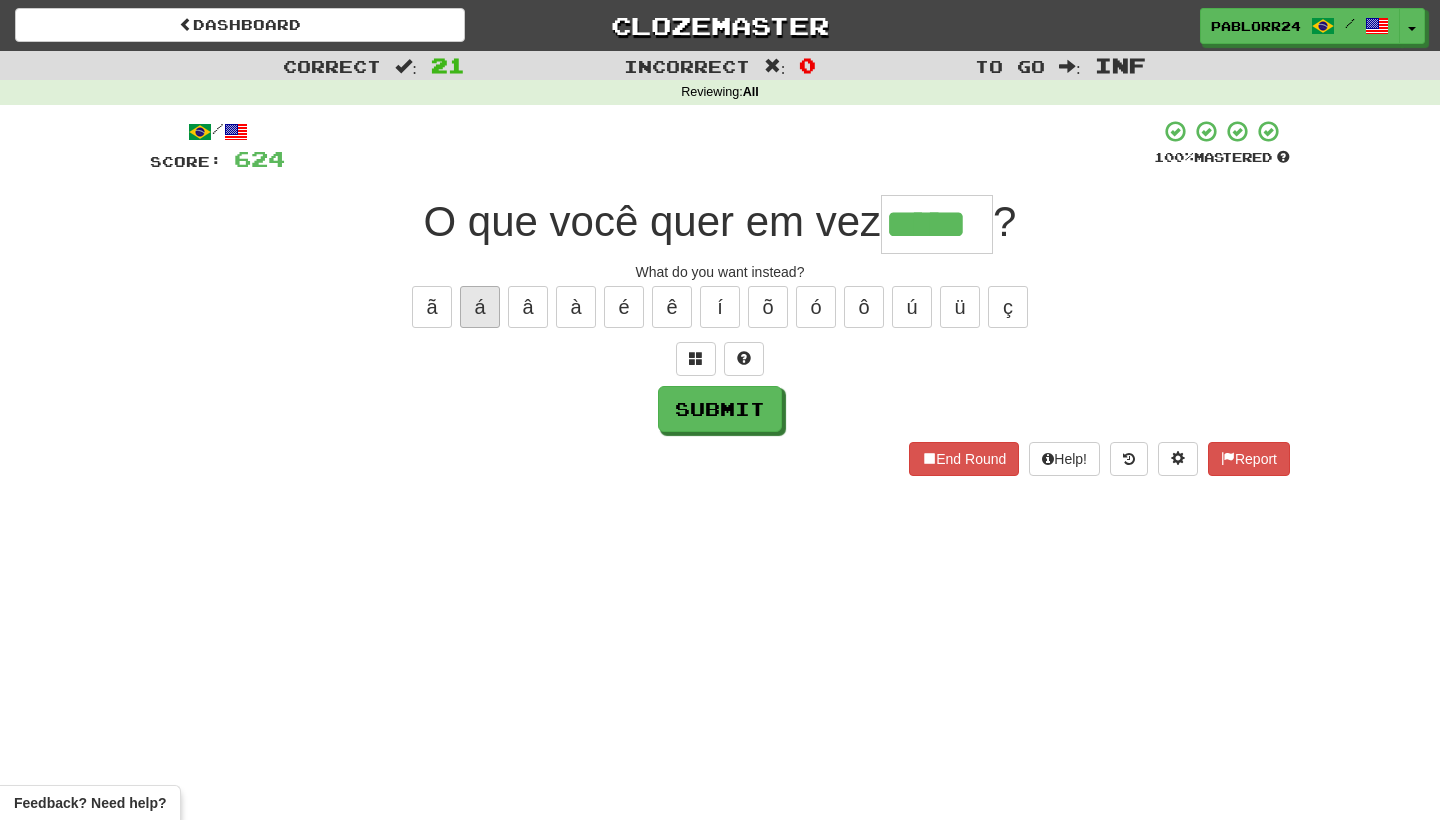 type on "*****" 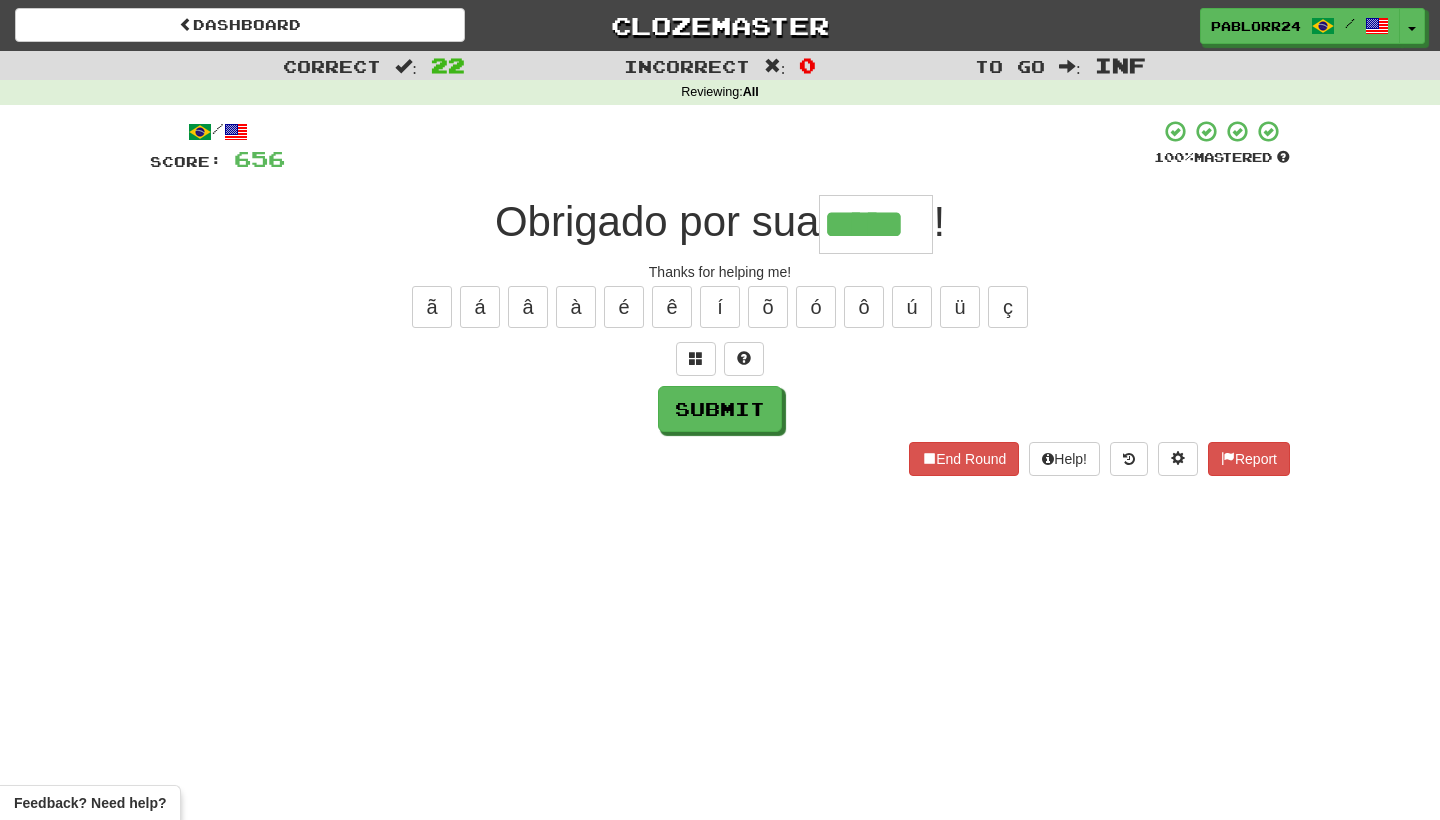 type on "*****" 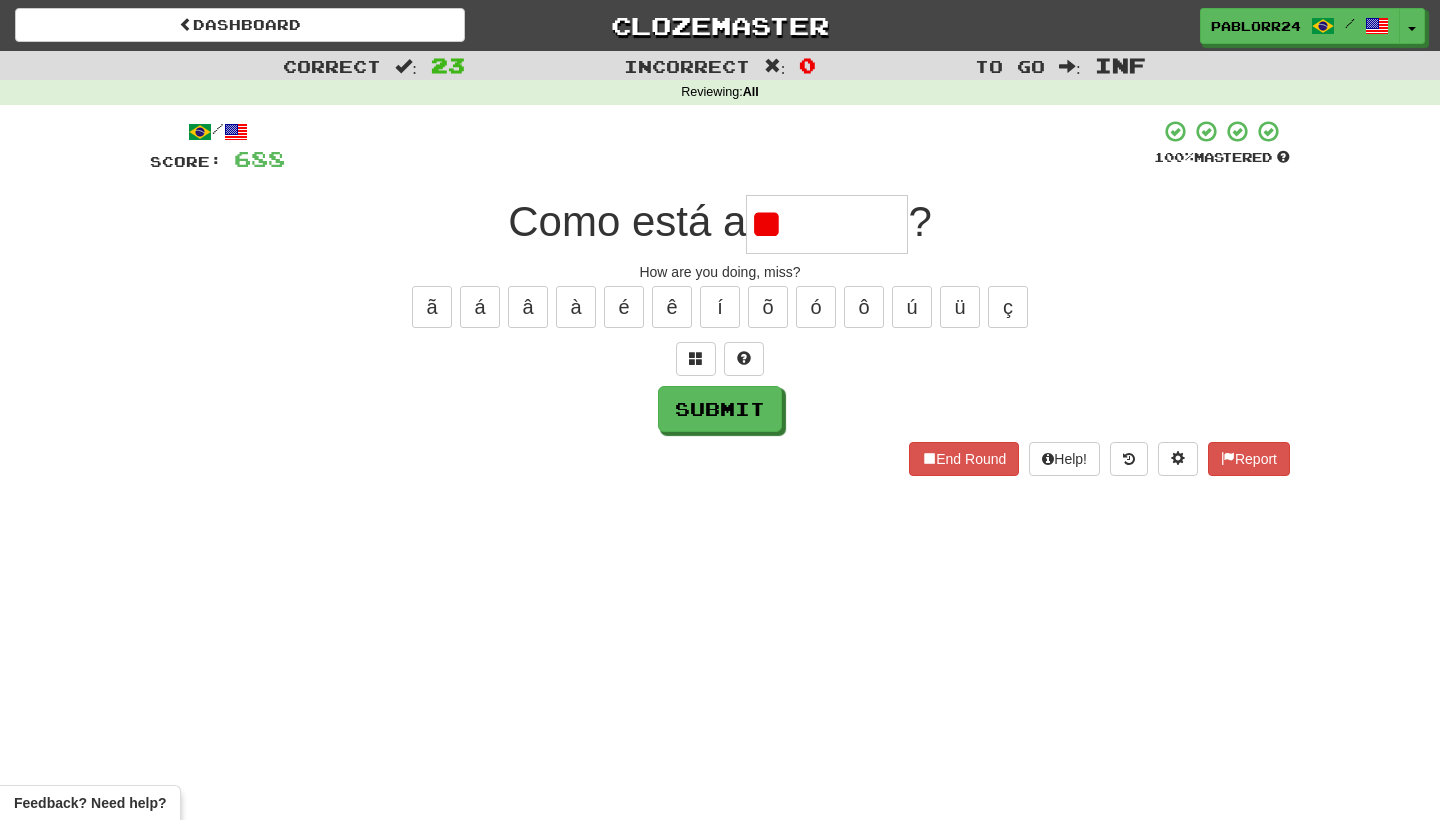 type on "*" 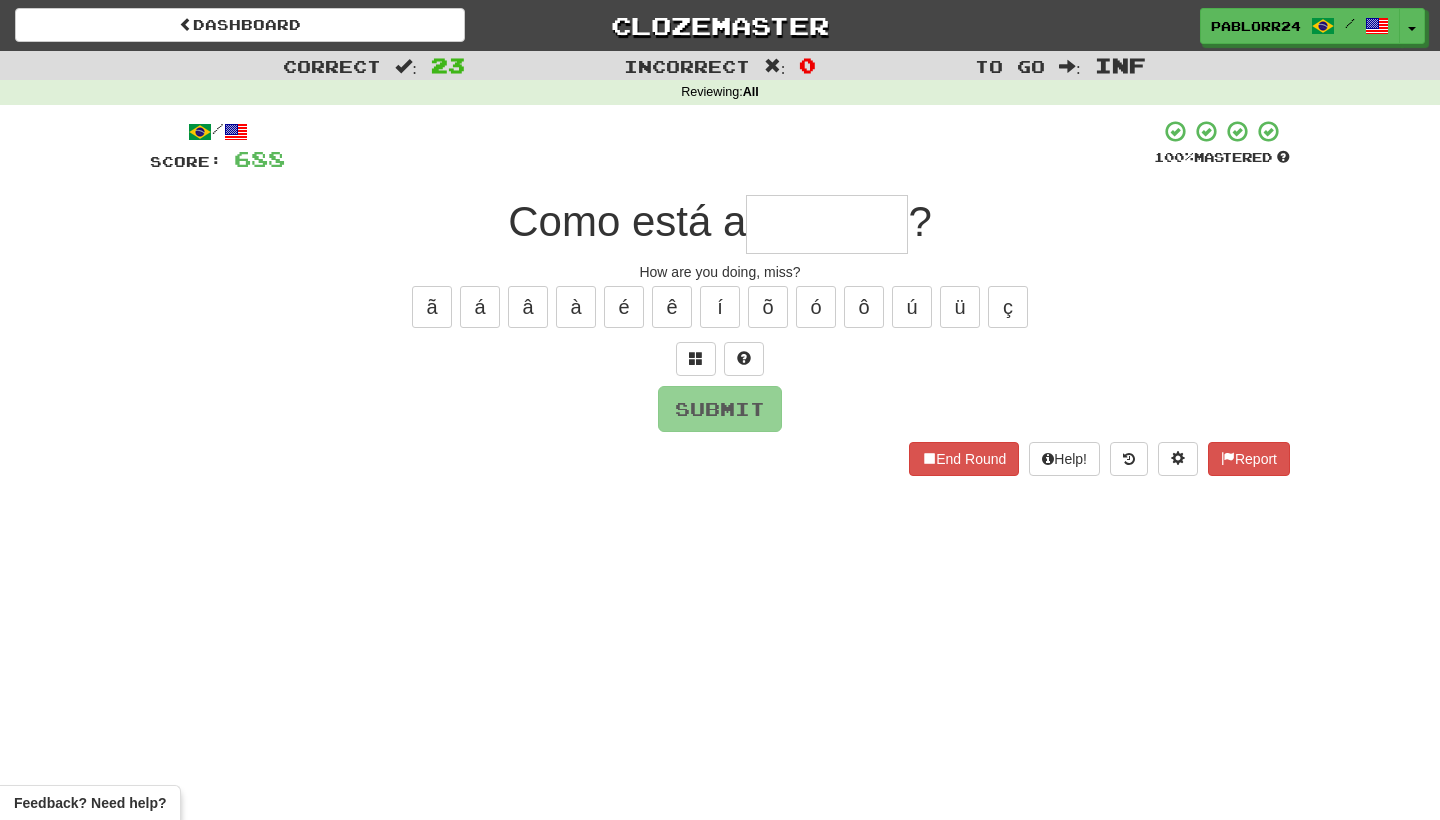 type on "*" 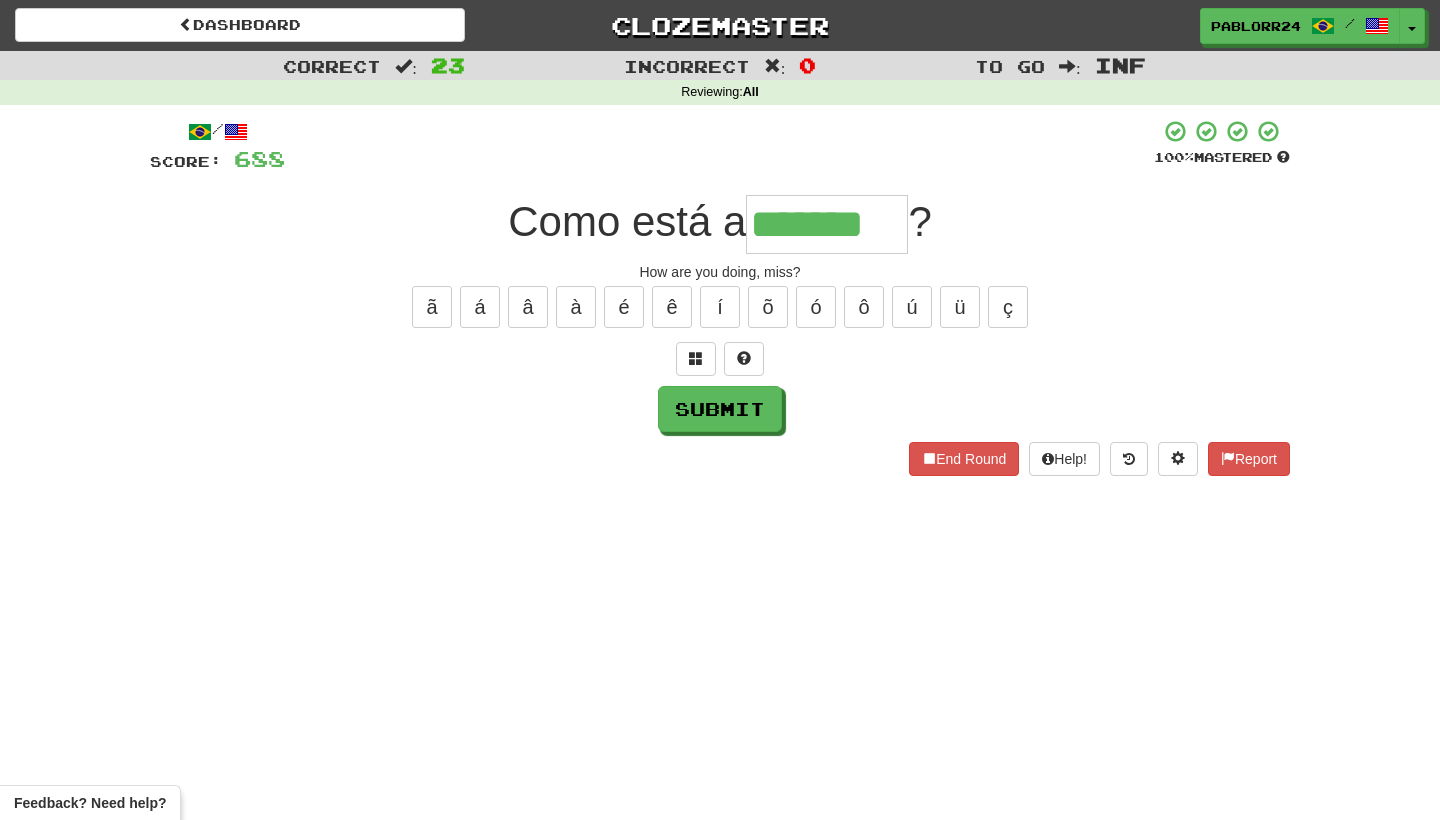 type on "*******" 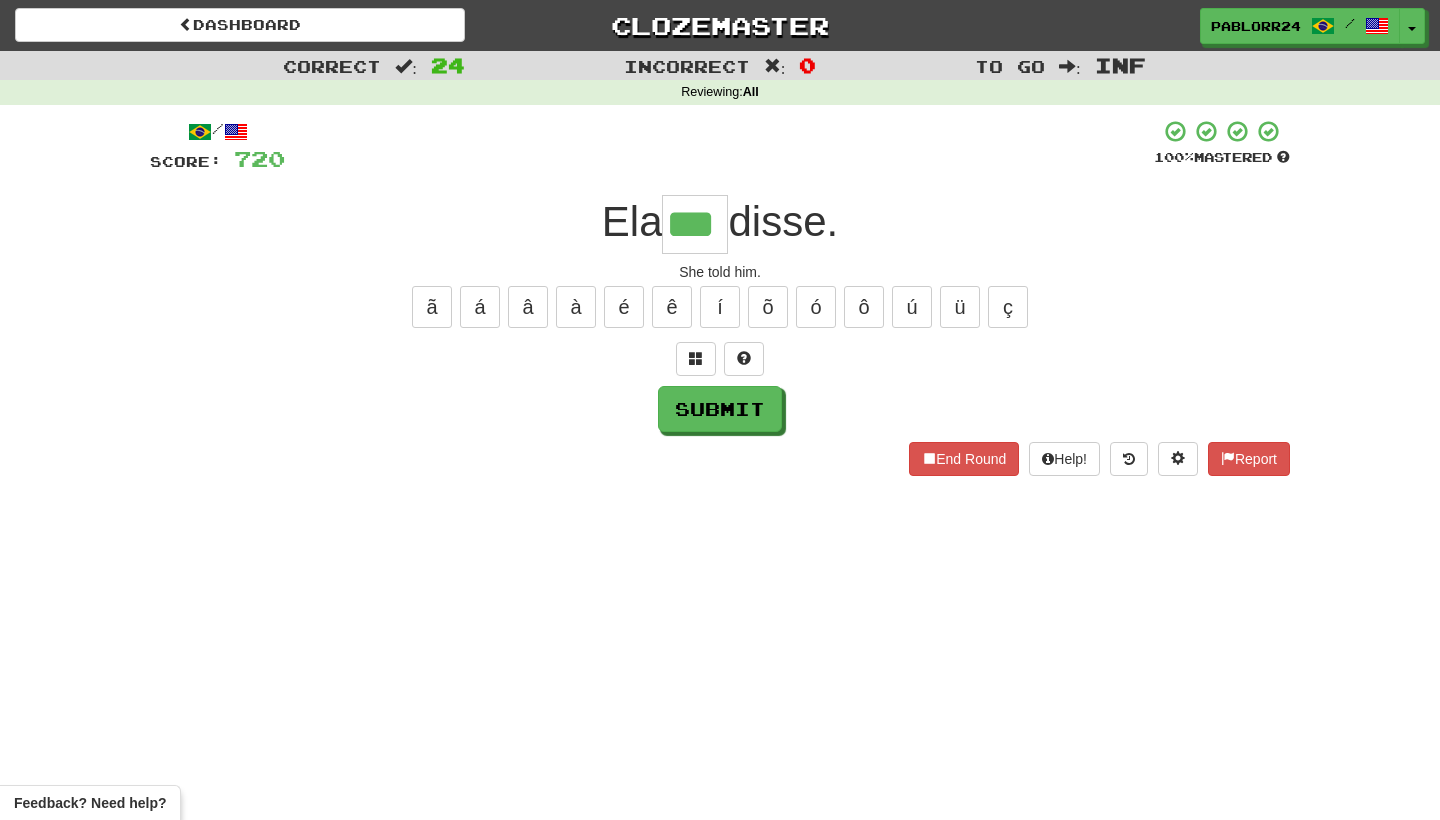 type on "***" 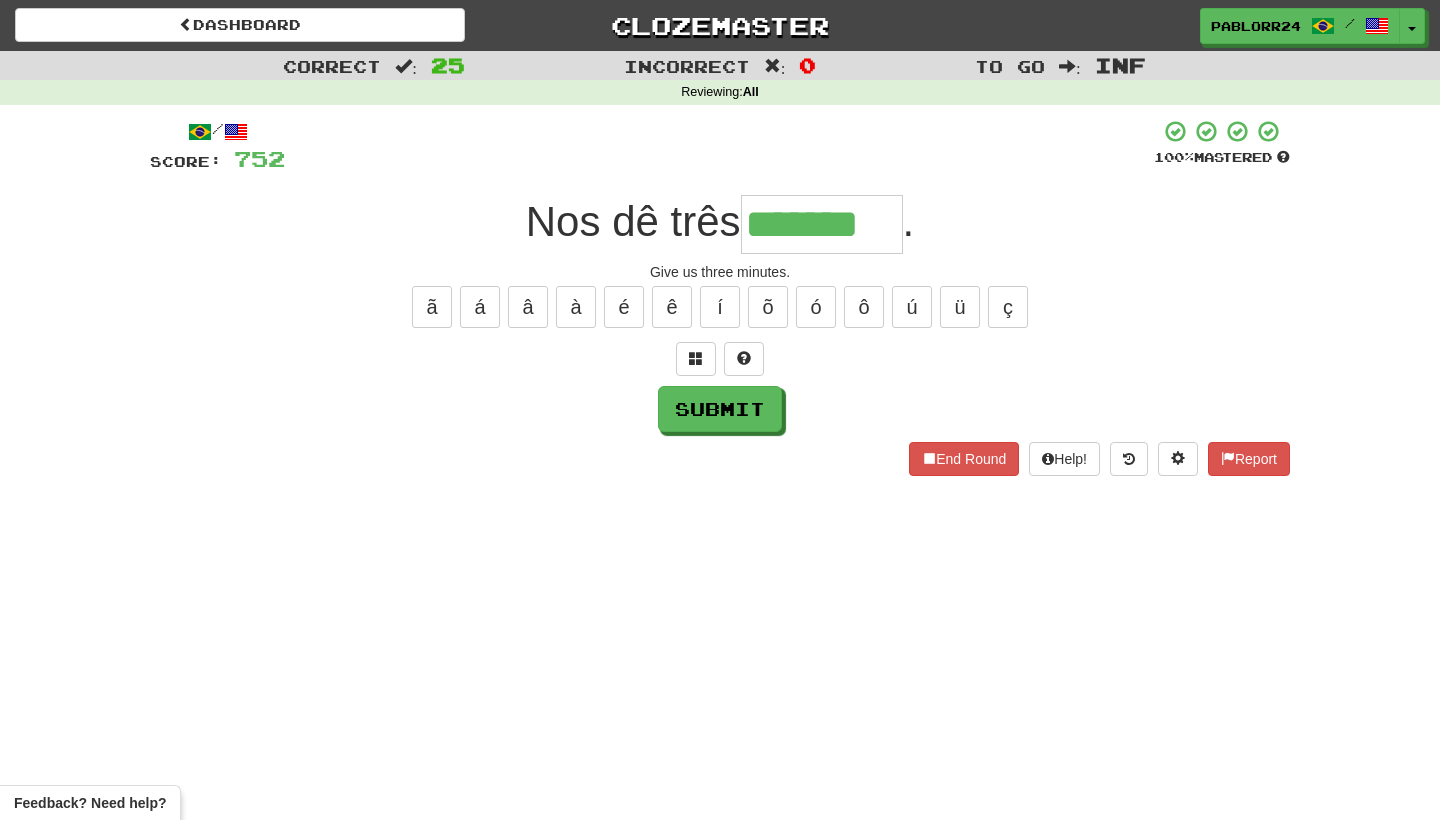 type on "*******" 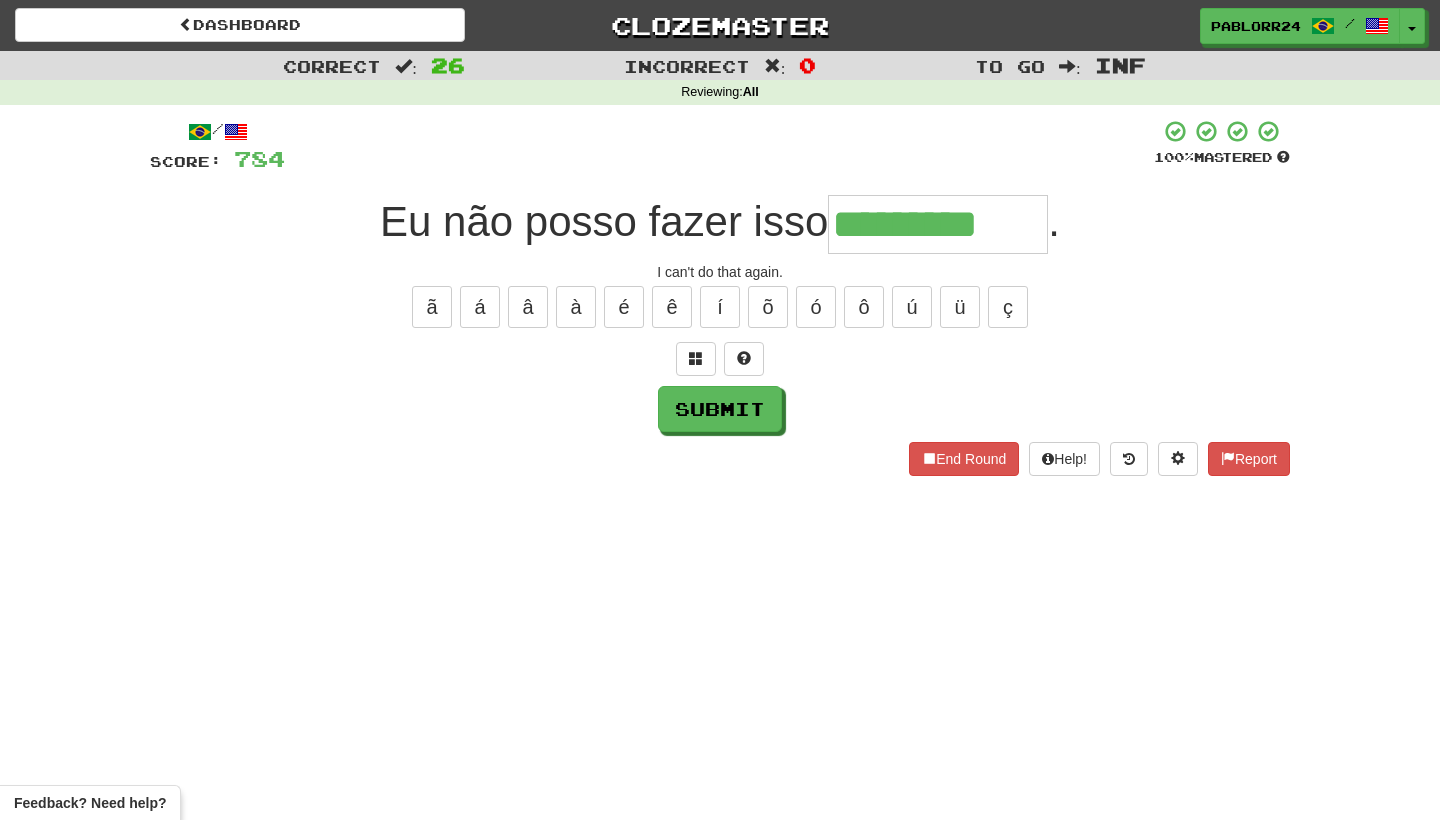 type on "*********" 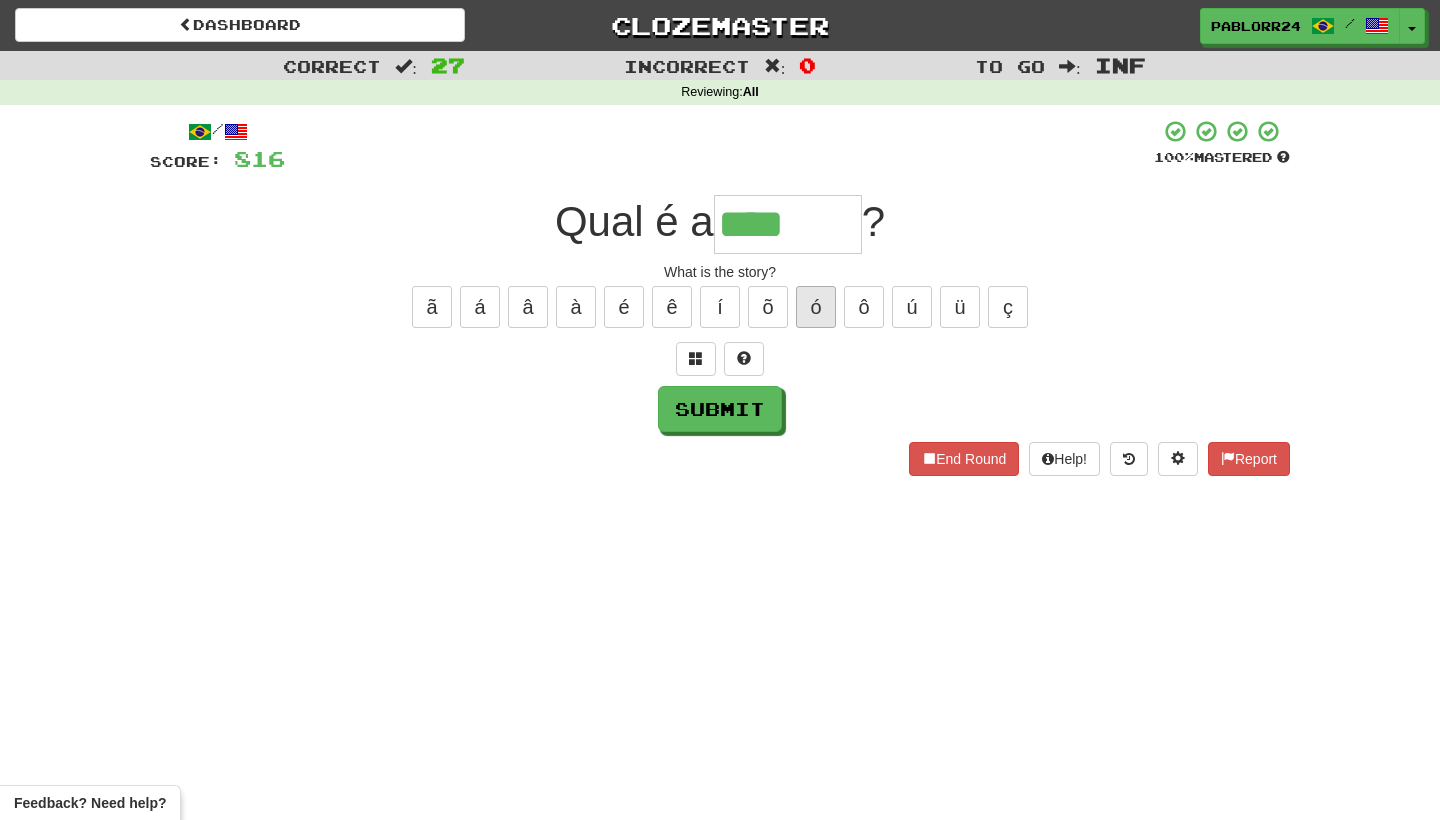 click on "ó" at bounding box center (816, 307) 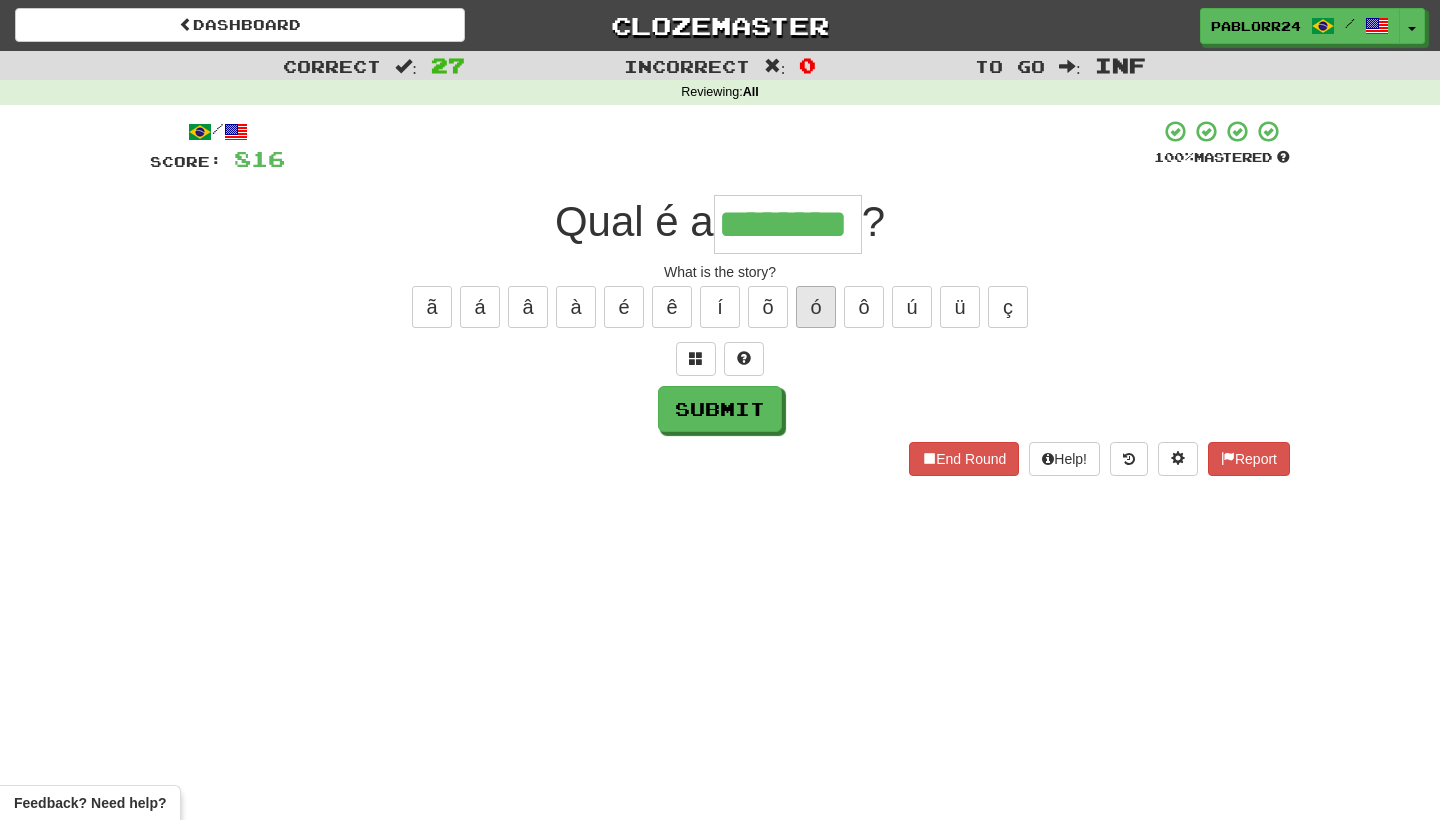 type on "********" 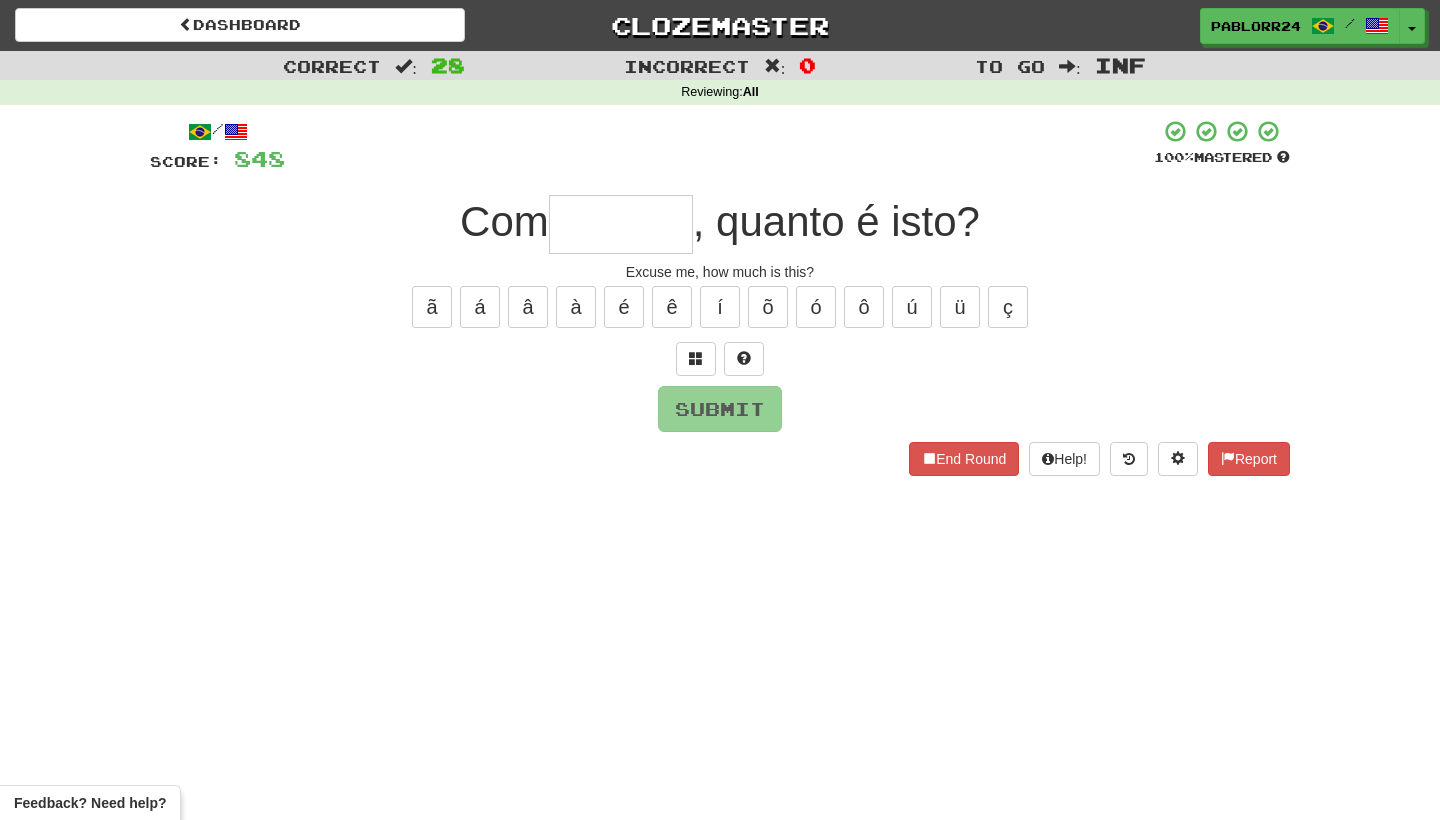 type on "*" 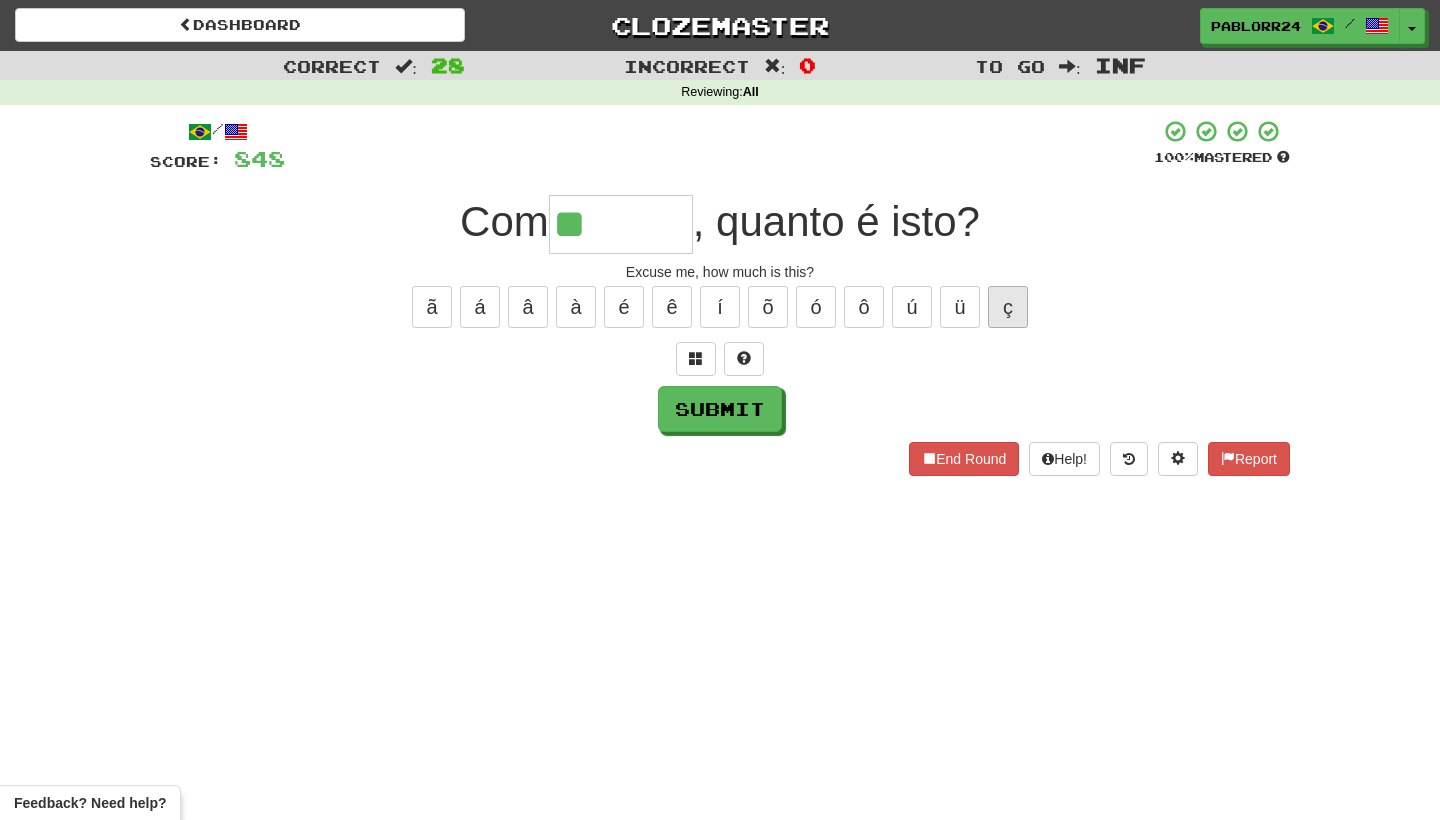 click on "ç" at bounding box center (1008, 307) 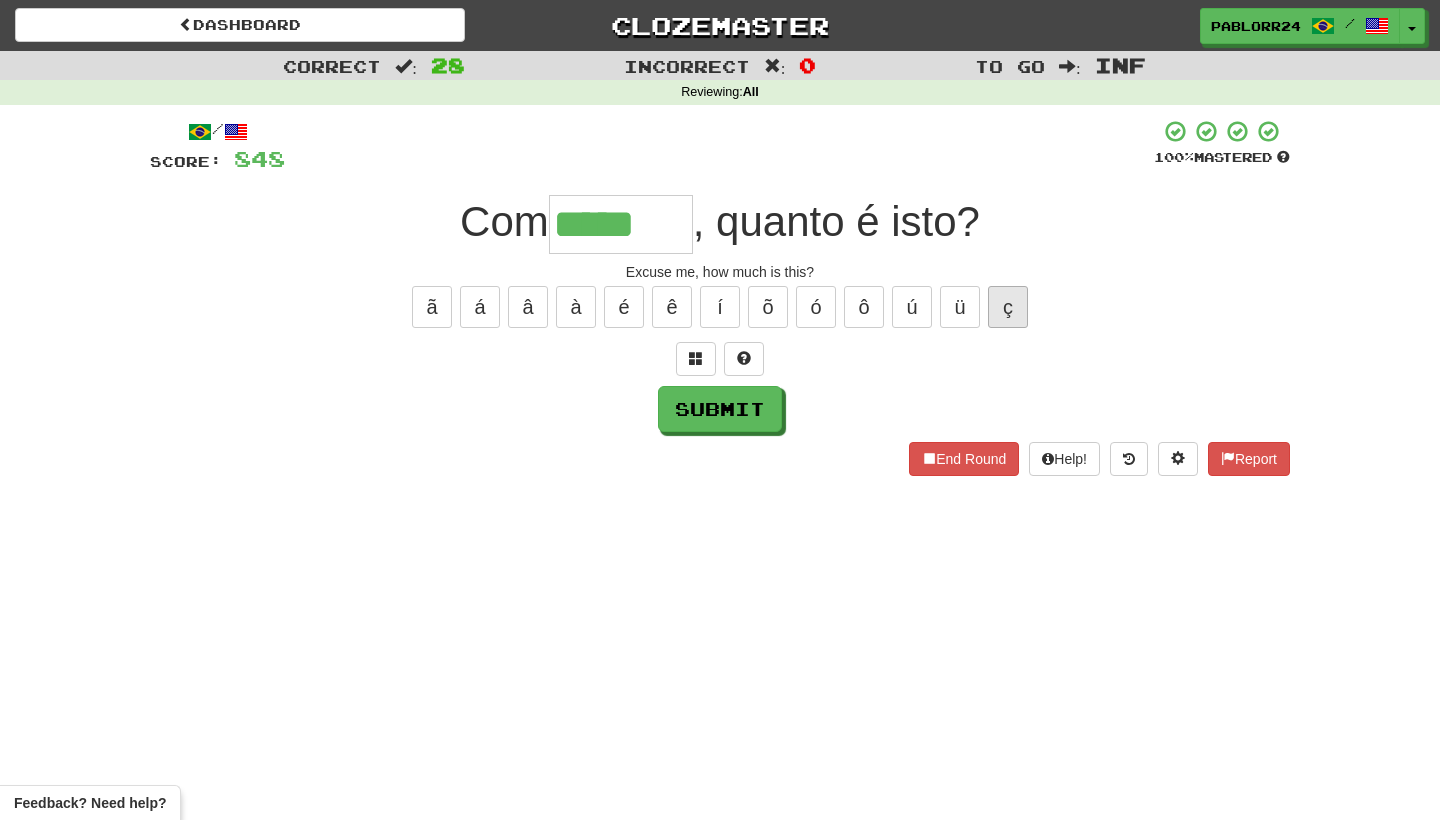 click on "ç" at bounding box center (1008, 307) 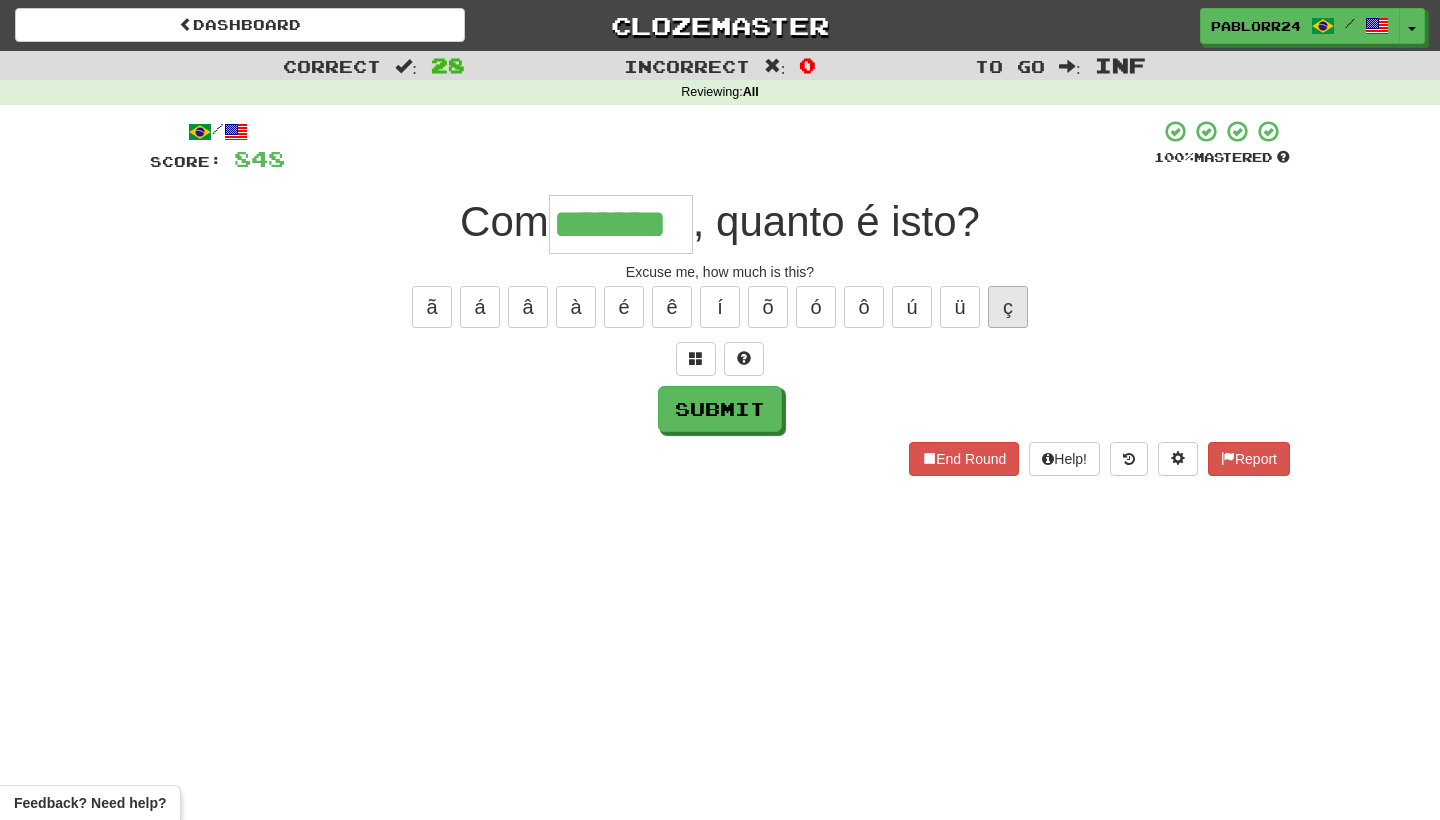type on "*******" 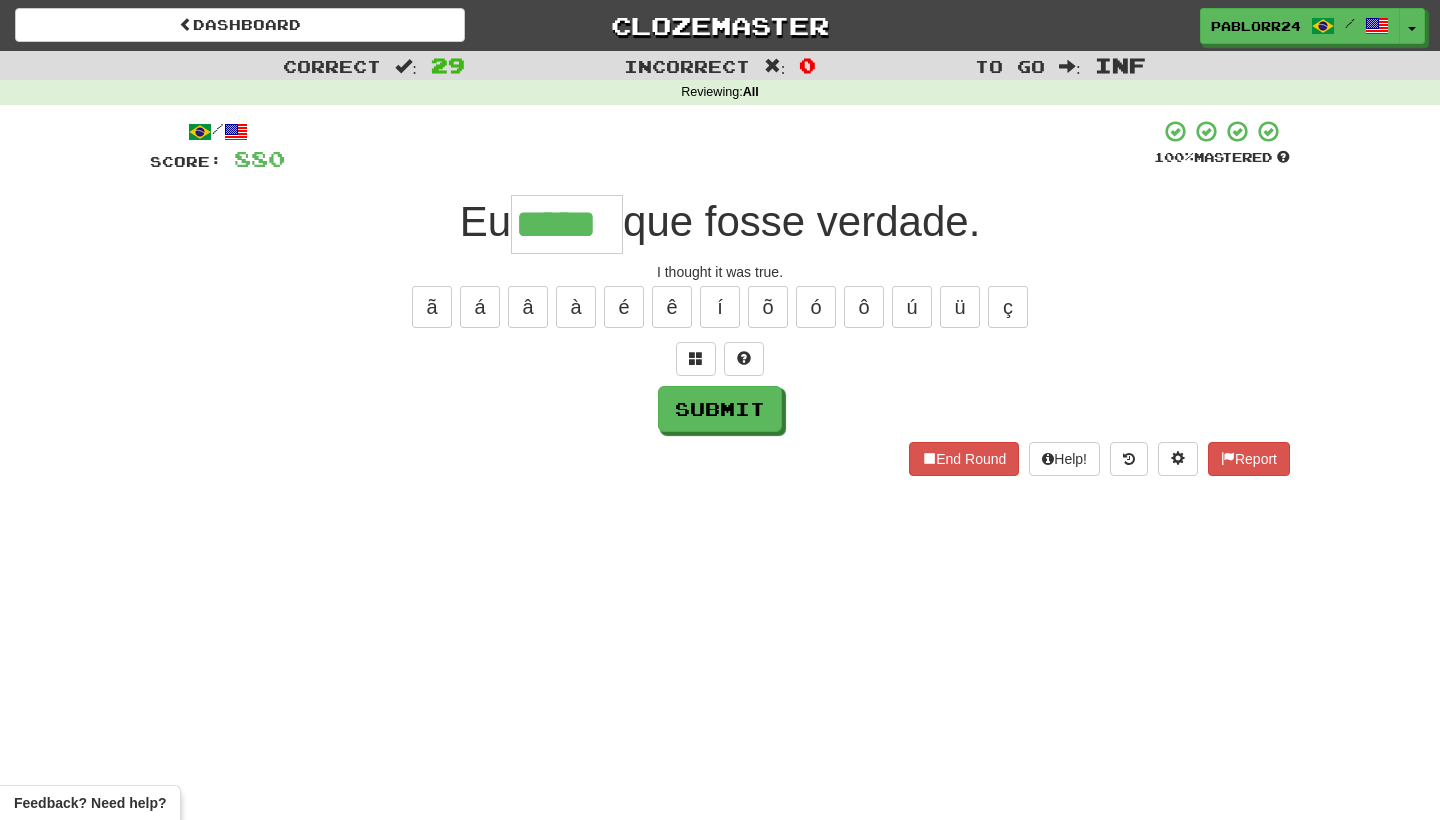 type on "*****" 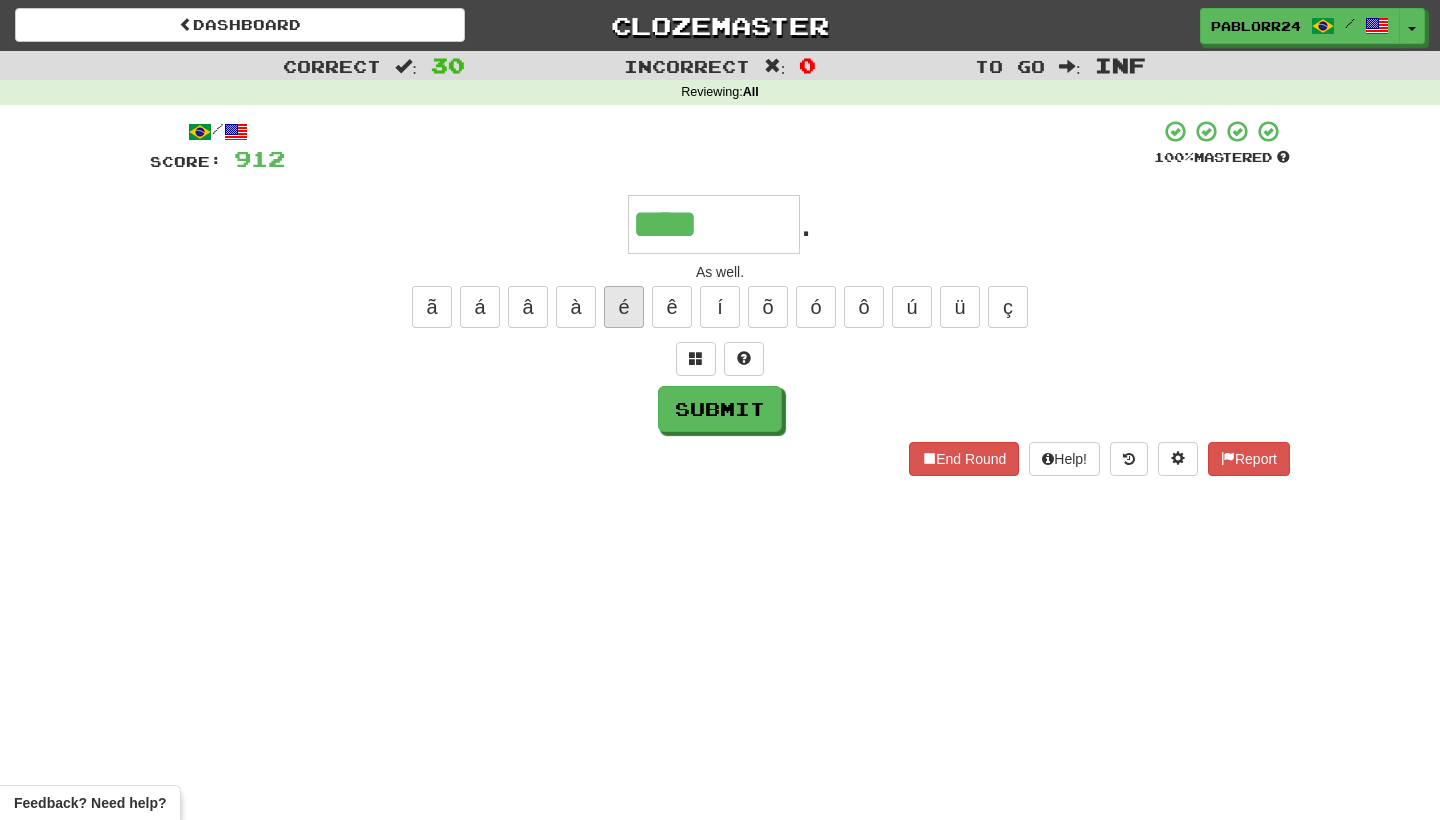 click on "é" at bounding box center [624, 307] 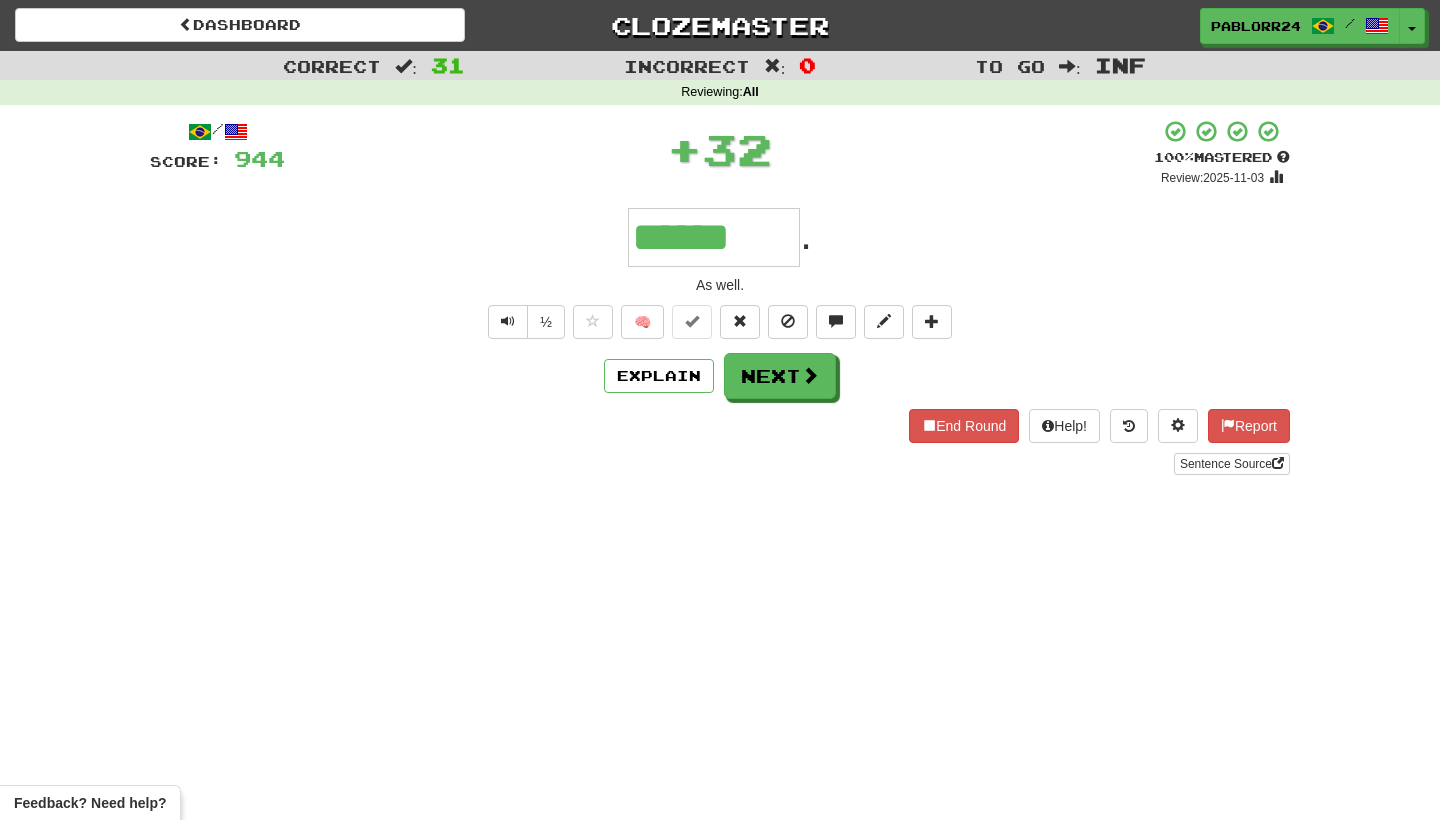 type on "******" 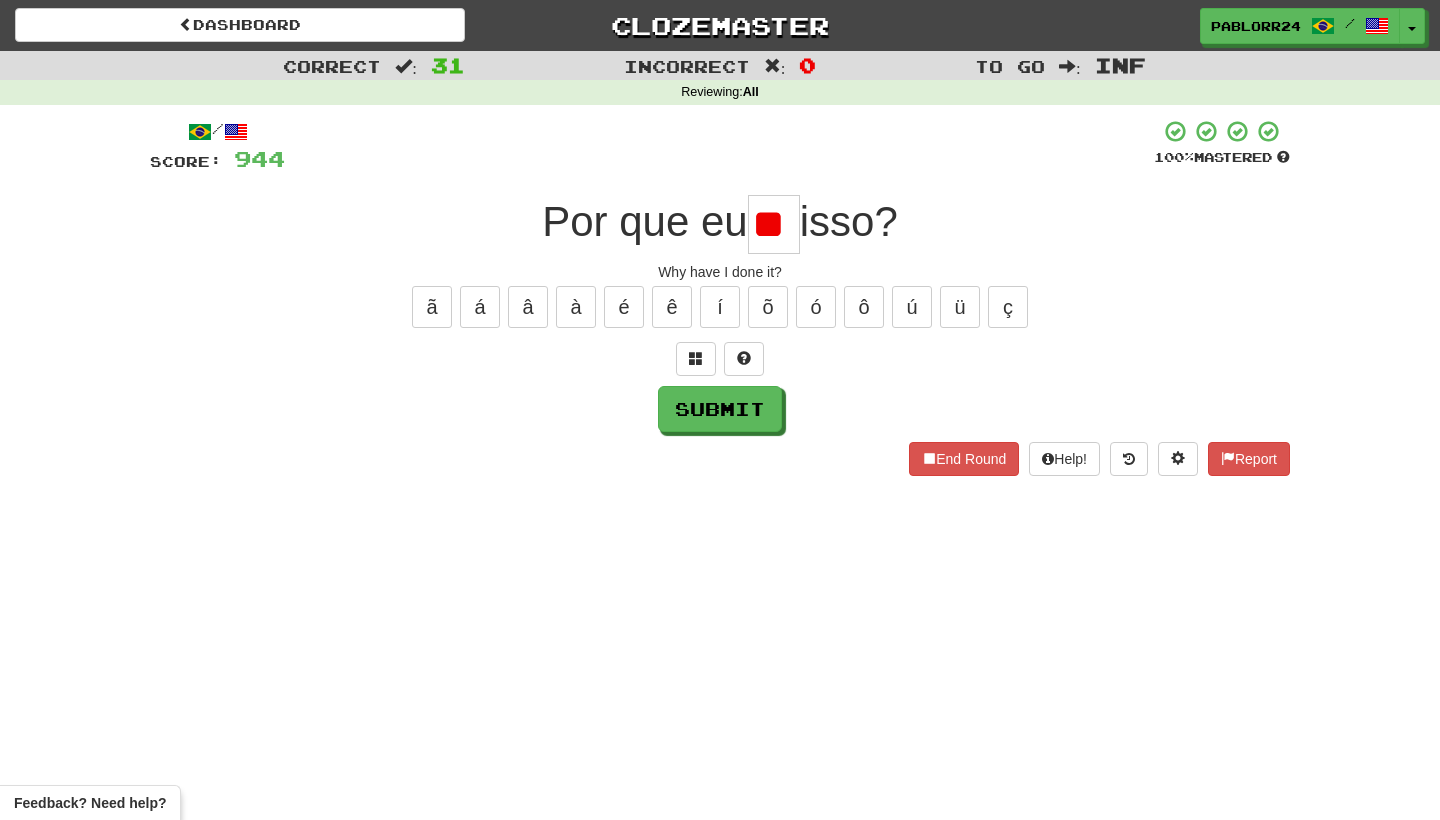 type on "*" 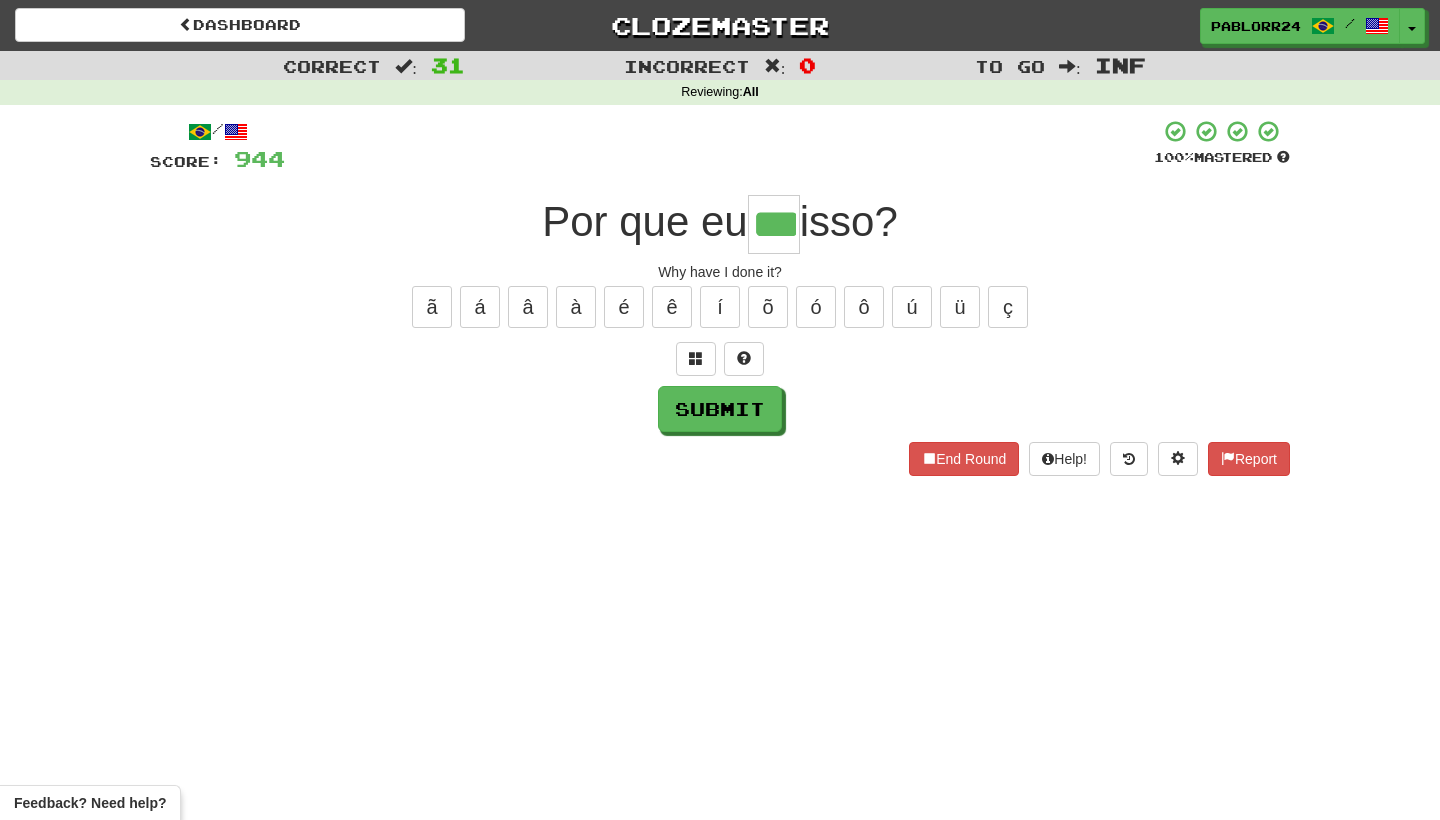 type on "***" 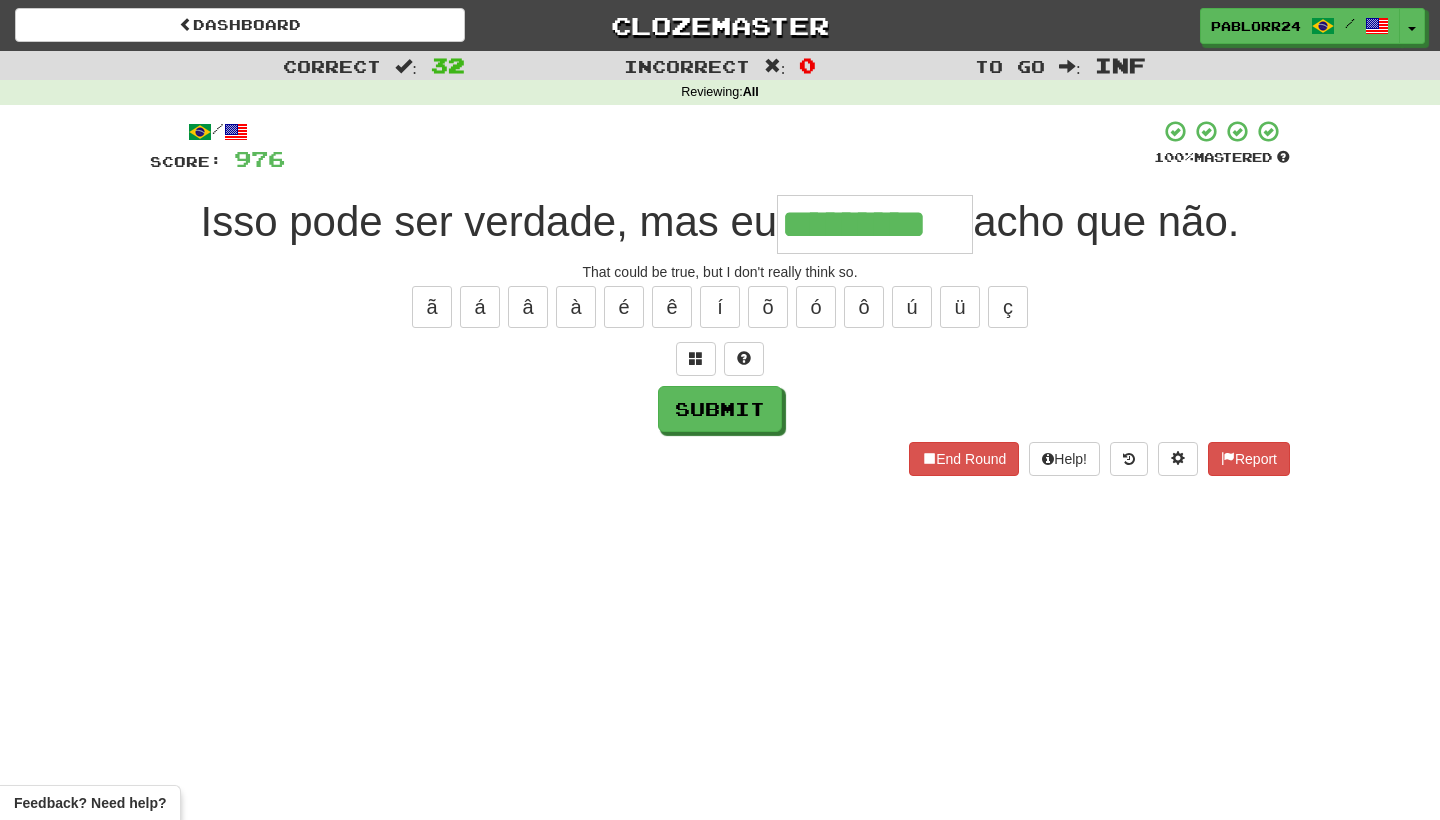 type on "*********" 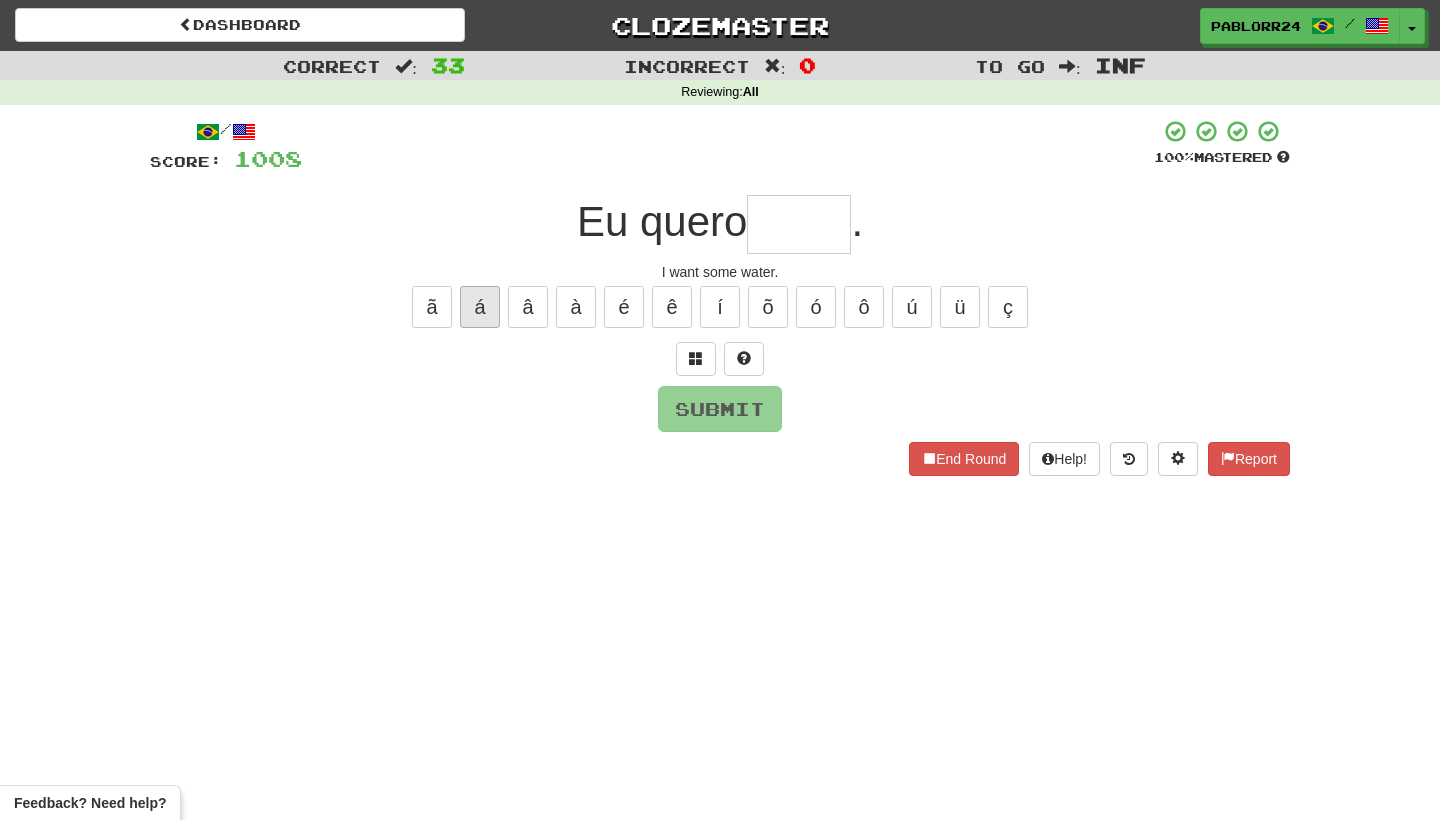 click on "á" at bounding box center [480, 307] 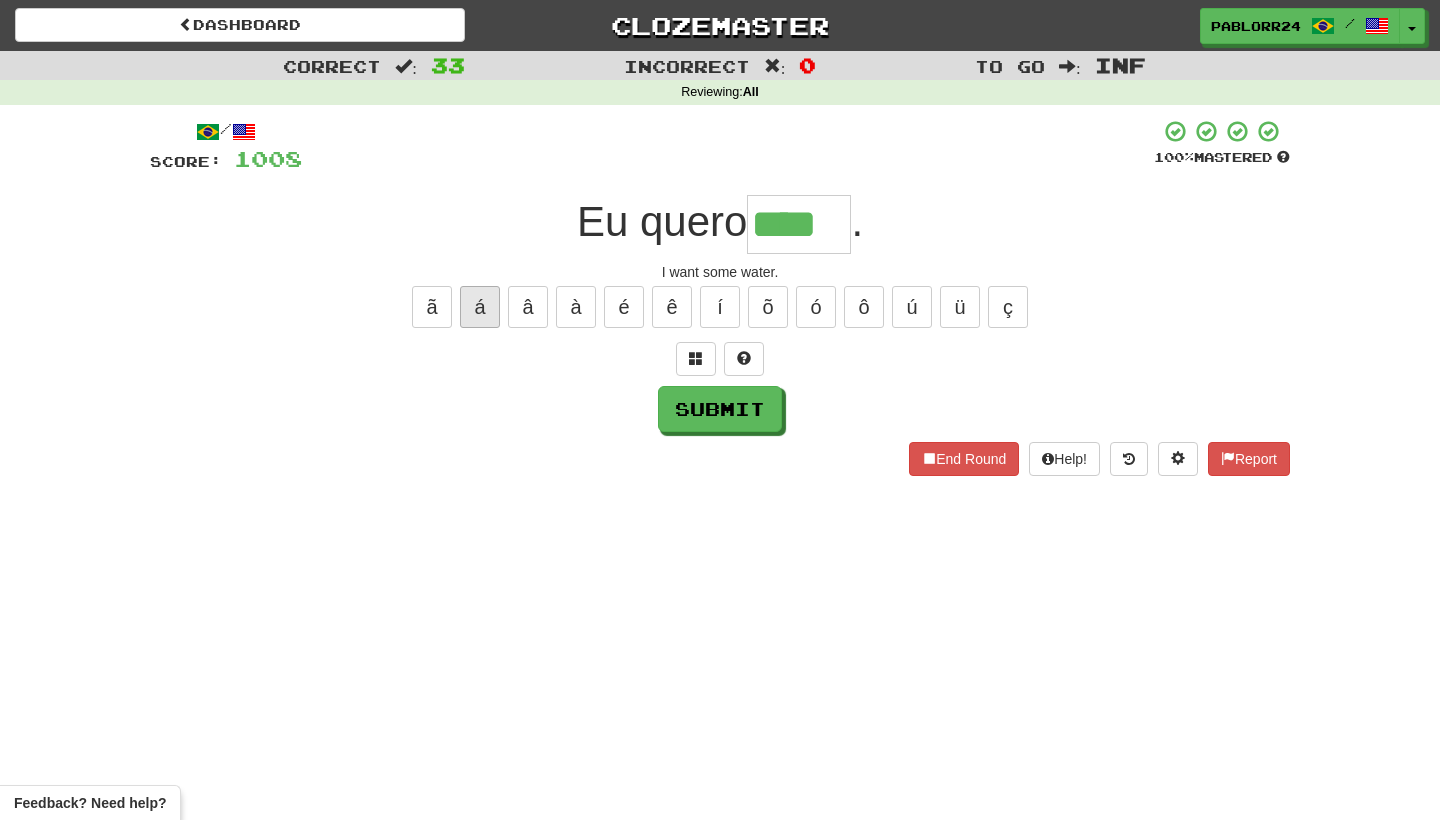 type on "****" 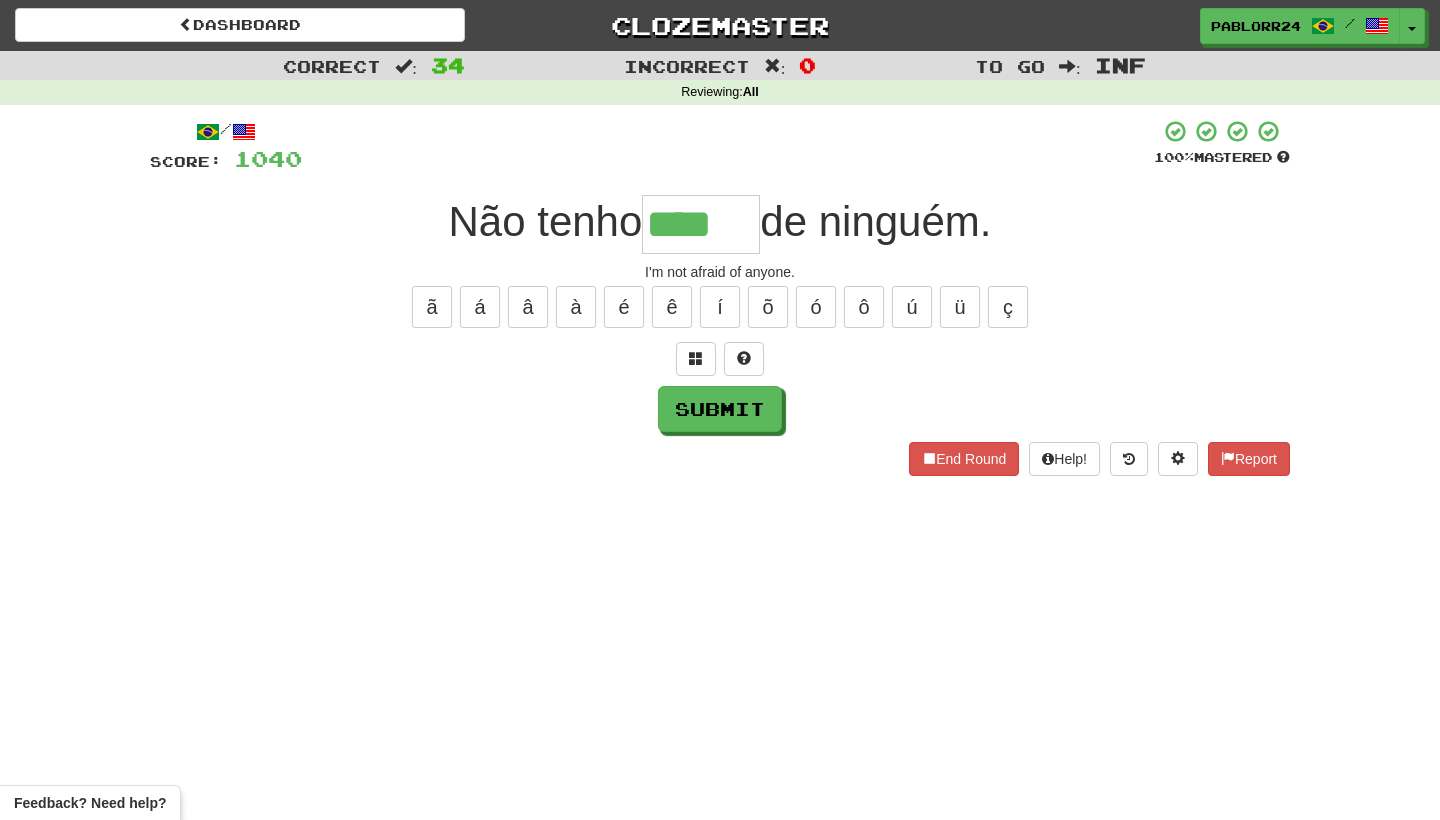 type on "****" 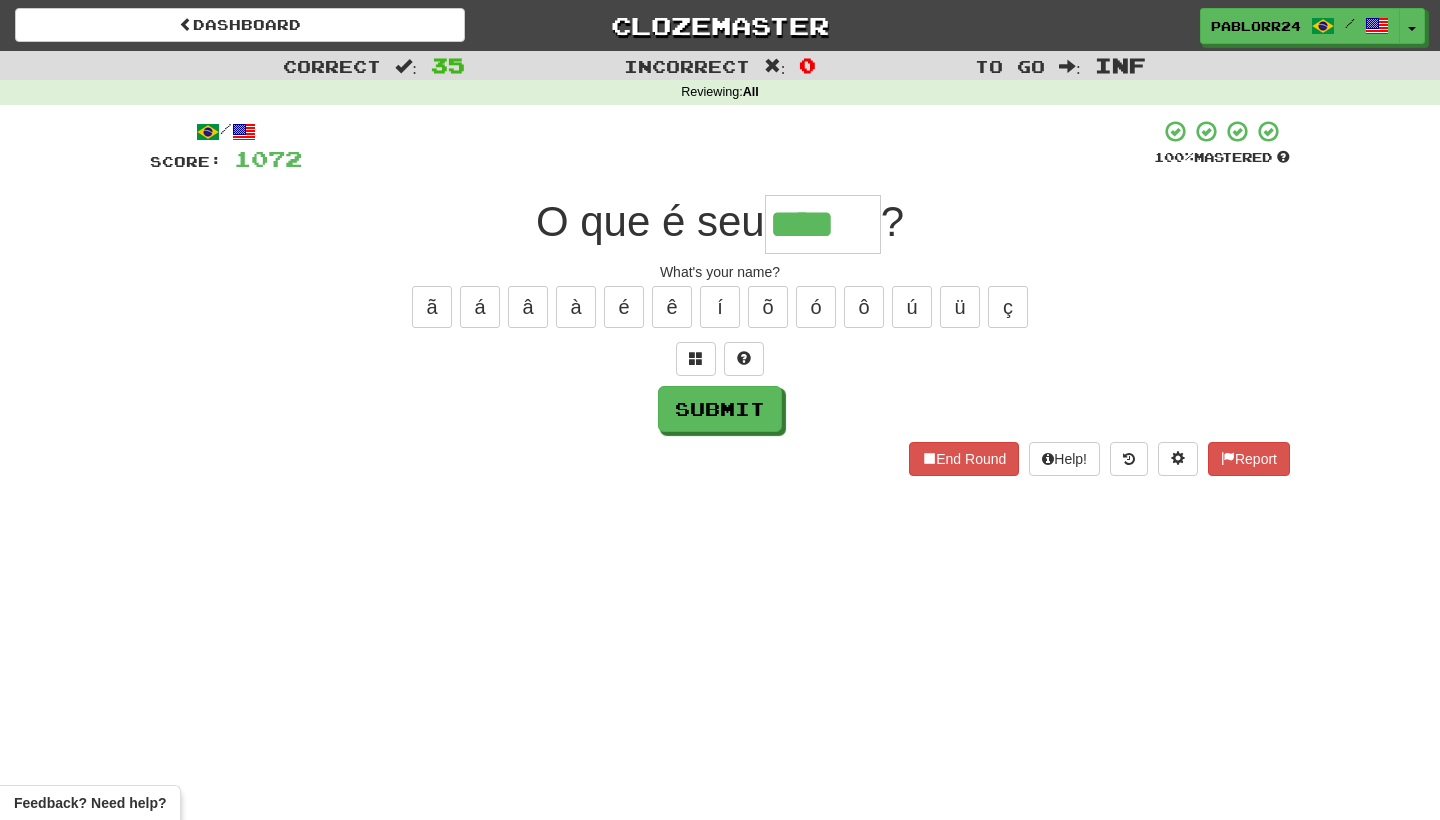 type on "****" 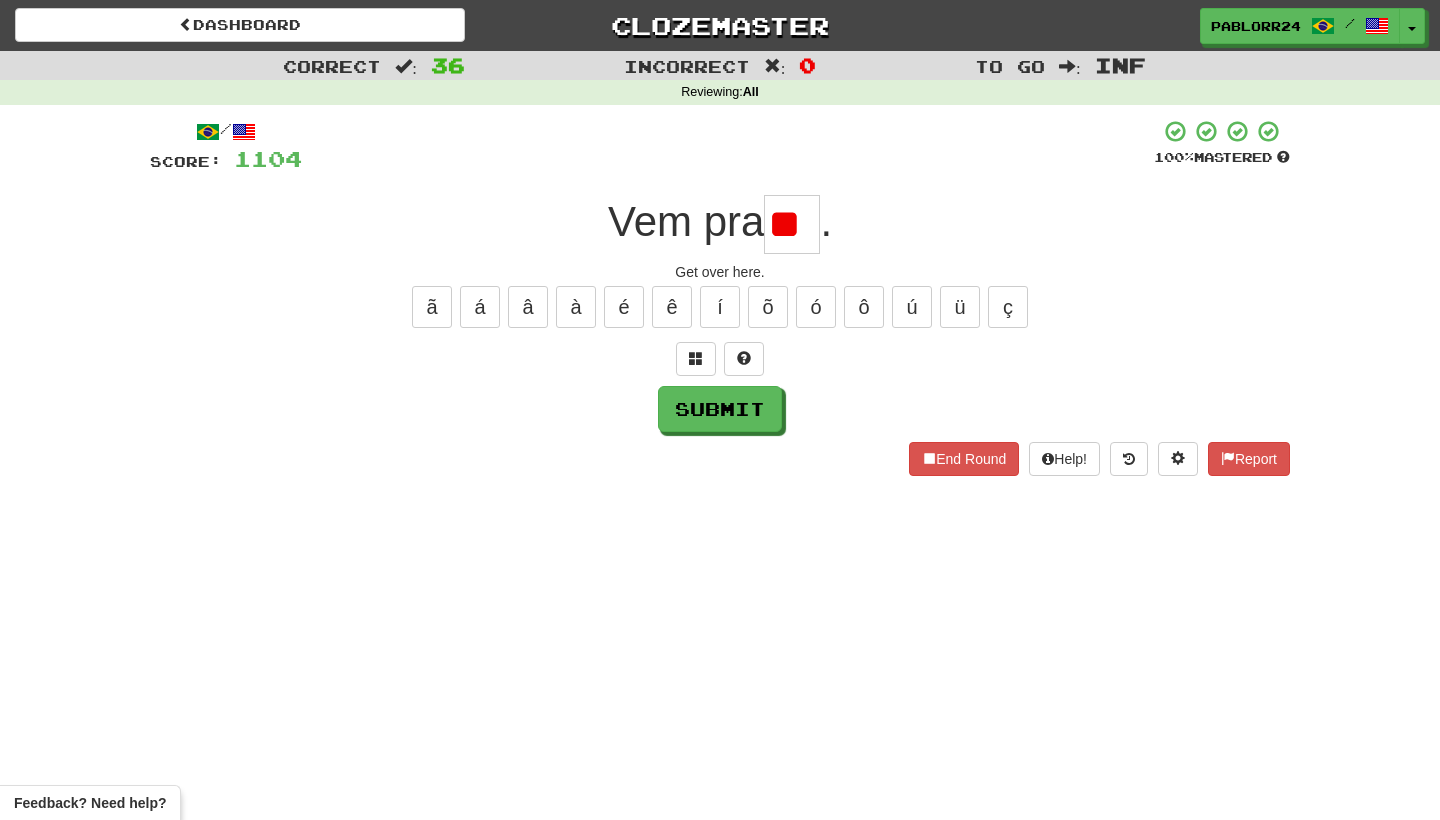 type on "*" 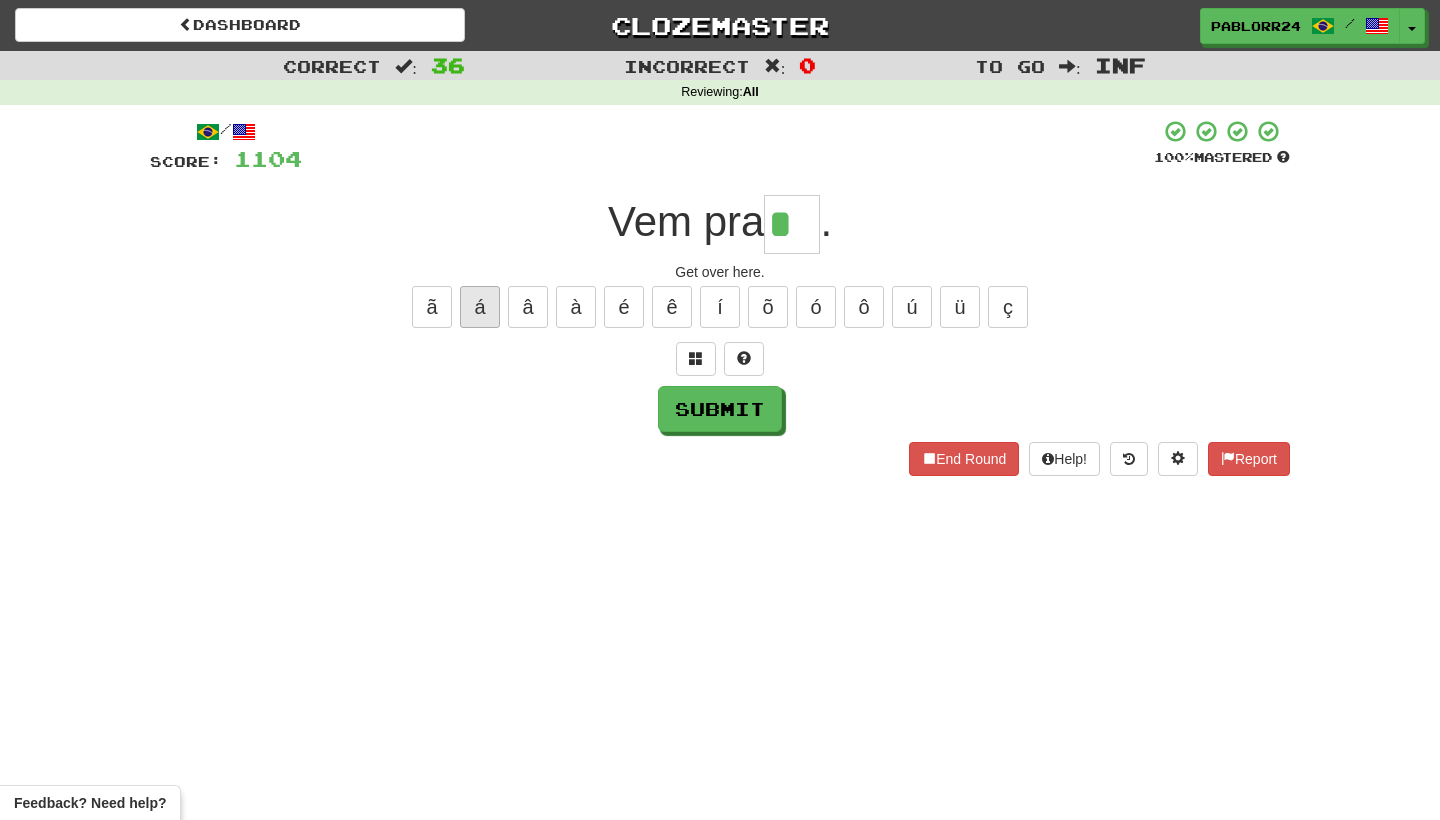 click on "á" at bounding box center (480, 307) 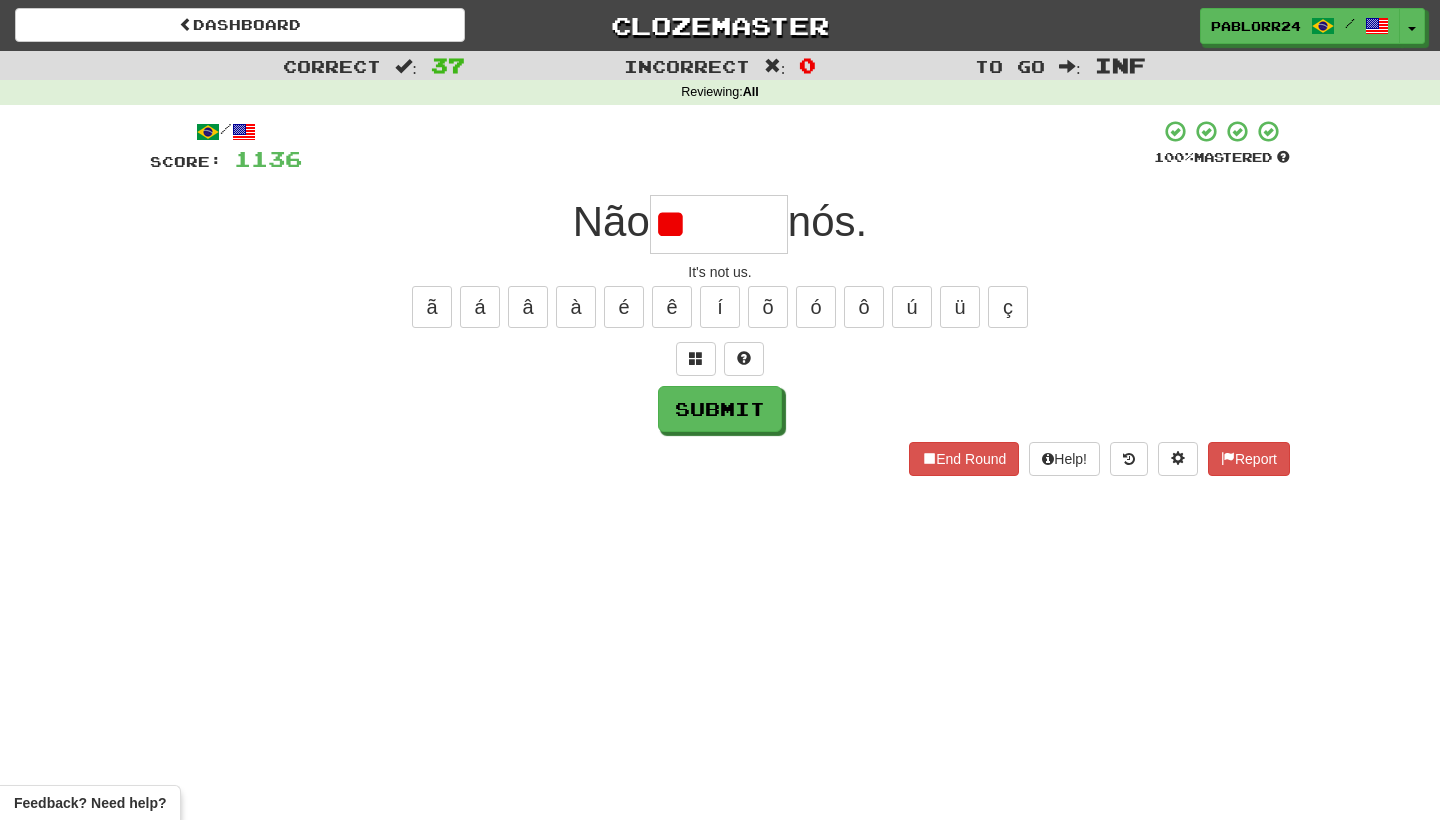 type on "*" 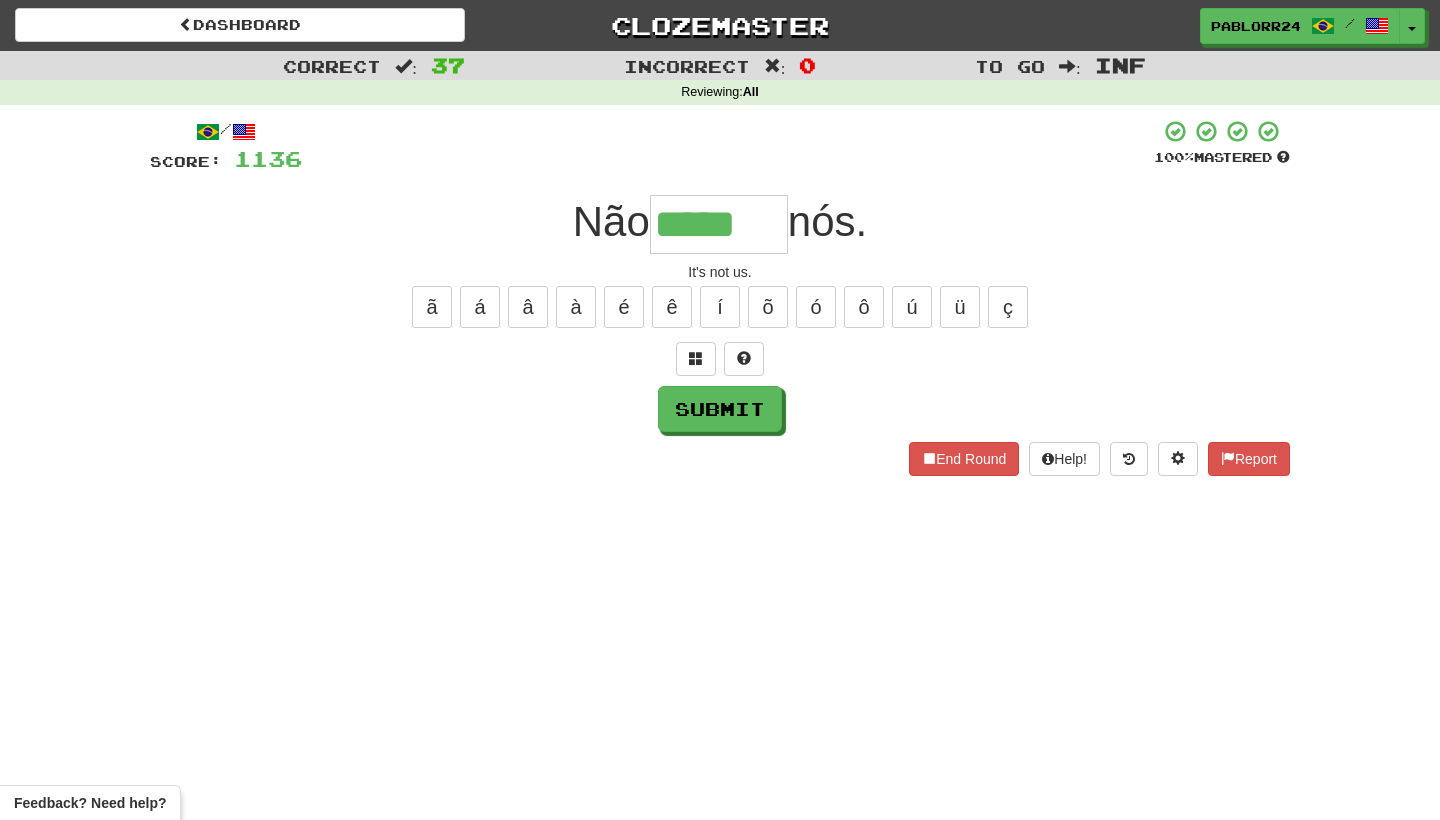 type on "*****" 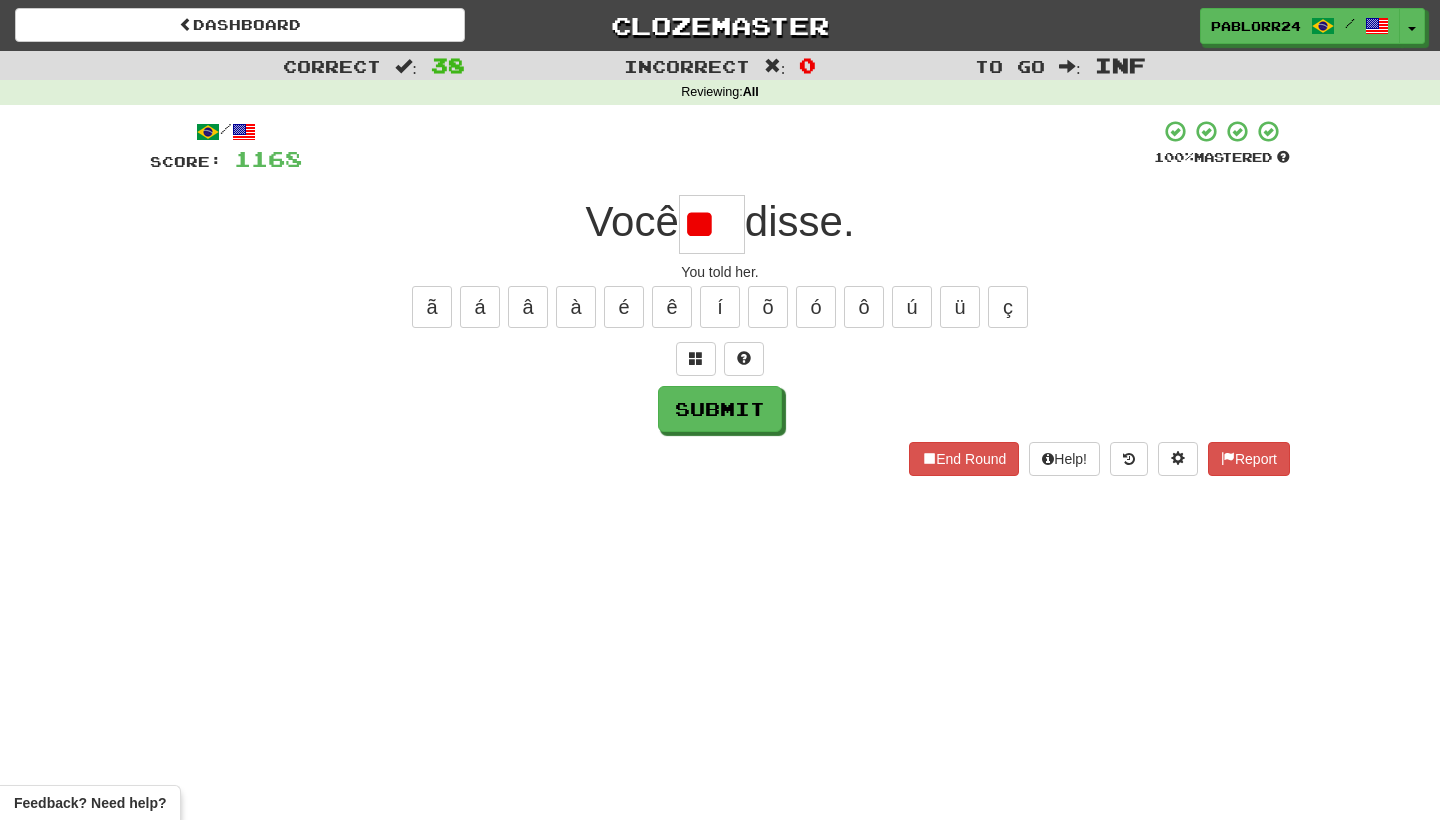 type on "*" 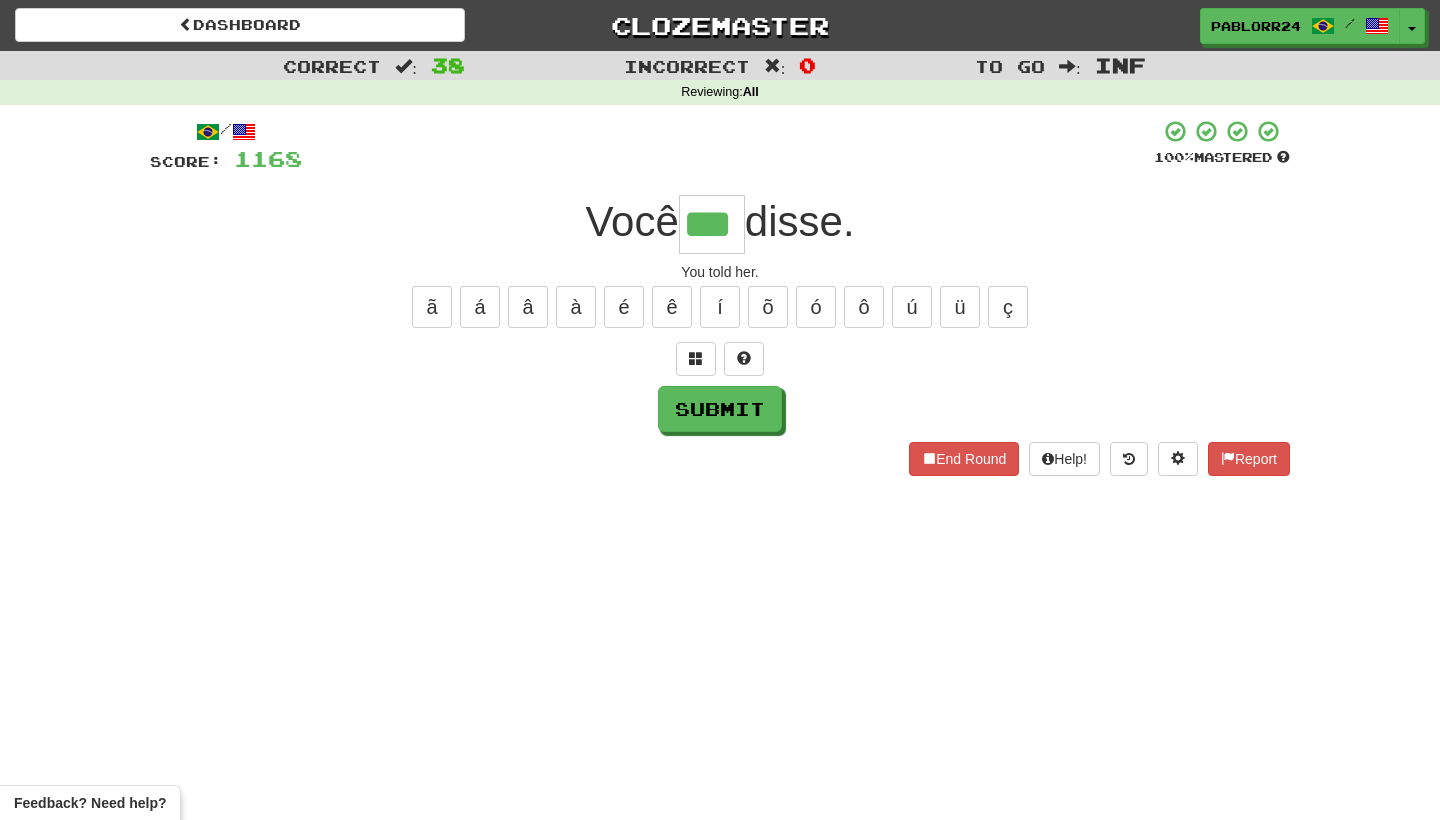 type on "***" 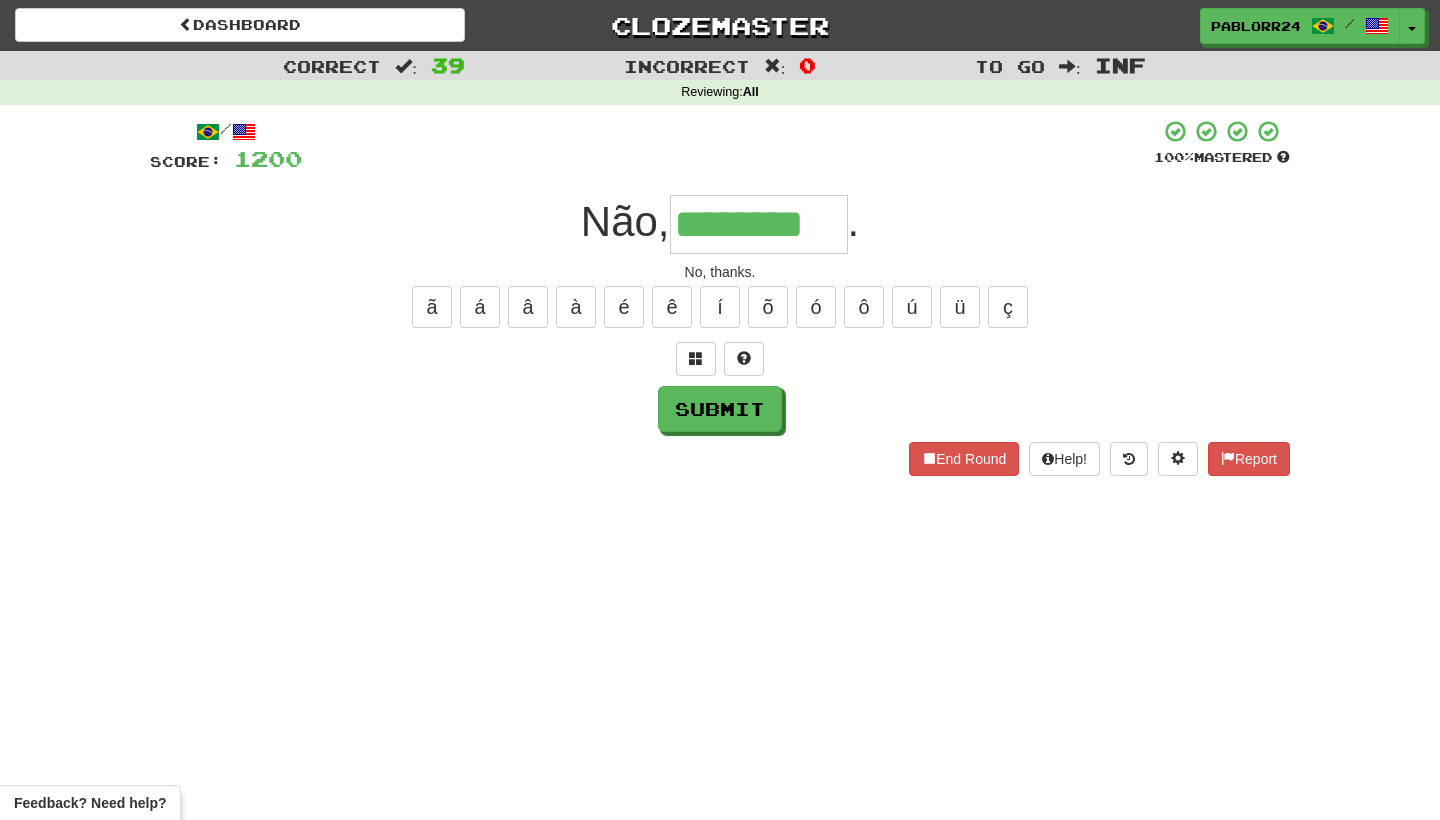 type on "********" 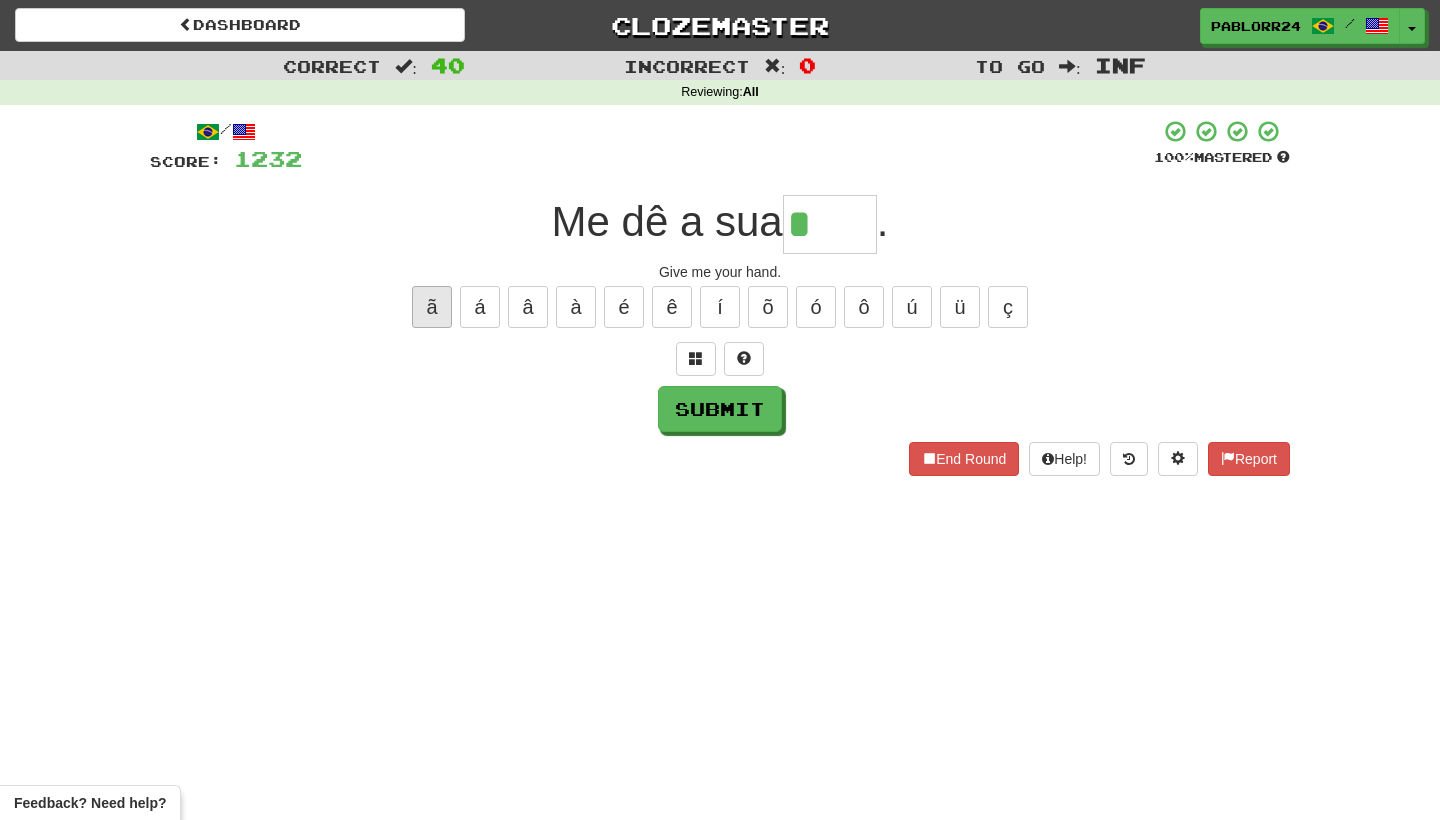 click on "ã" at bounding box center (432, 307) 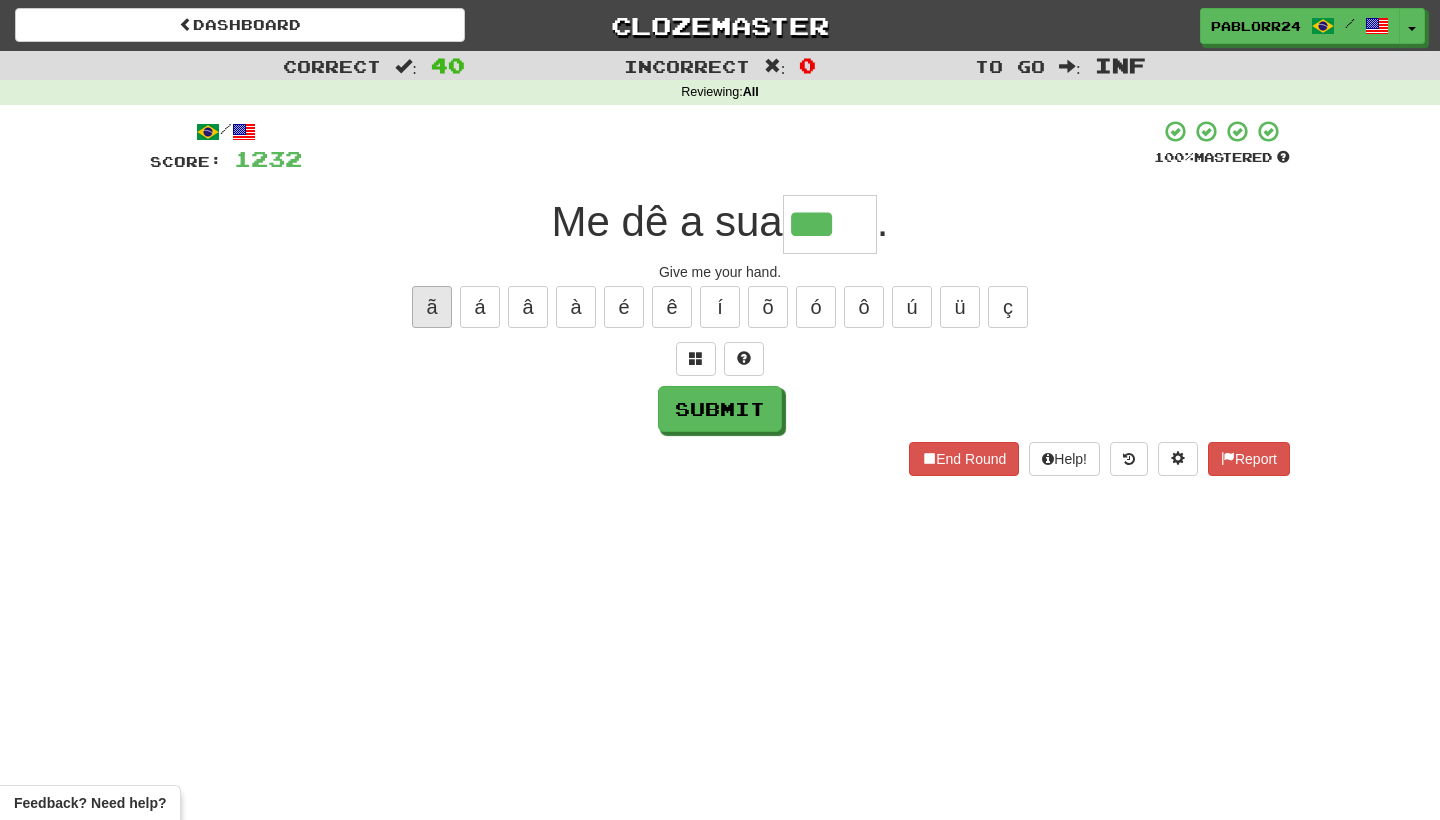 type on "***" 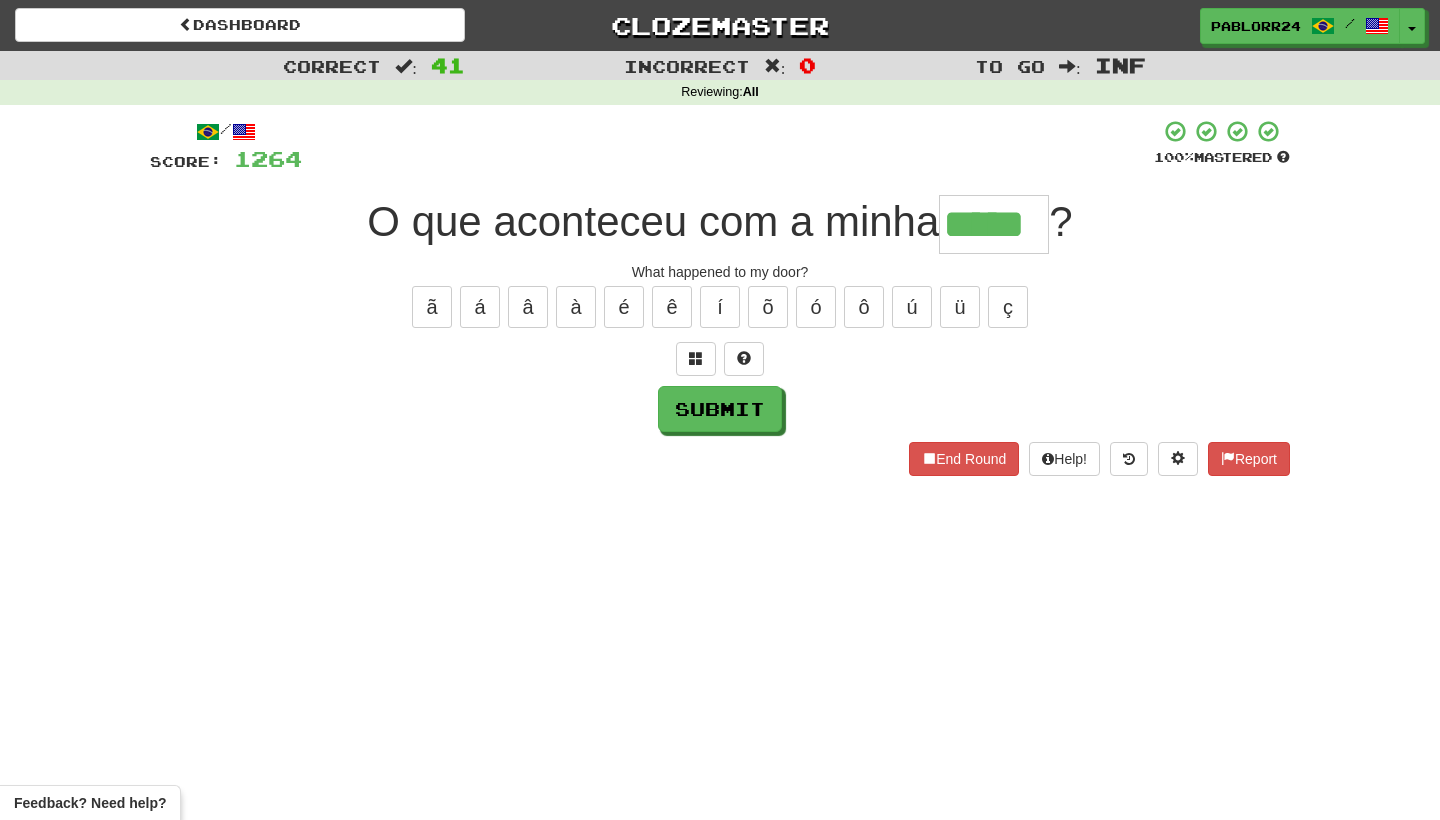 type on "*****" 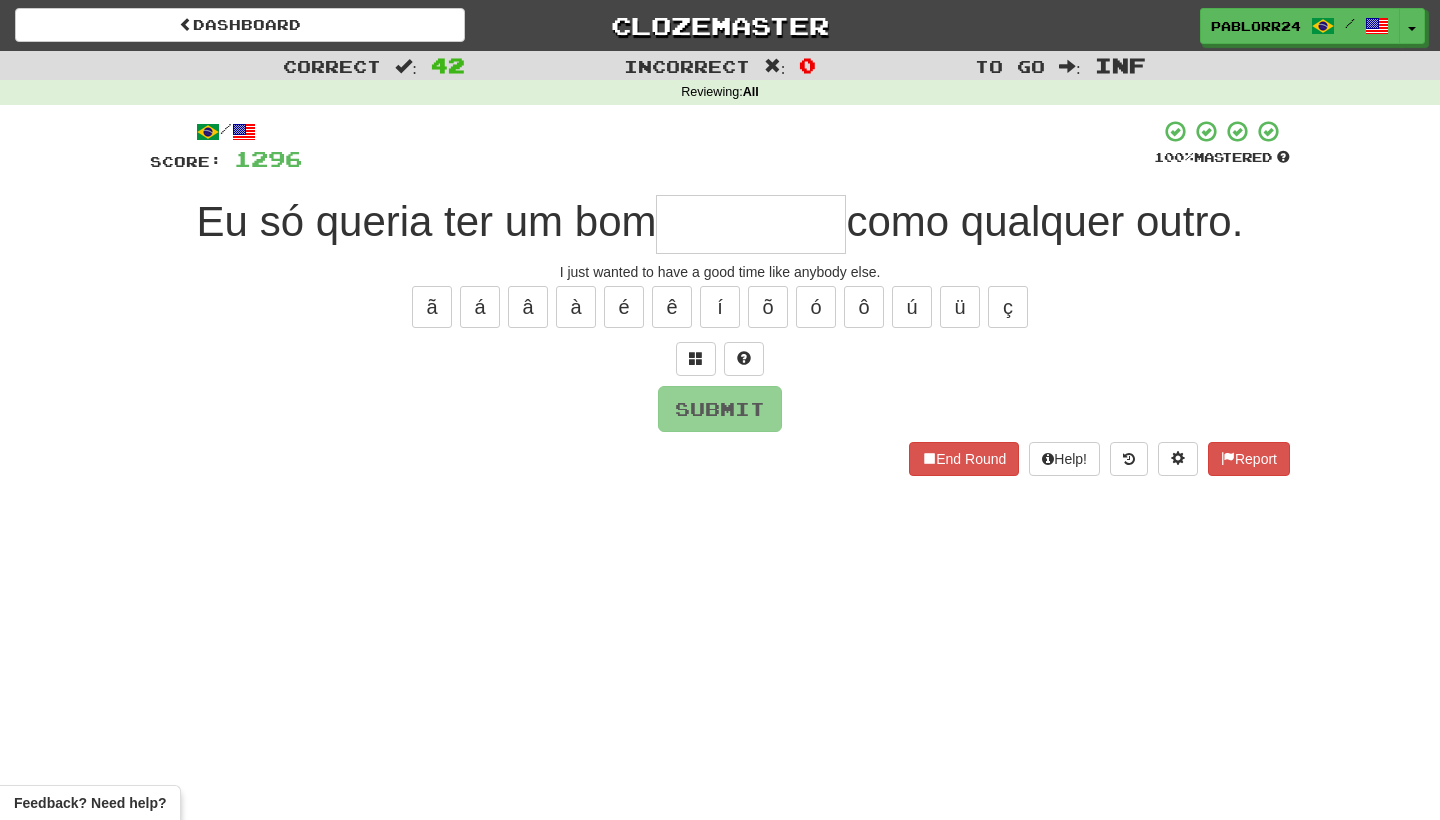 type on "*" 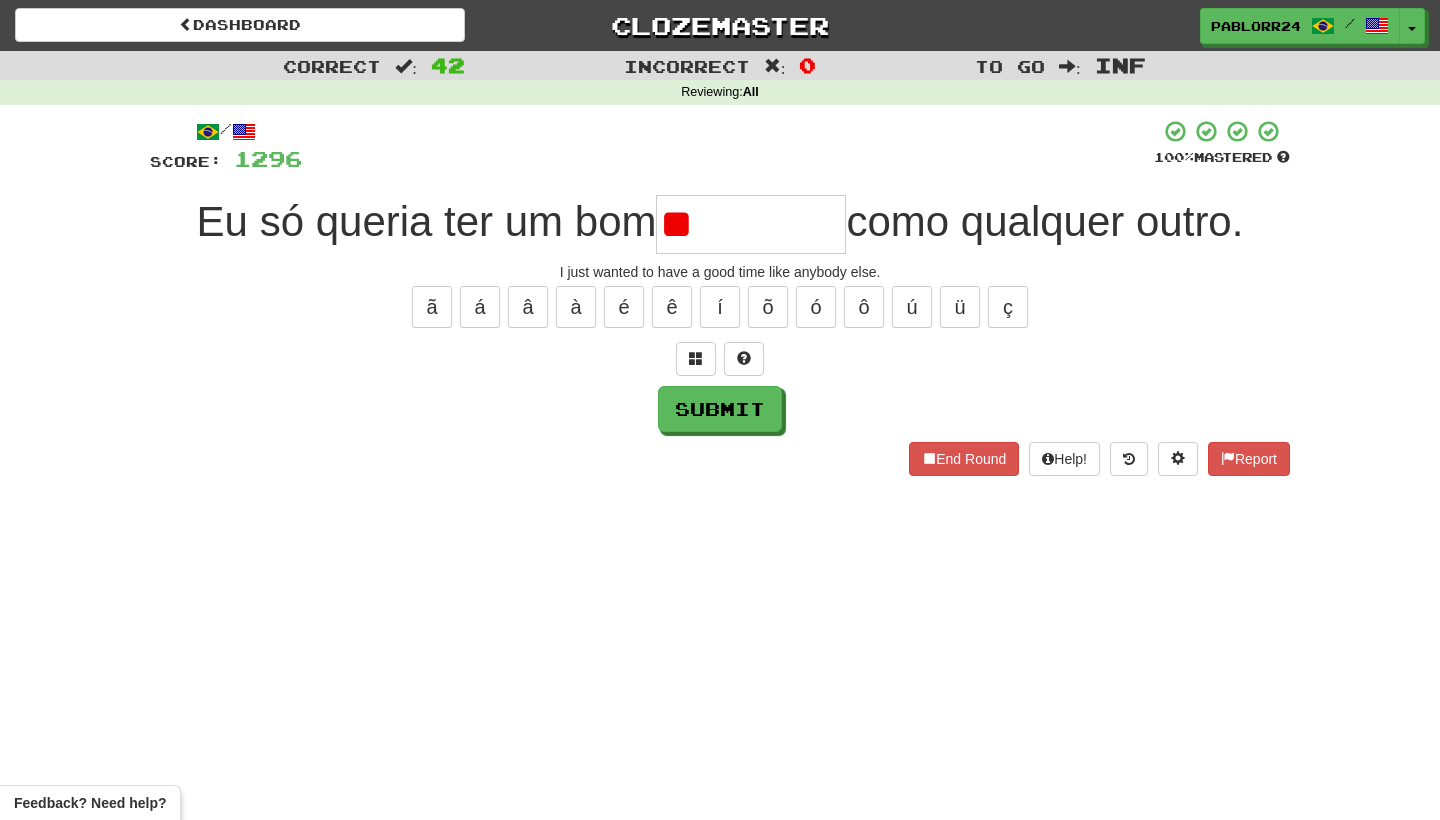 type on "*" 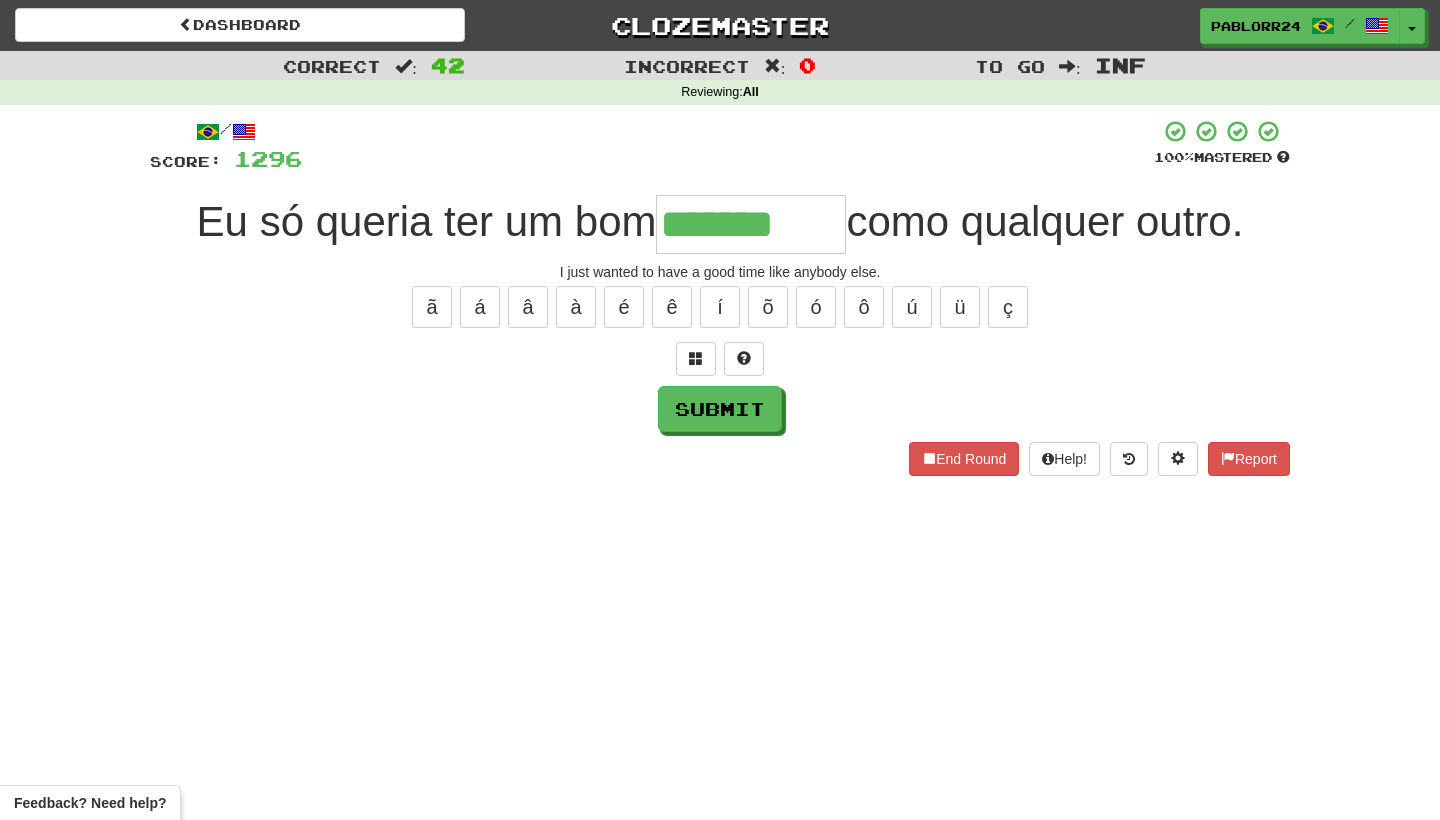 type on "*******" 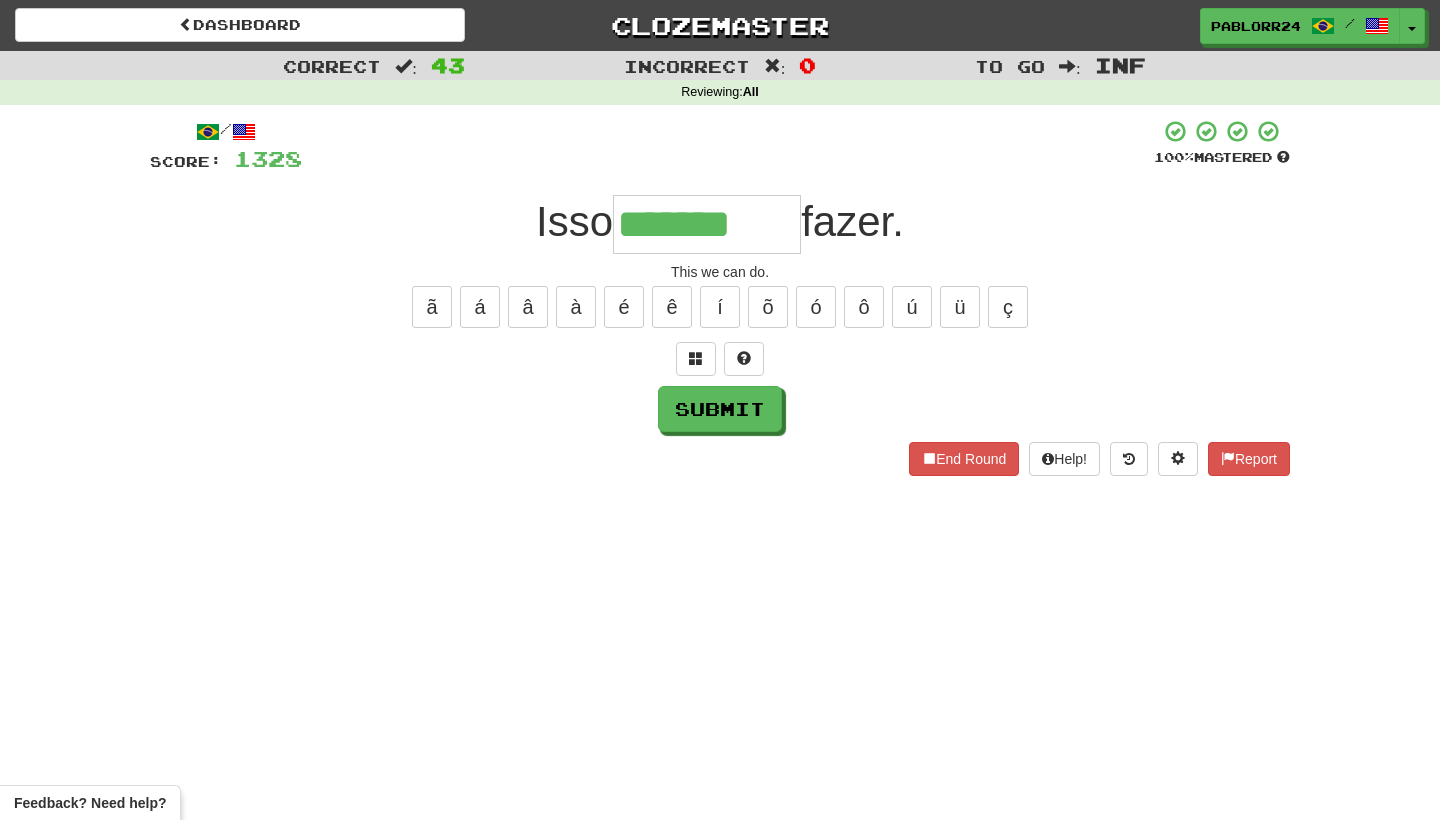 type on "*******" 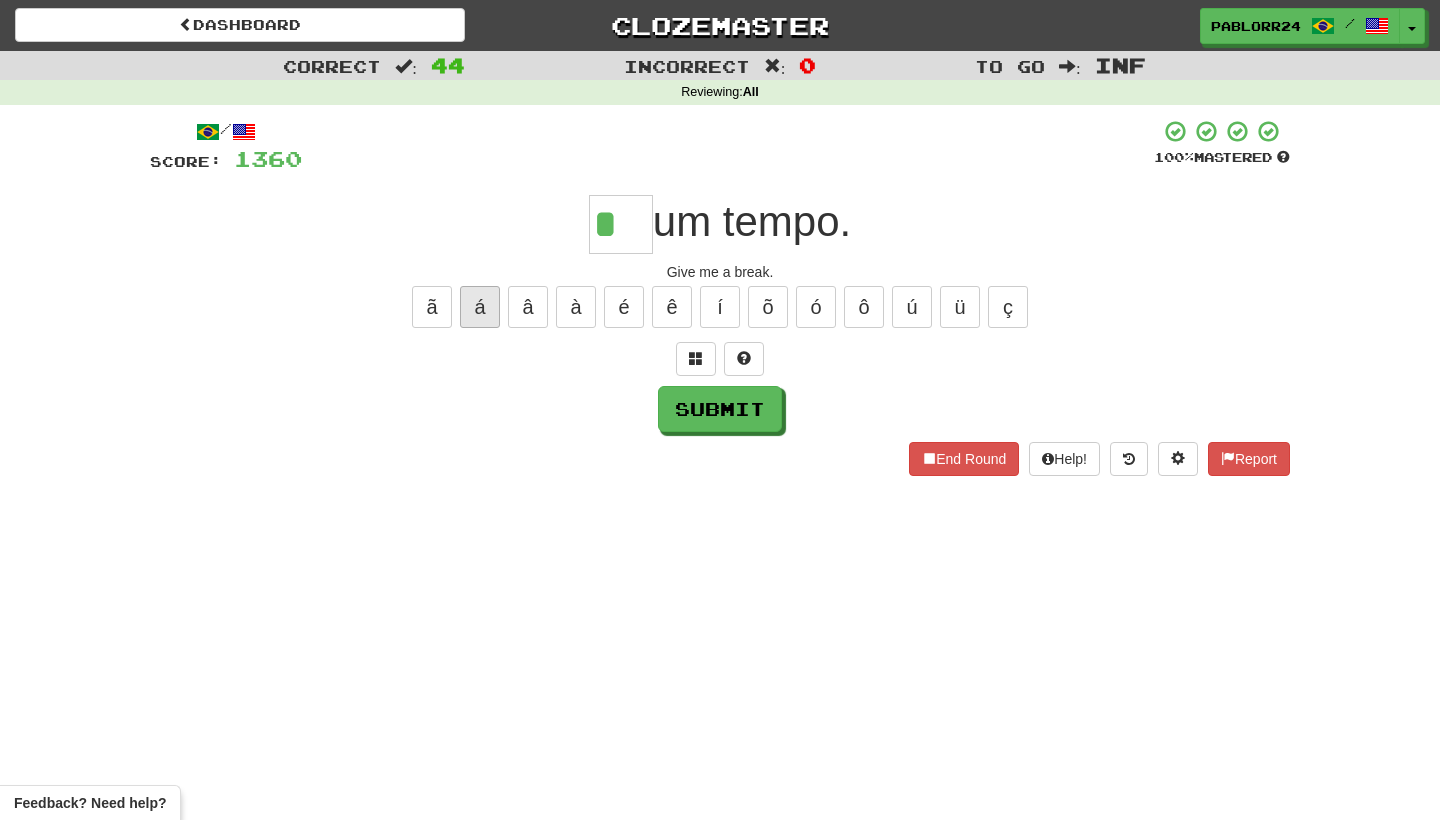 click on "á" at bounding box center [480, 307] 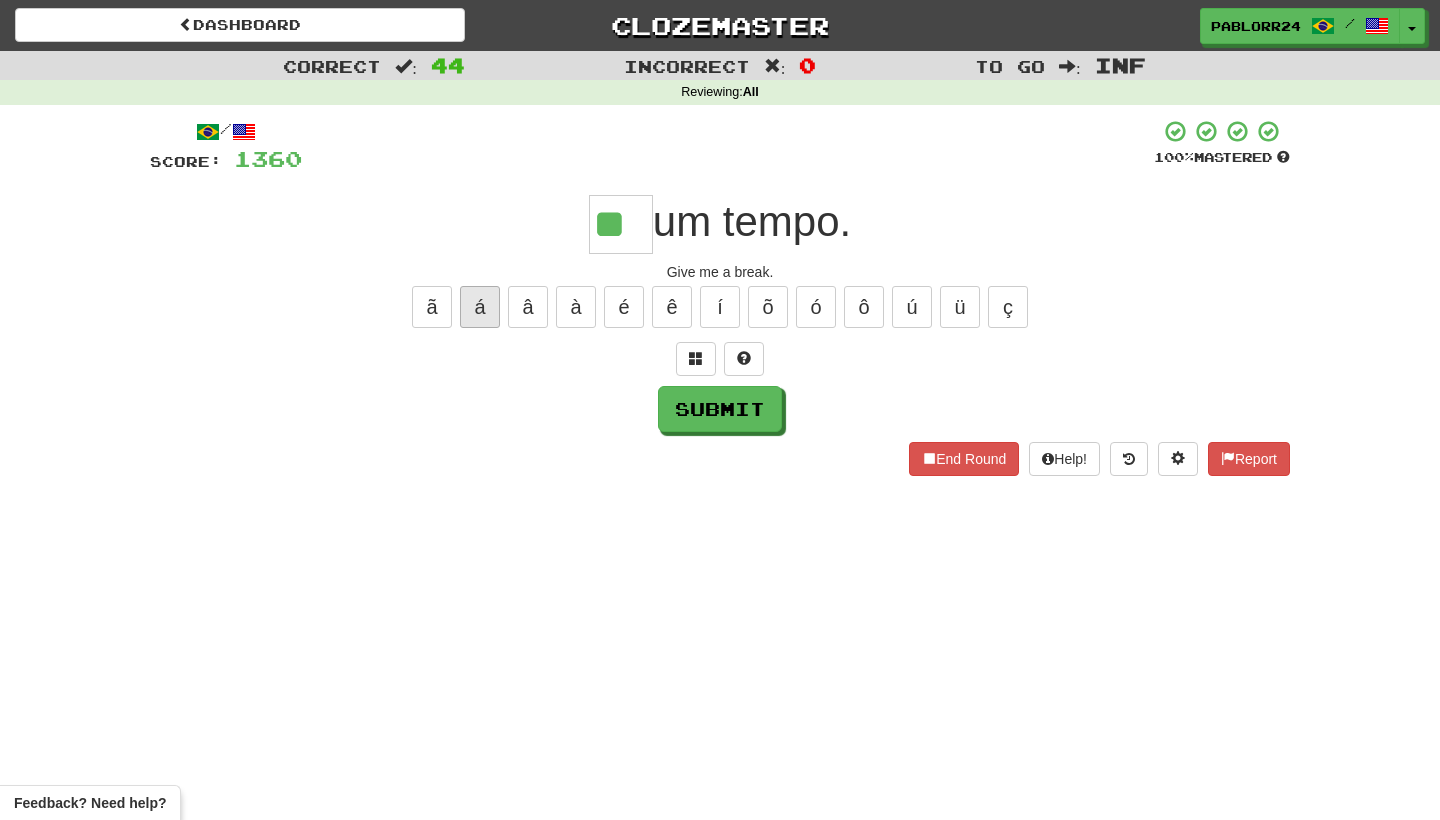 type on "**" 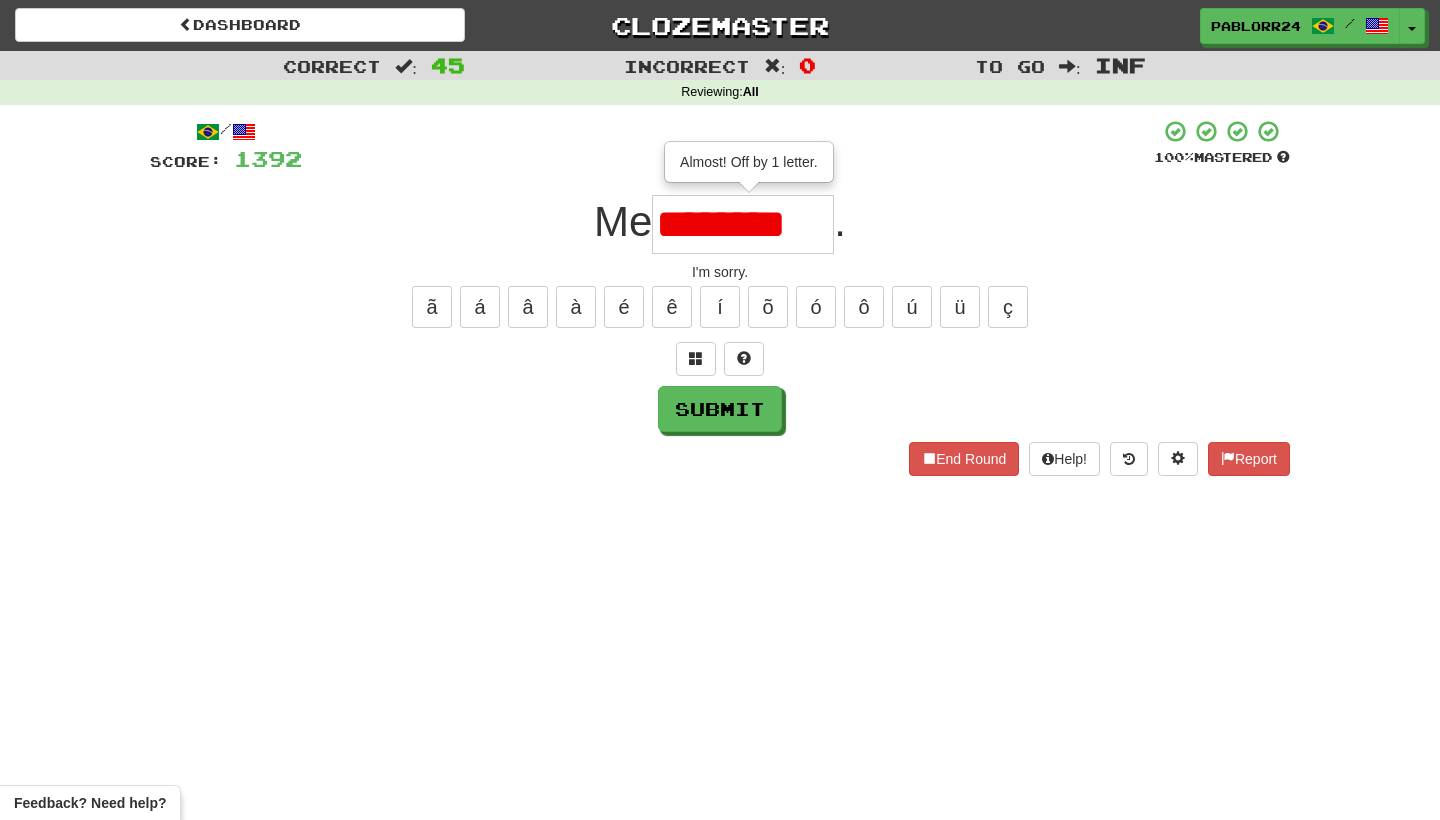 type on "********" 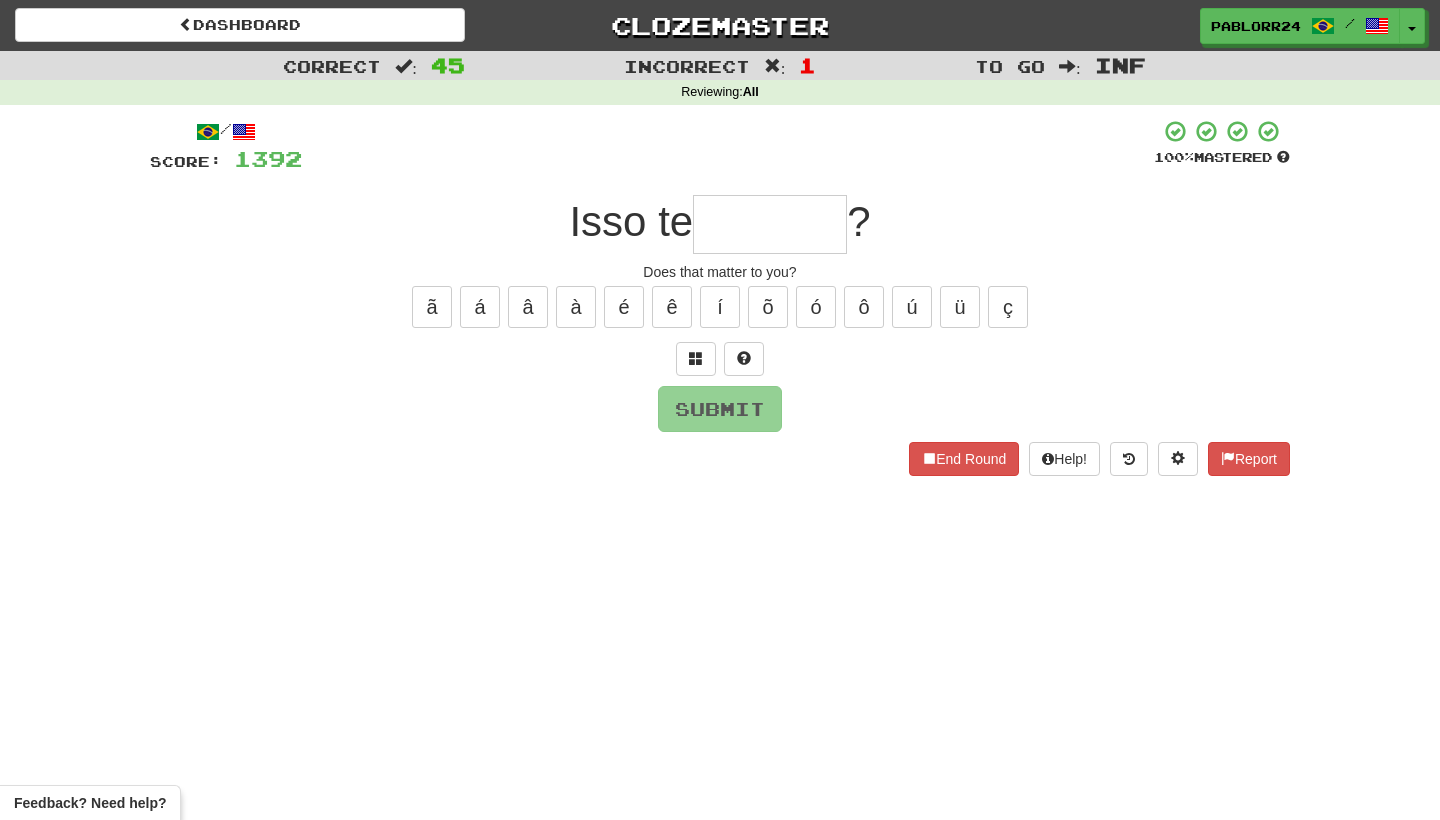 type on "*" 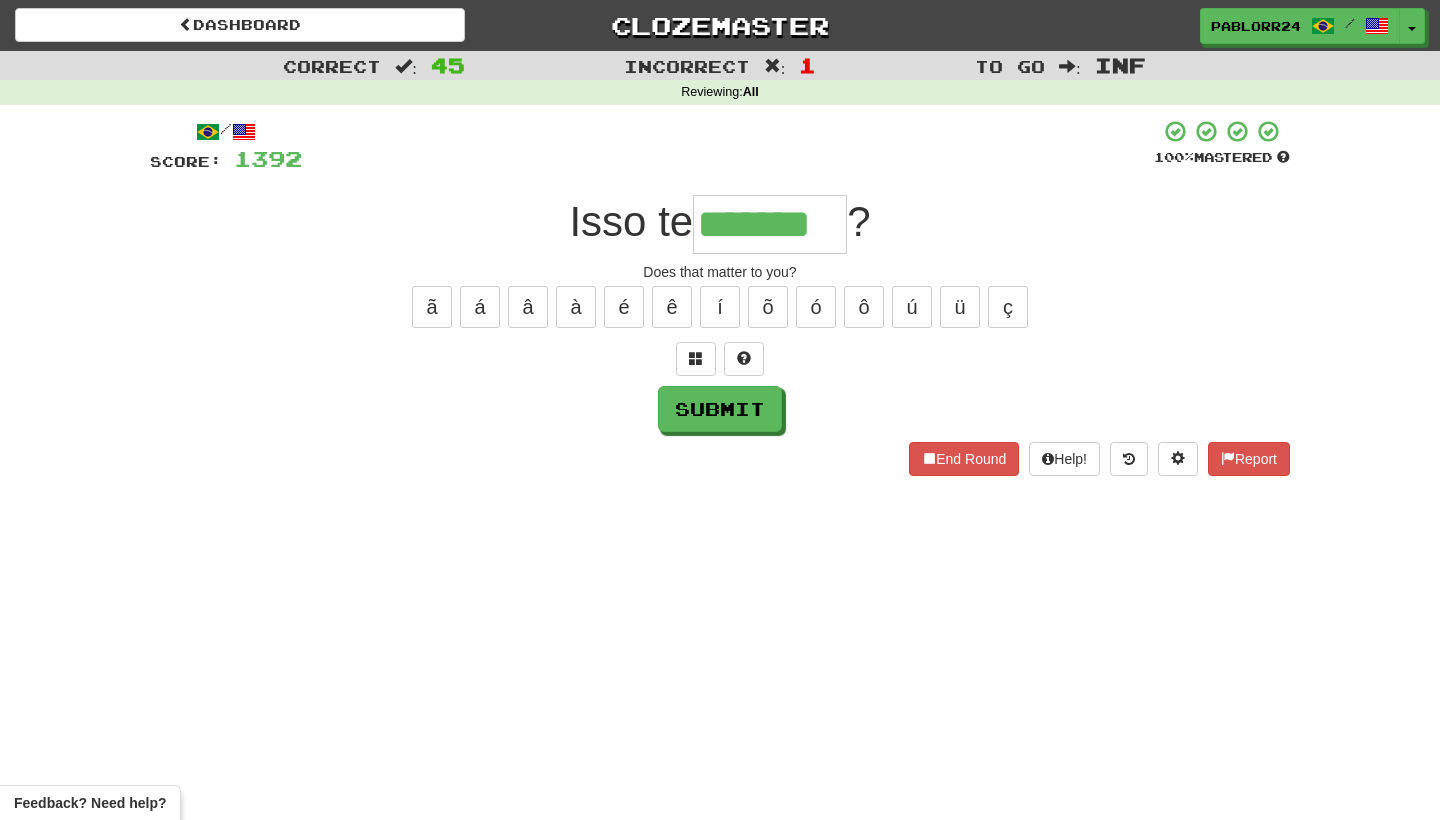 type on "*******" 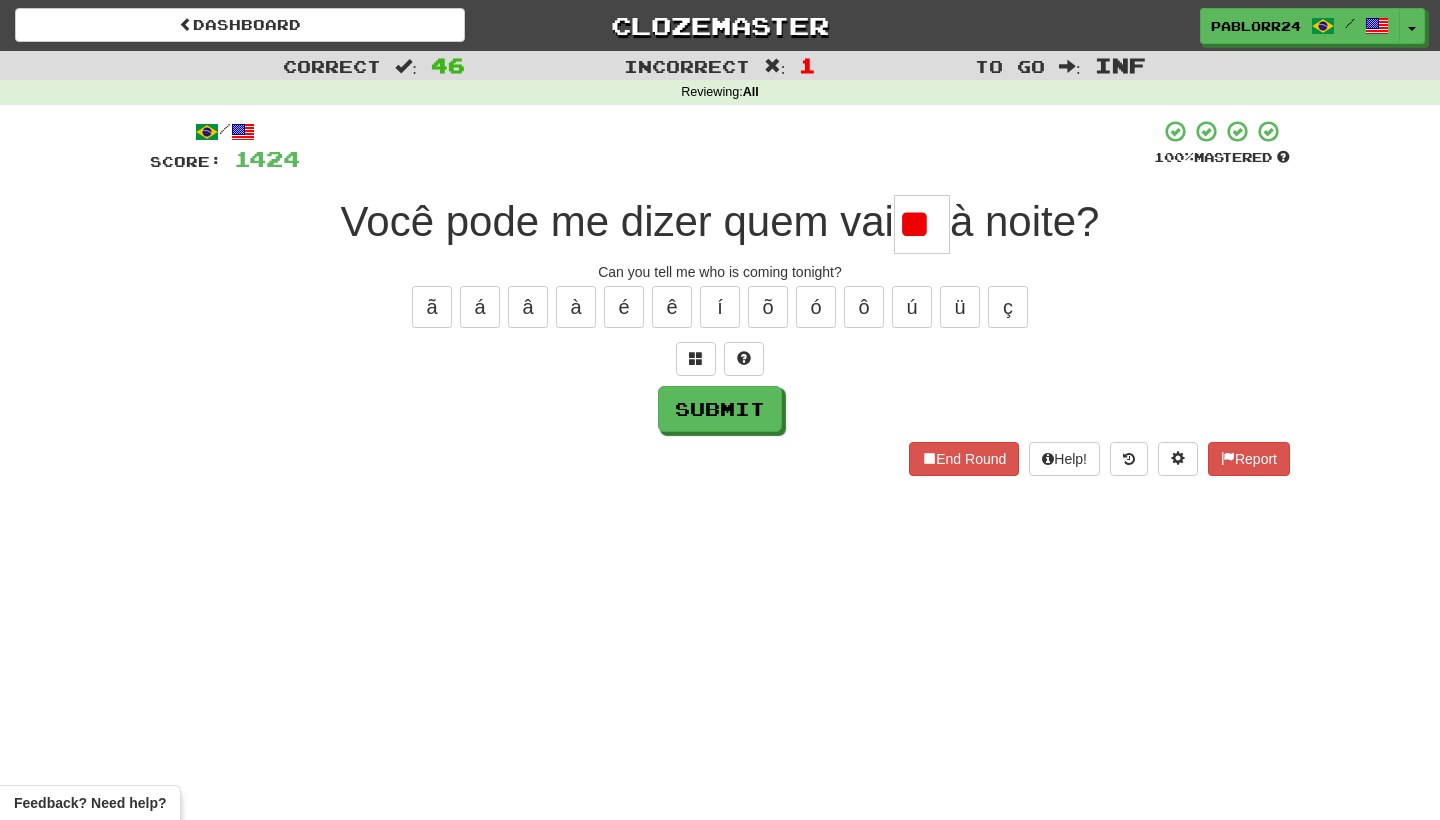 type on "*" 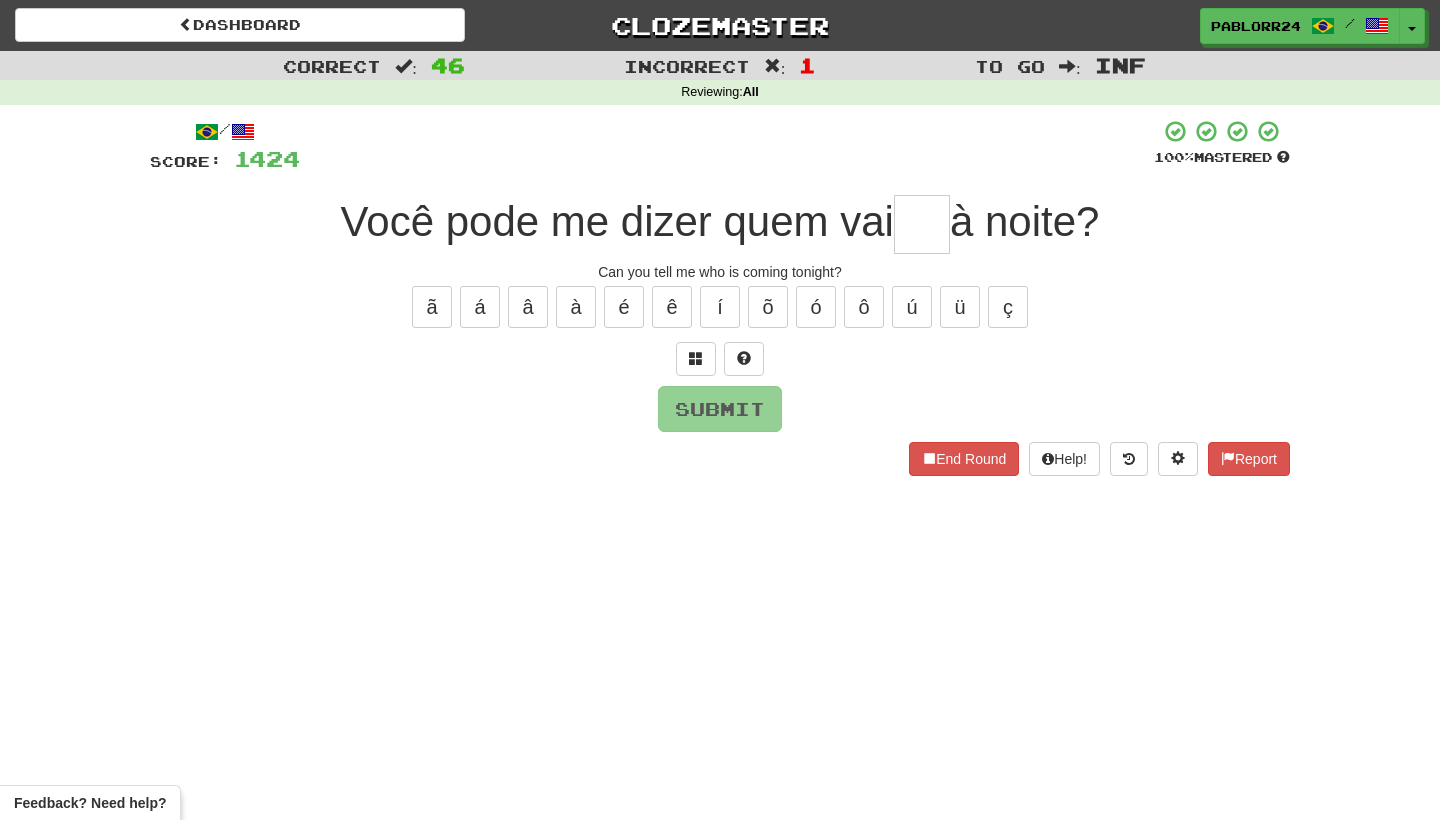 type on "*" 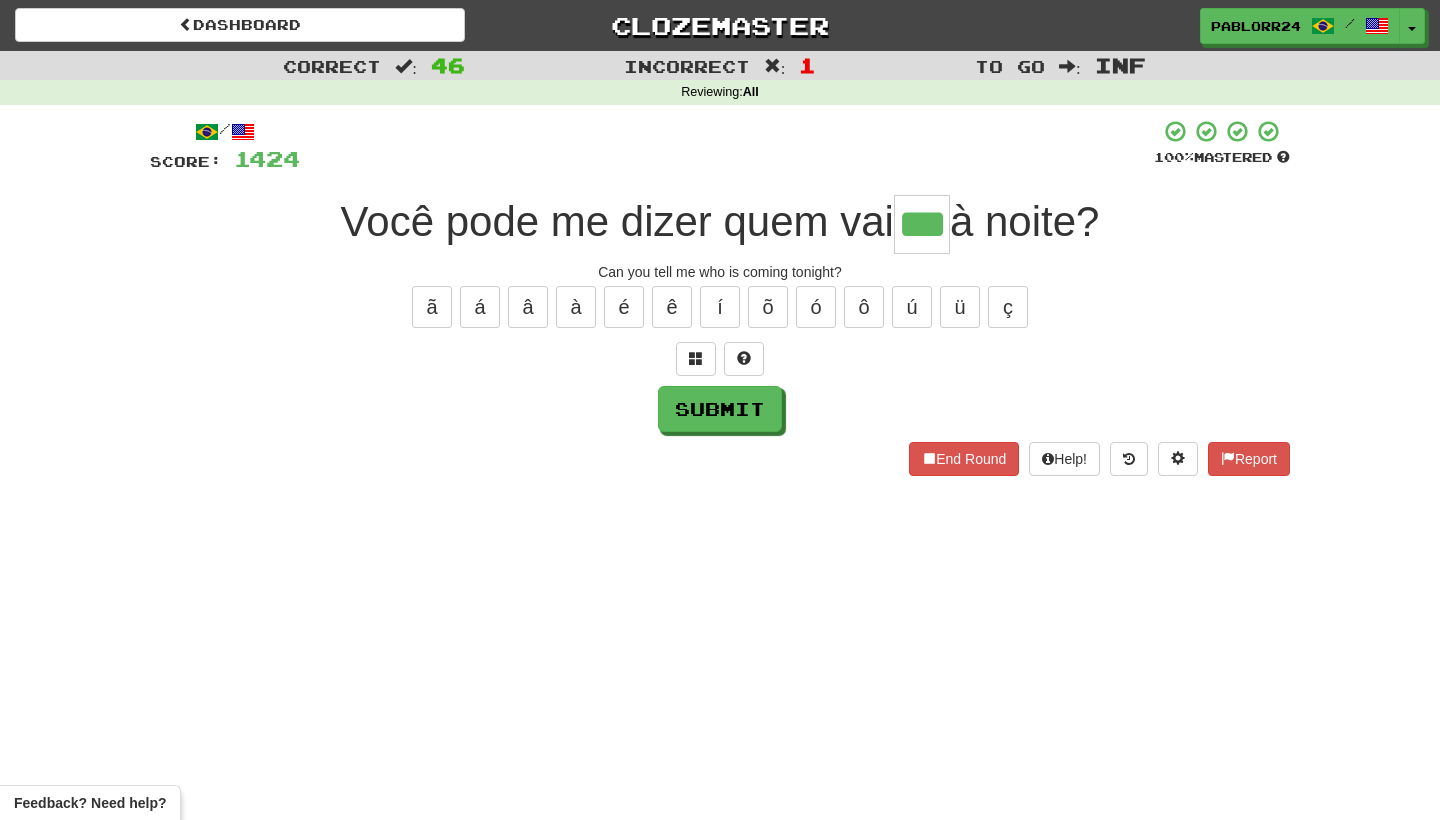 type on "***" 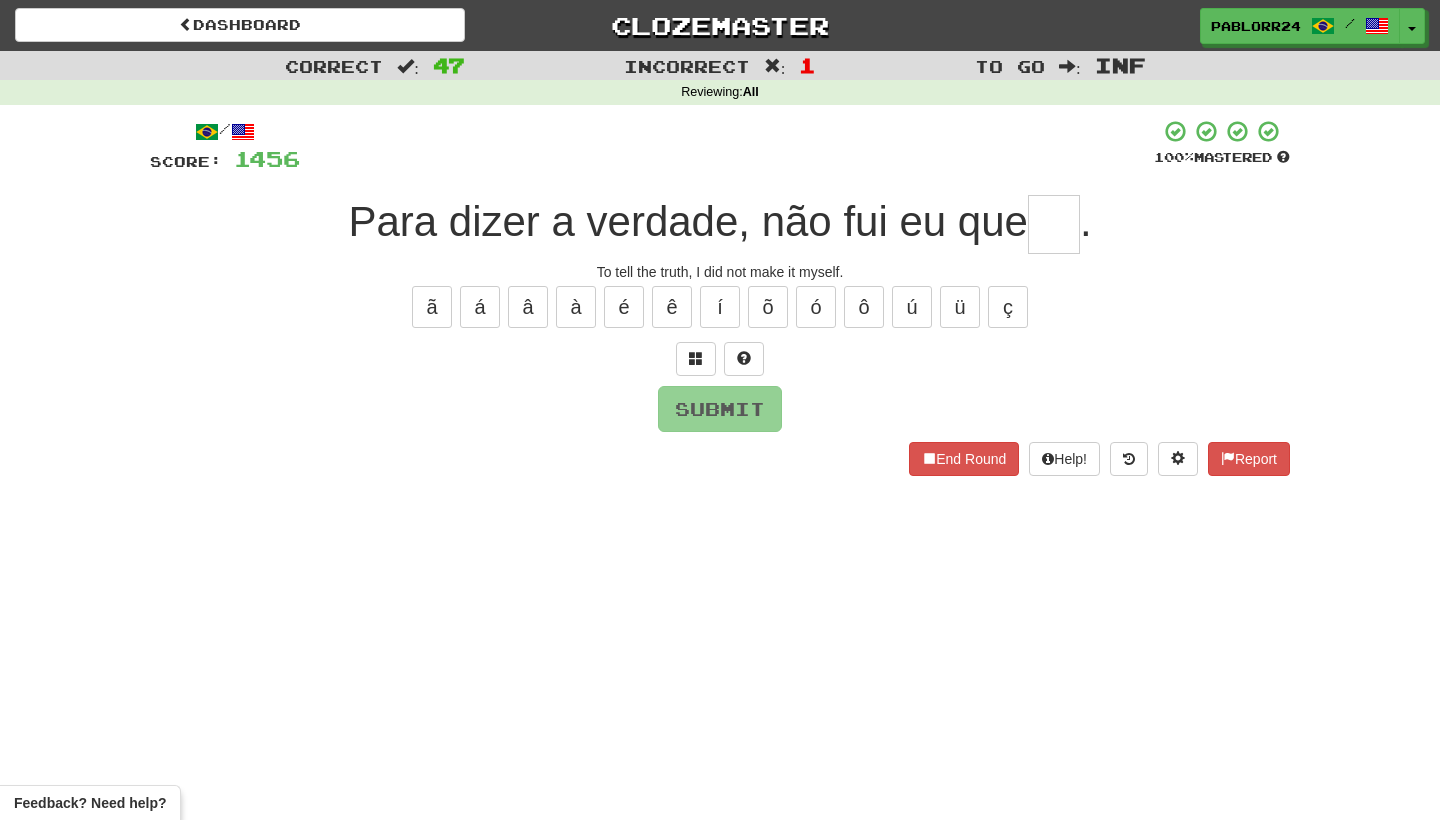 type on "*" 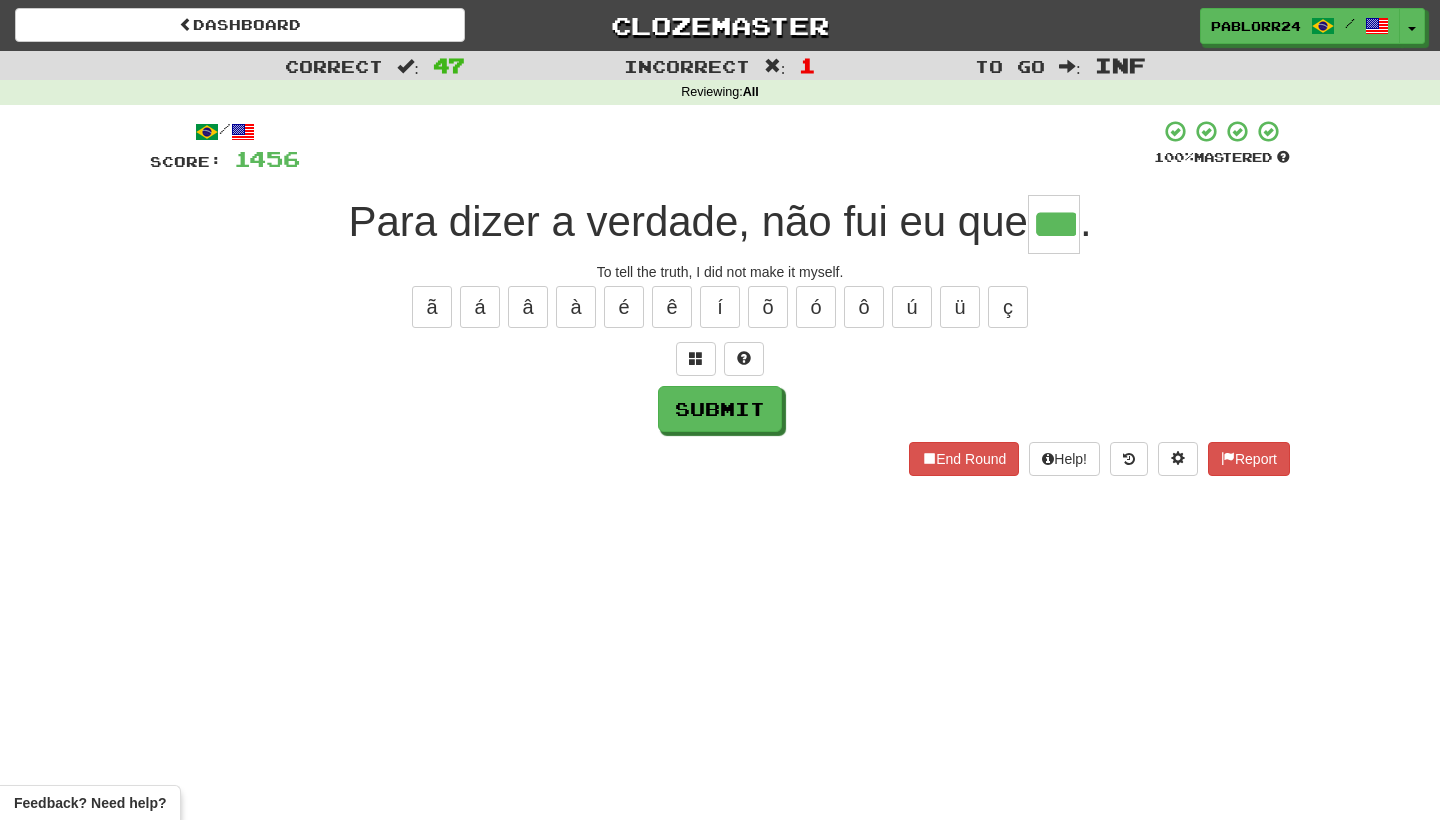 type on "***" 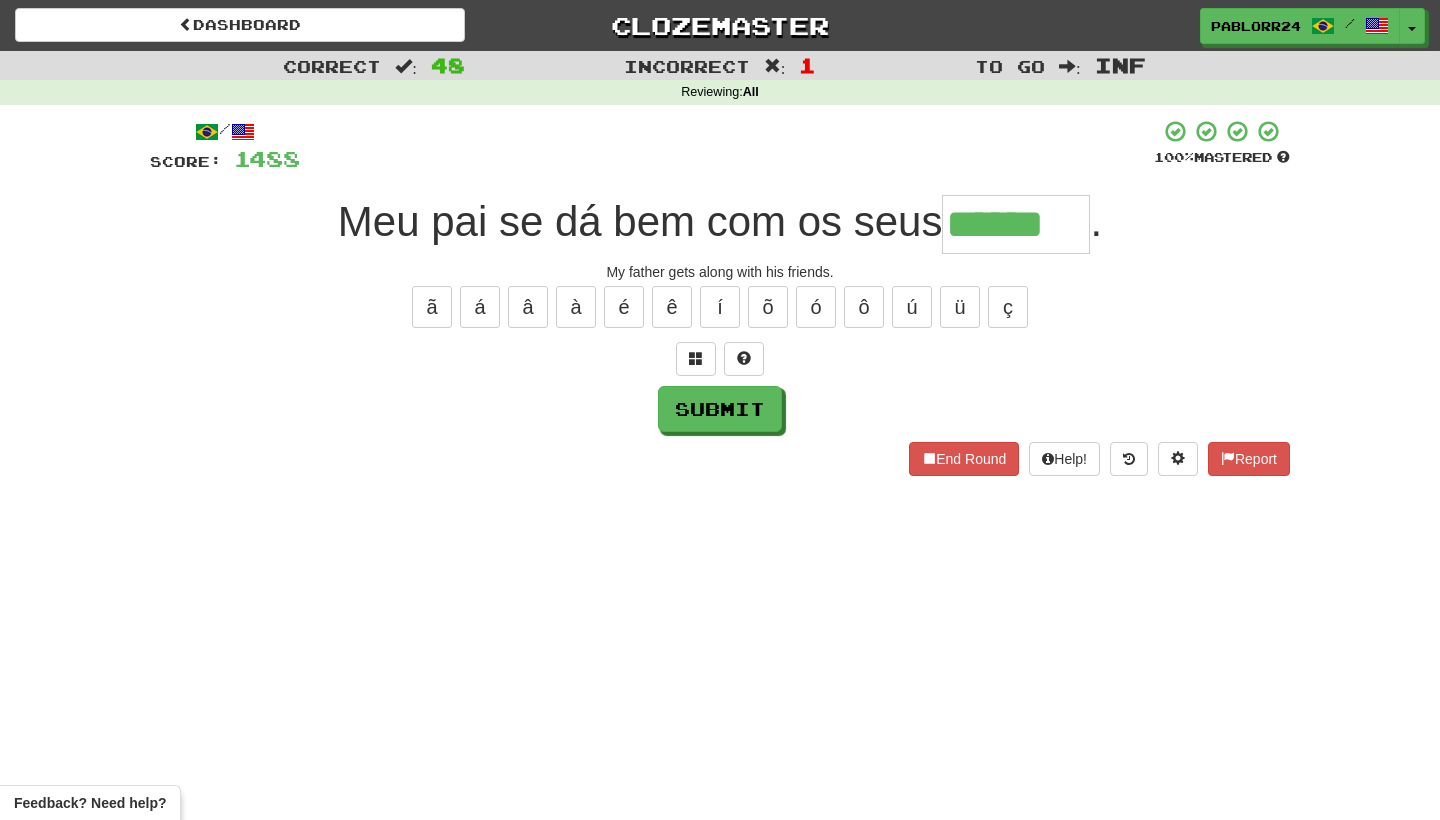 type on "******" 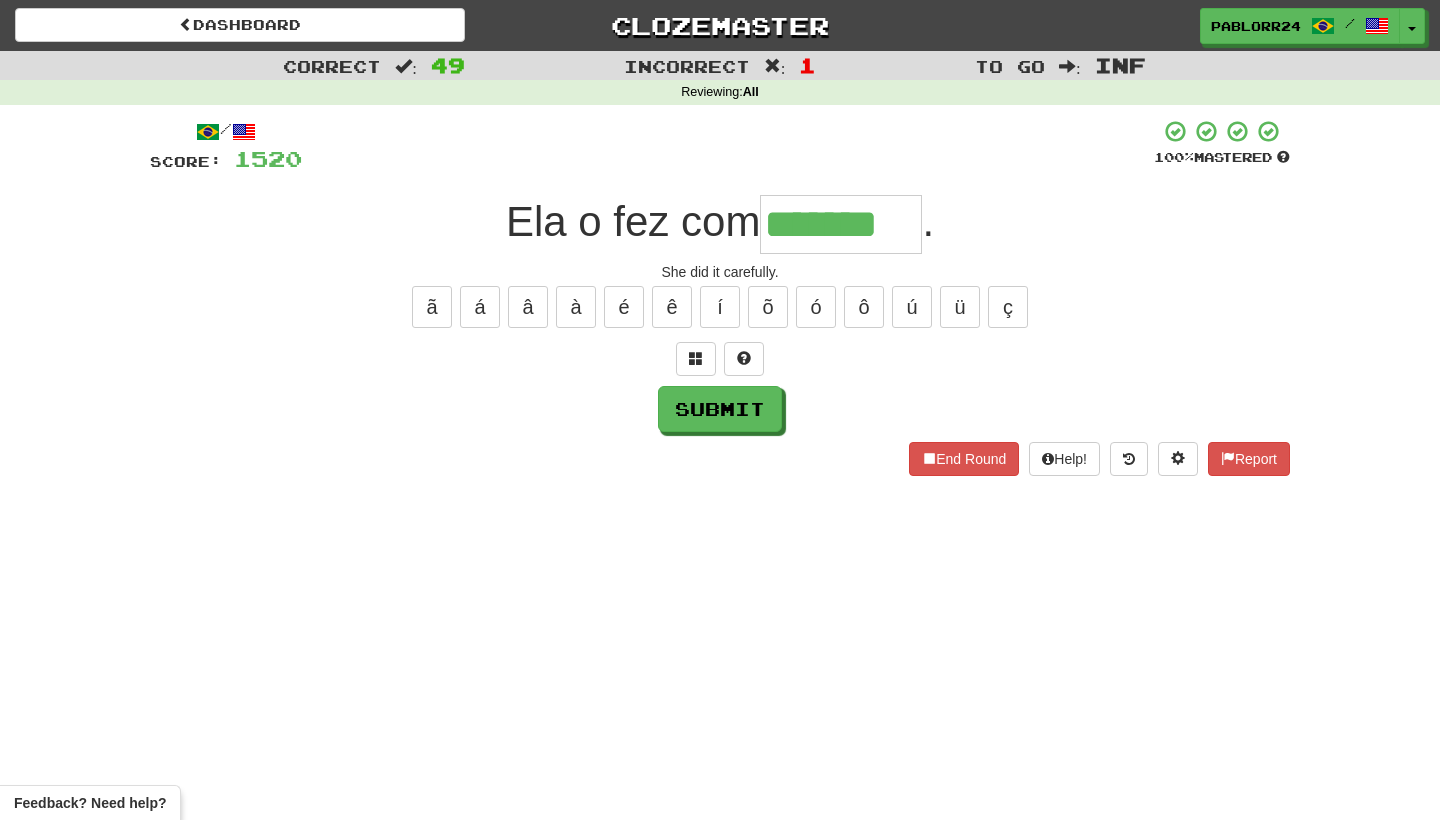 type on "*******" 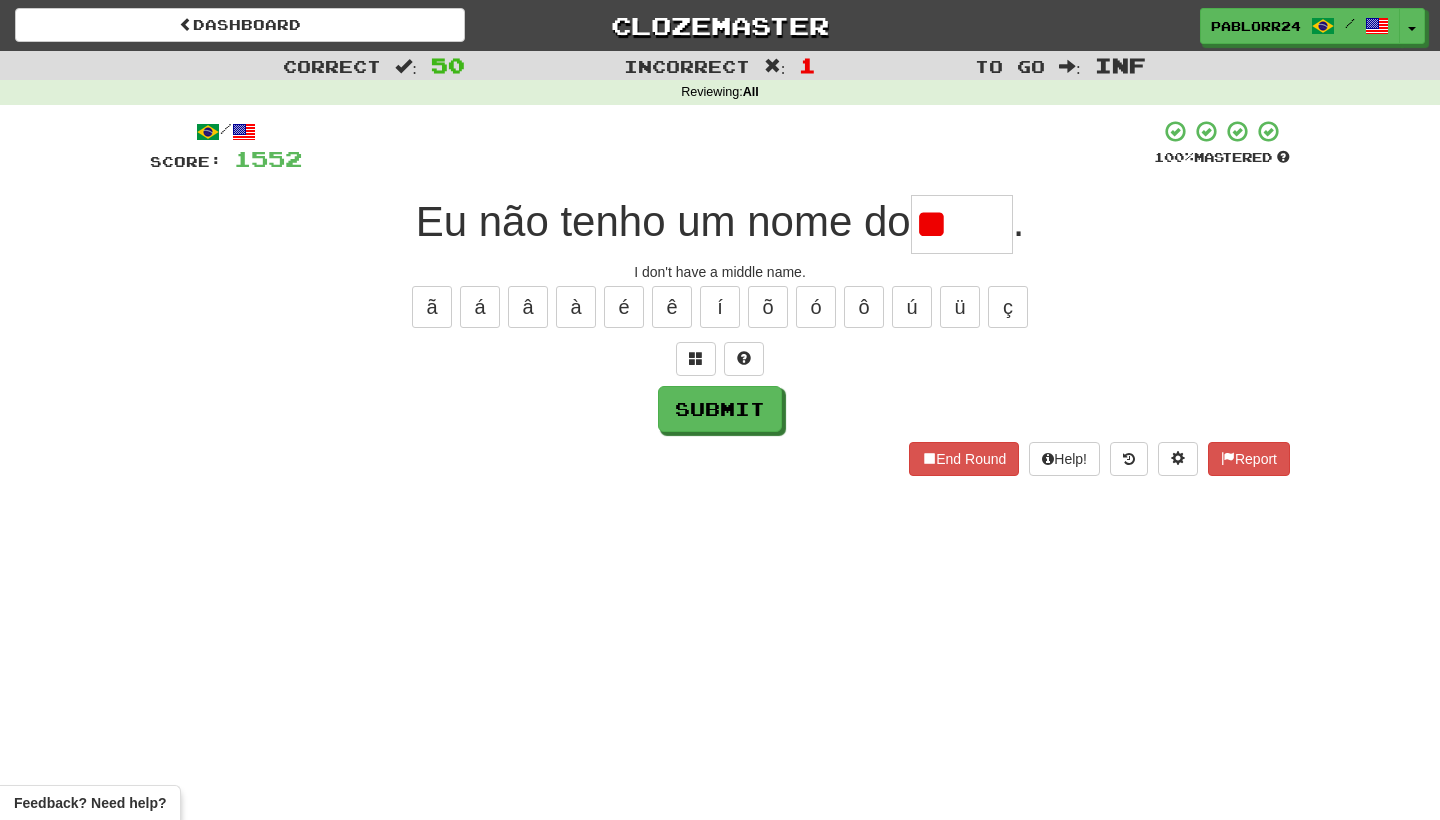 type on "*" 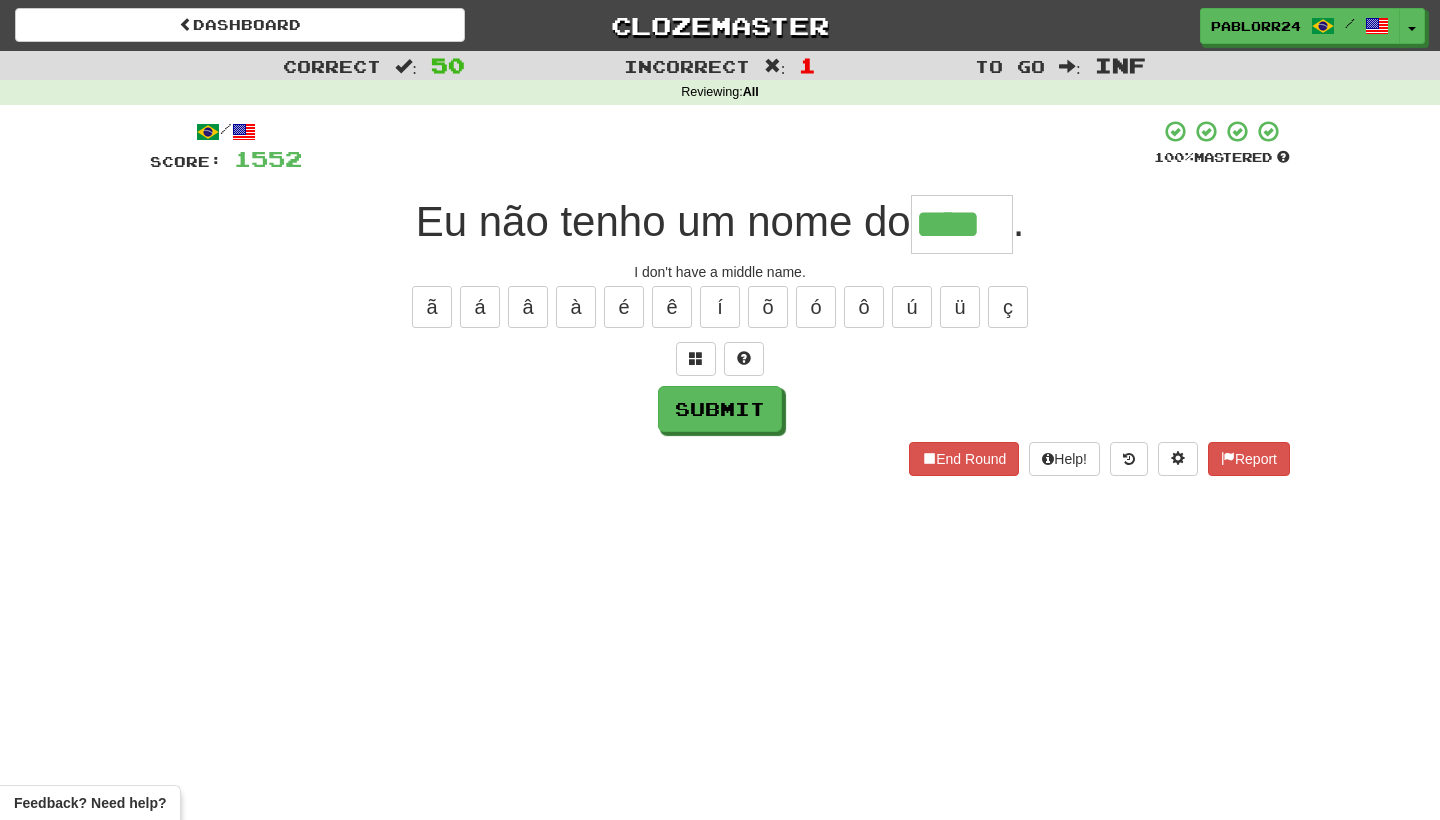 type on "****" 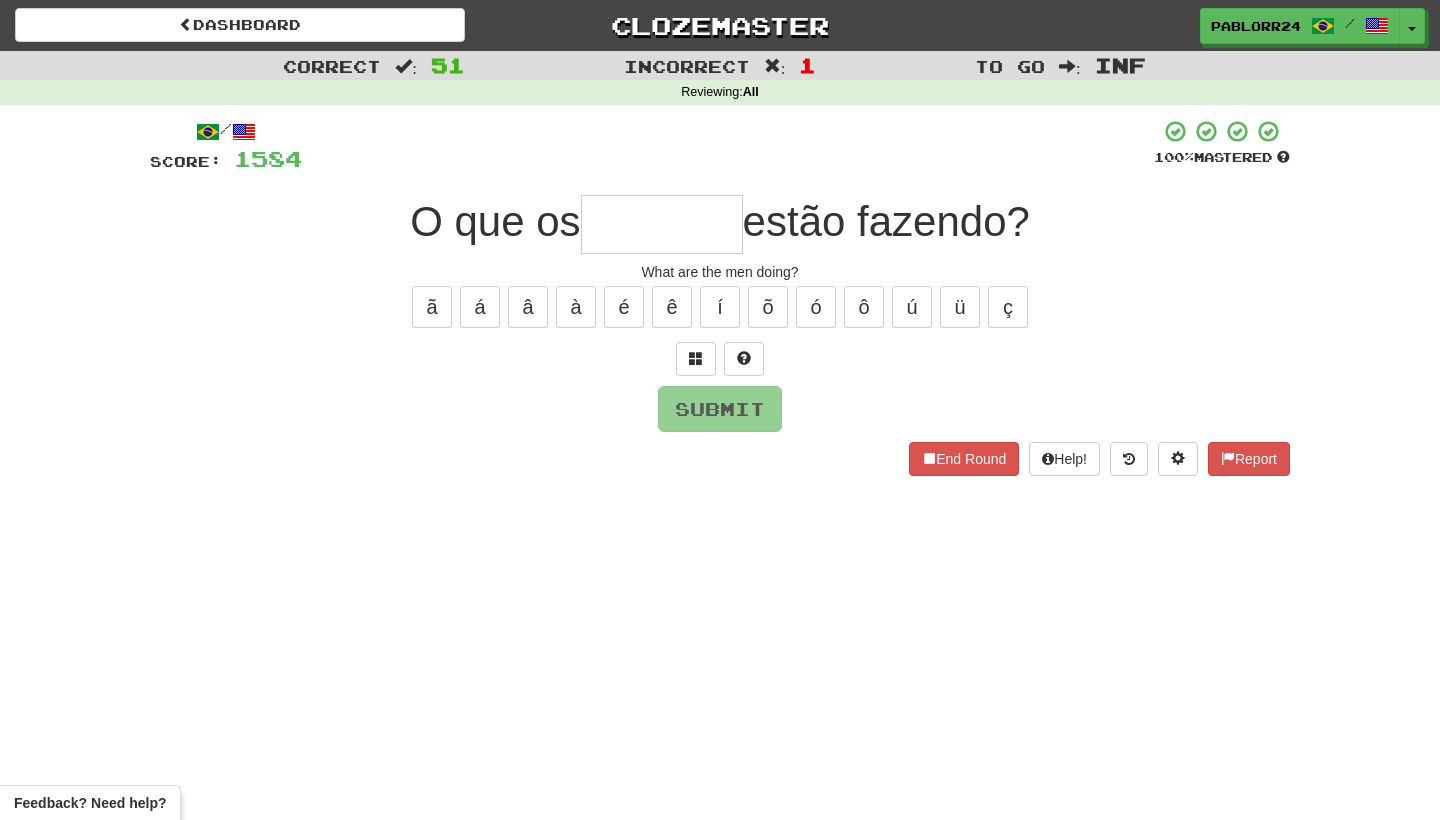 type on "*" 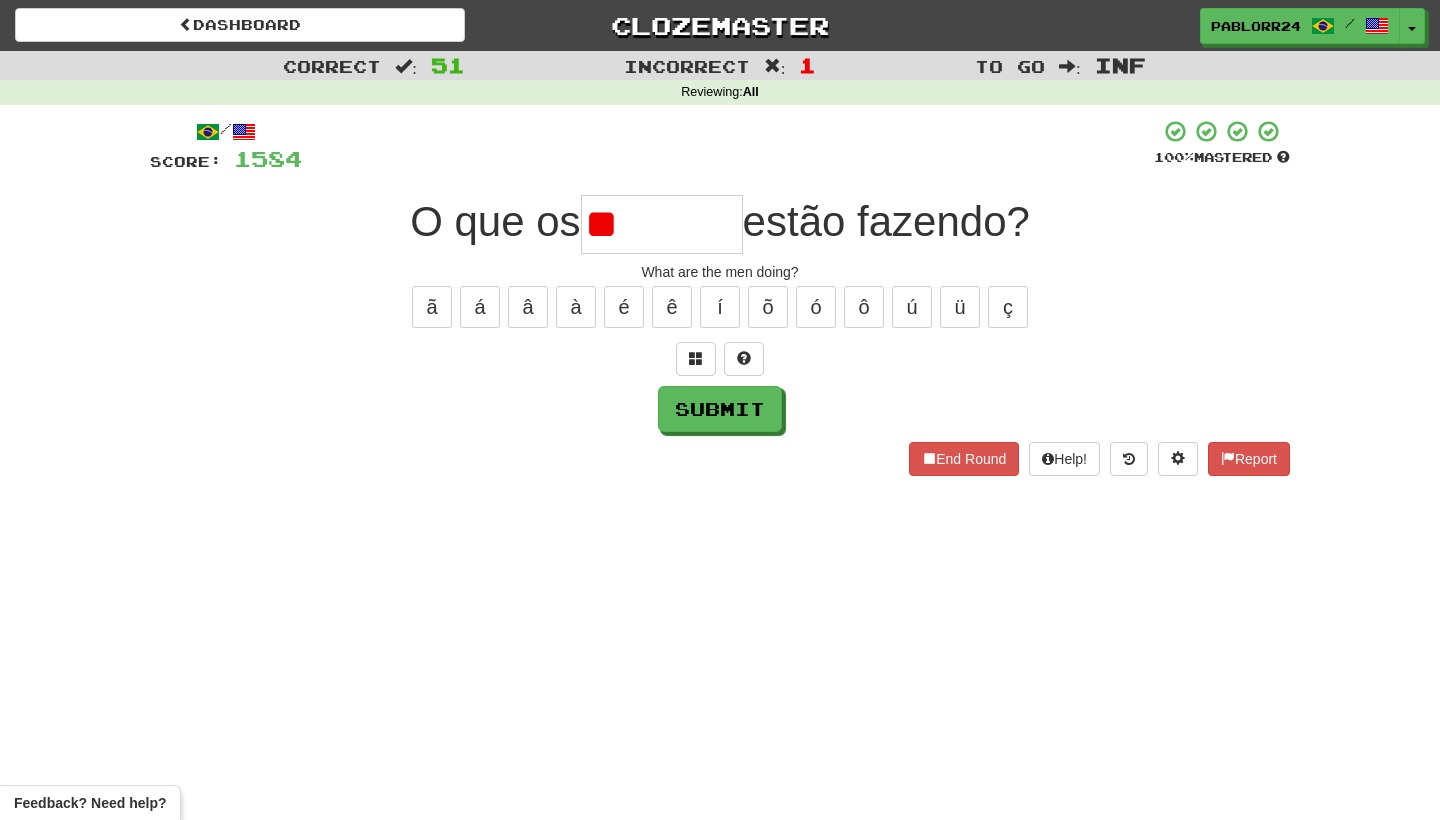 type on "*" 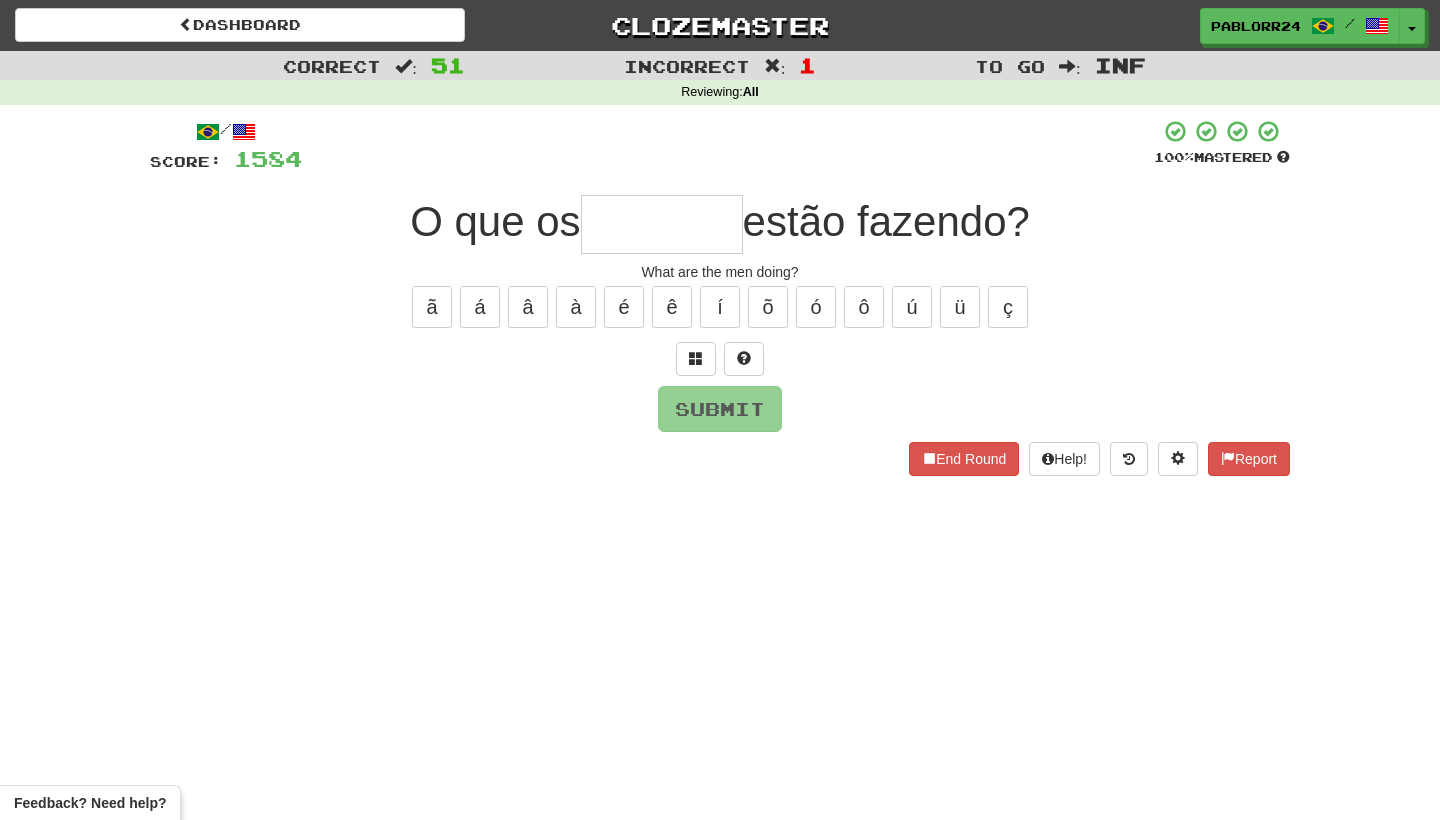 type on "*" 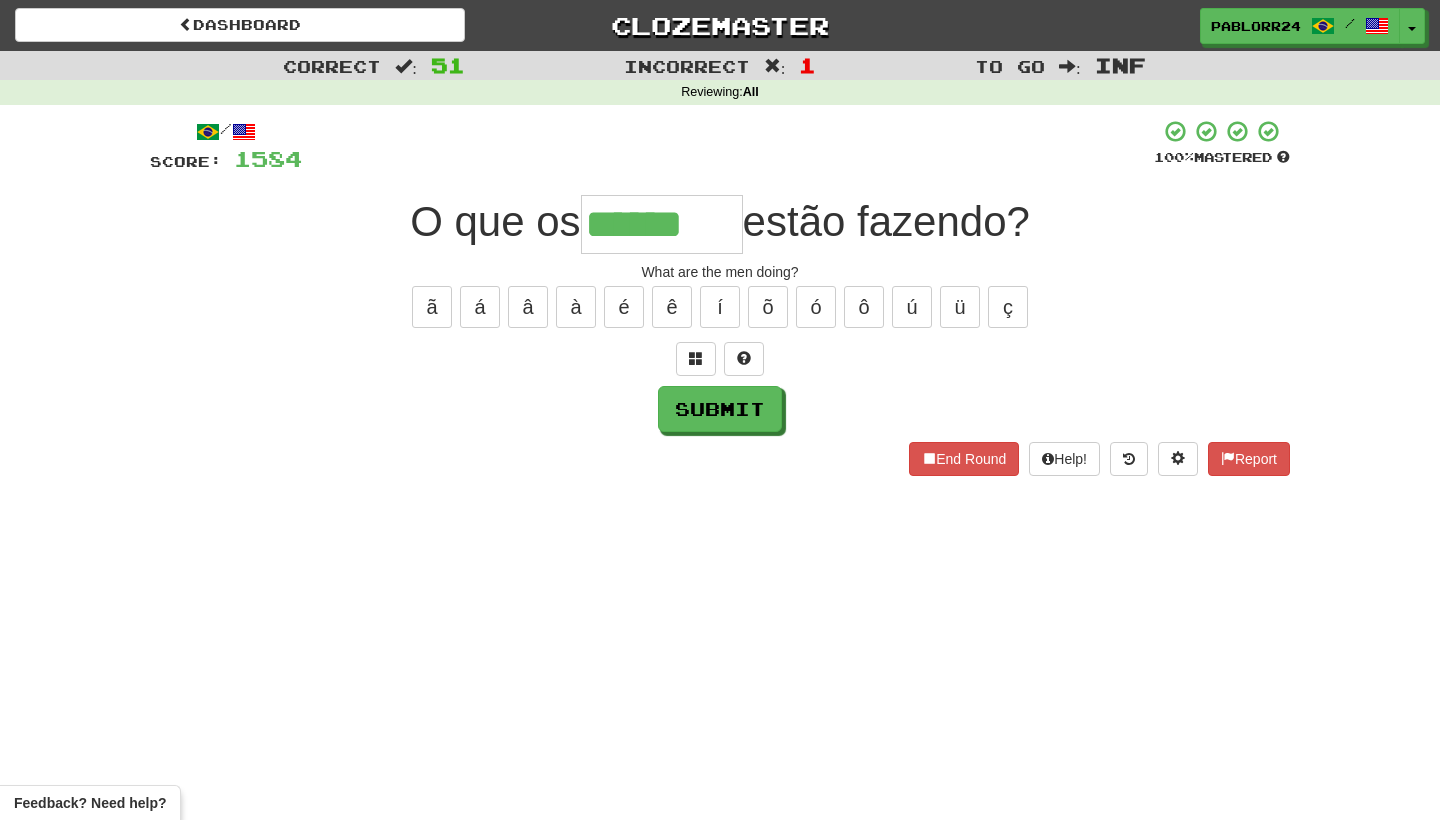 type on "******" 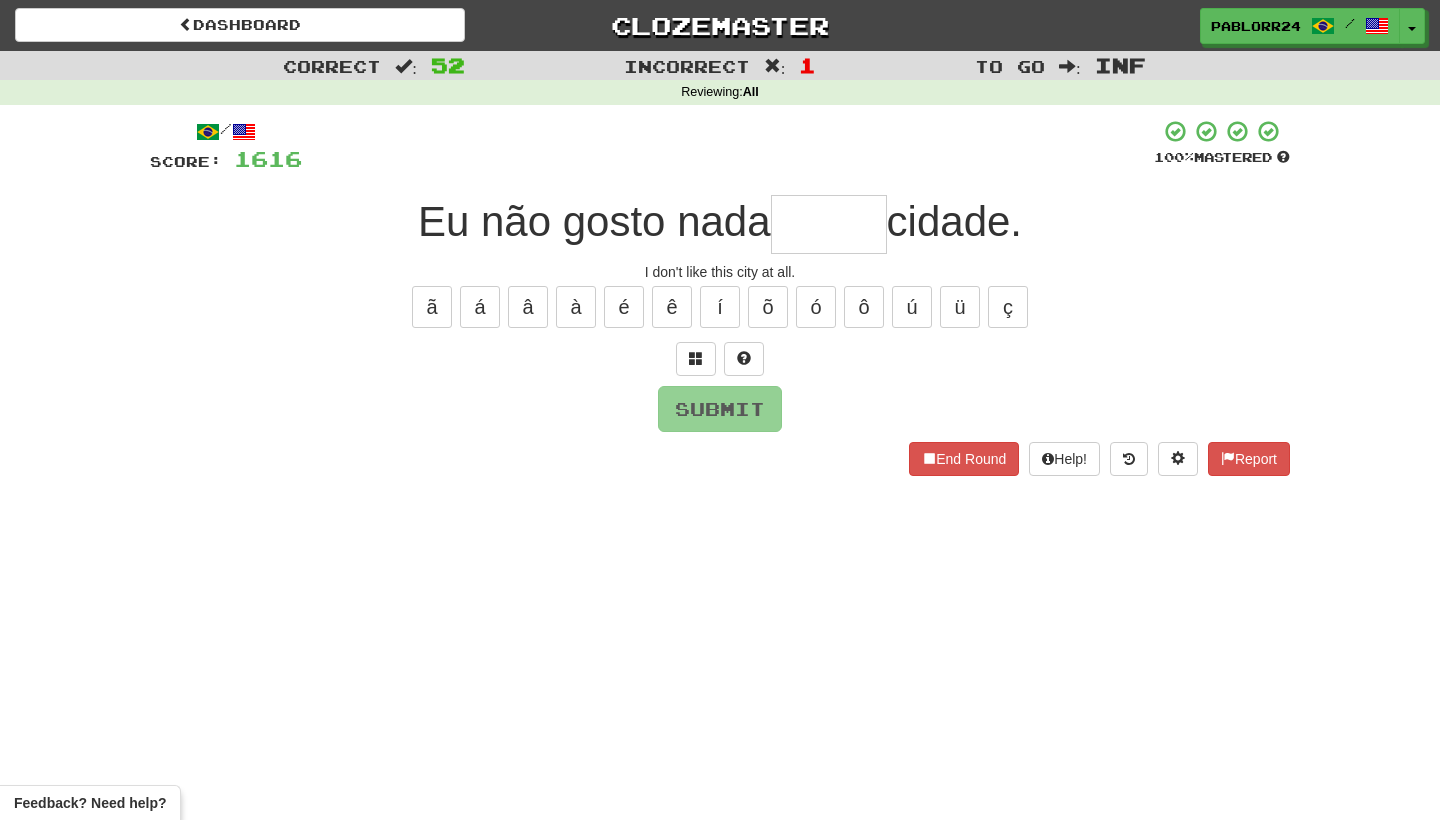 type on "*" 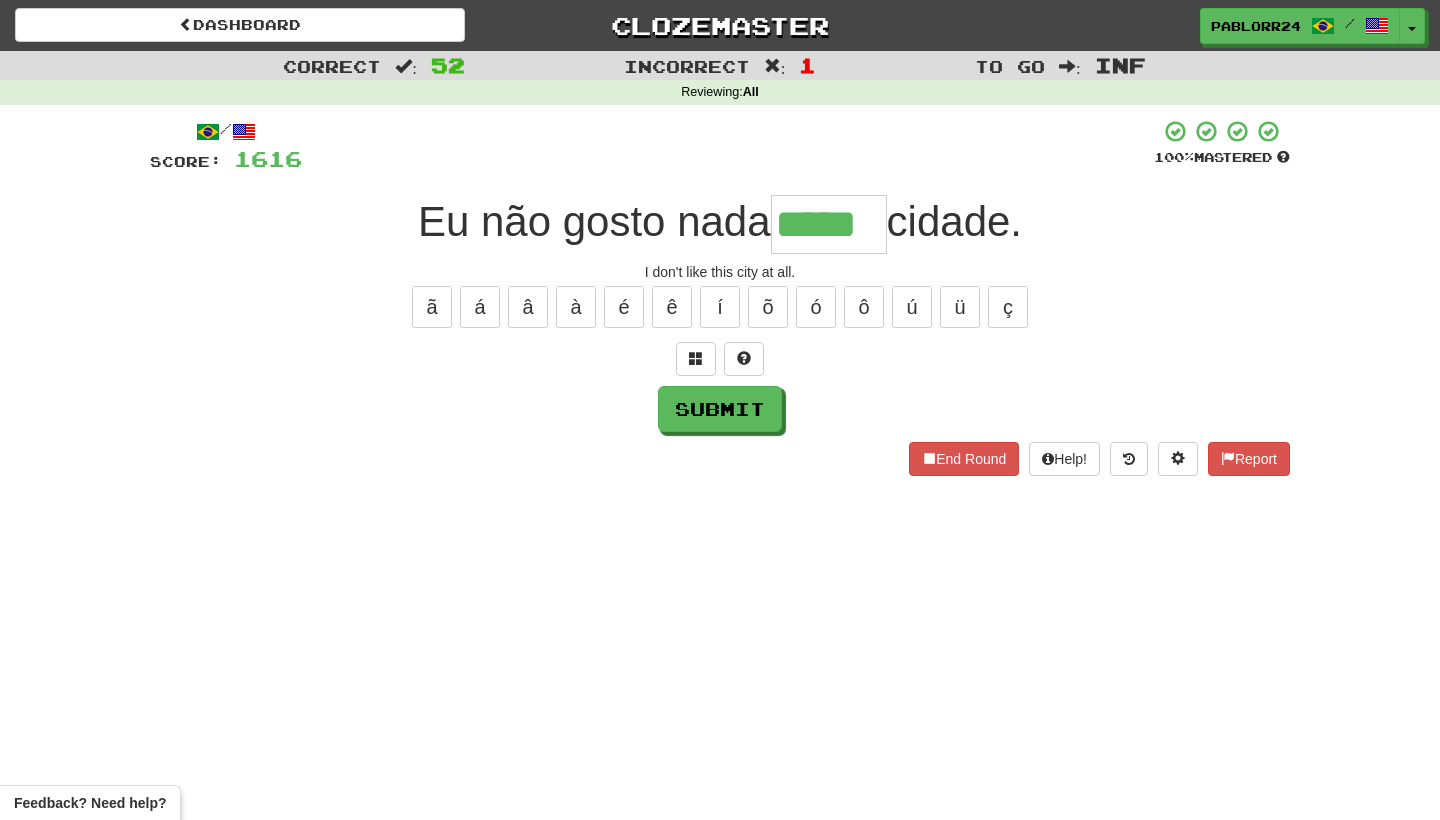type on "*****" 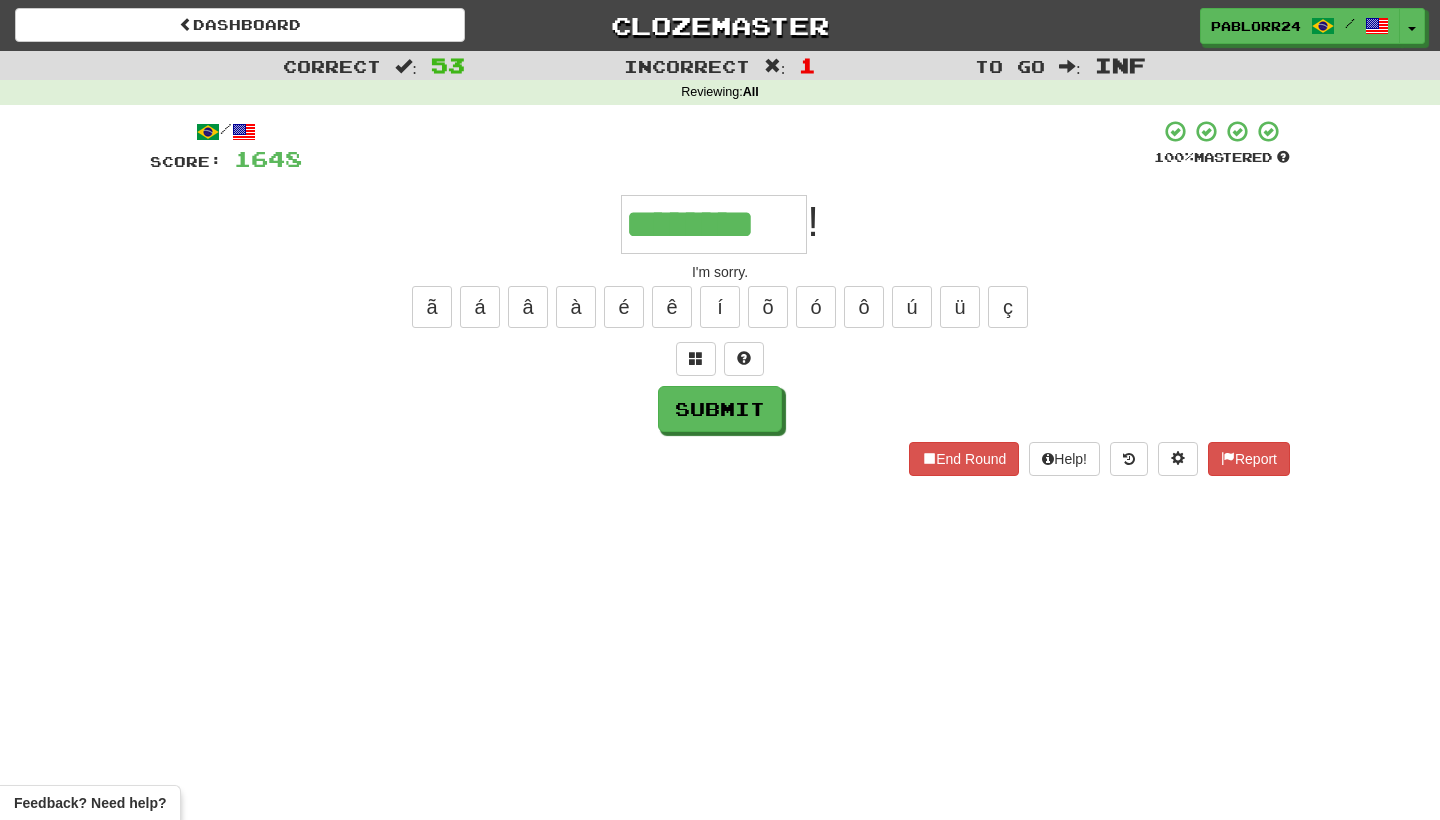 type on "********" 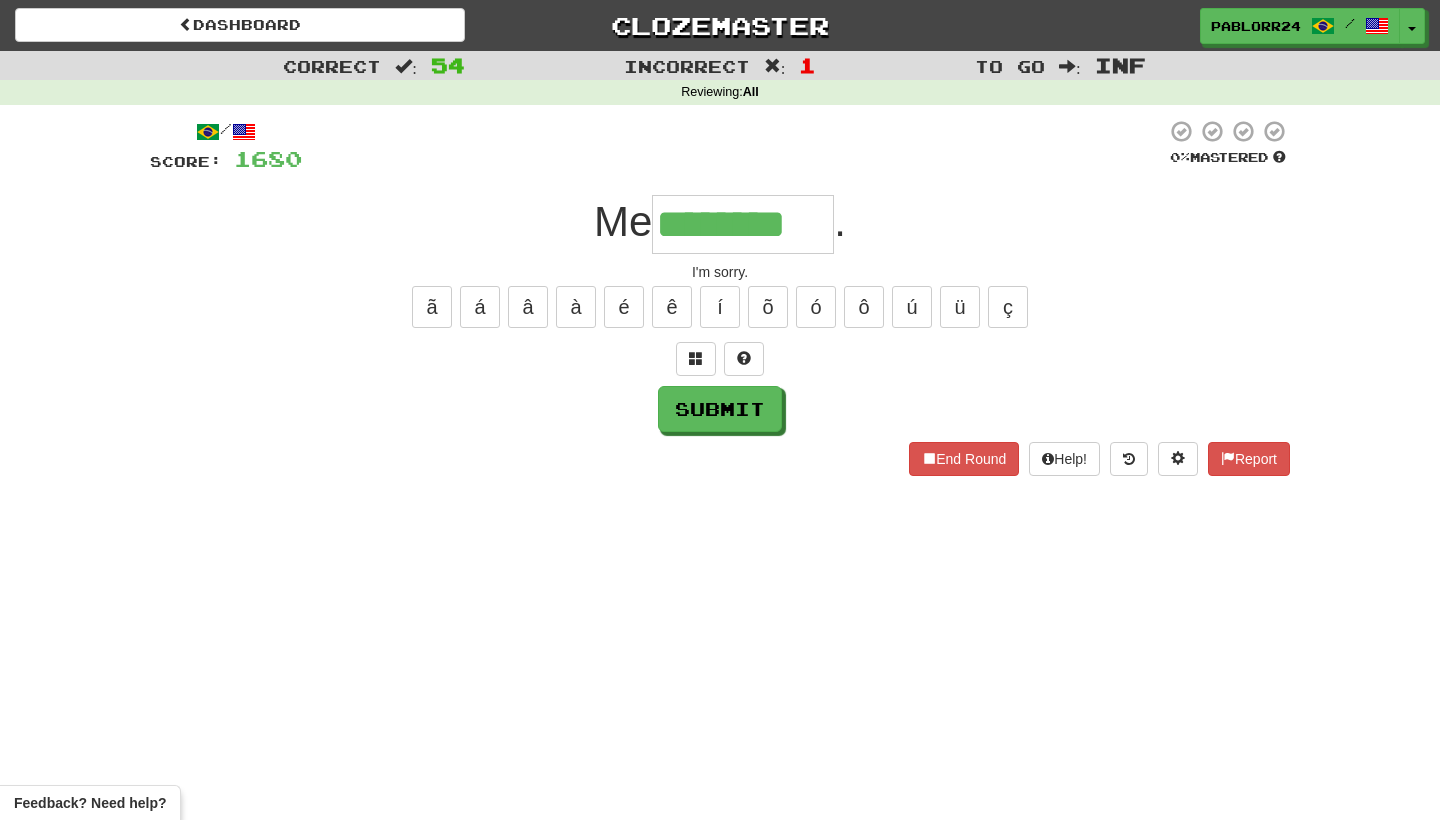 type on "********" 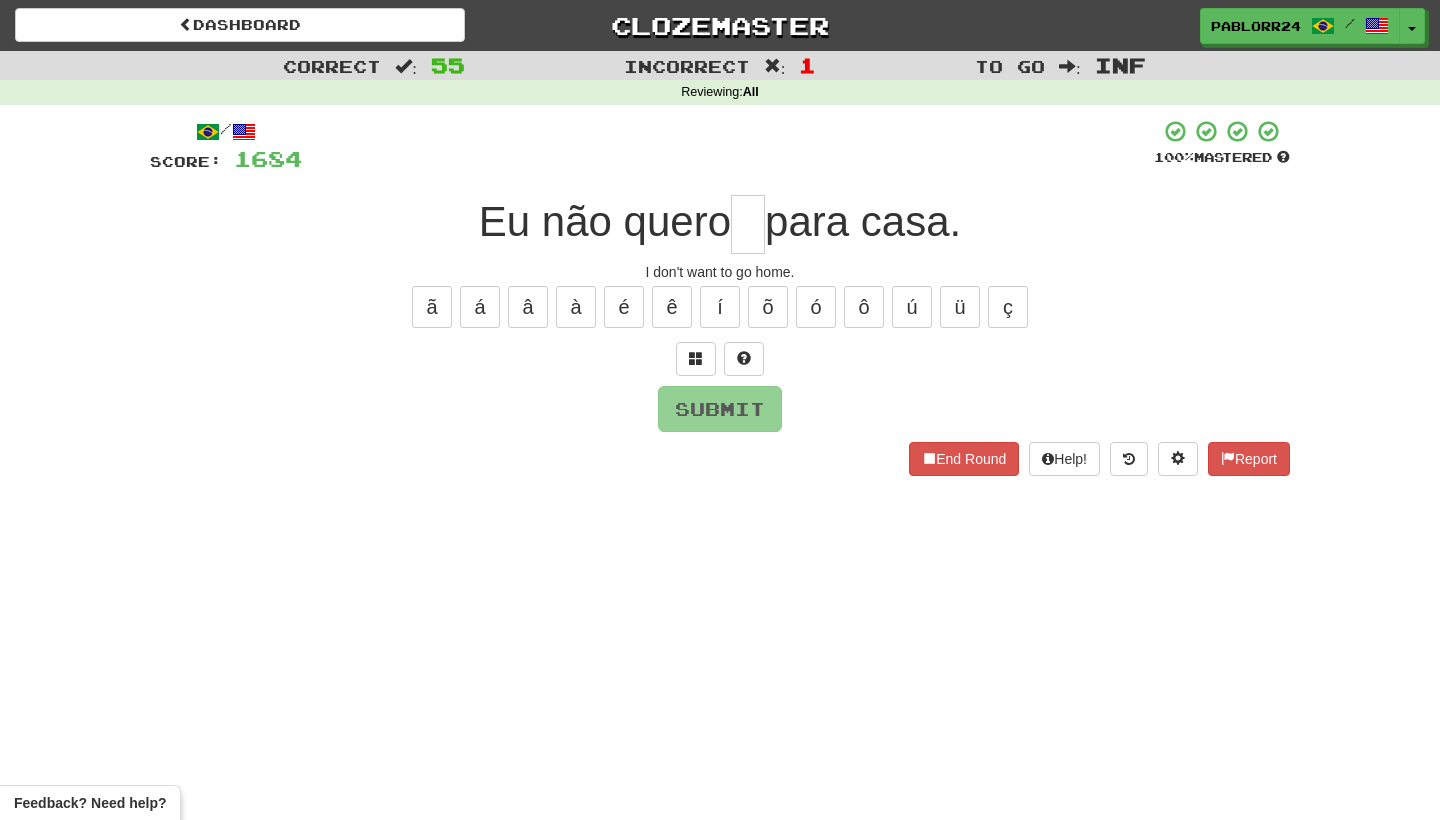 type on "*" 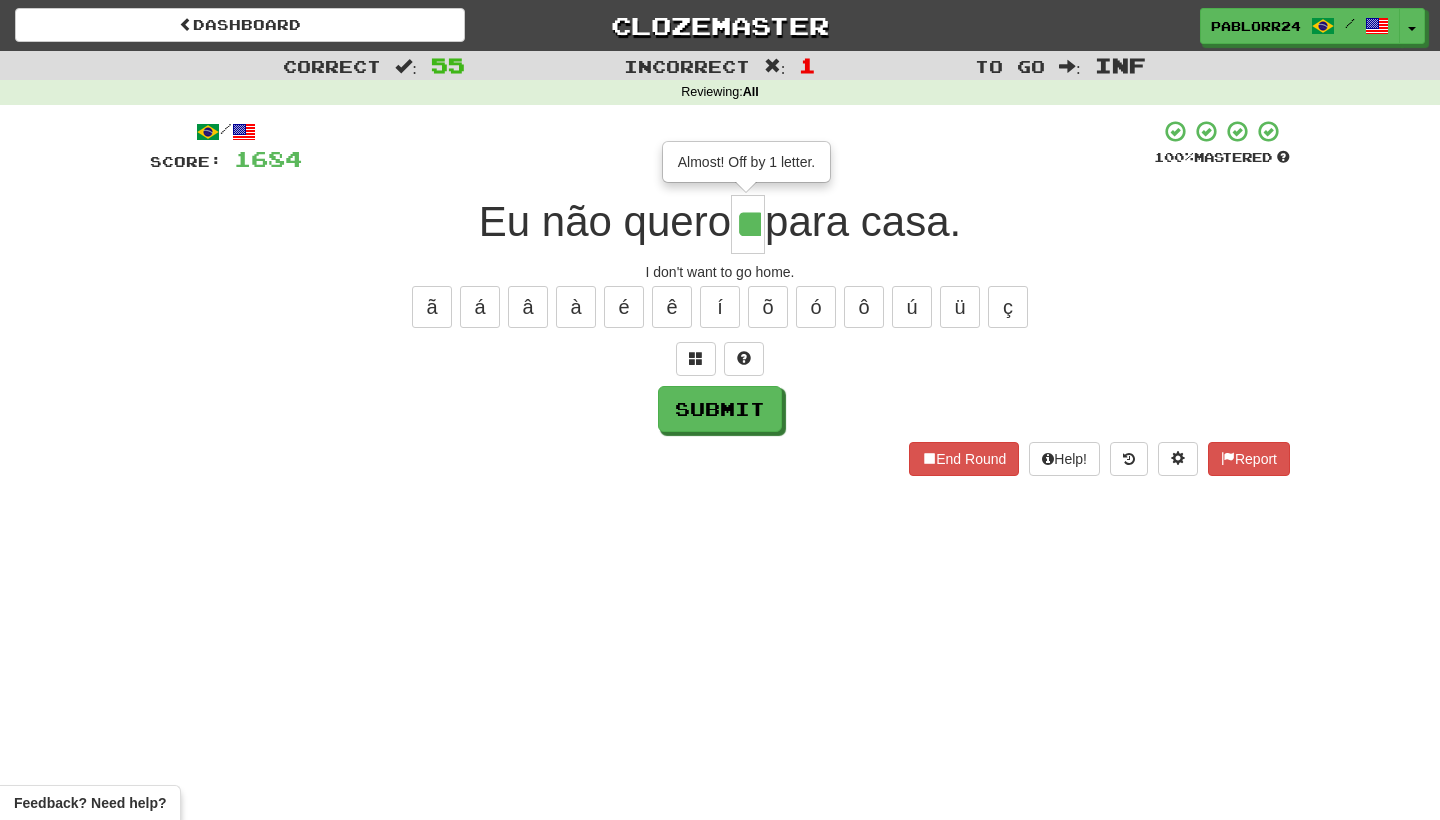 type on "**" 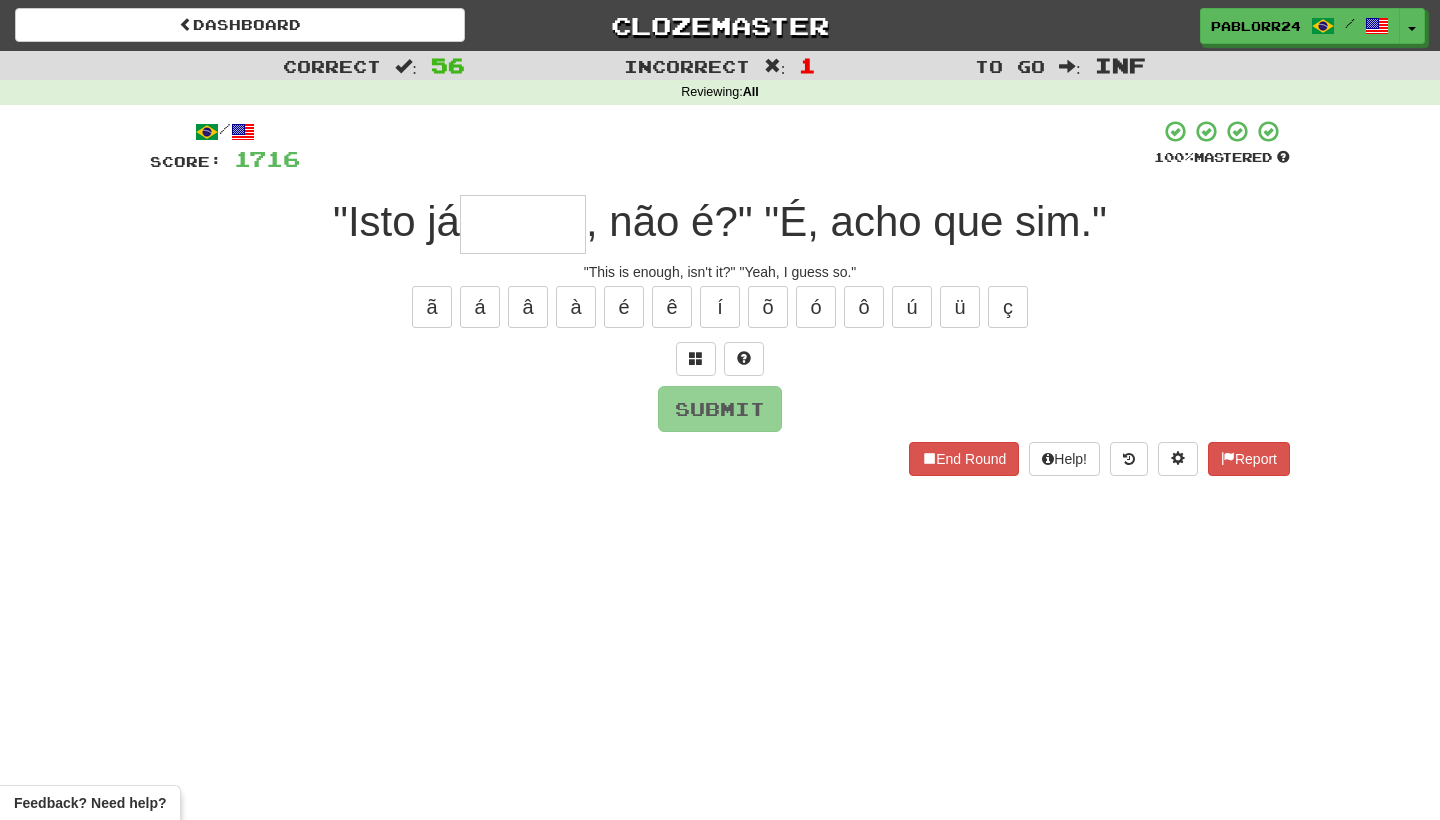 type on "*" 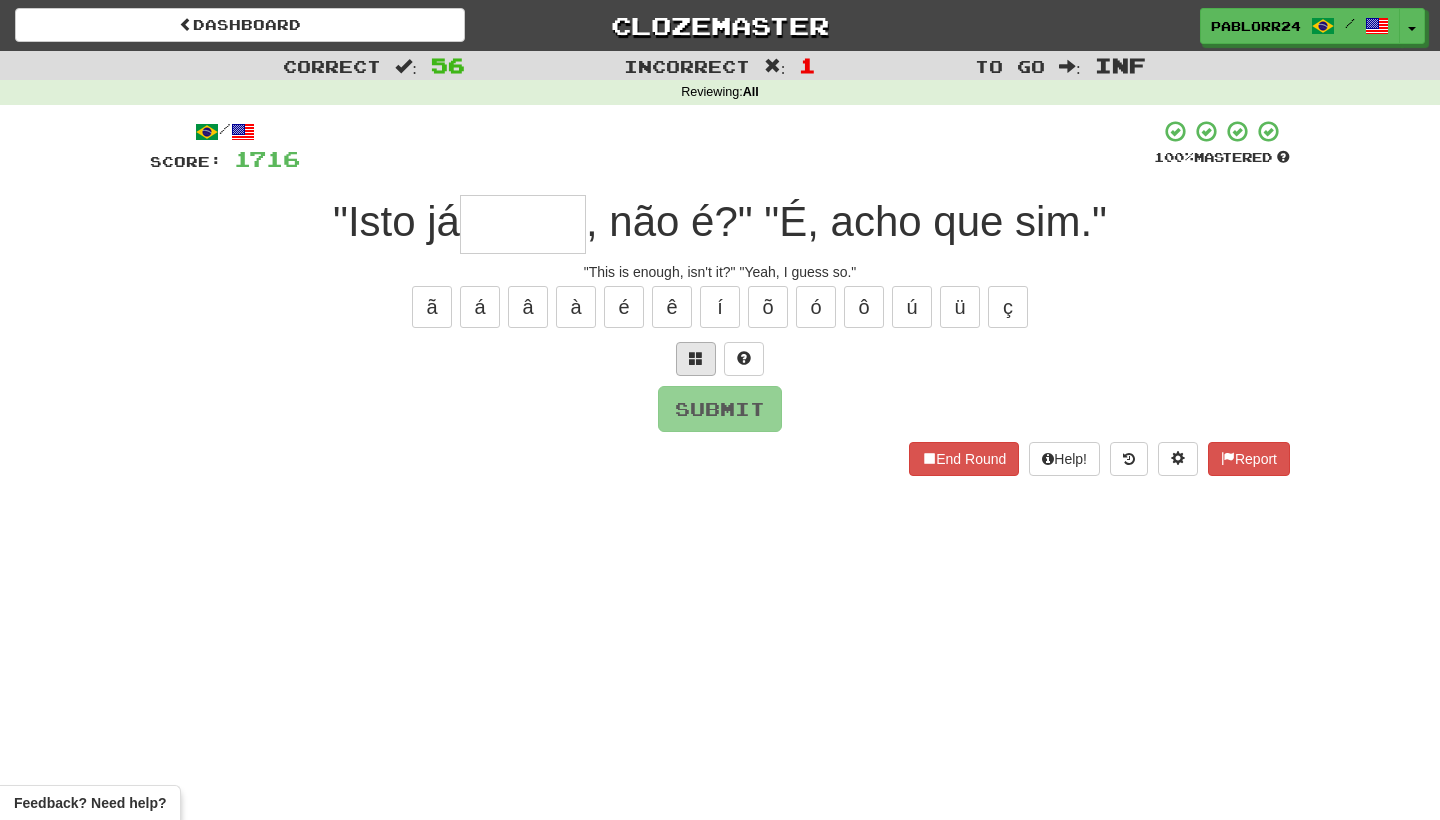 click at bounding box center [696, 359] 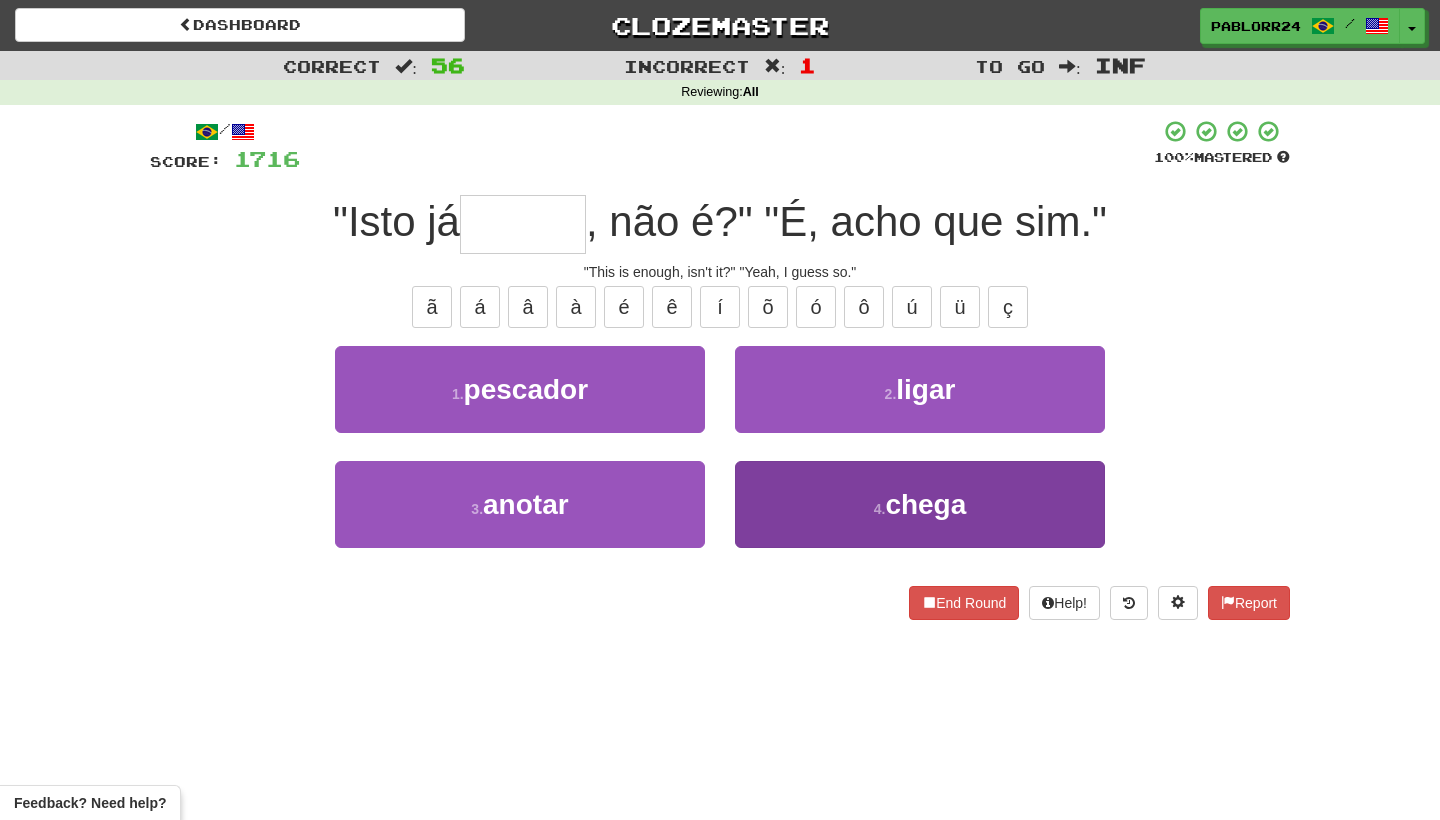 click on "4 .  chega" at bounding box center [920, 504] 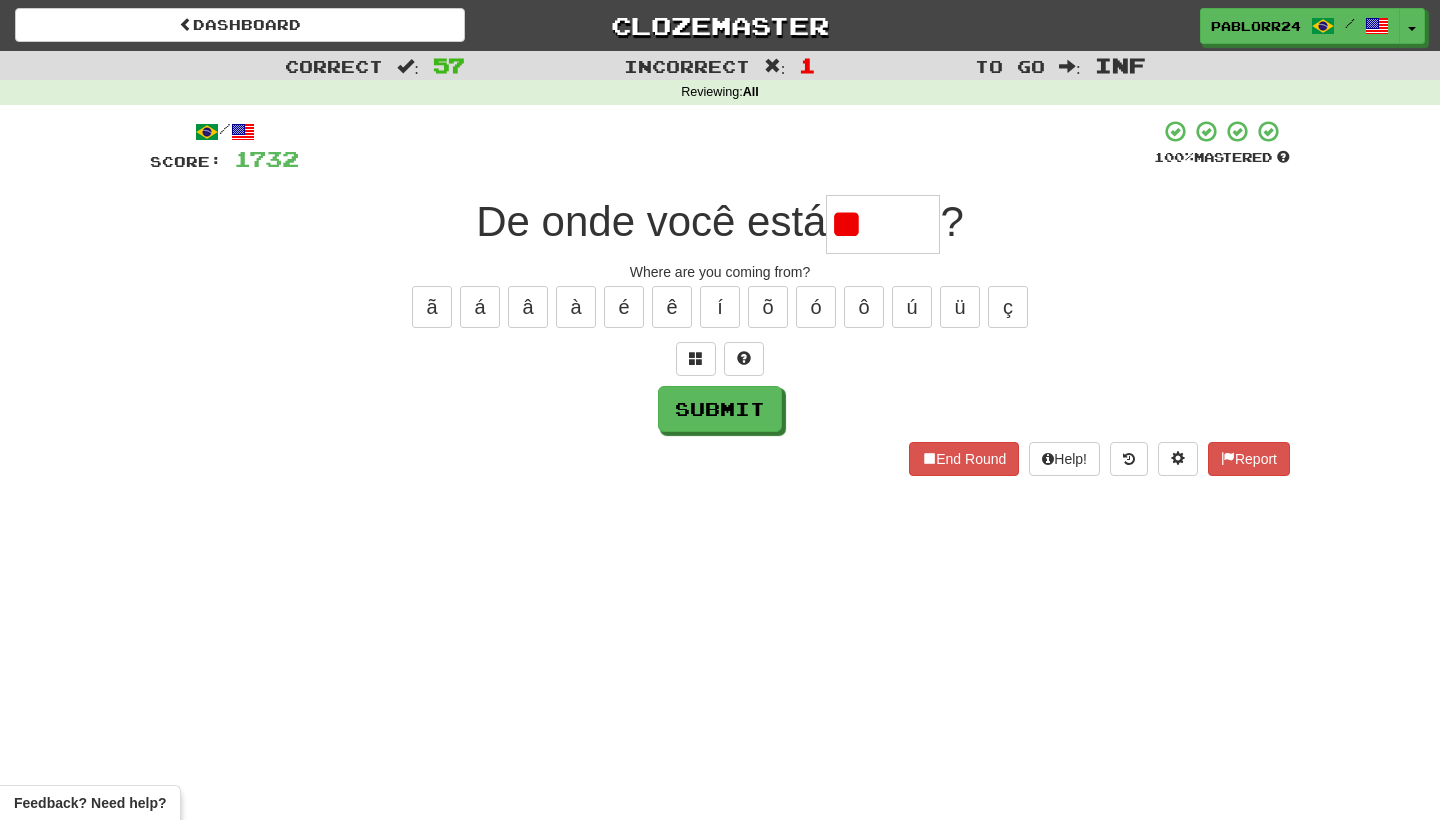 type on "*" 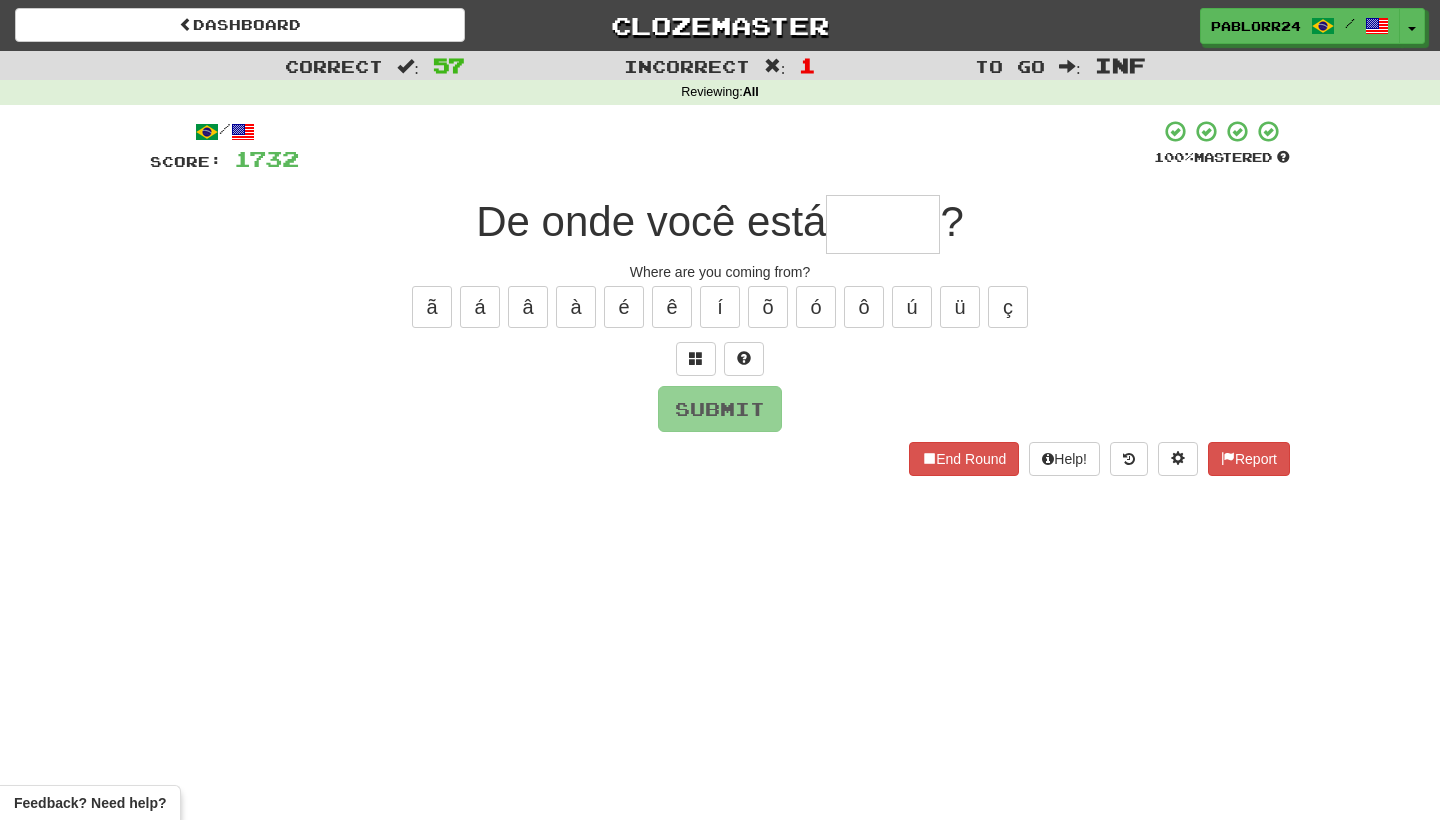 type on "*" 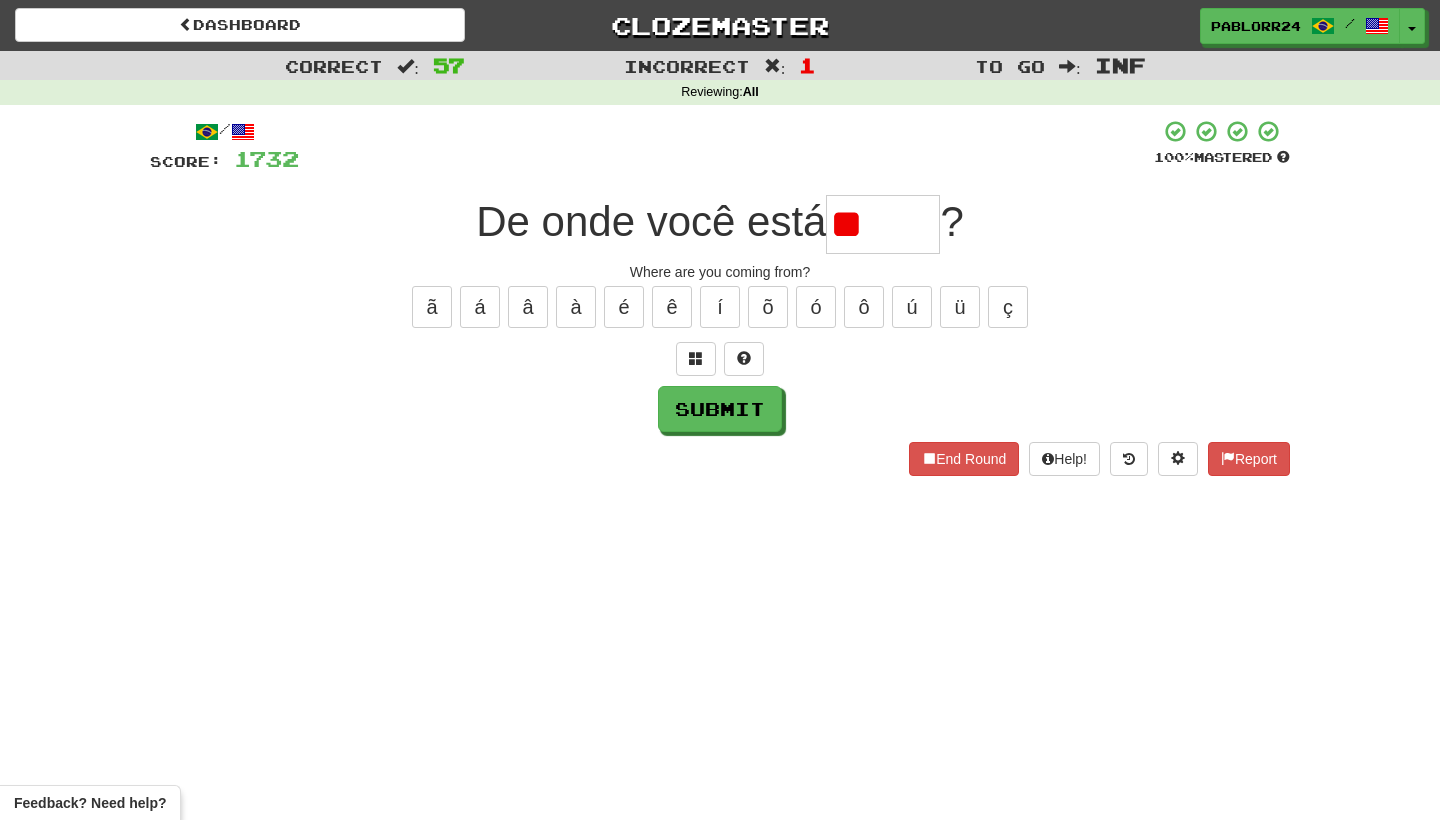 type on "*" 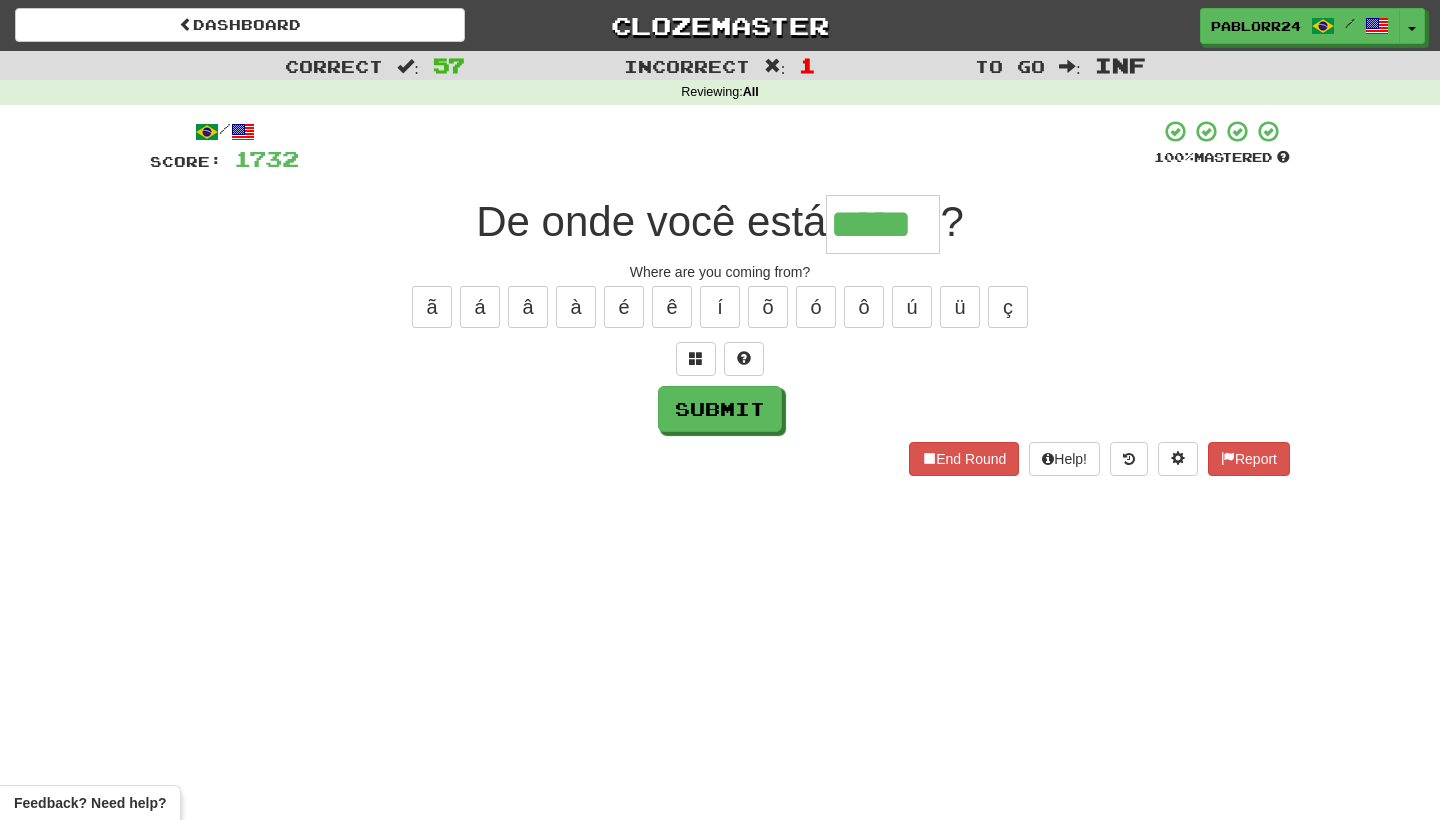 type on "*****" 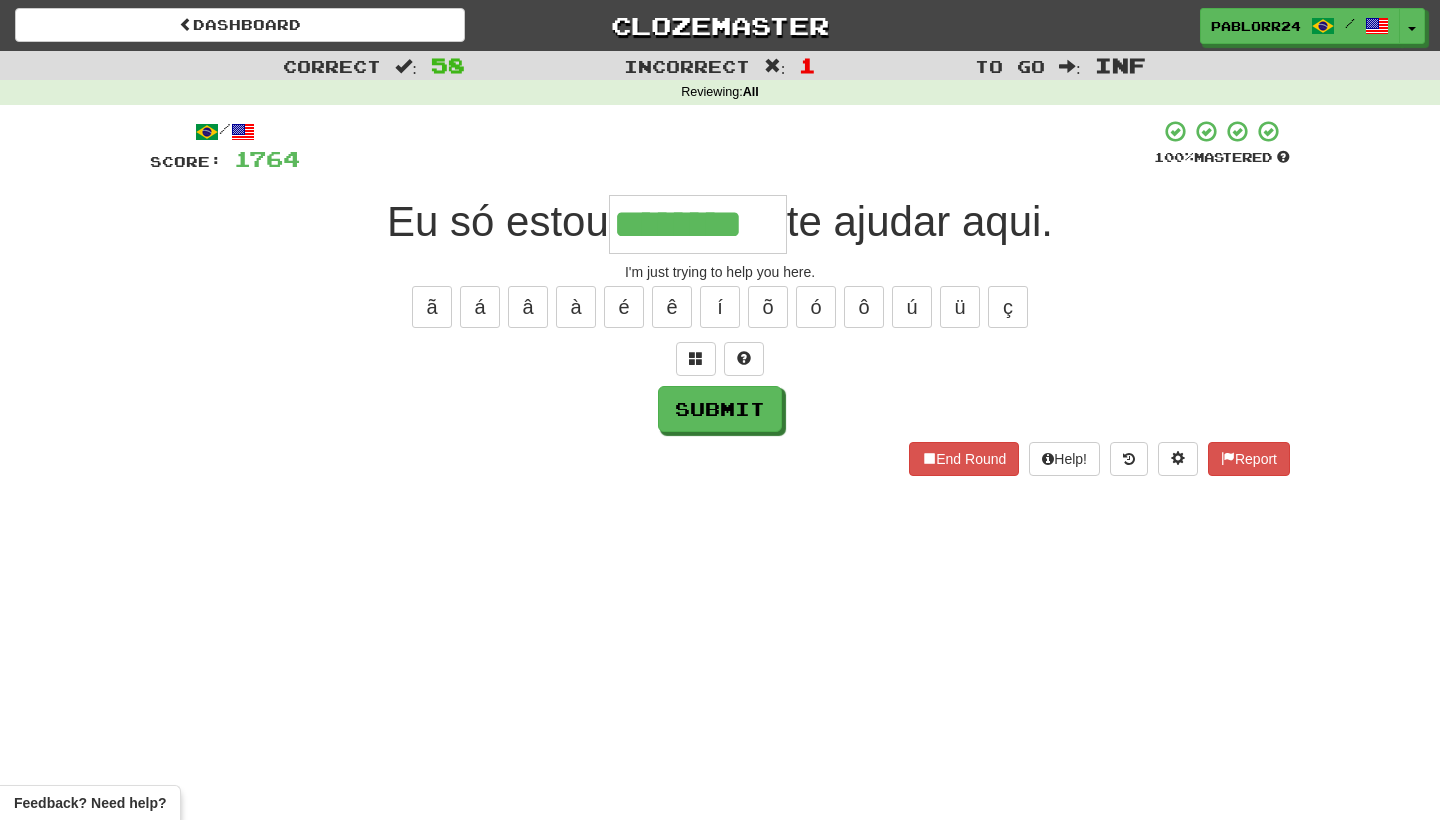 type on "********" 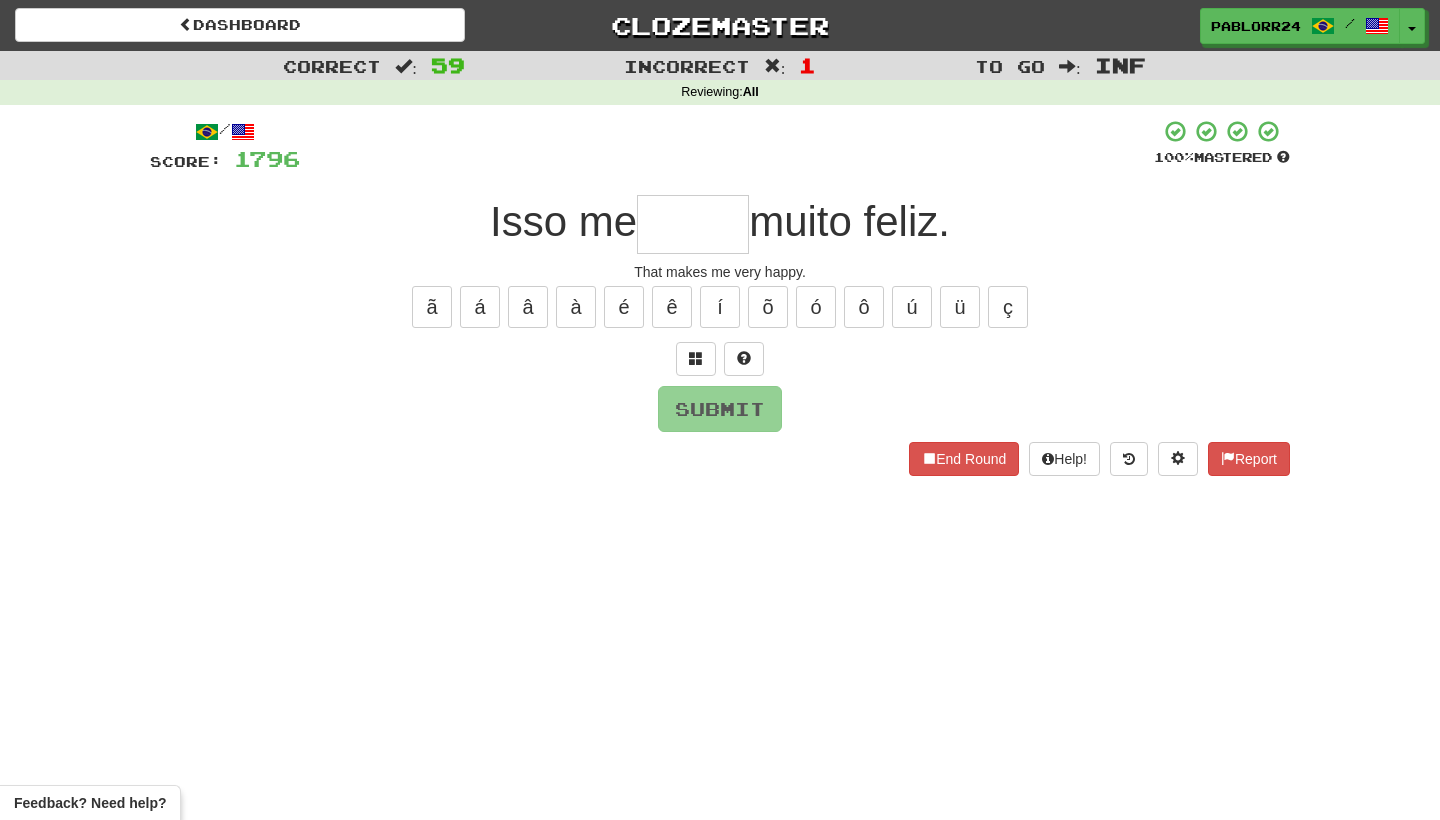 type on "*" 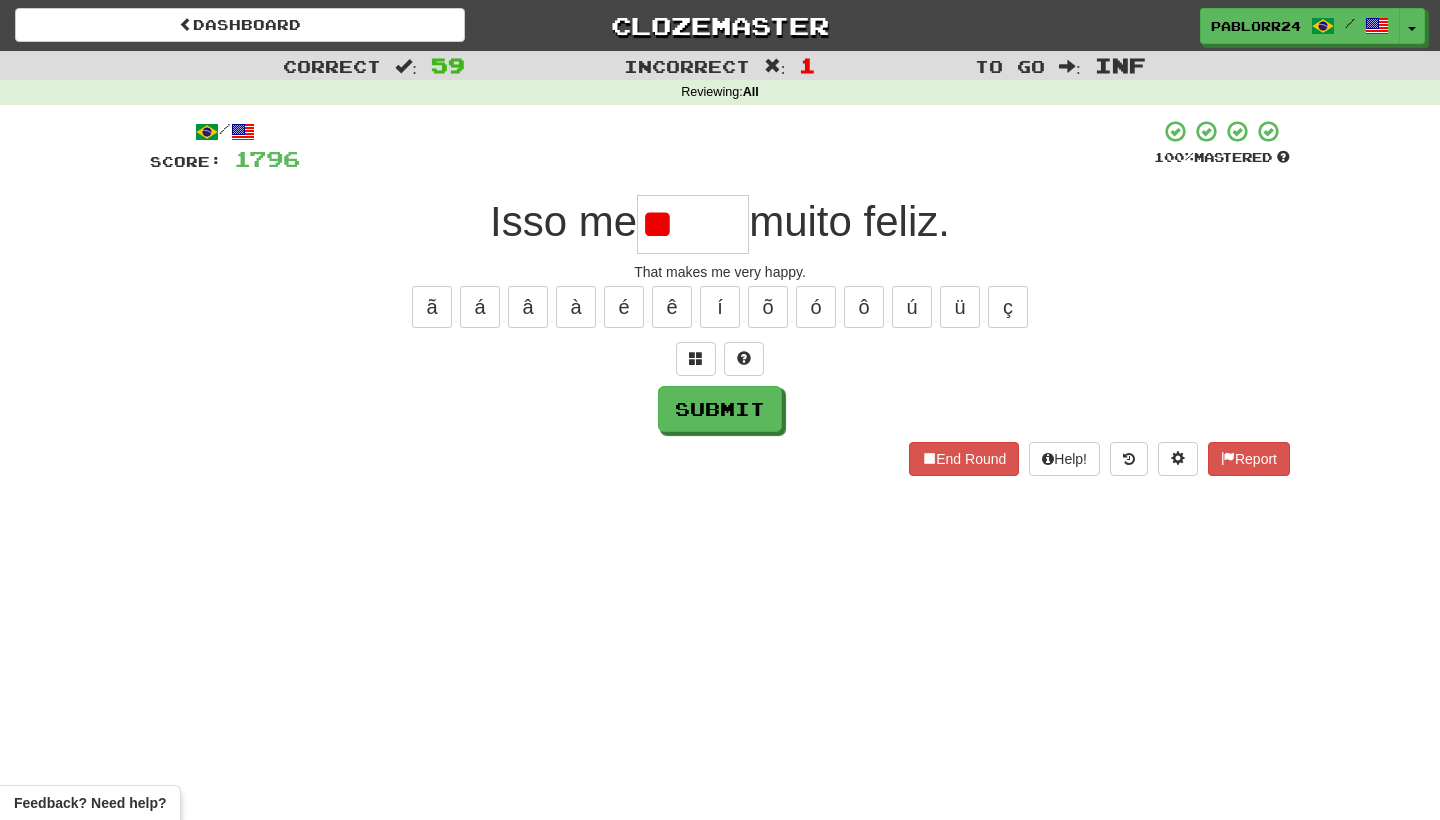 type on "*" 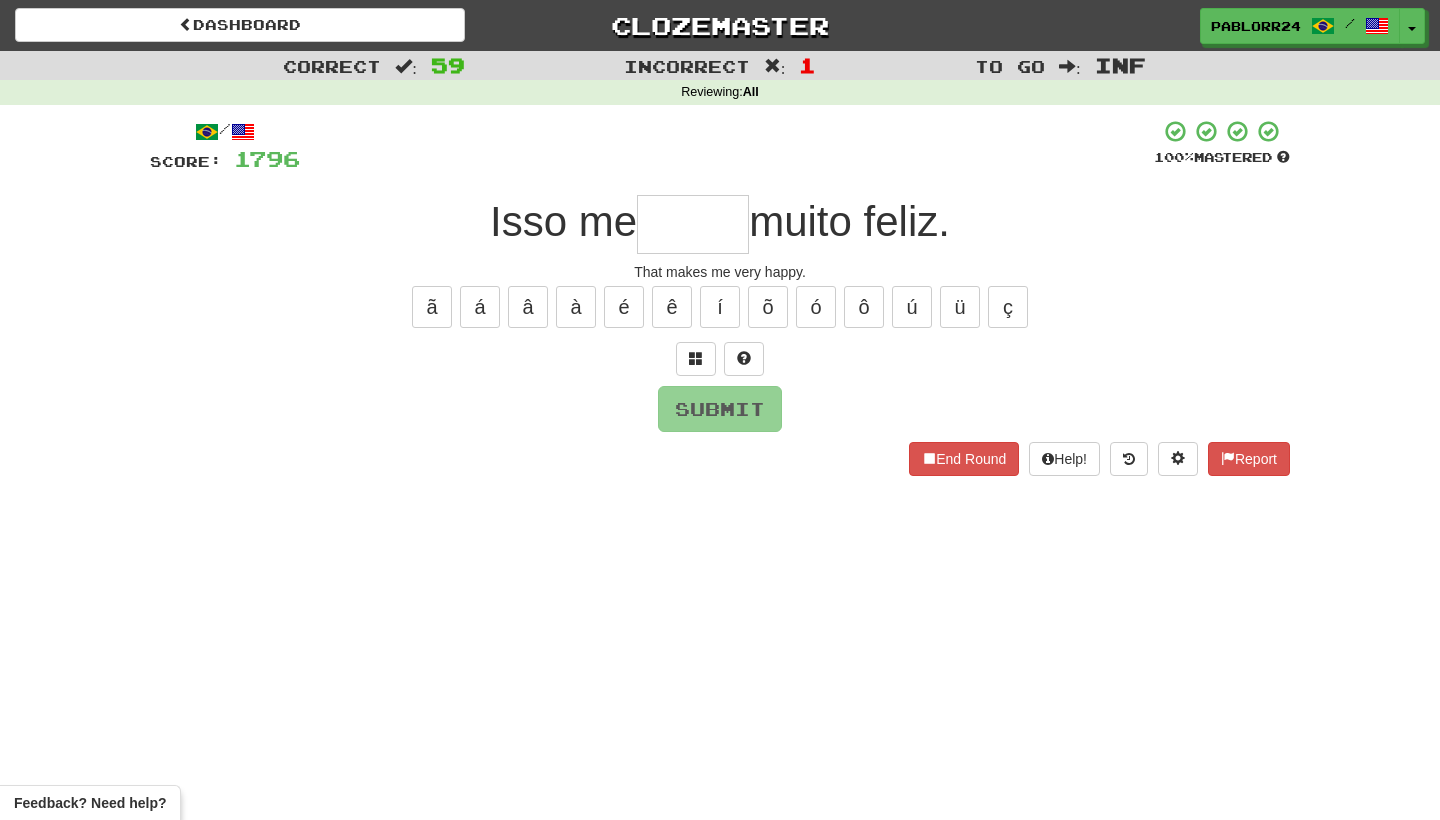type on "*" 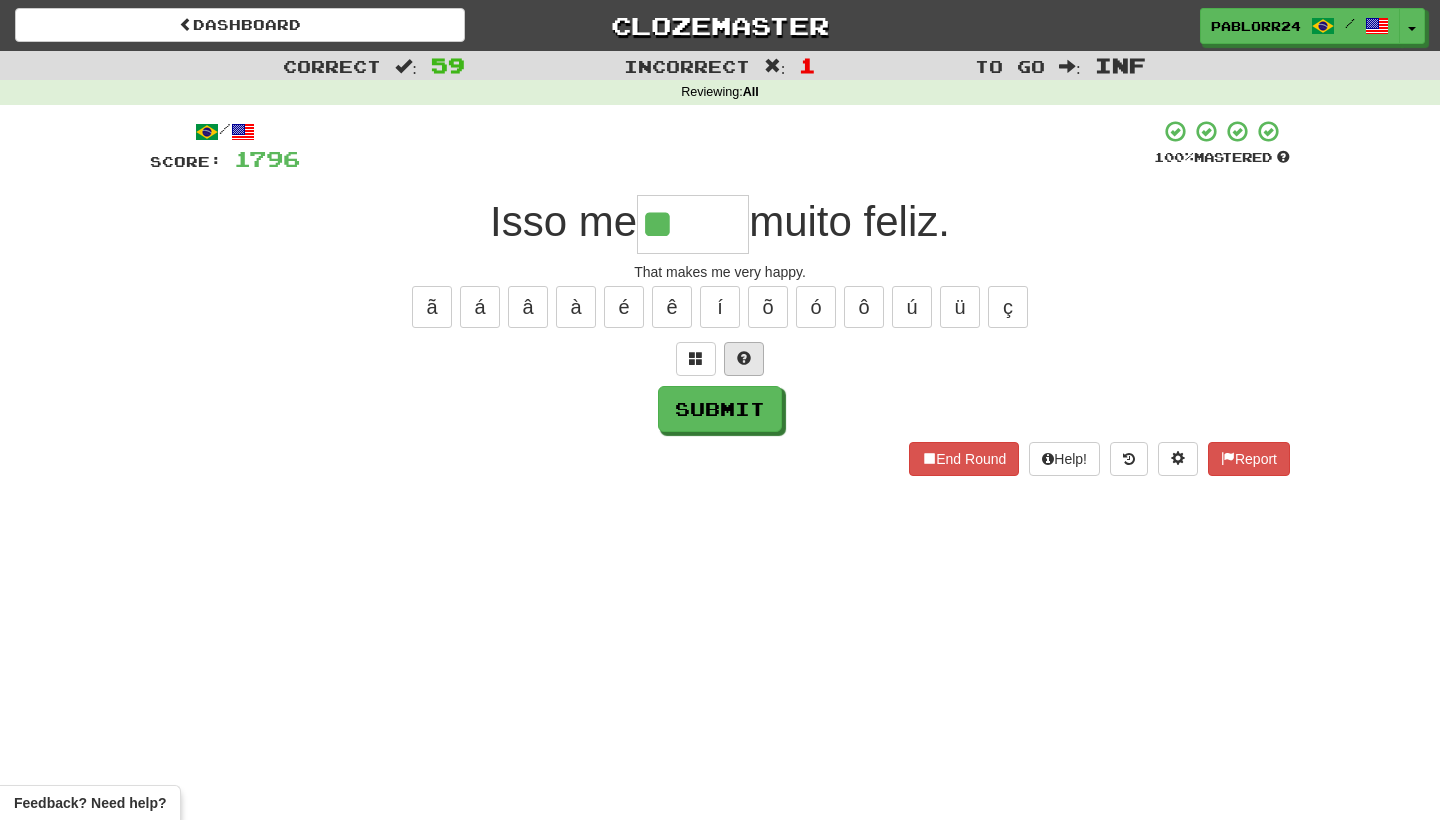 click at bounding box center (744, 359) 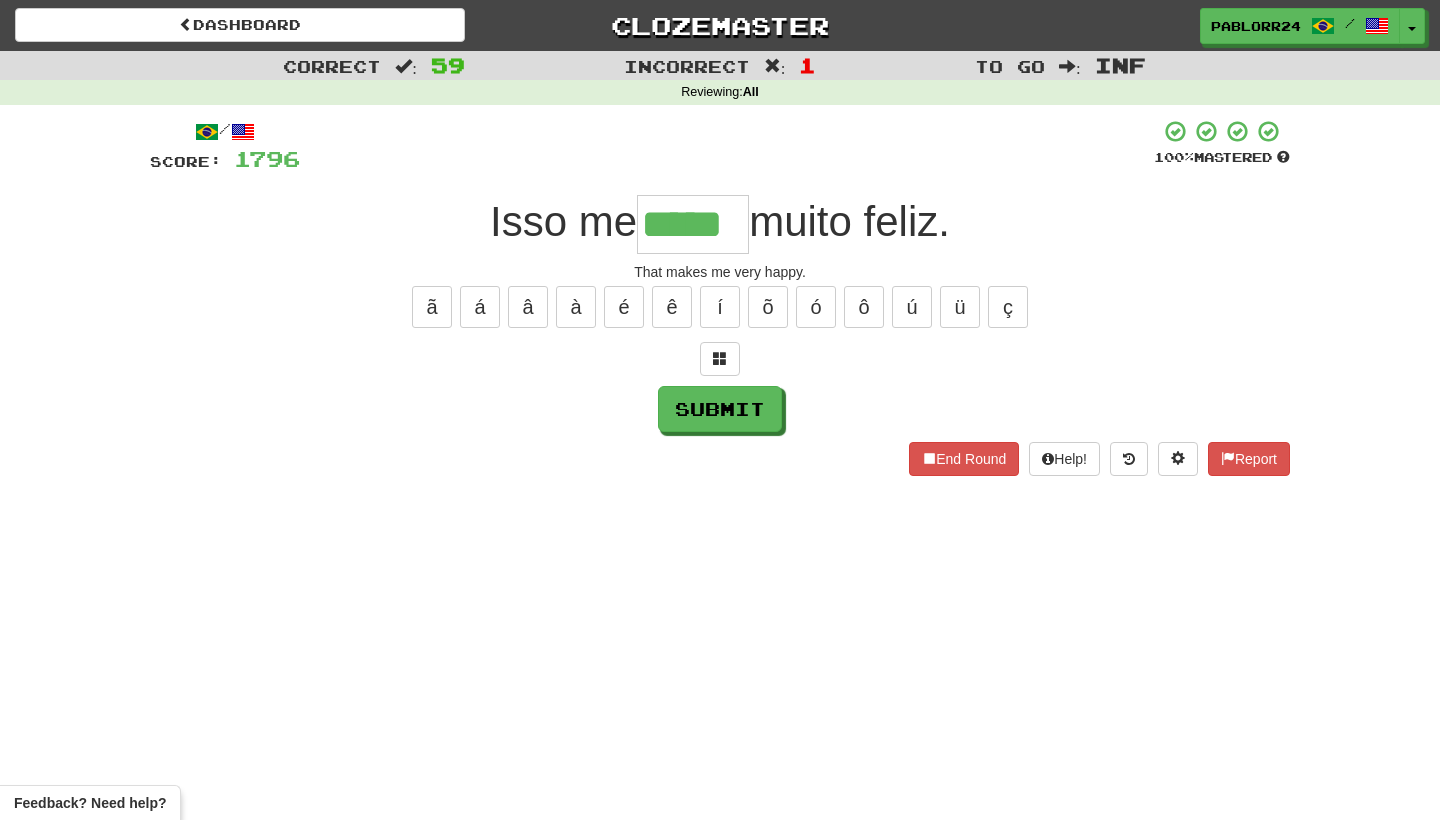 type on "*****" 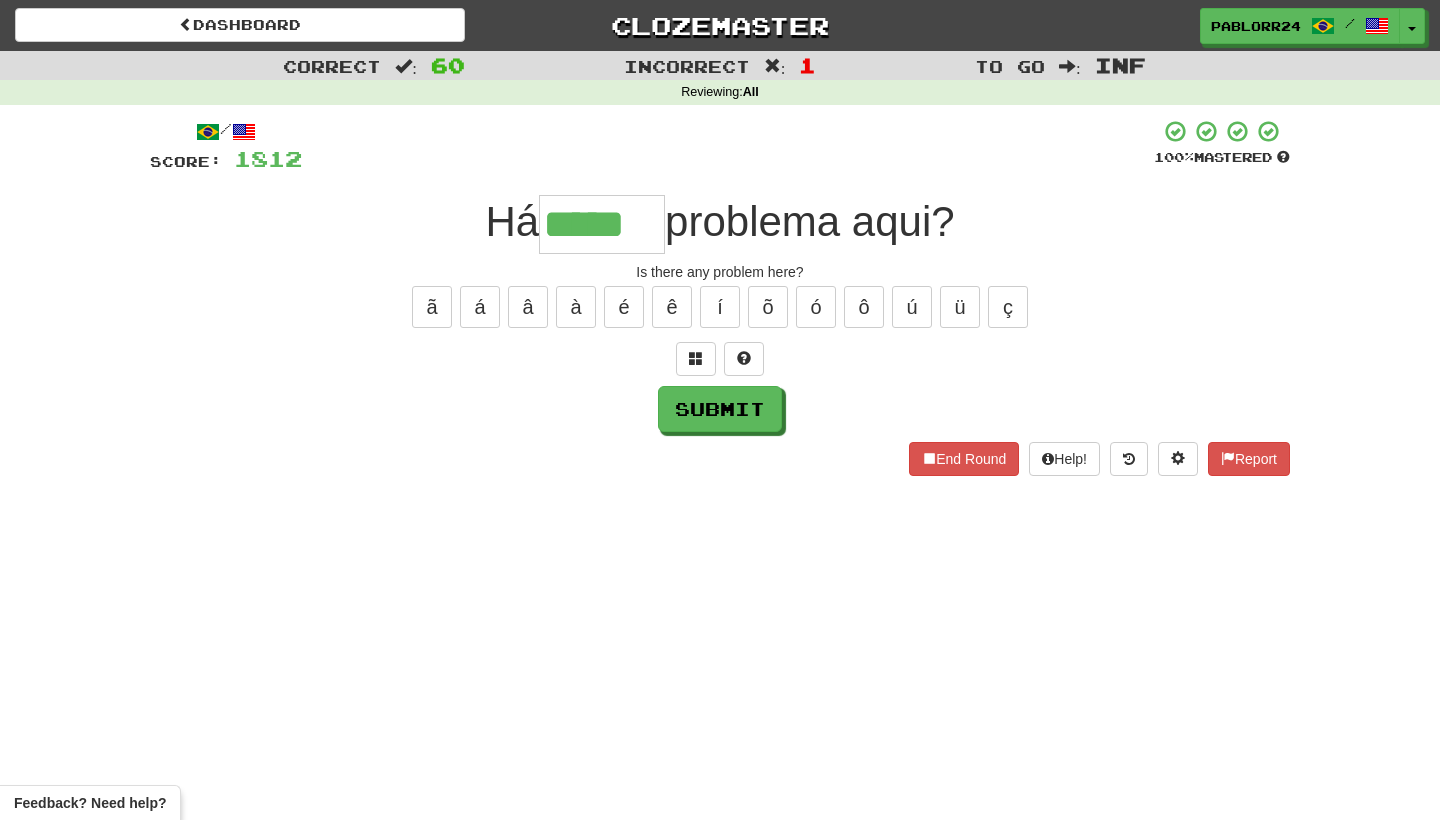 type on "*****" 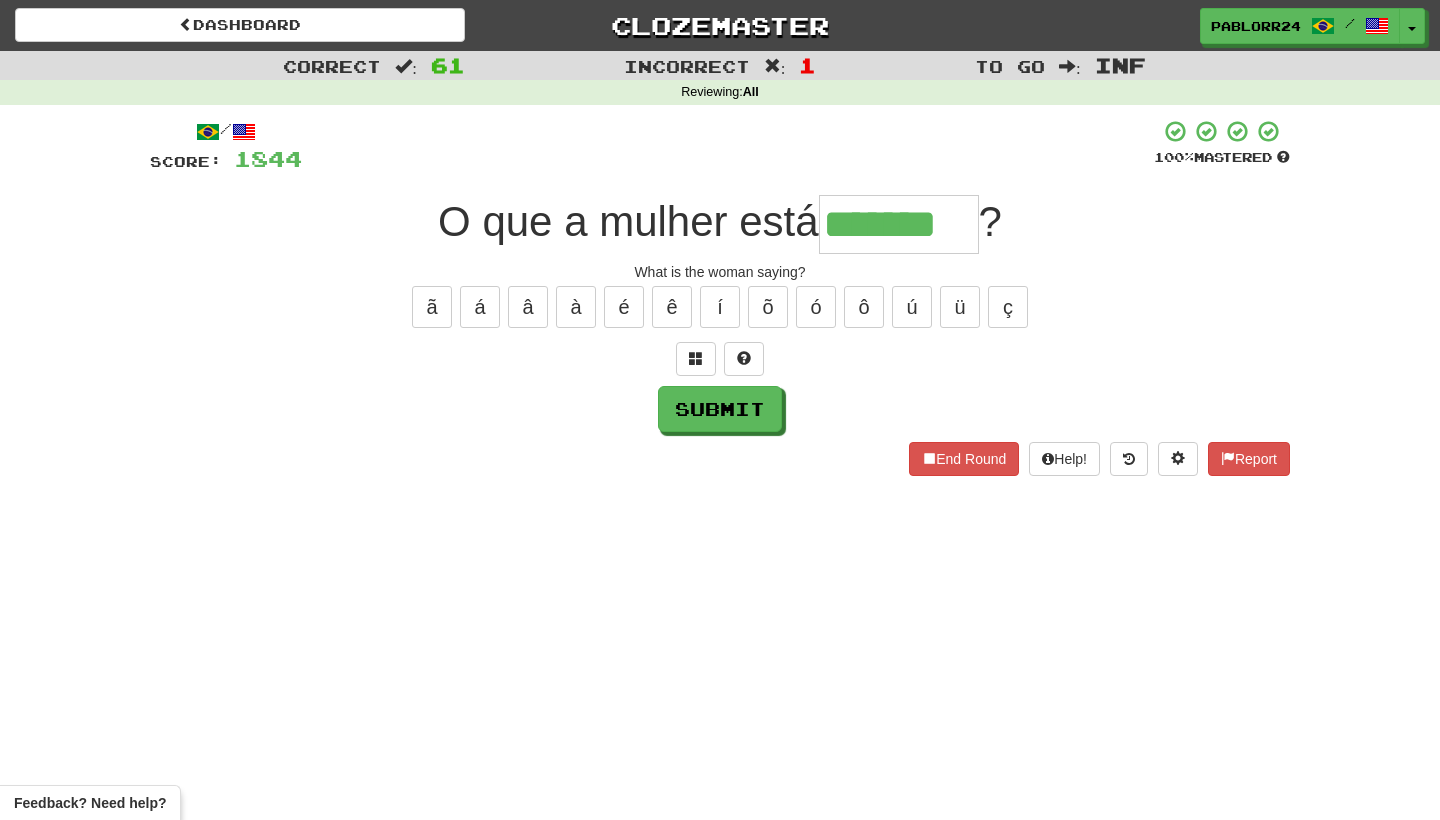 type on "*******" 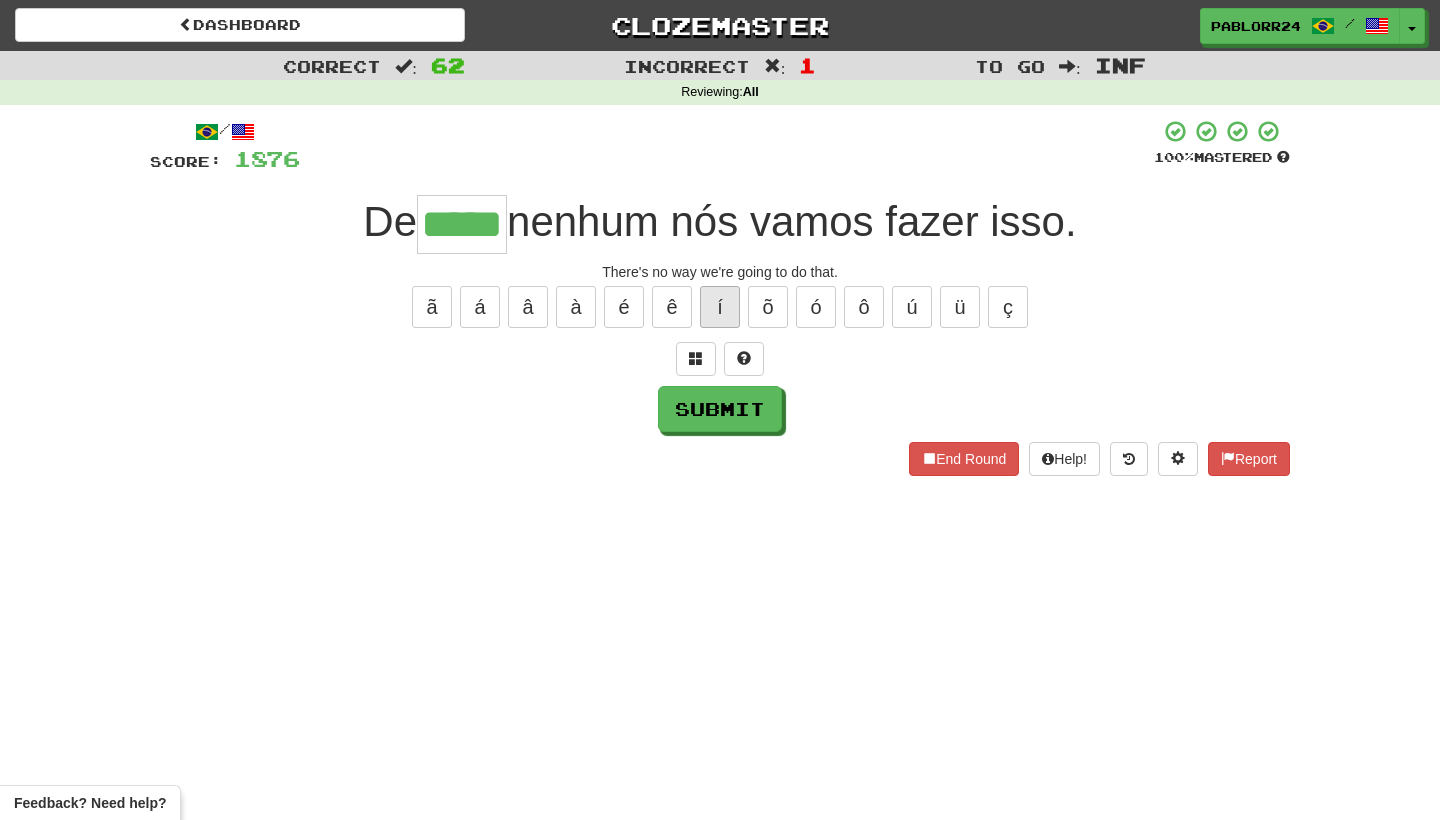 type on "*****" 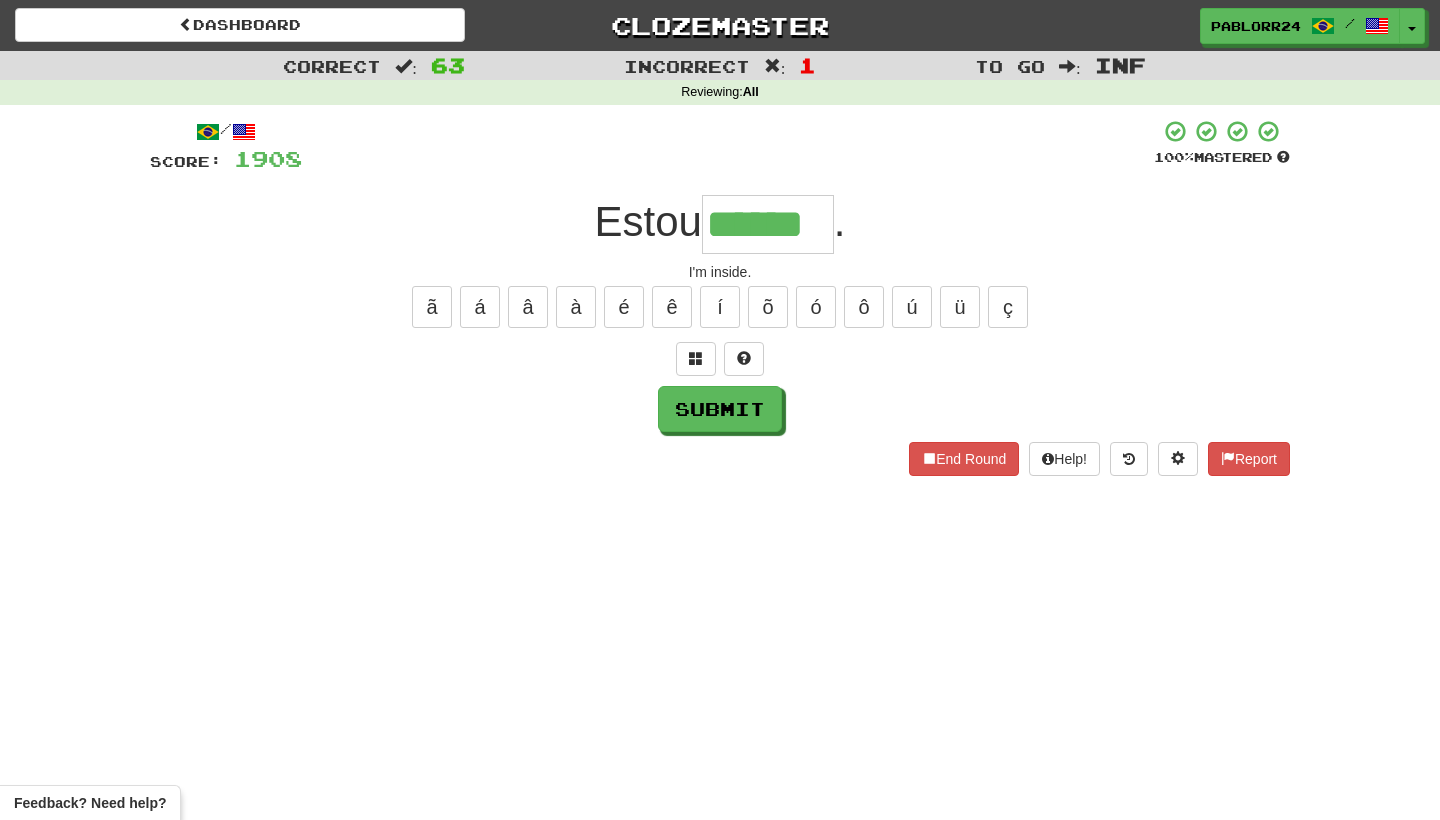 type on "******" 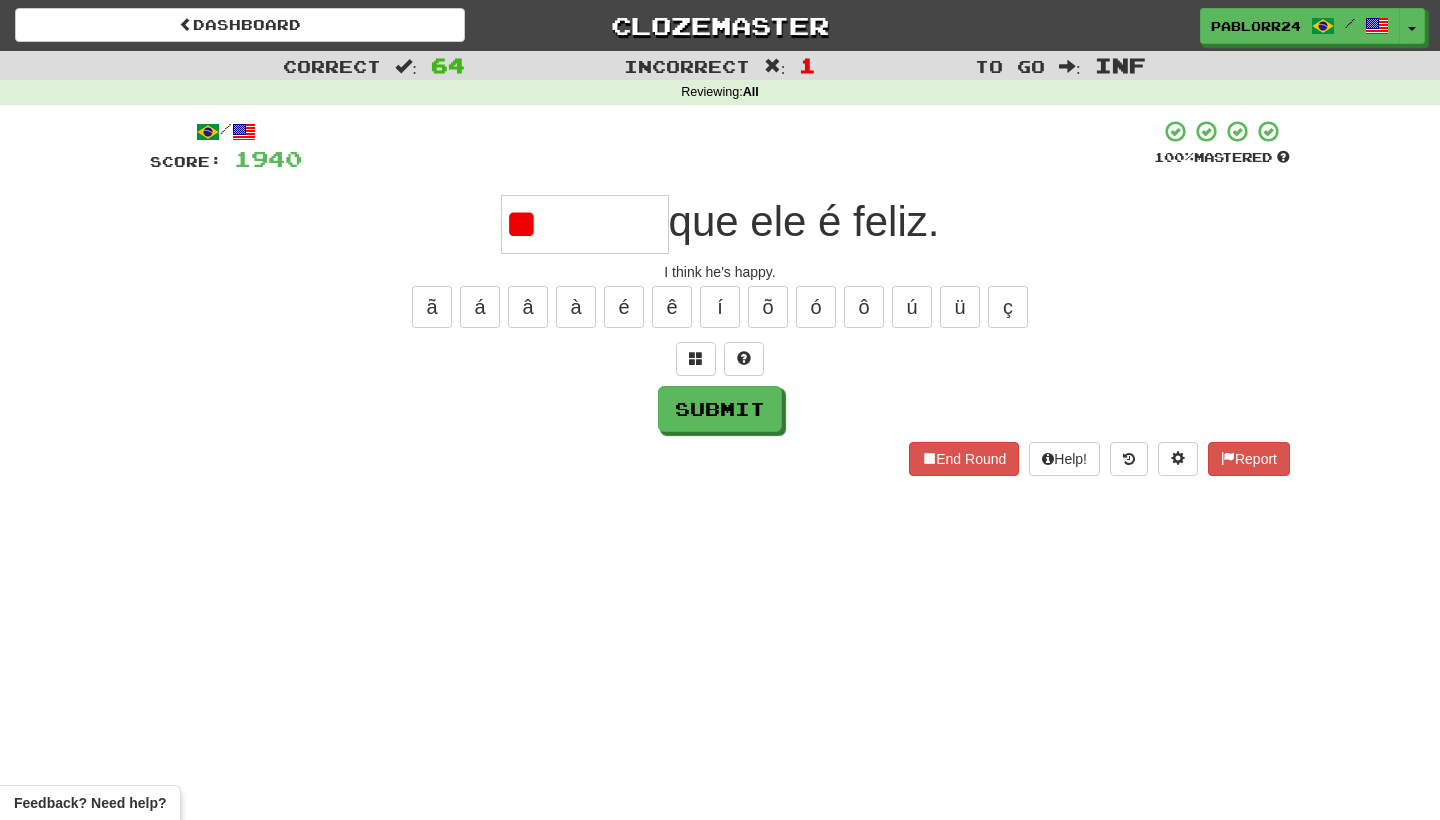 type on "*" 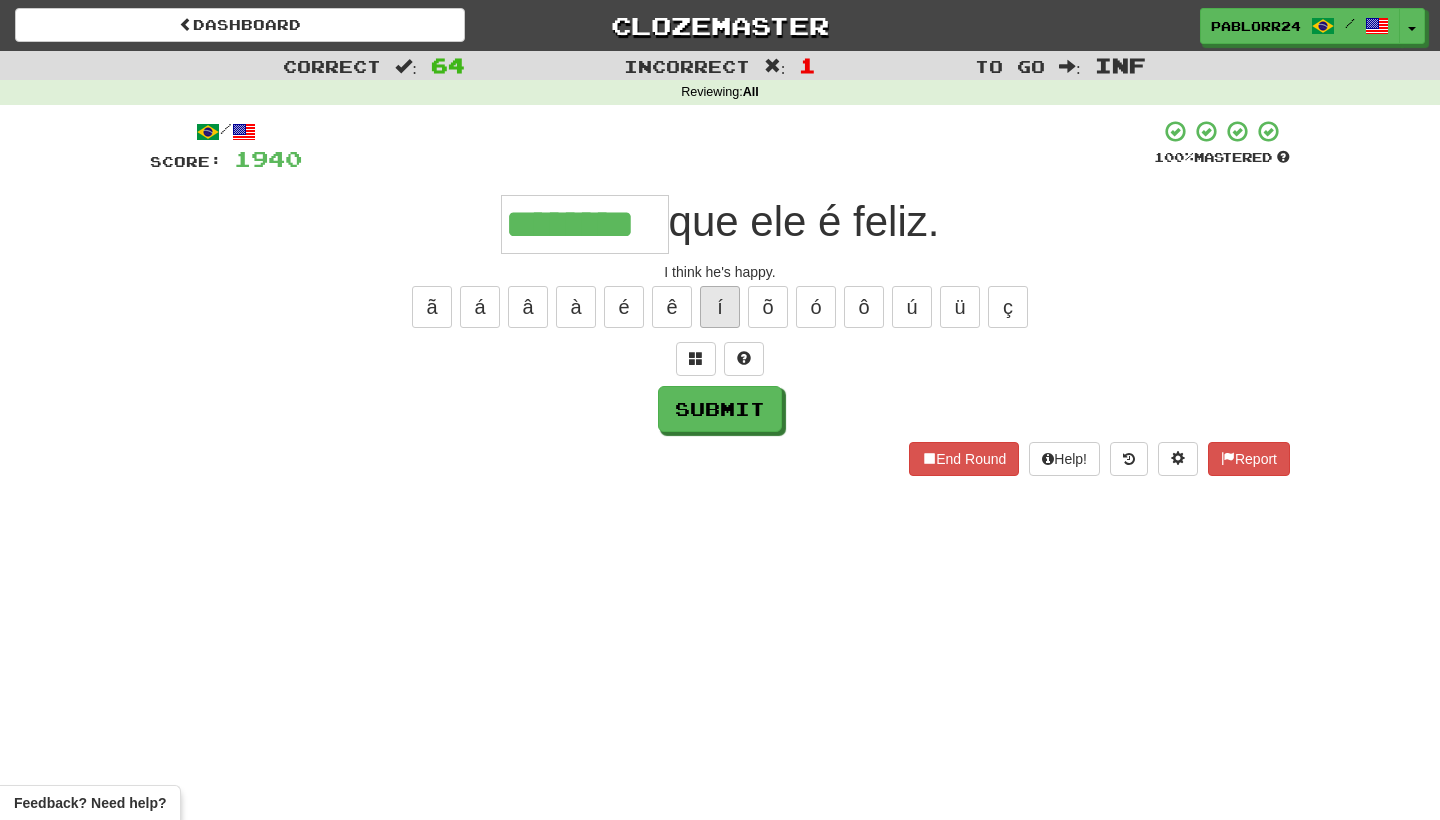 type on "********" 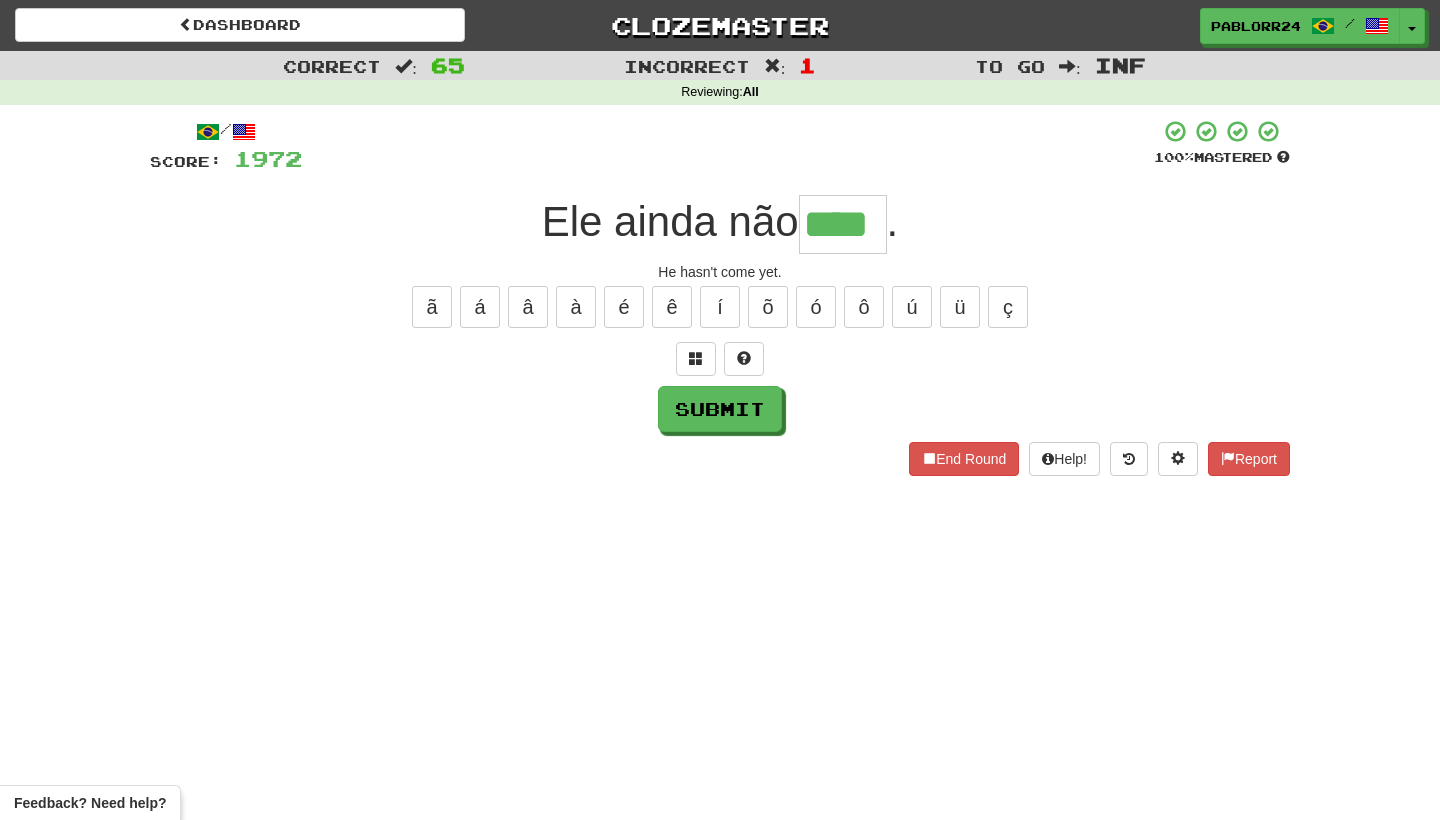 type on "****" 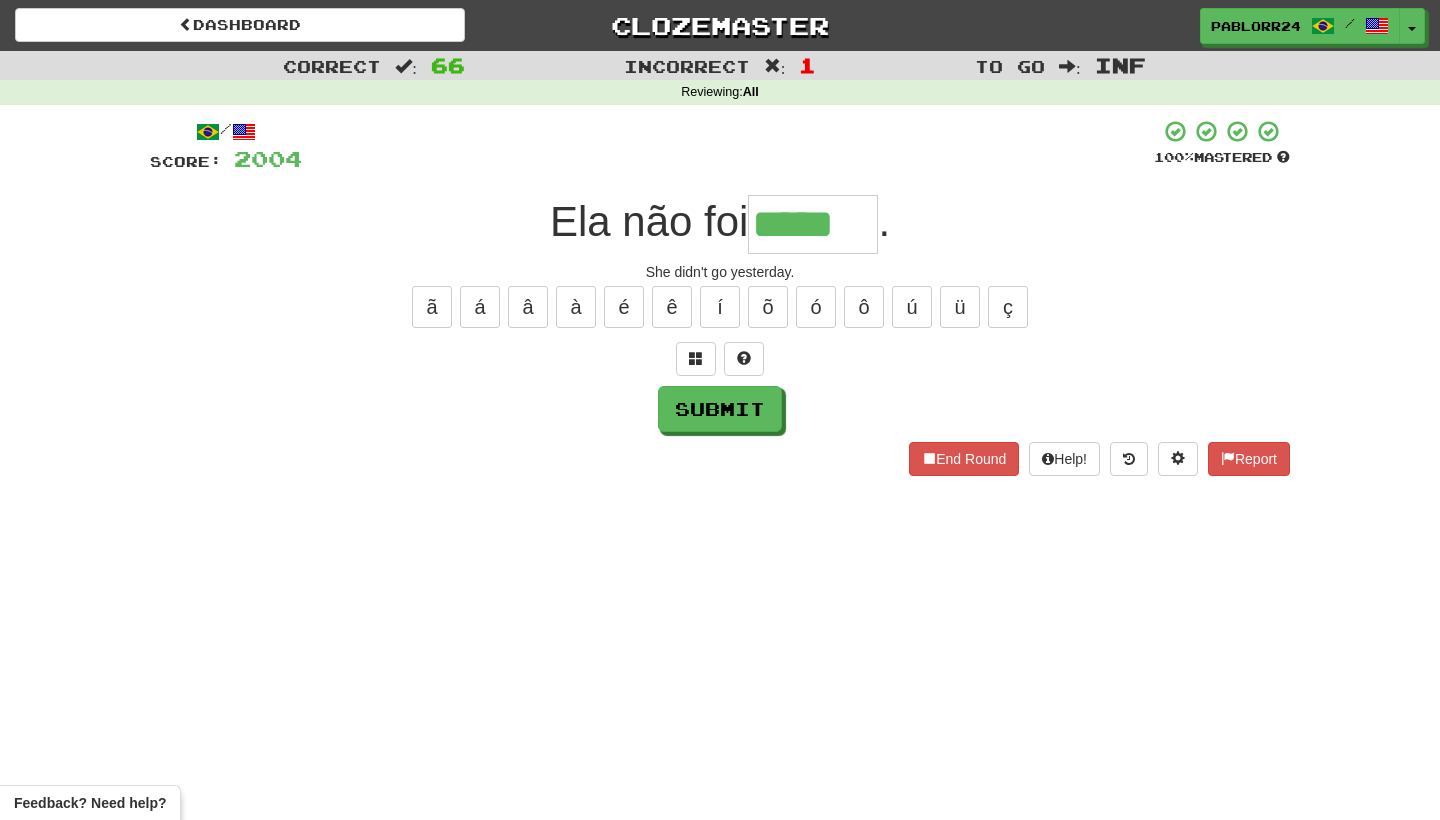 type on "*****" 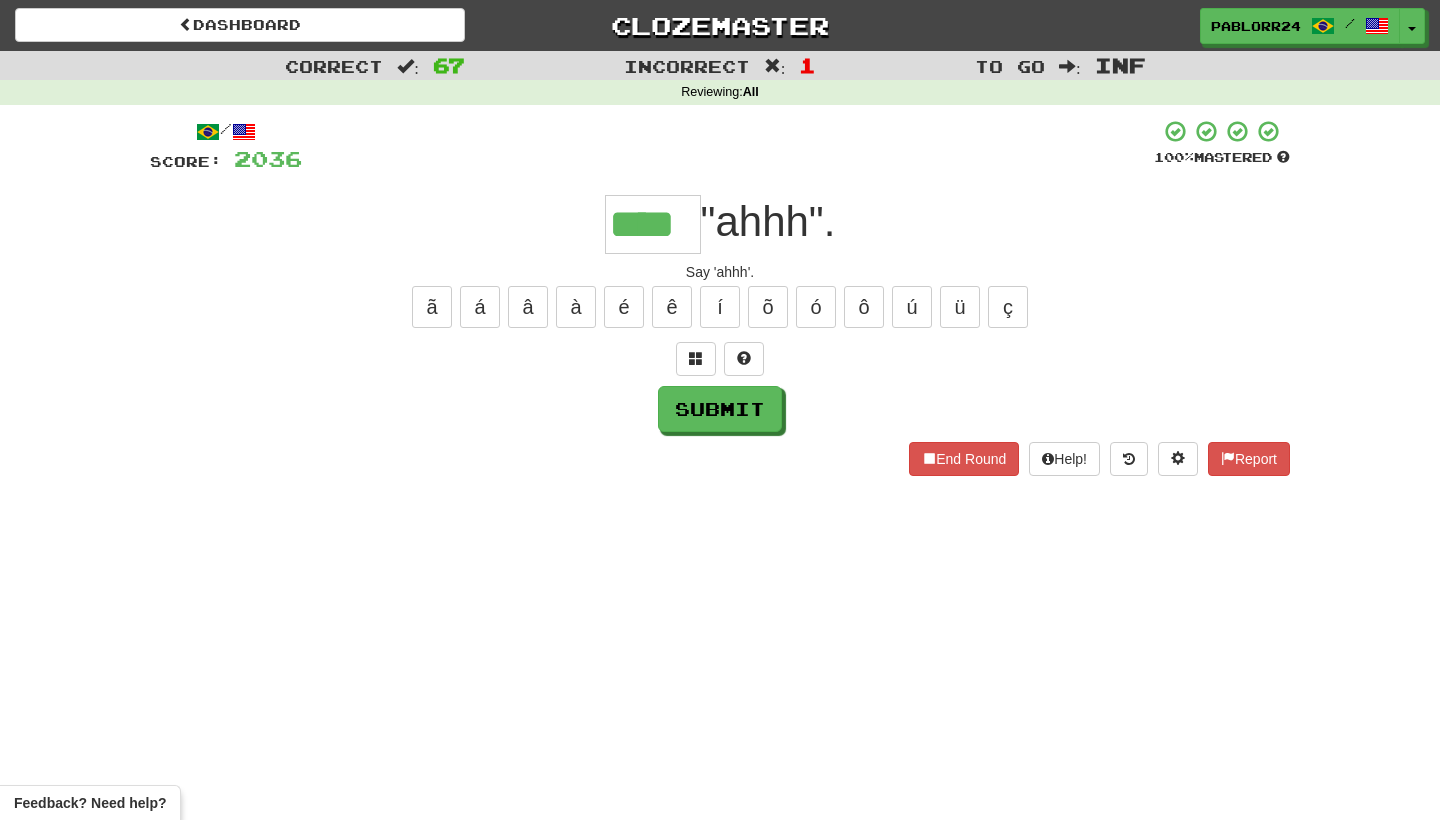 type on "****" 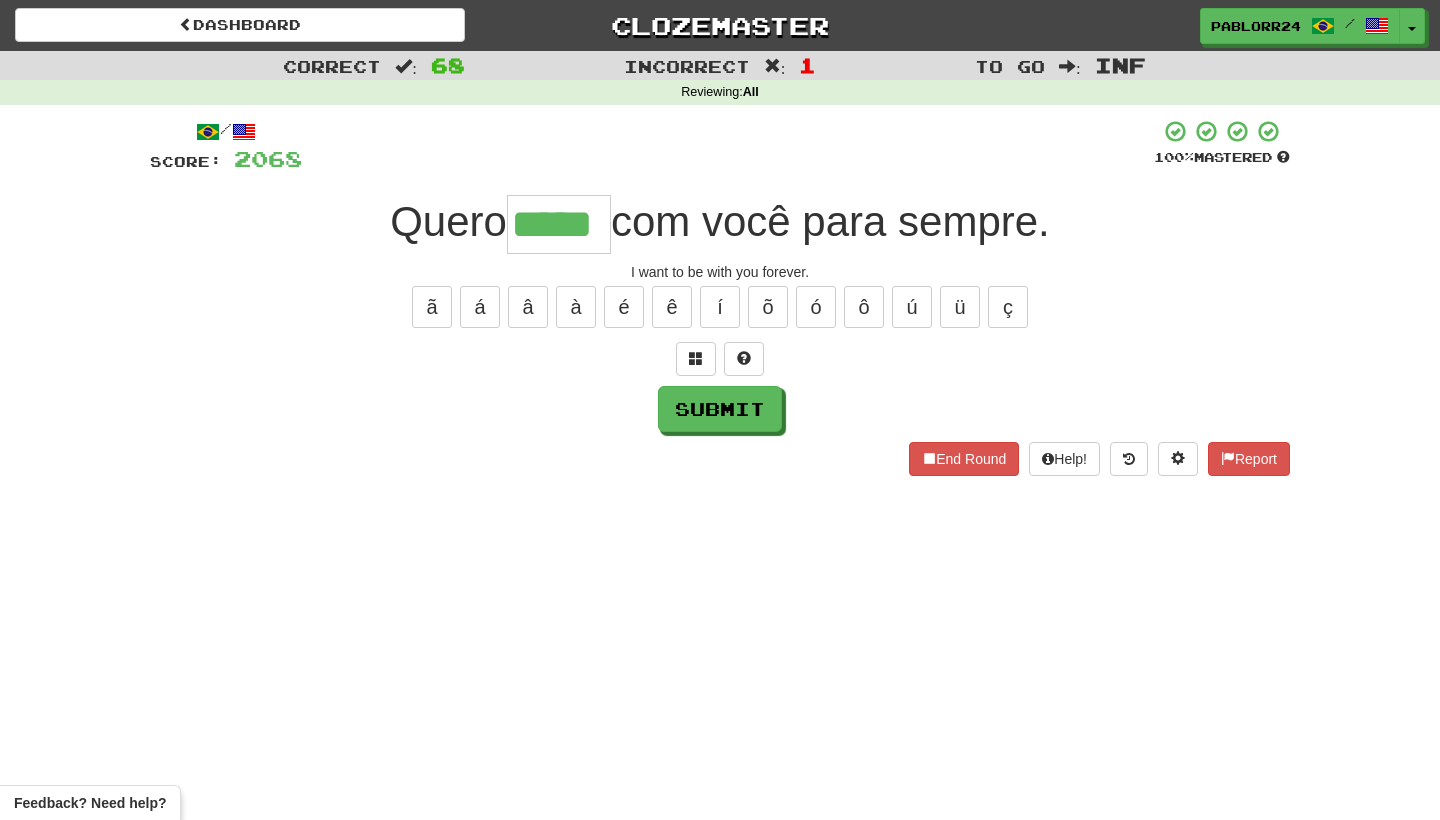 type on "*****" 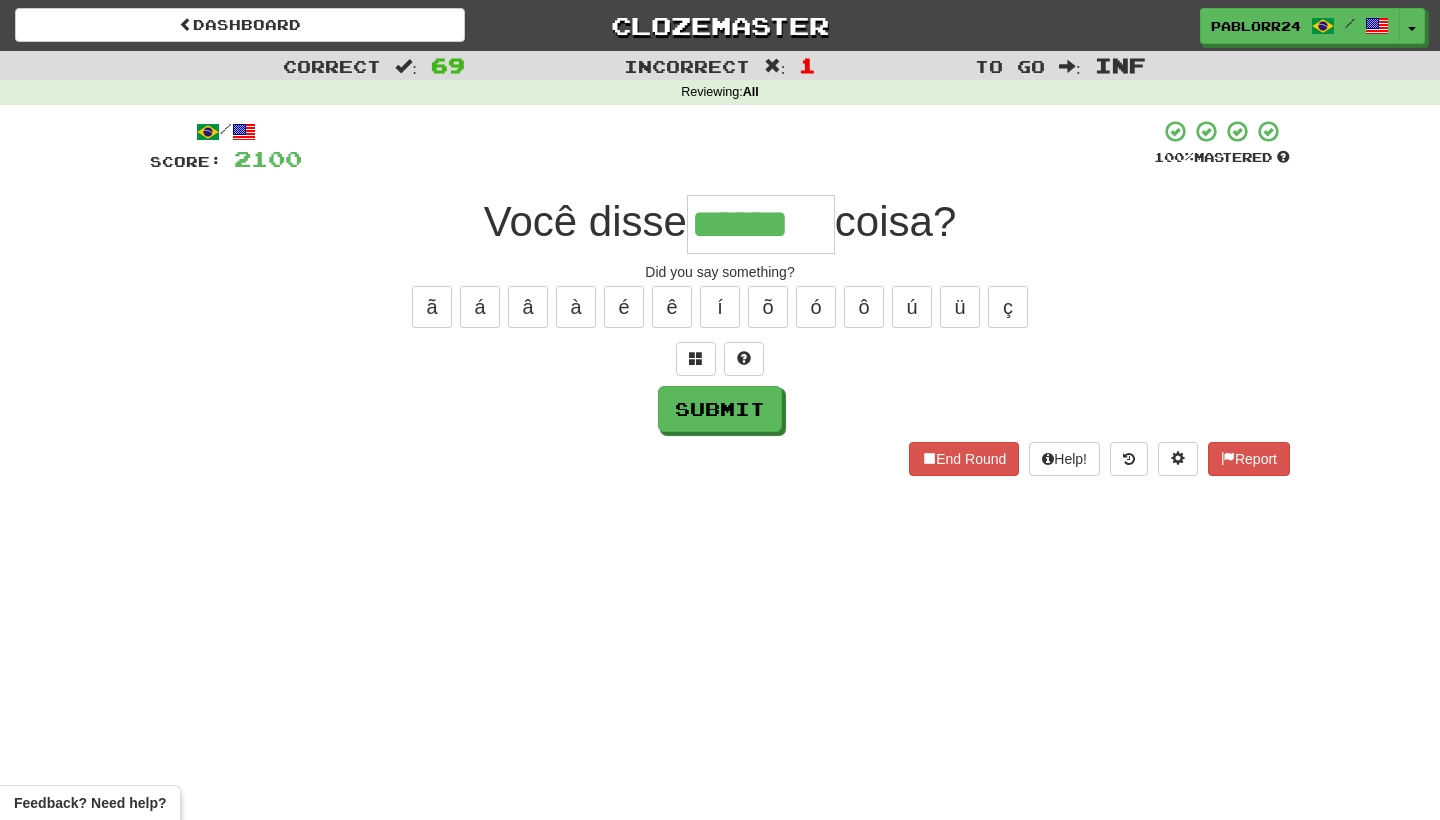 type on "******" 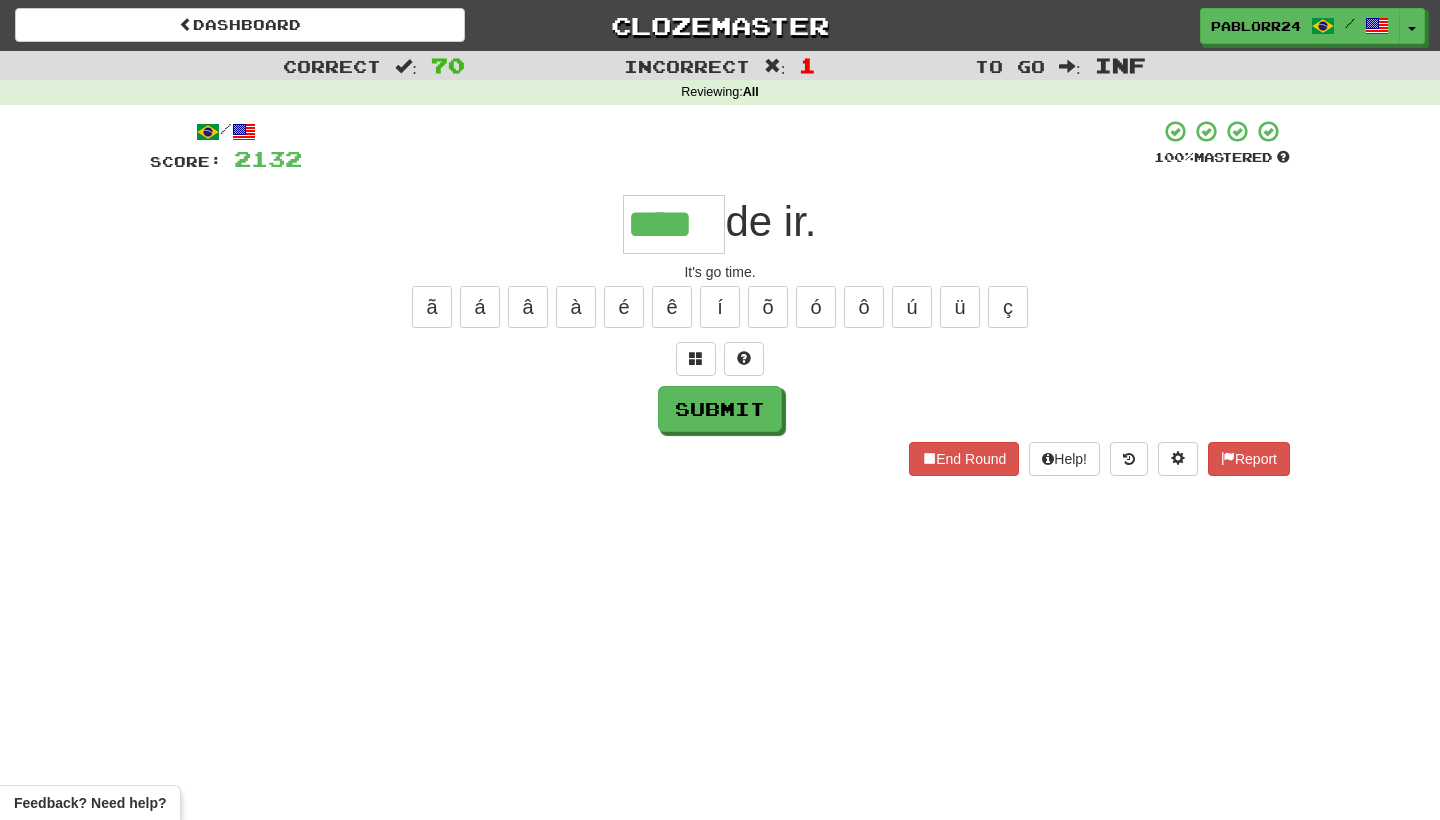 type on "****" 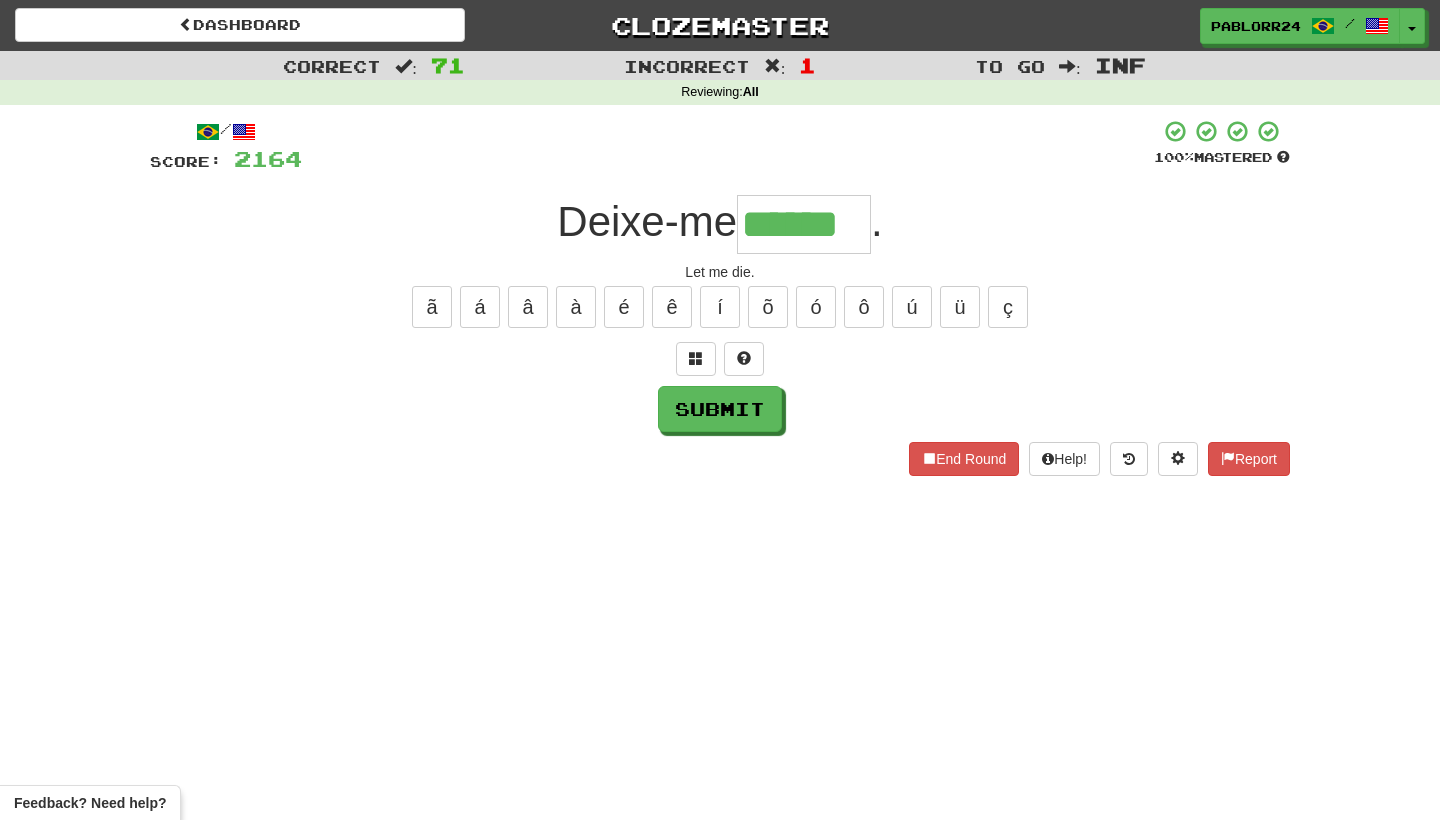 type on "******" 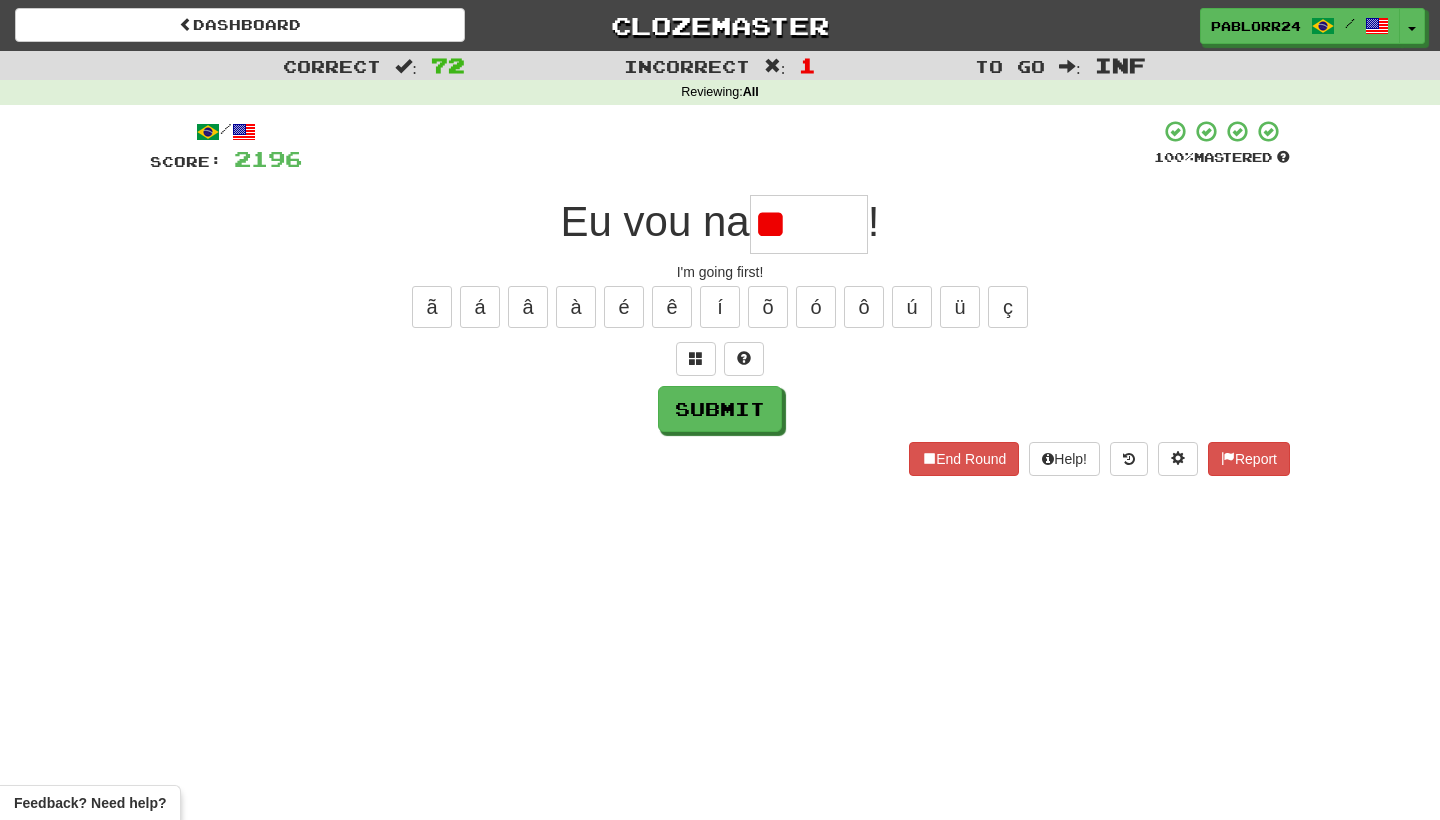 type on "*" 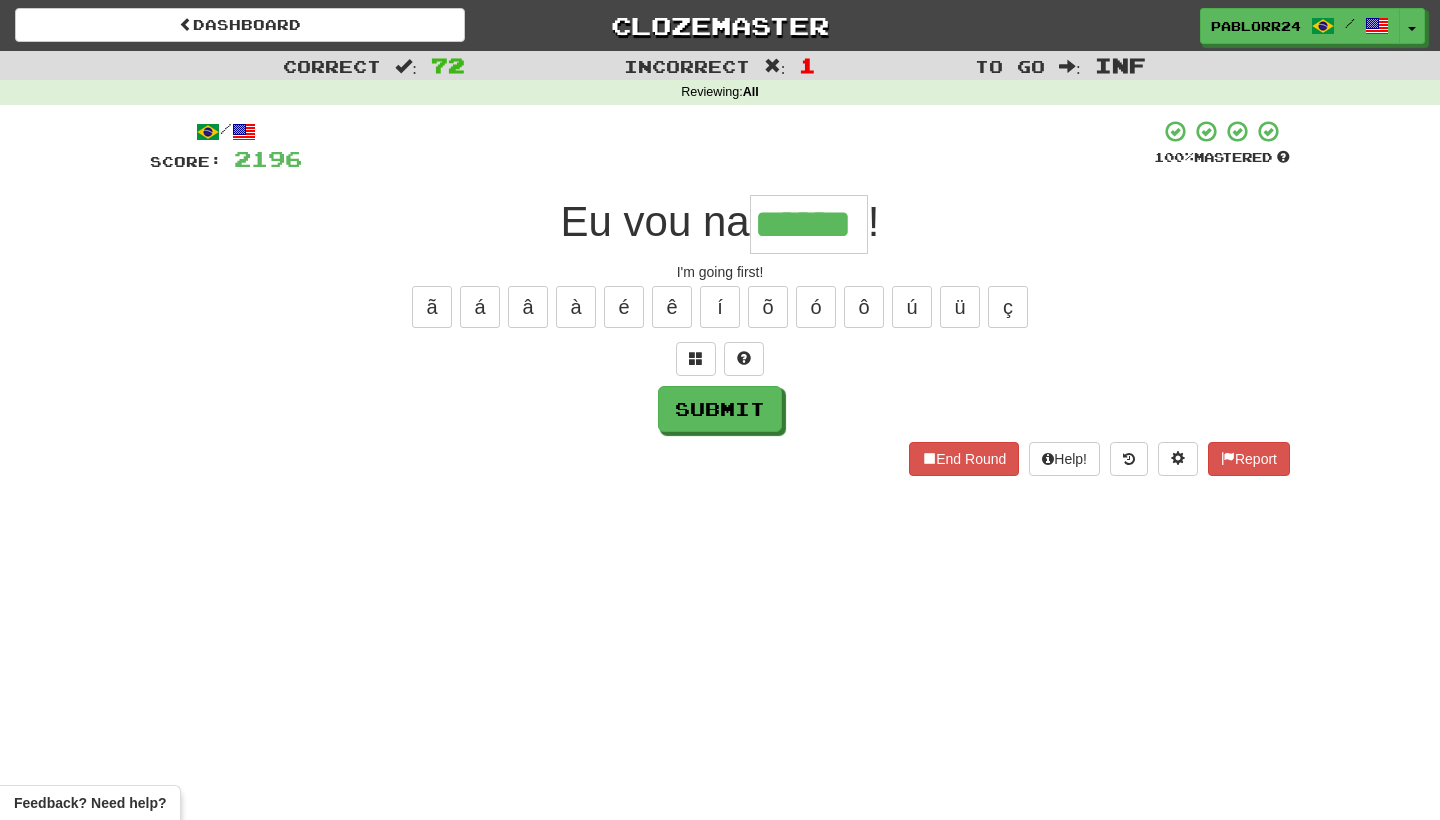 type on "******" 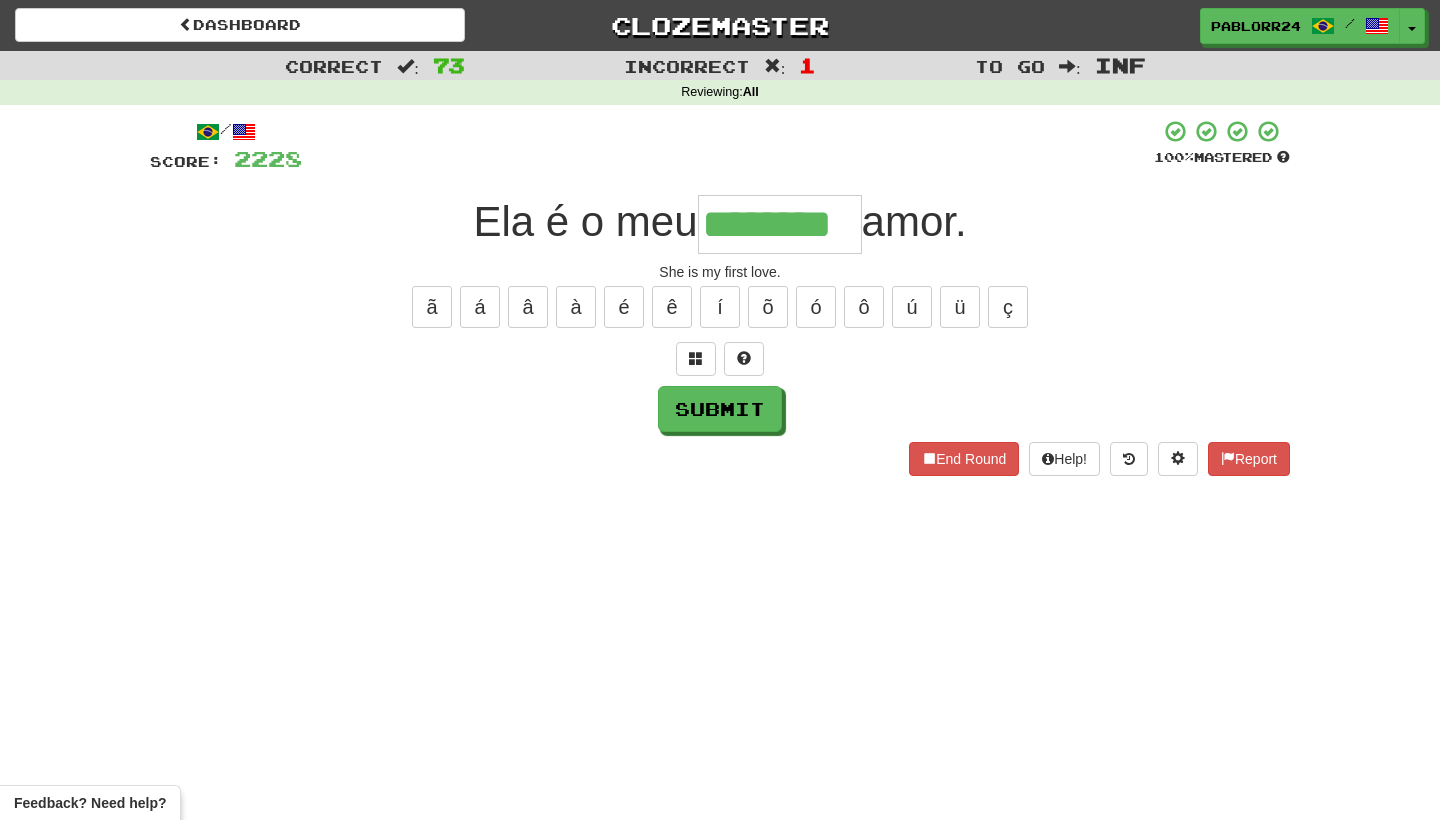 type on "********" 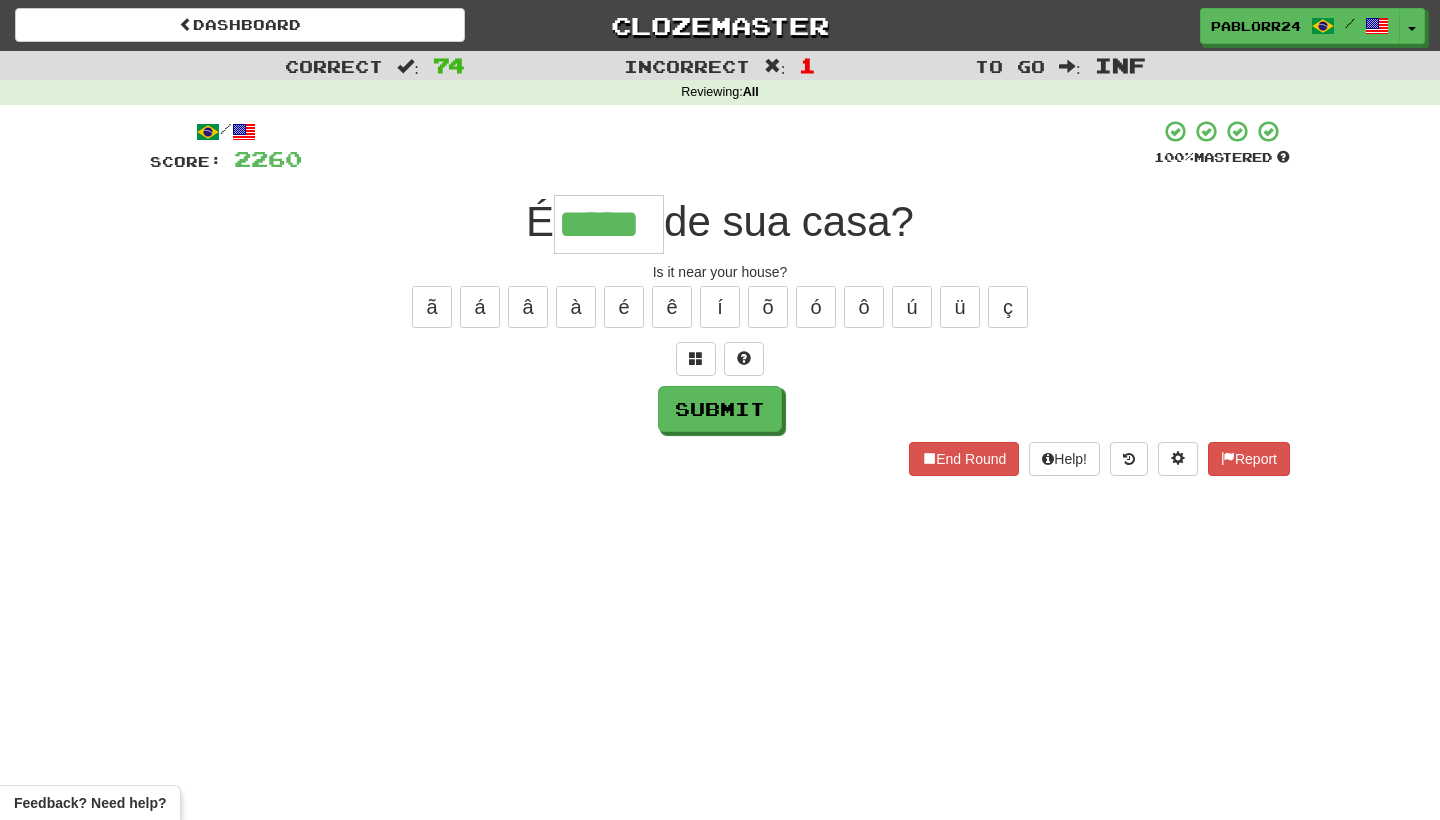 type on "*****" 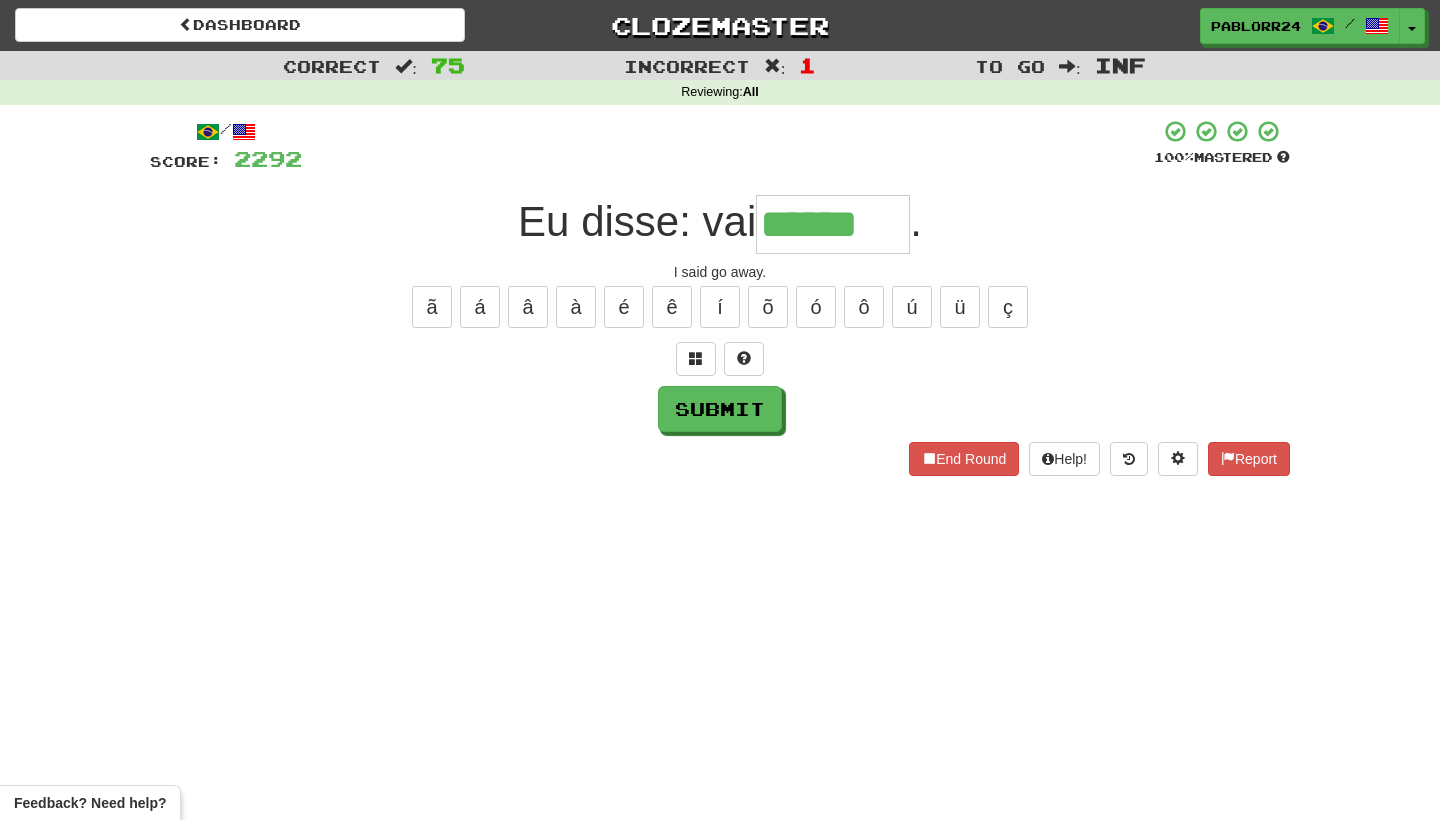 type on "******" 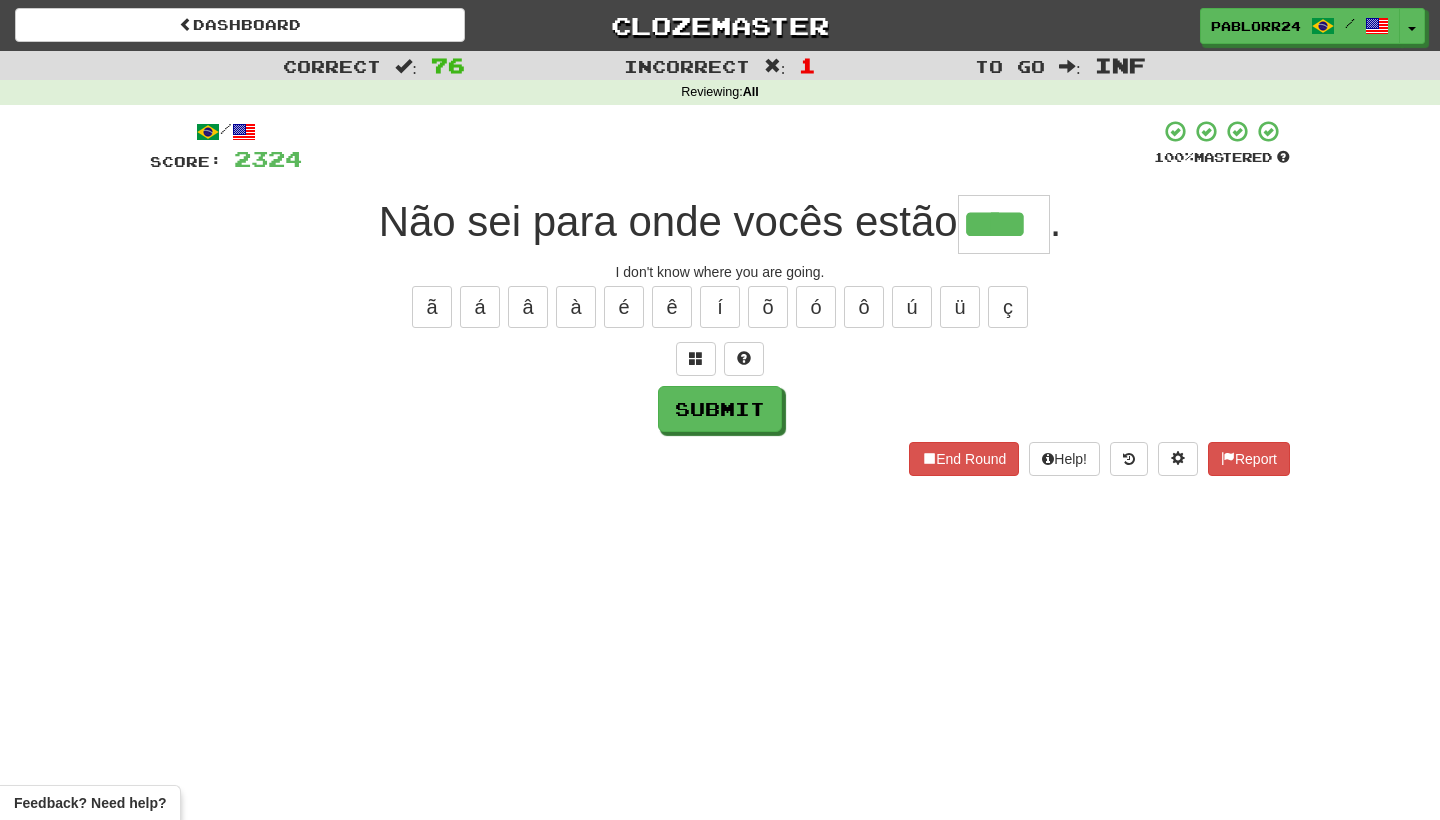 type on "****" 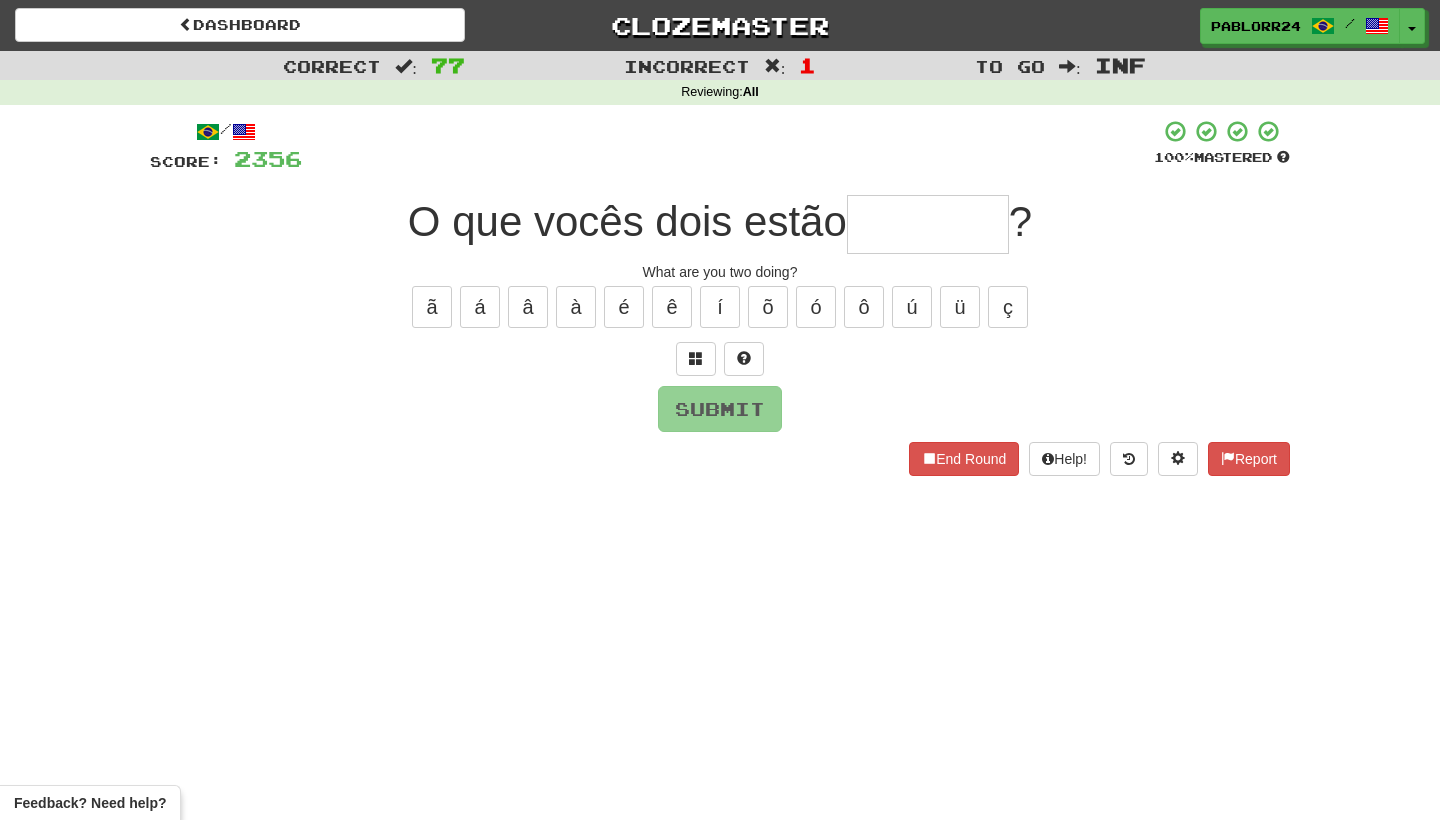 type on "*" 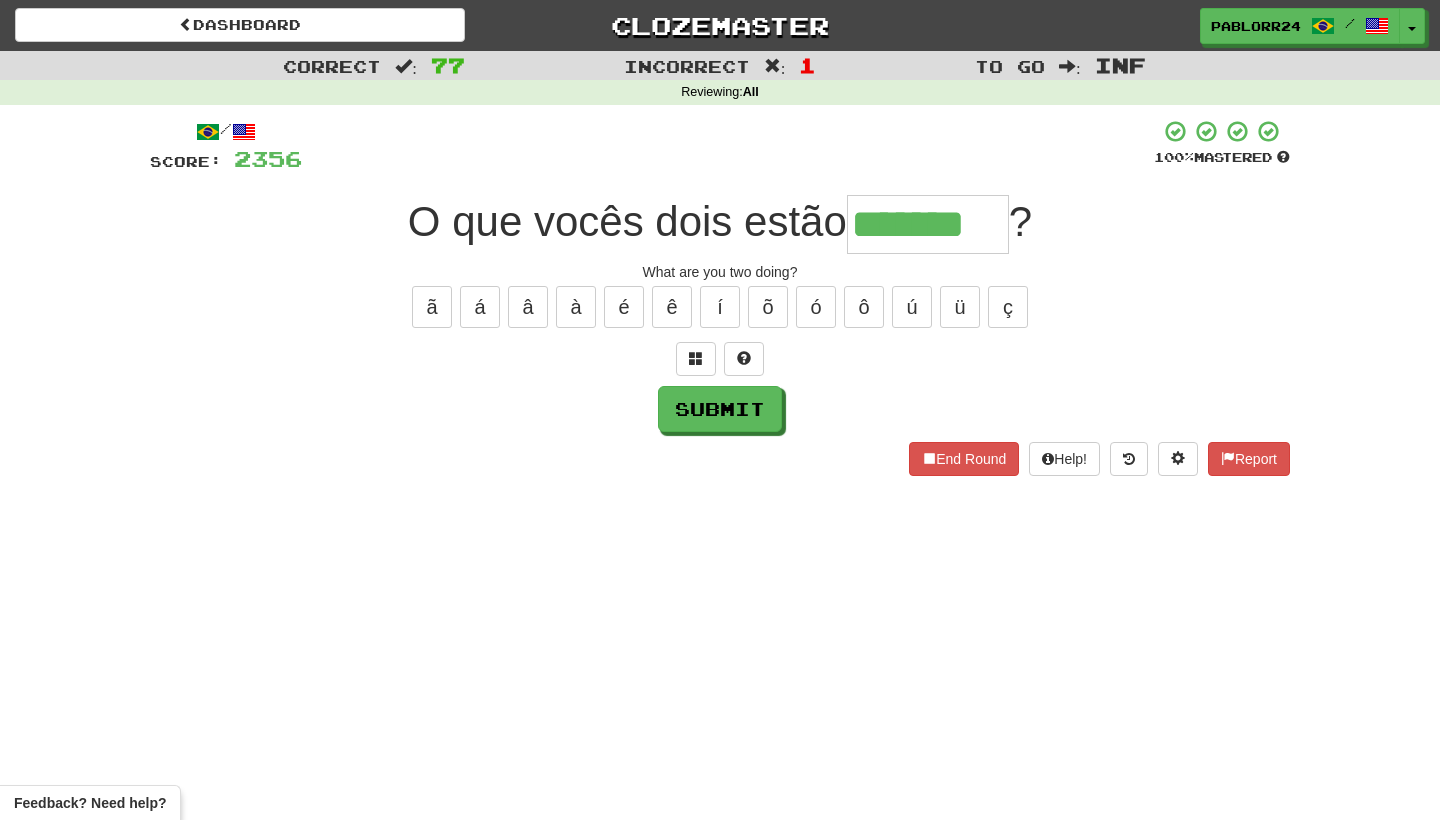 type on "*******" 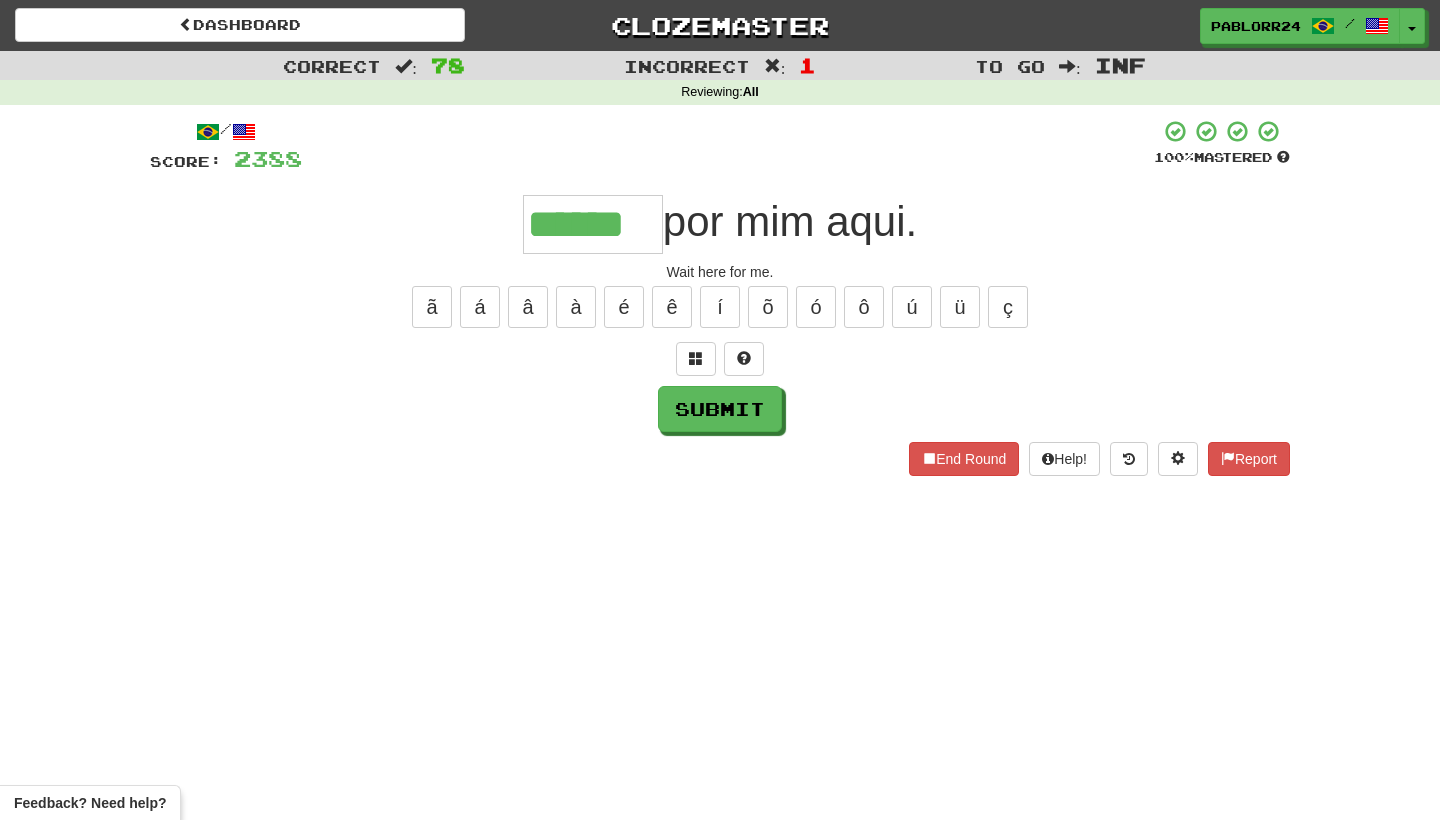 type on "******" 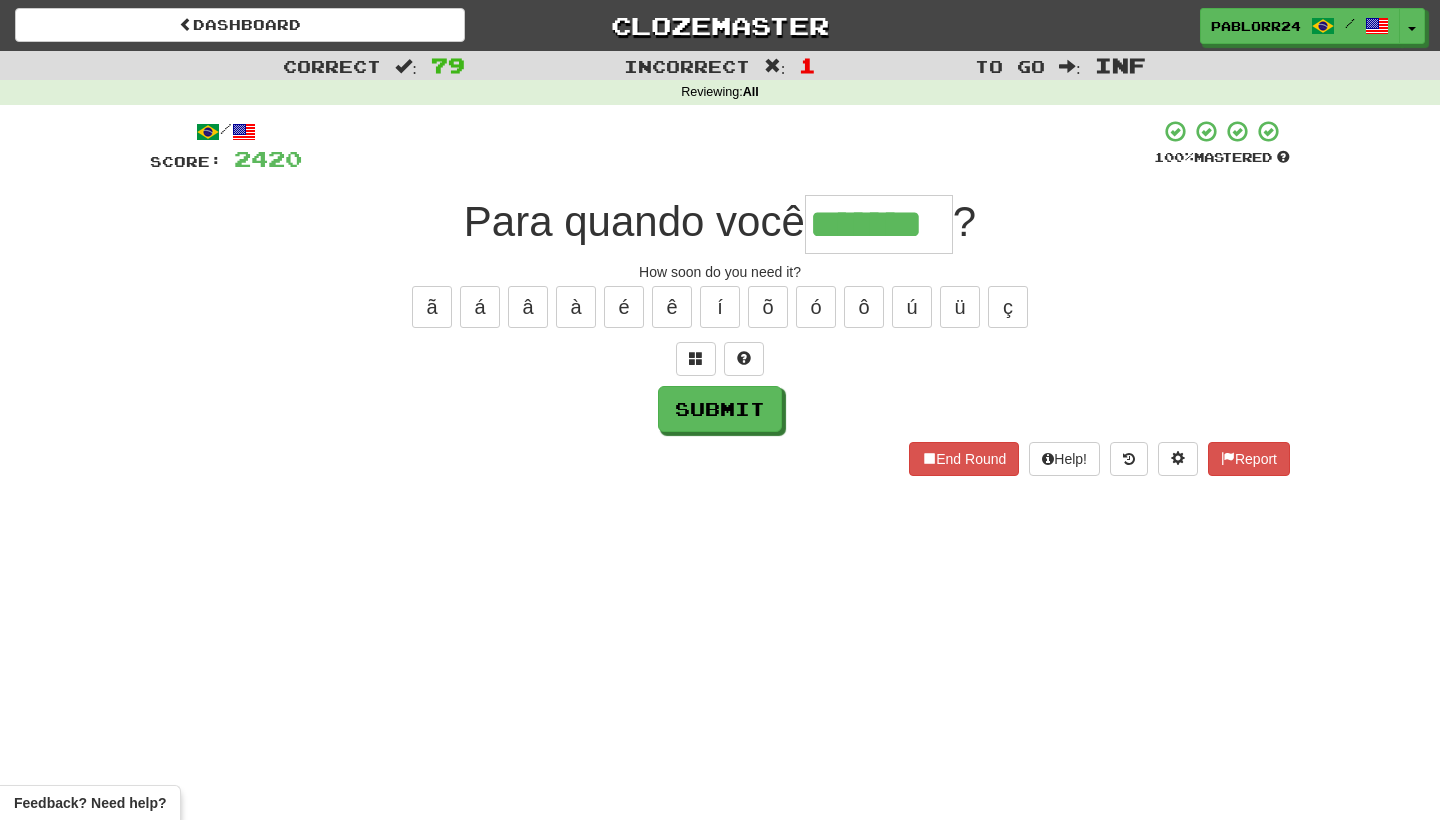 type on "*******" 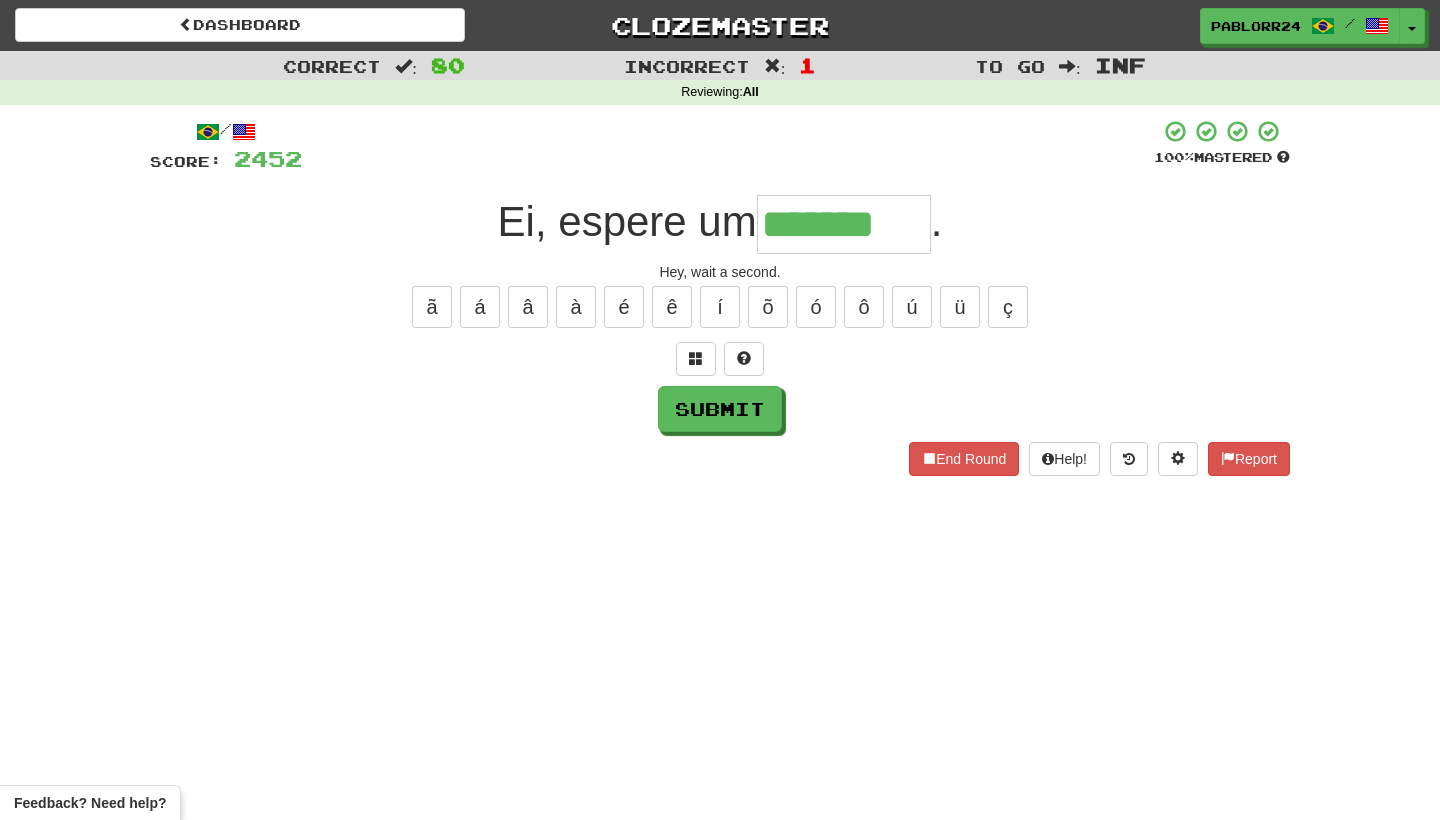 type on "*******" 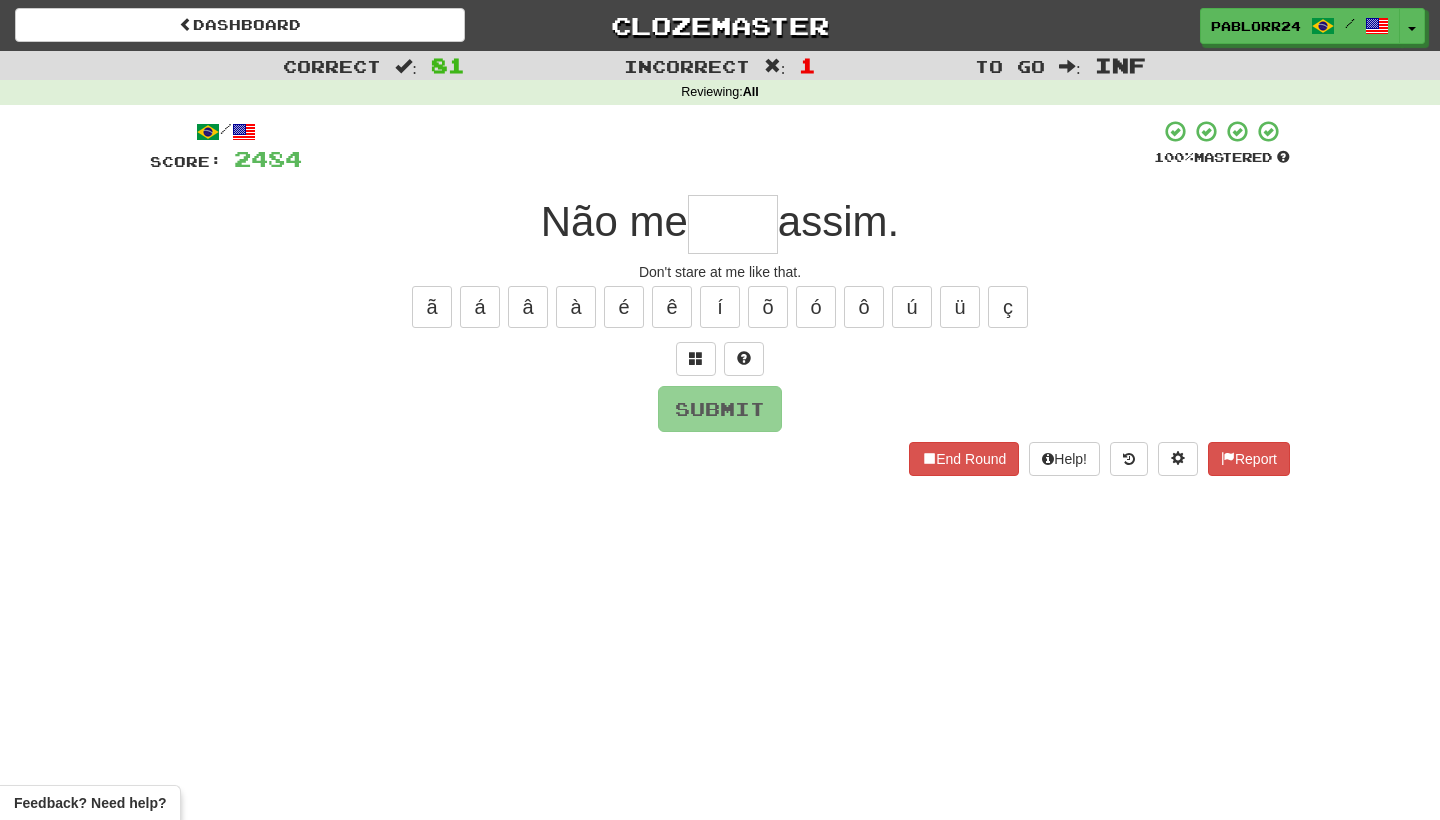 type on "*" 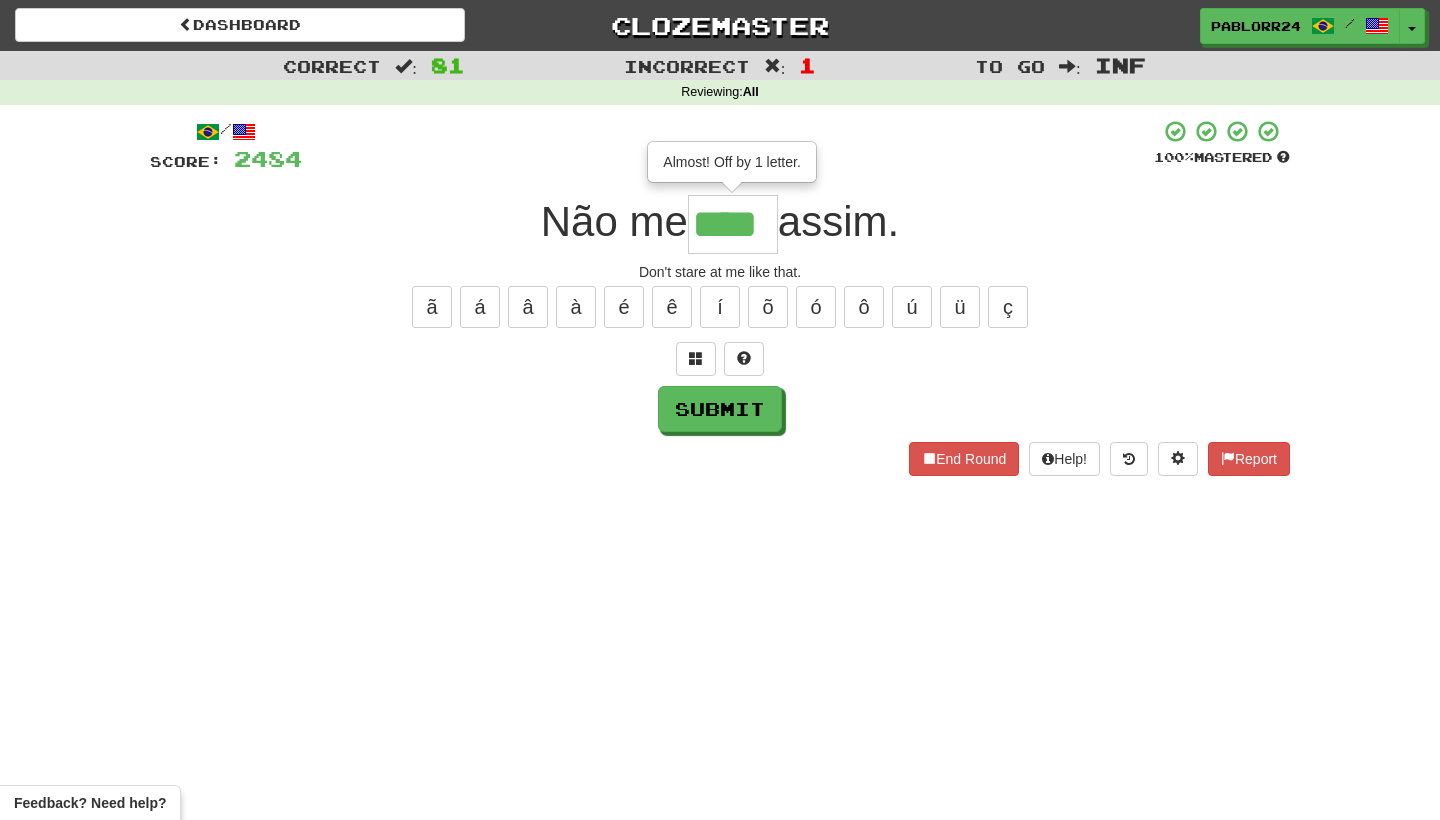 type on "****" 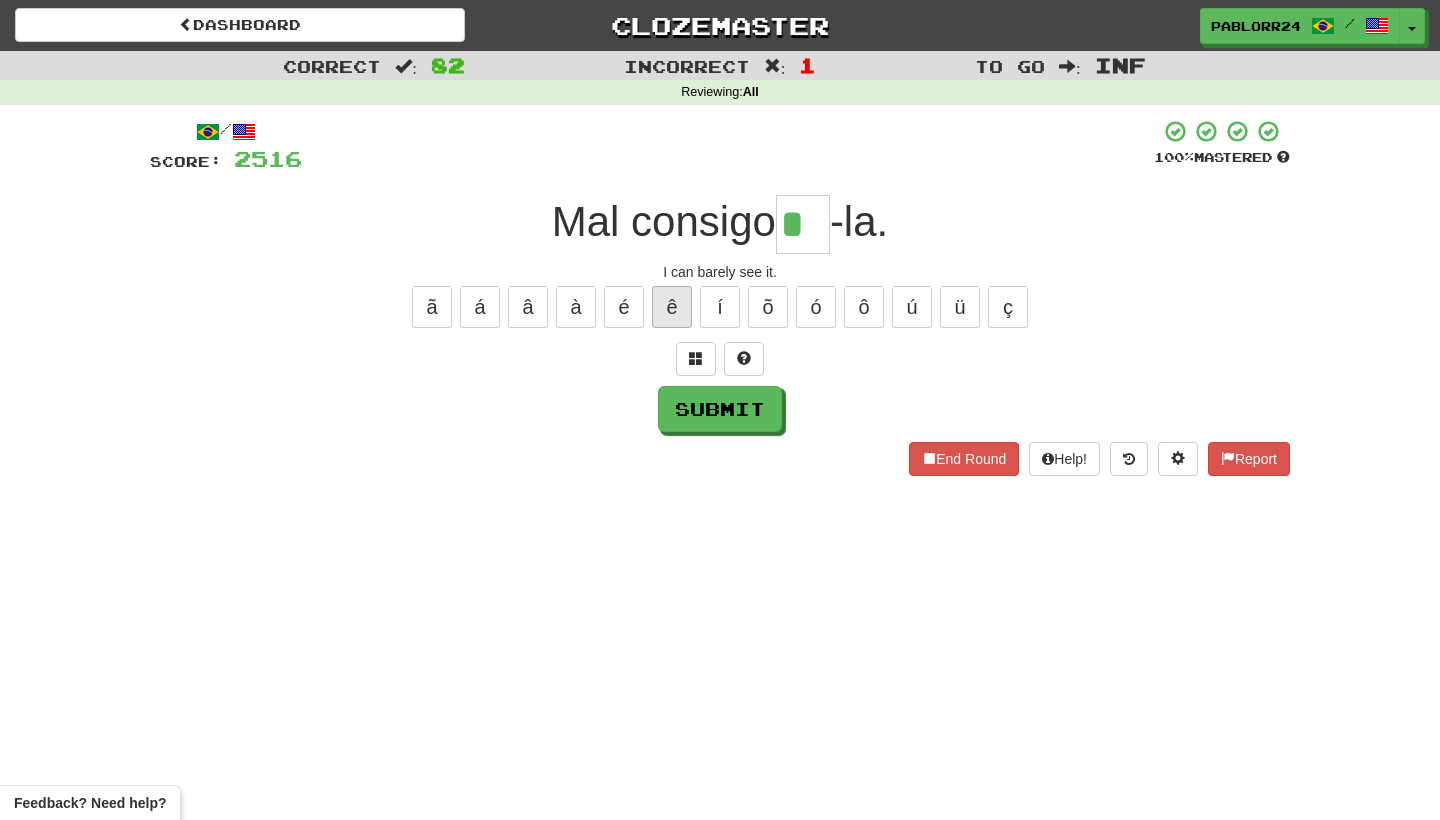 click on "ê" at bounding box center [672, 307] 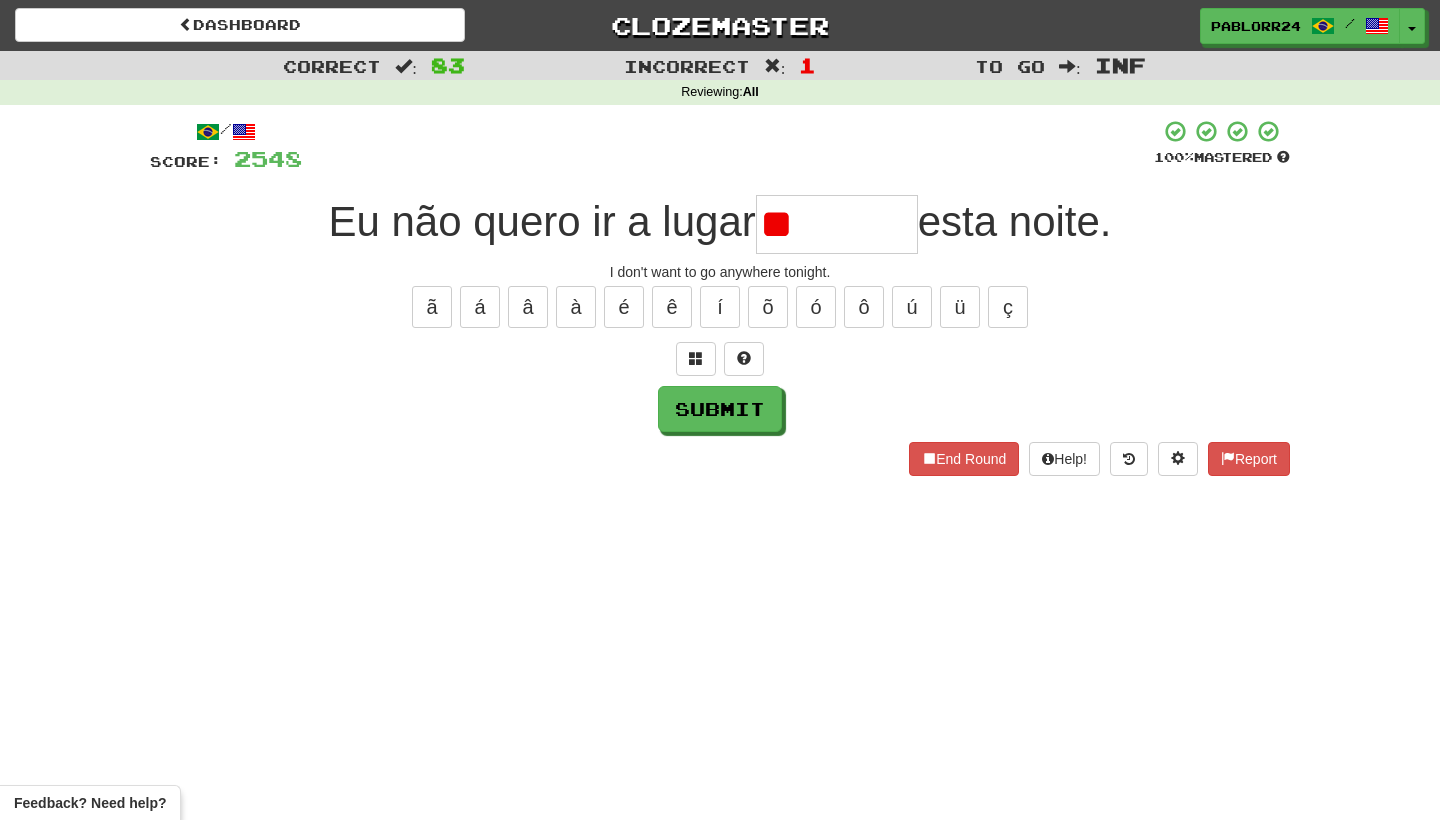 type on "*" 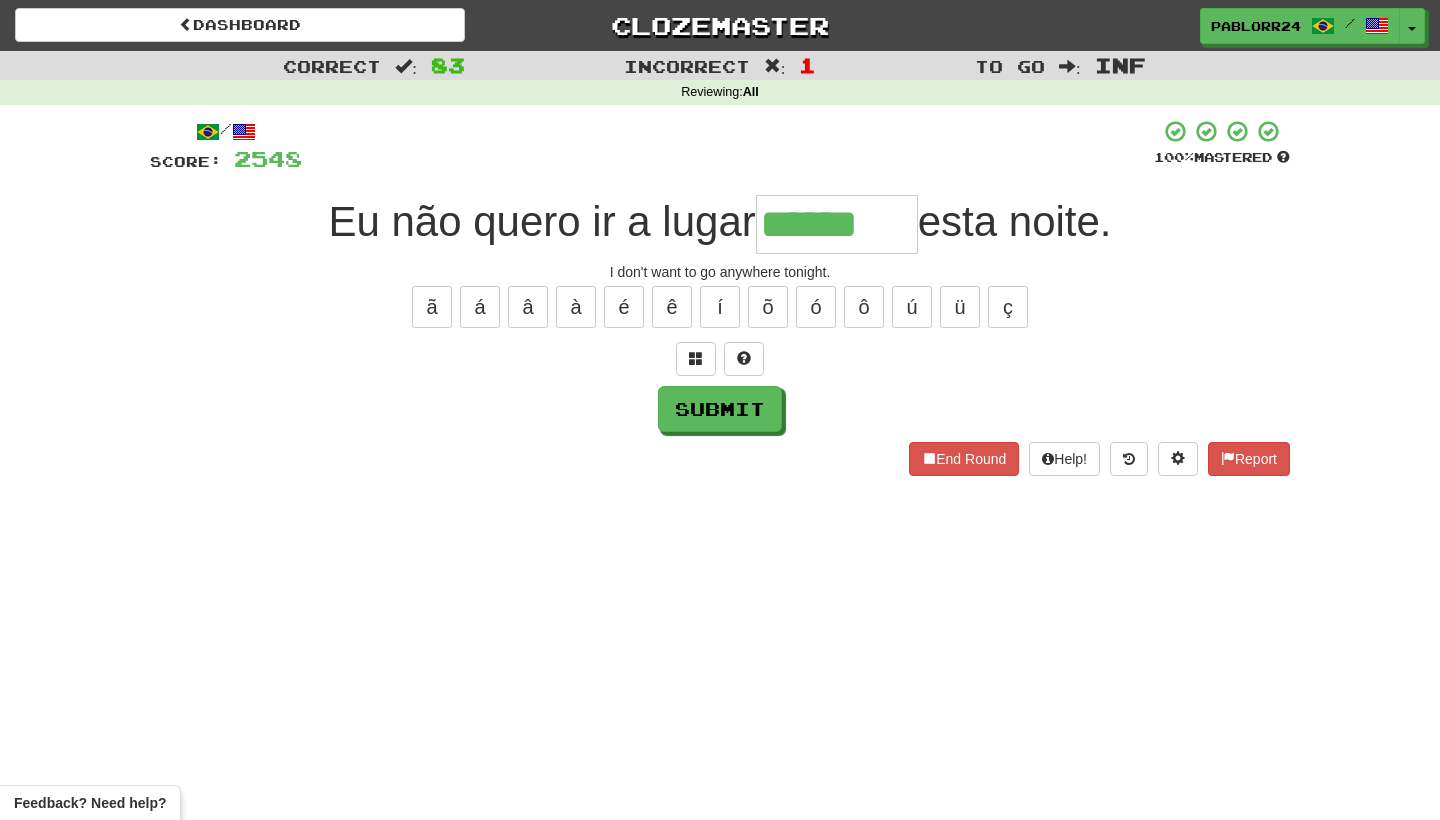 type on "******" 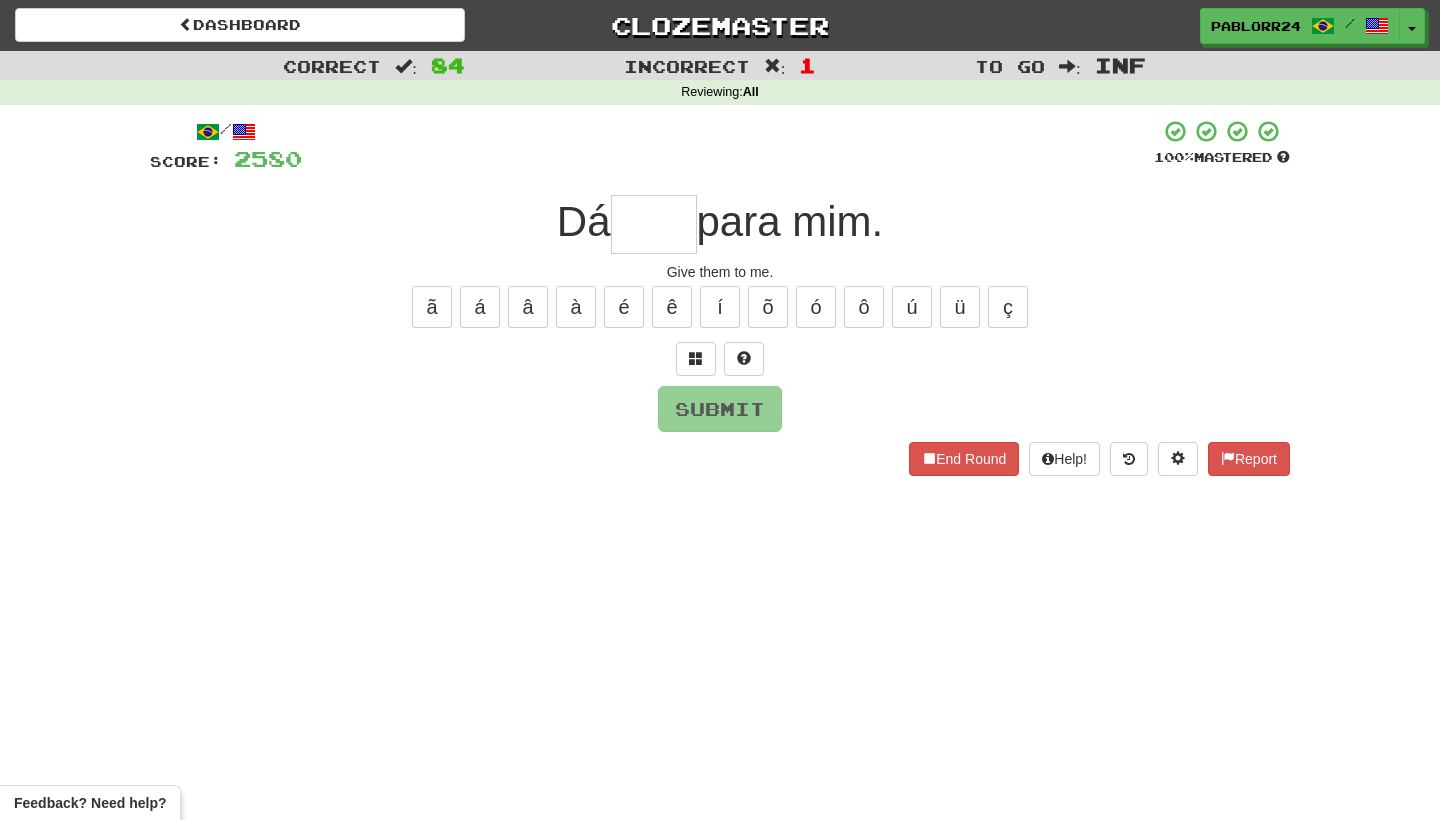 type on "*" 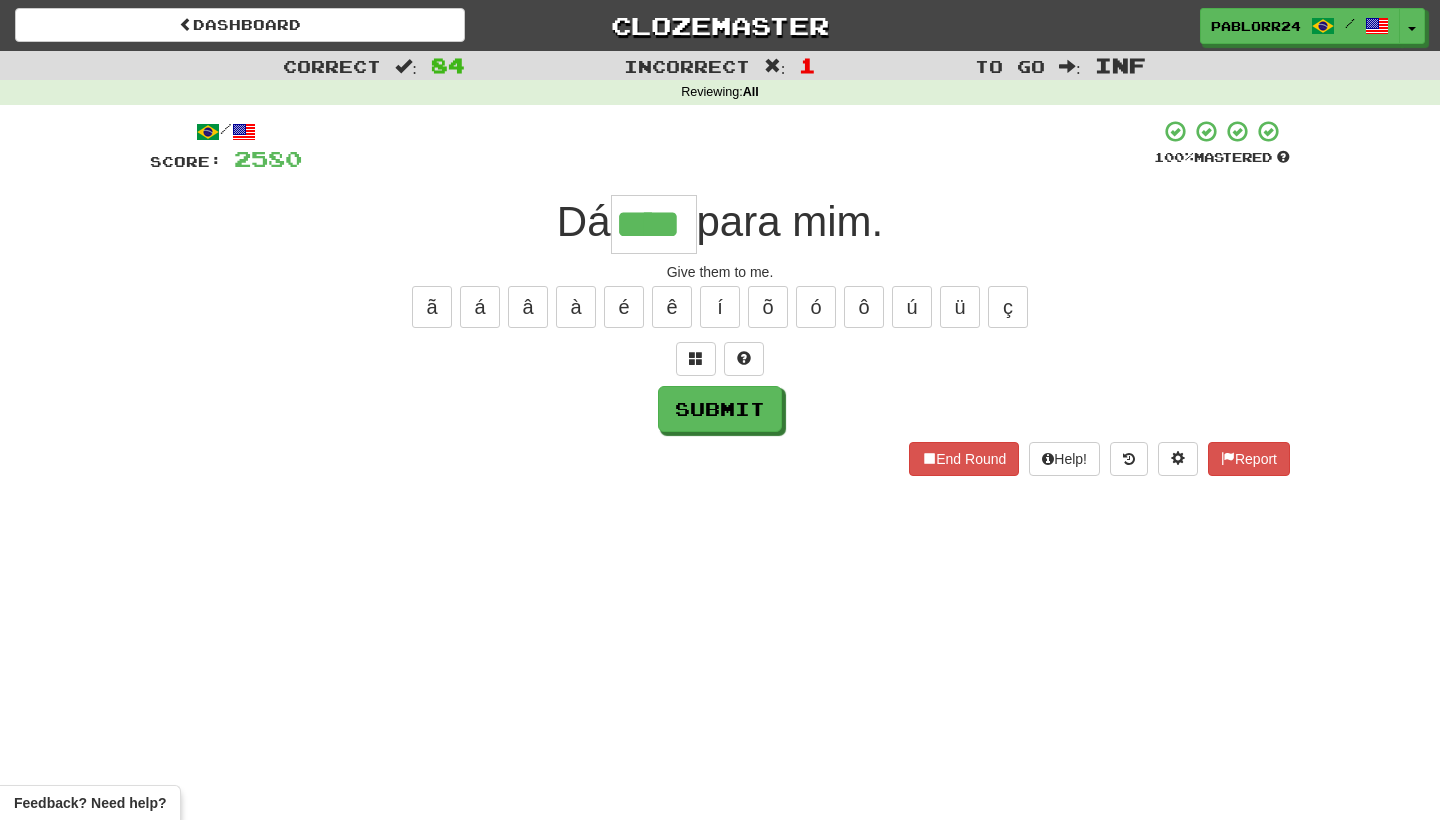 type on "****" 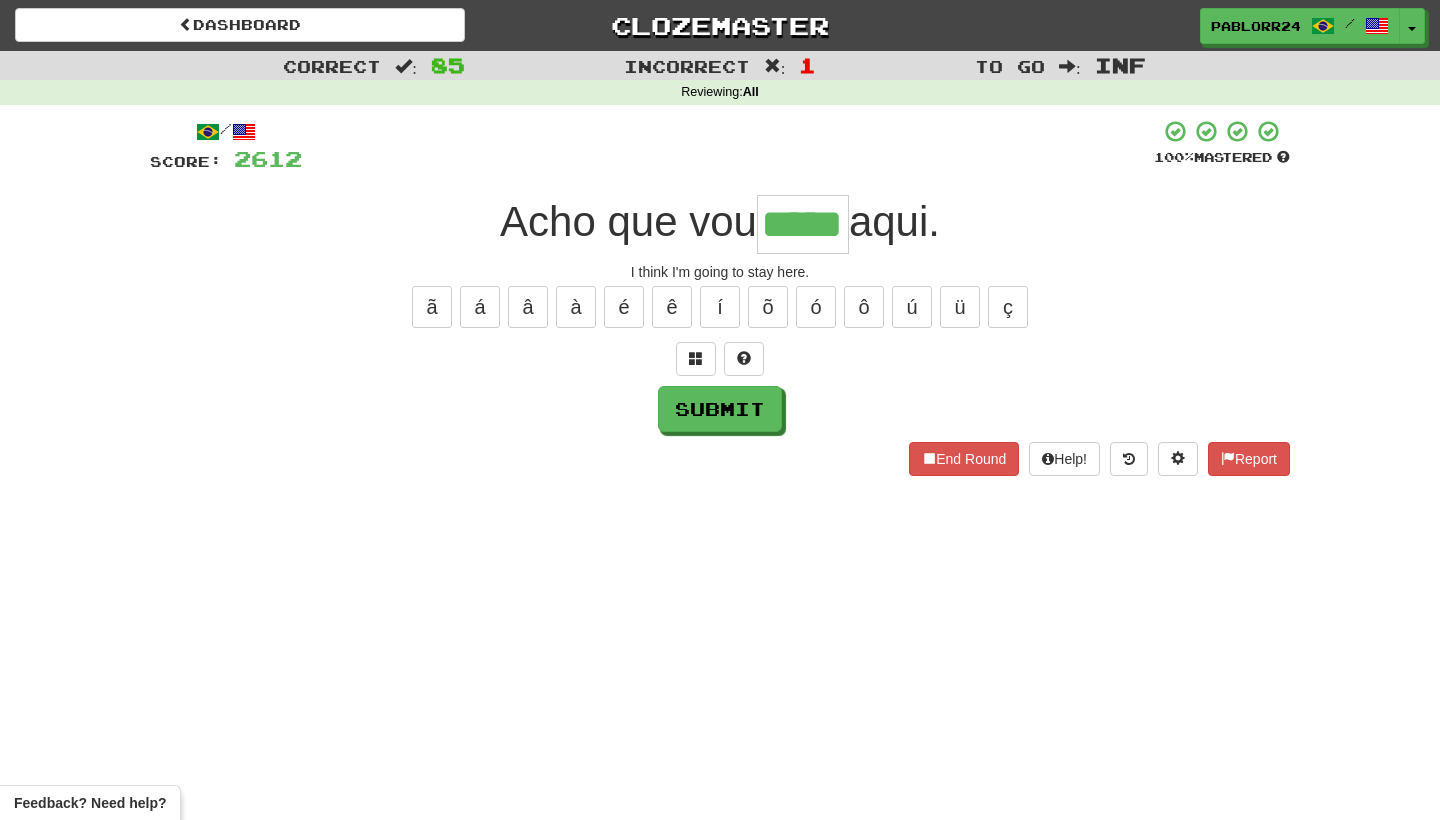 type on "*****" 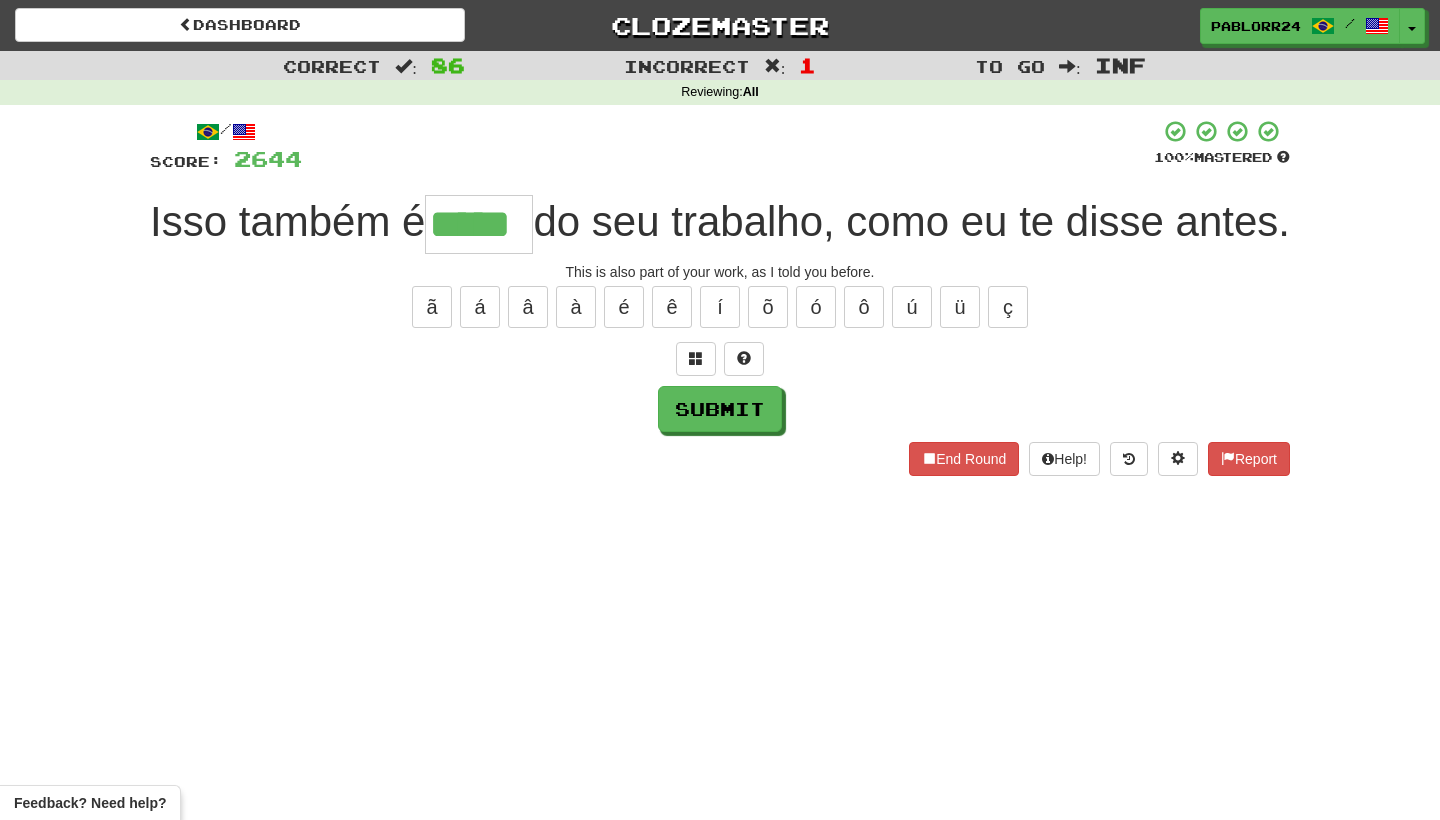type on "*****" 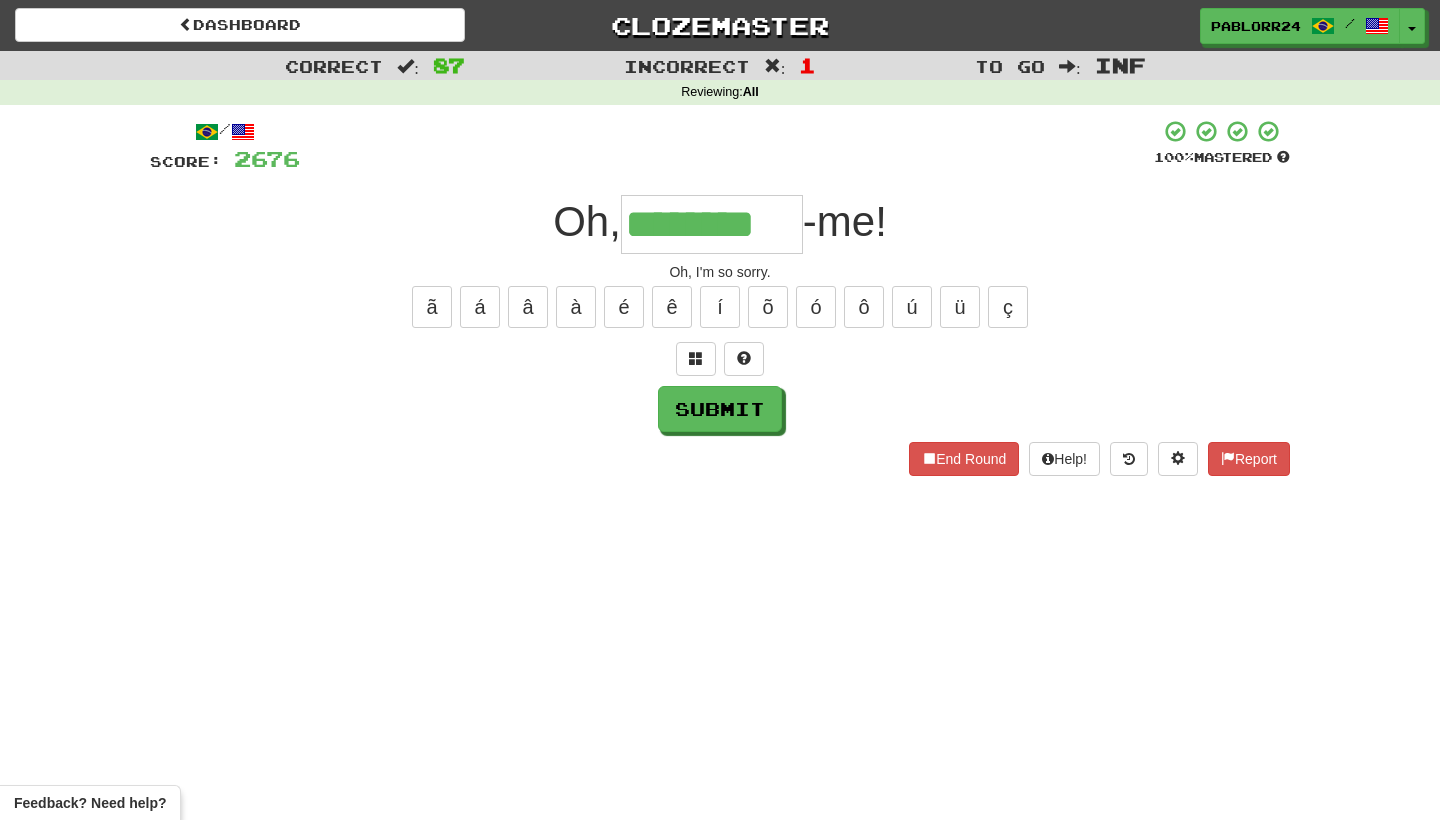 type on "********" 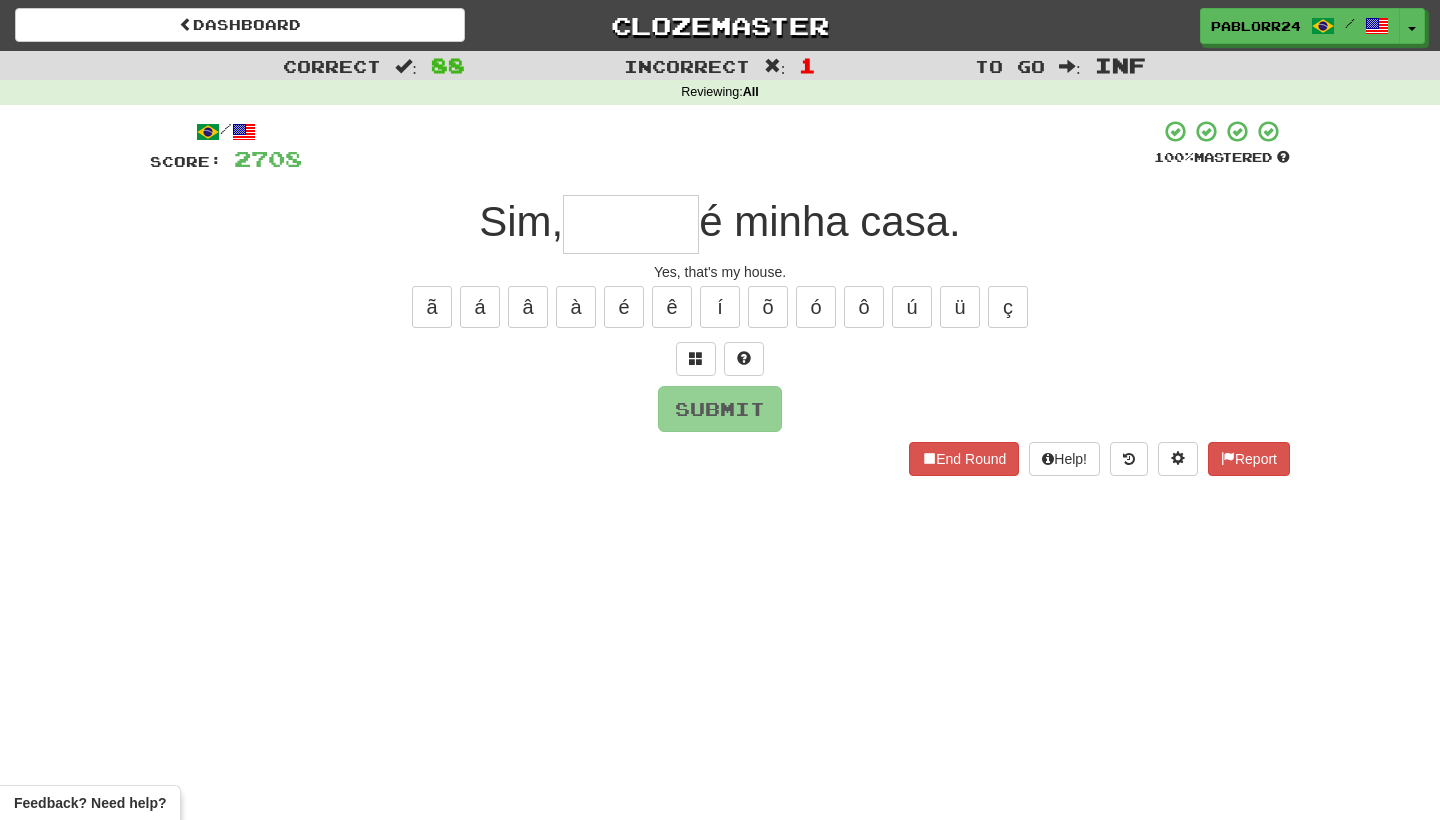 type on "*" 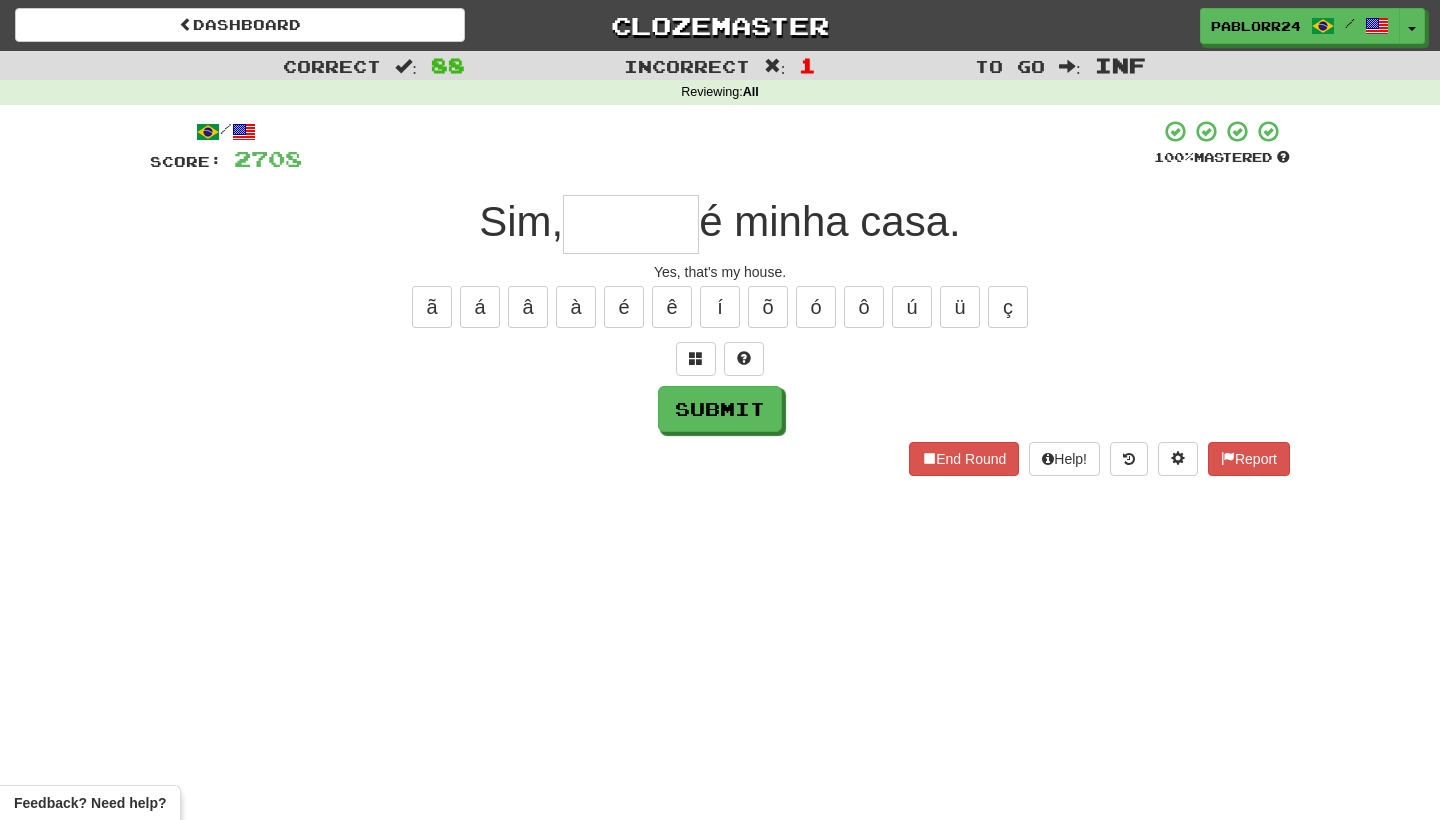 type on "*" 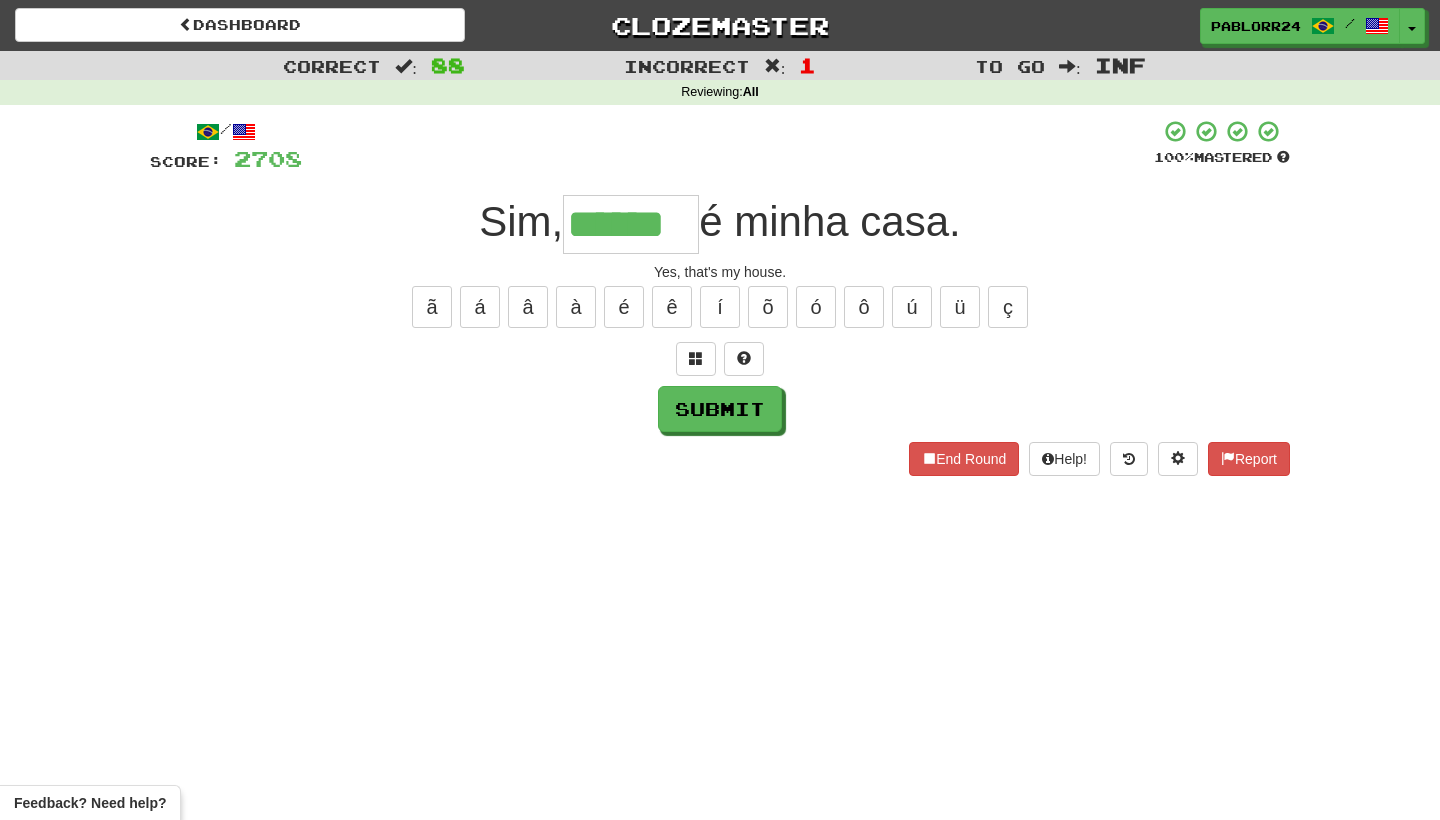 type on "******" 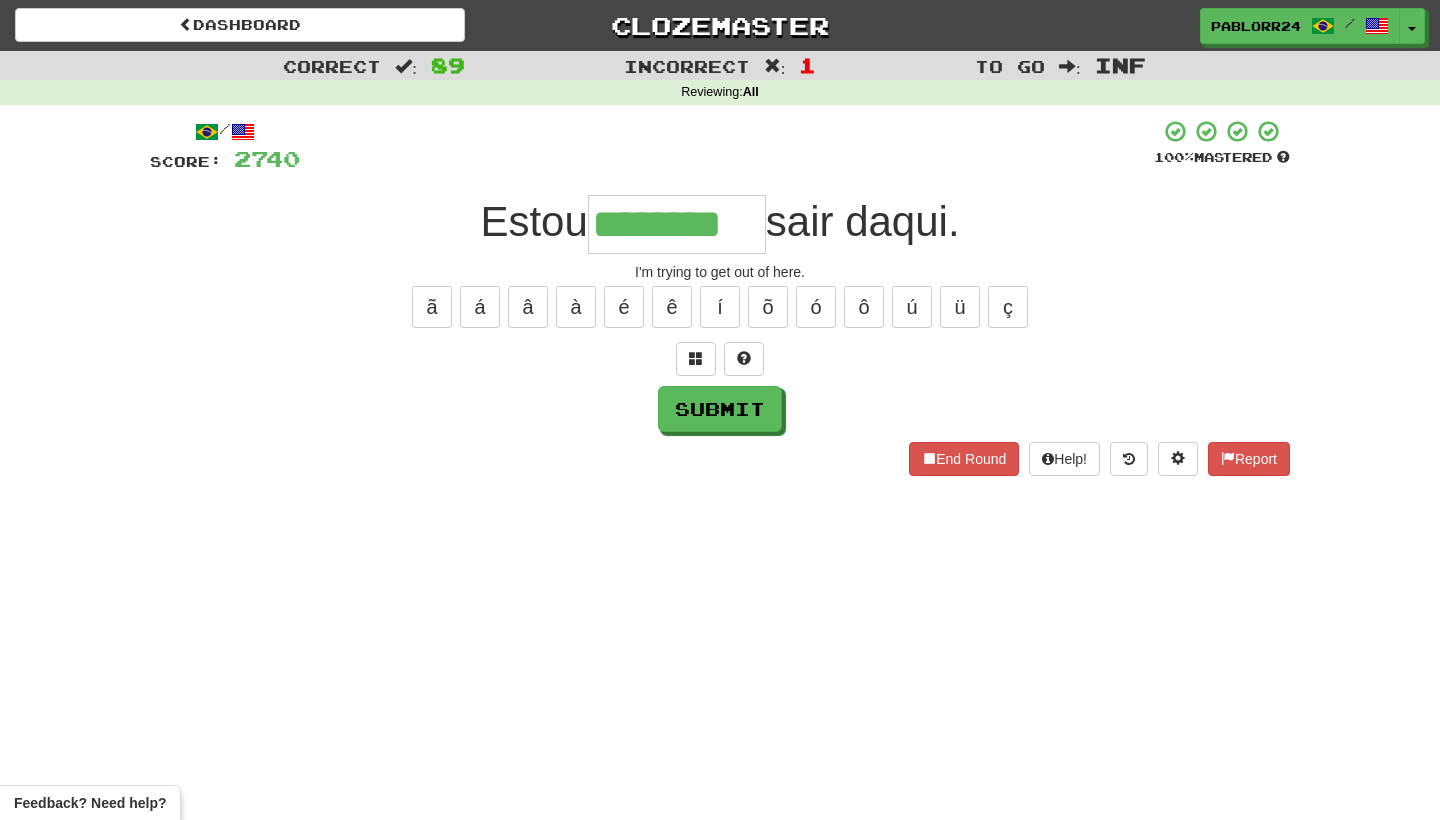 type on "********" 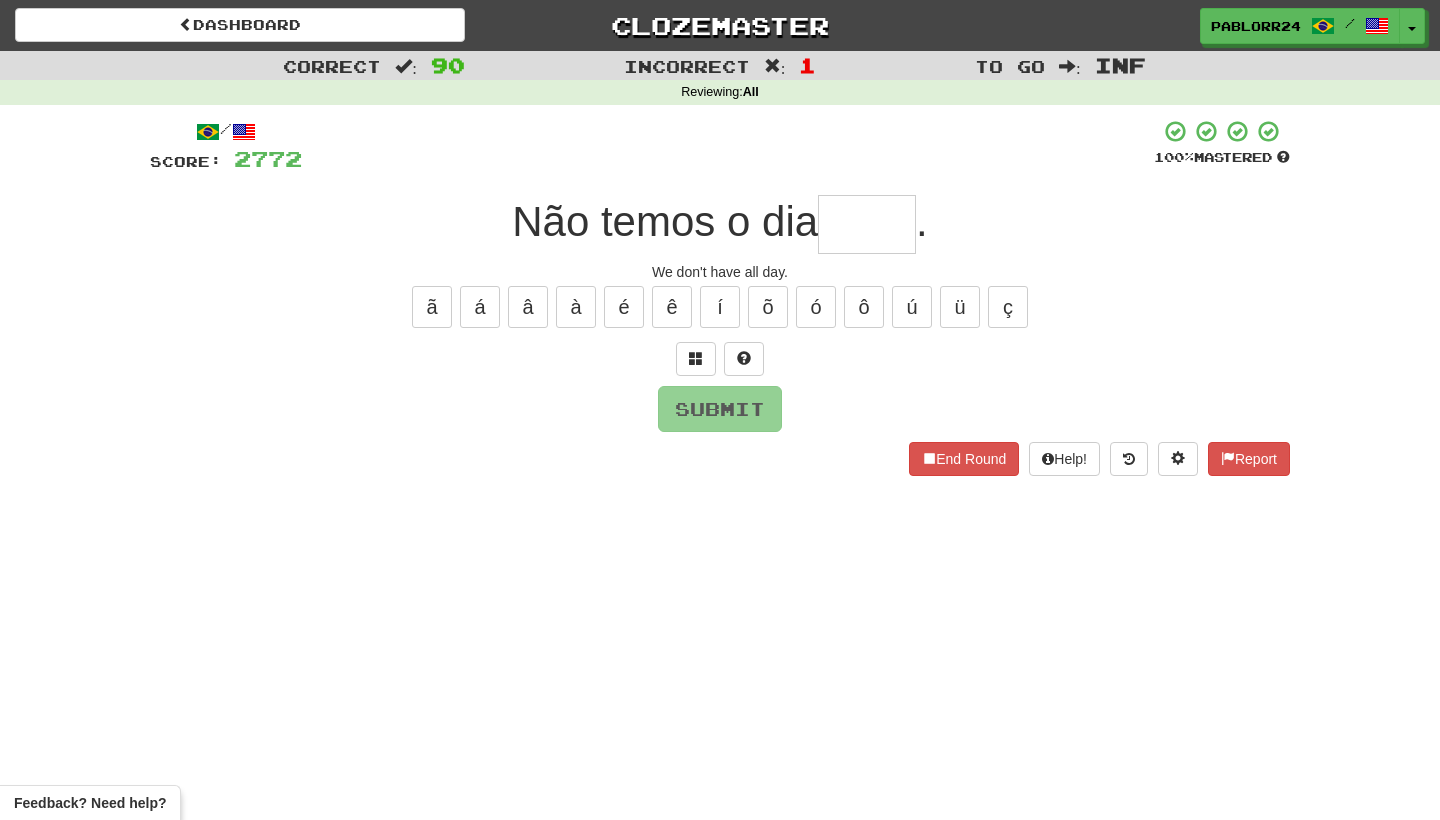 type on "*" 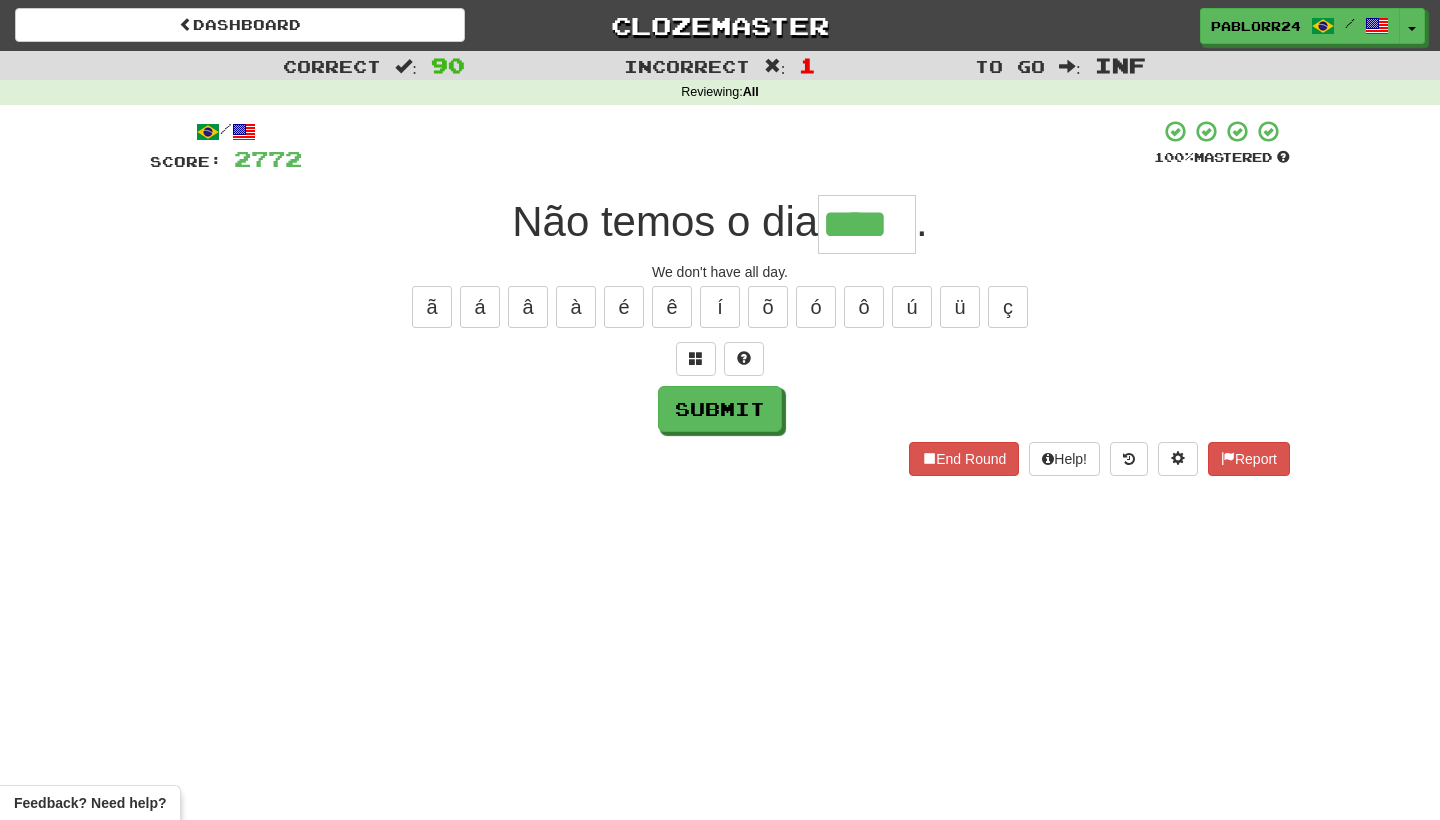 type on "****" 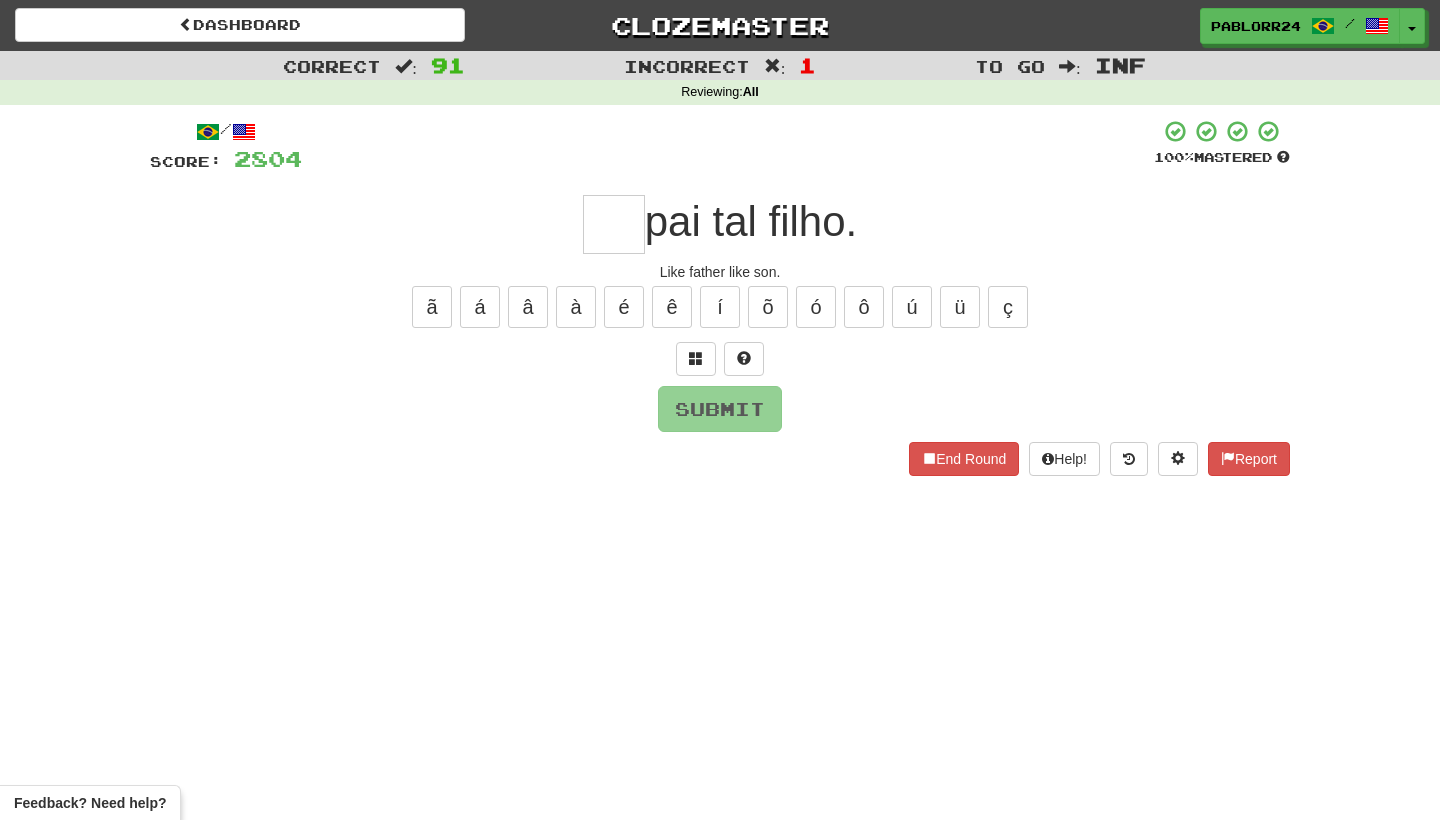 type on "*" 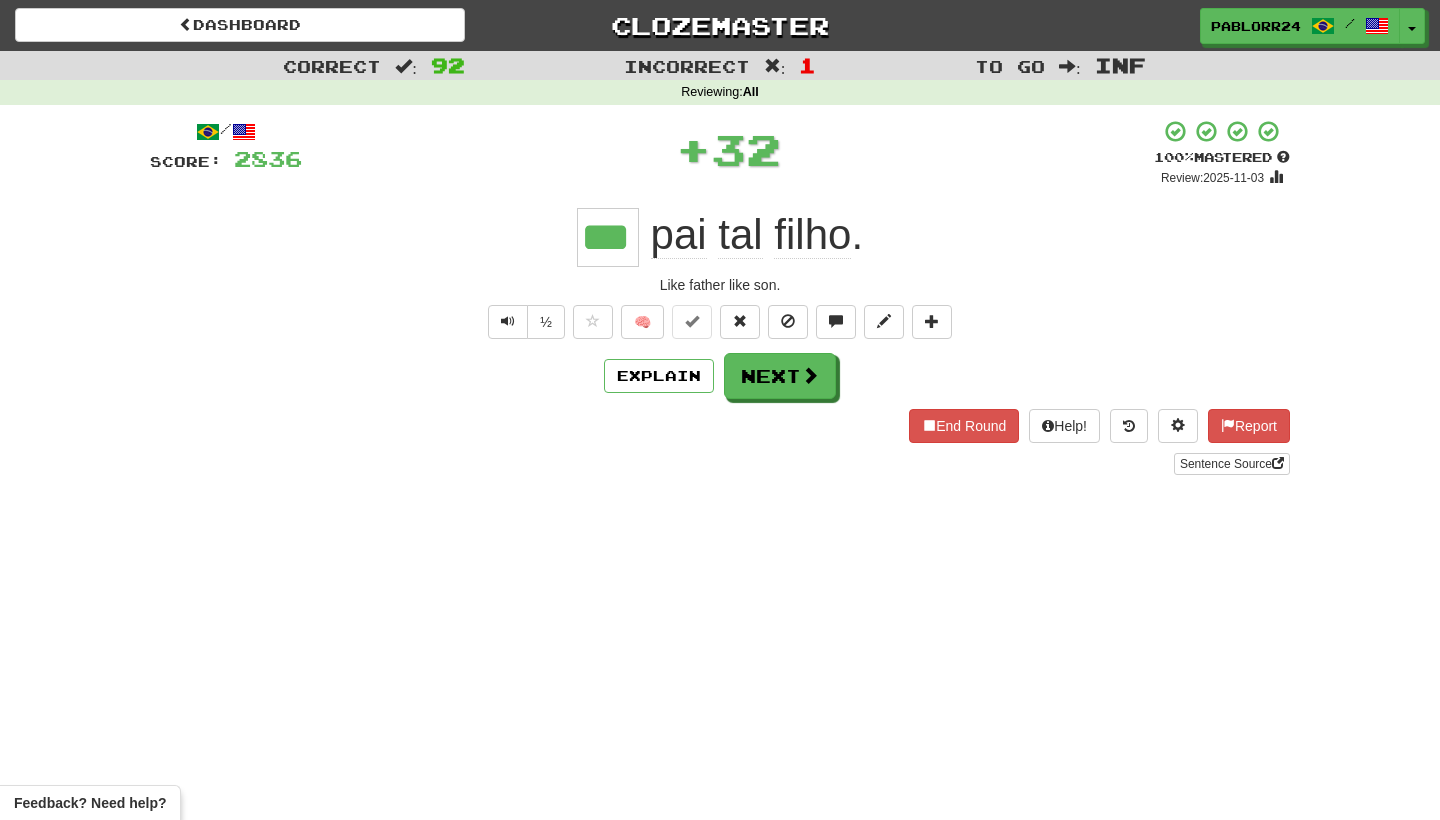 type on "***" 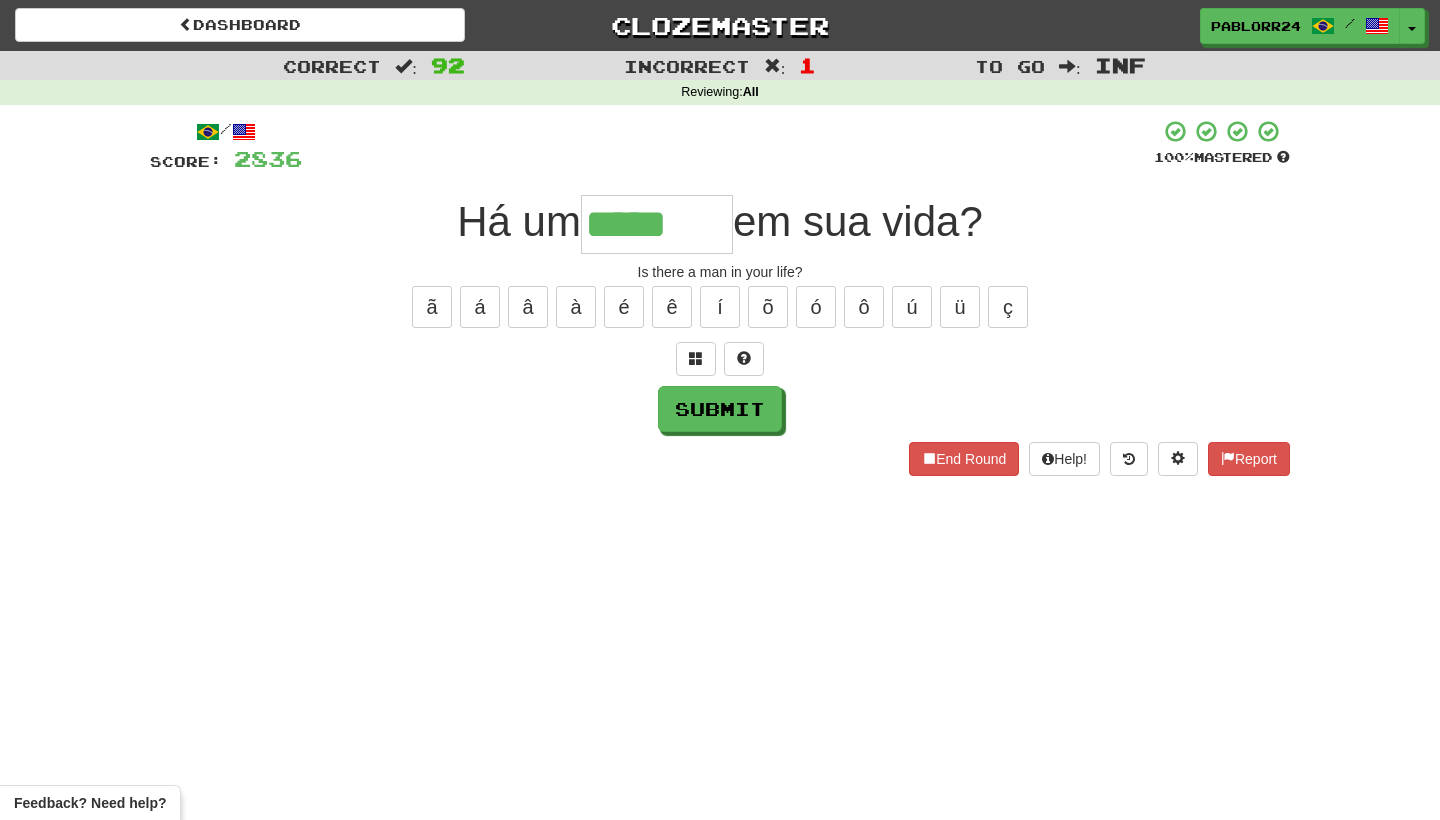 type on "*****" 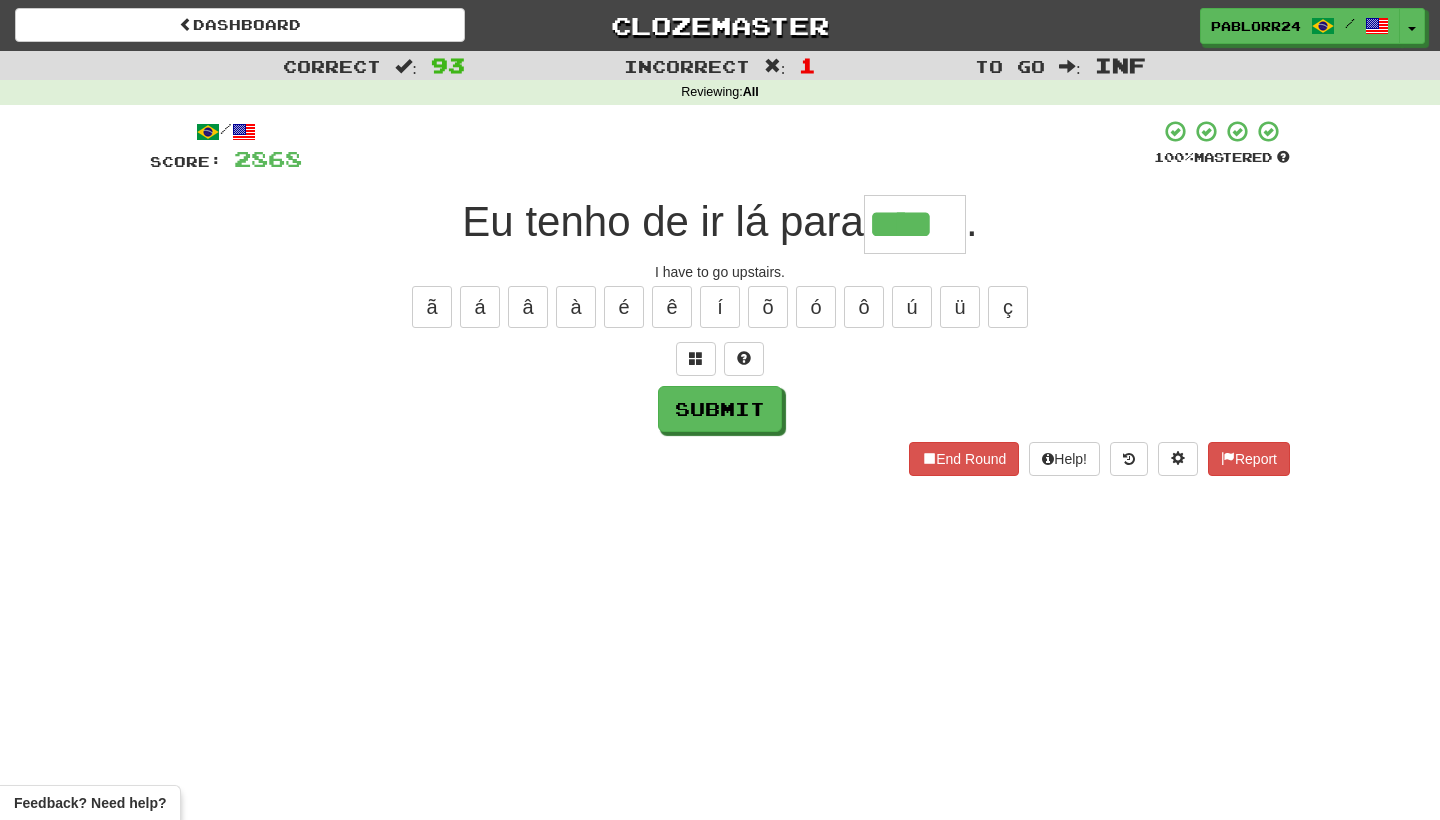 type on "****" 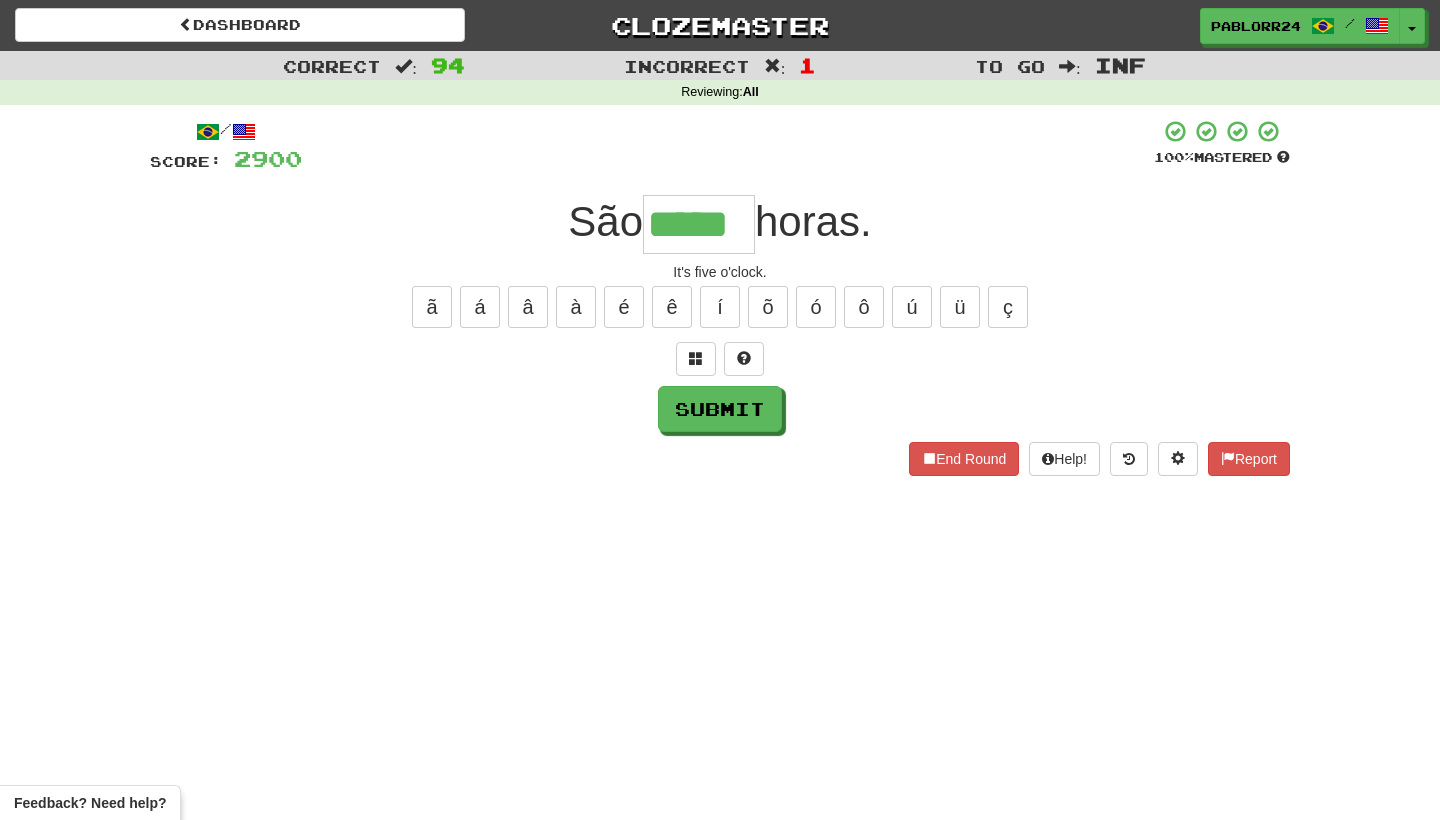 type on "*****" 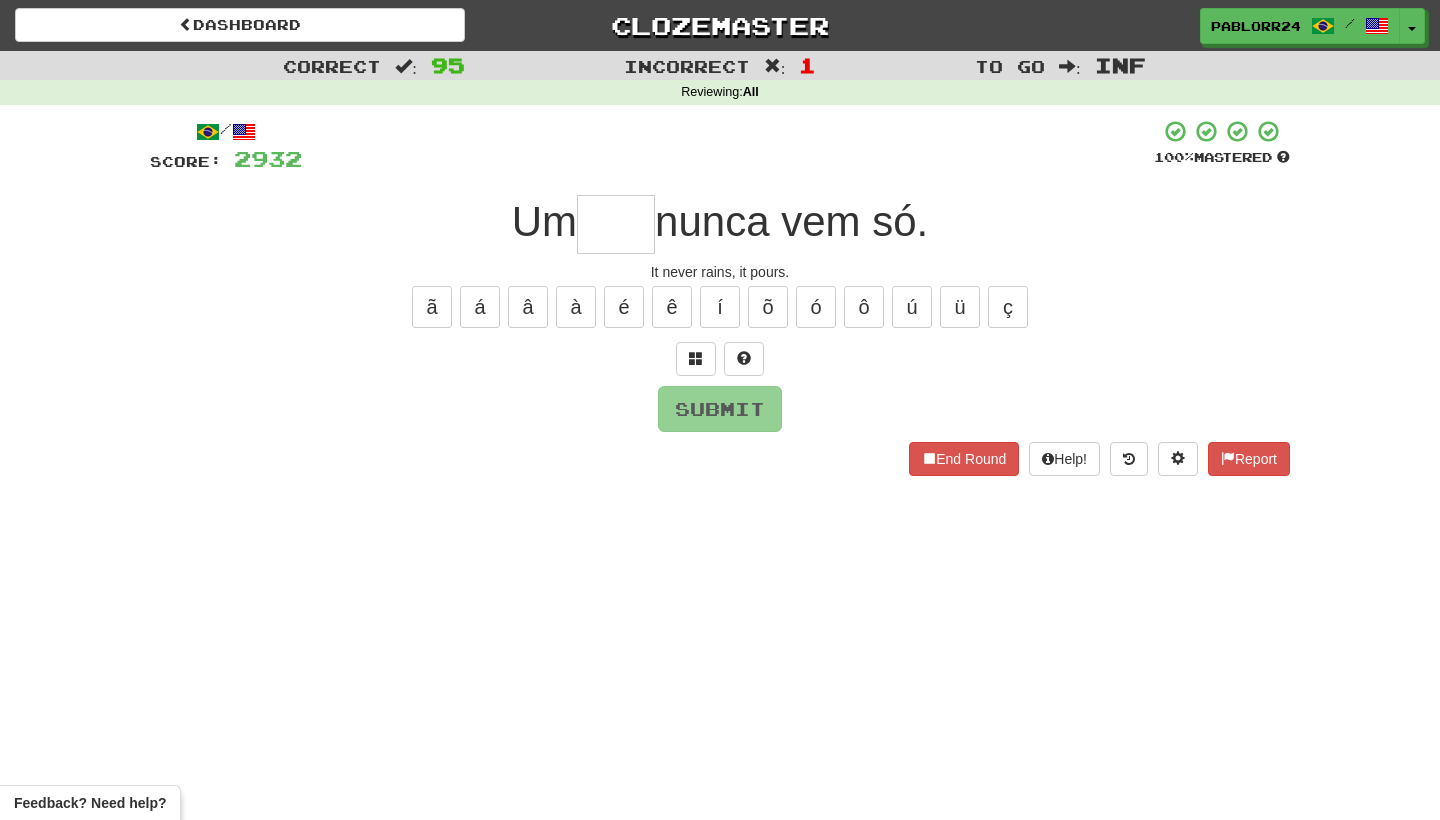 type on "*" 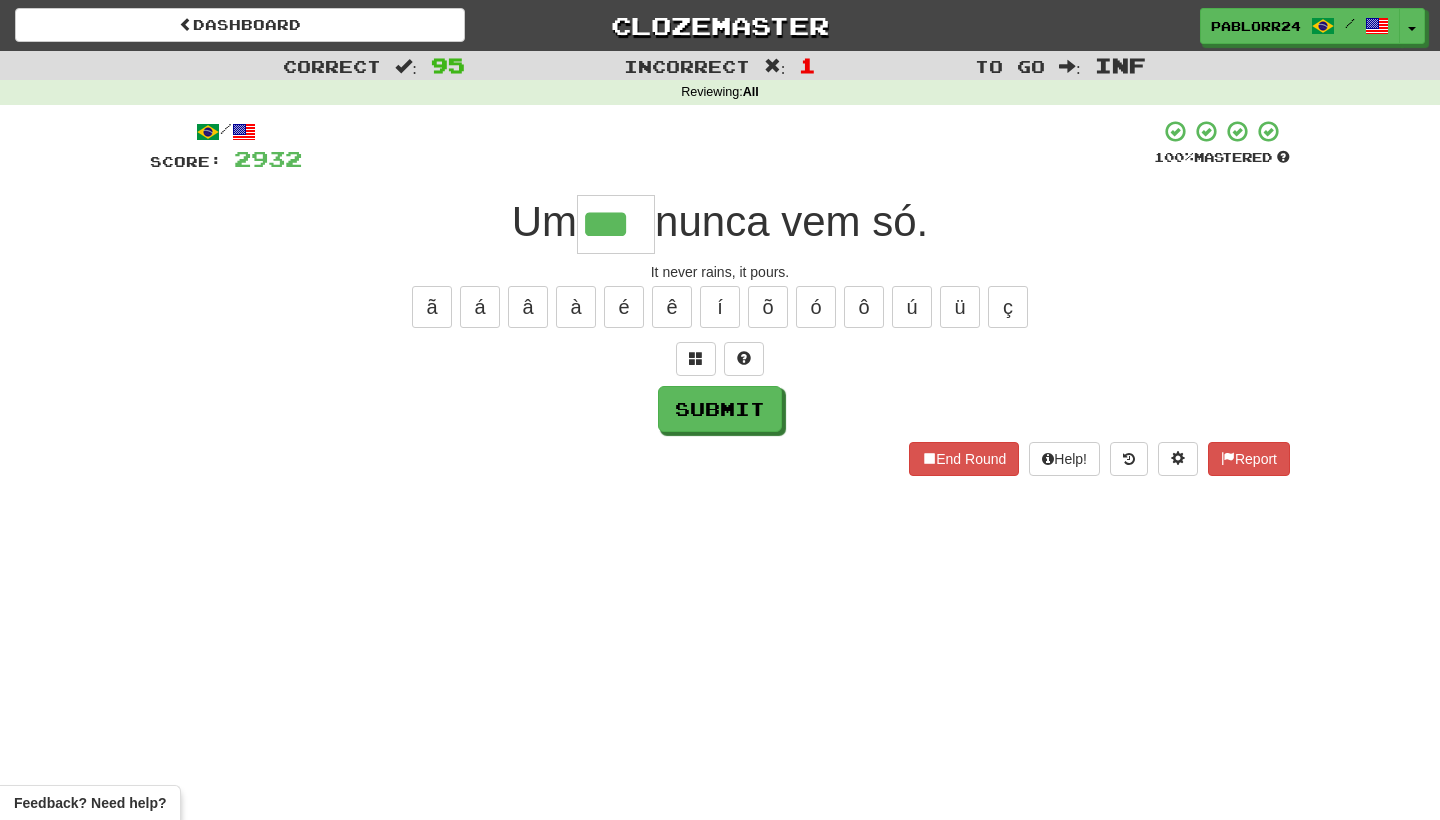 type on "***" 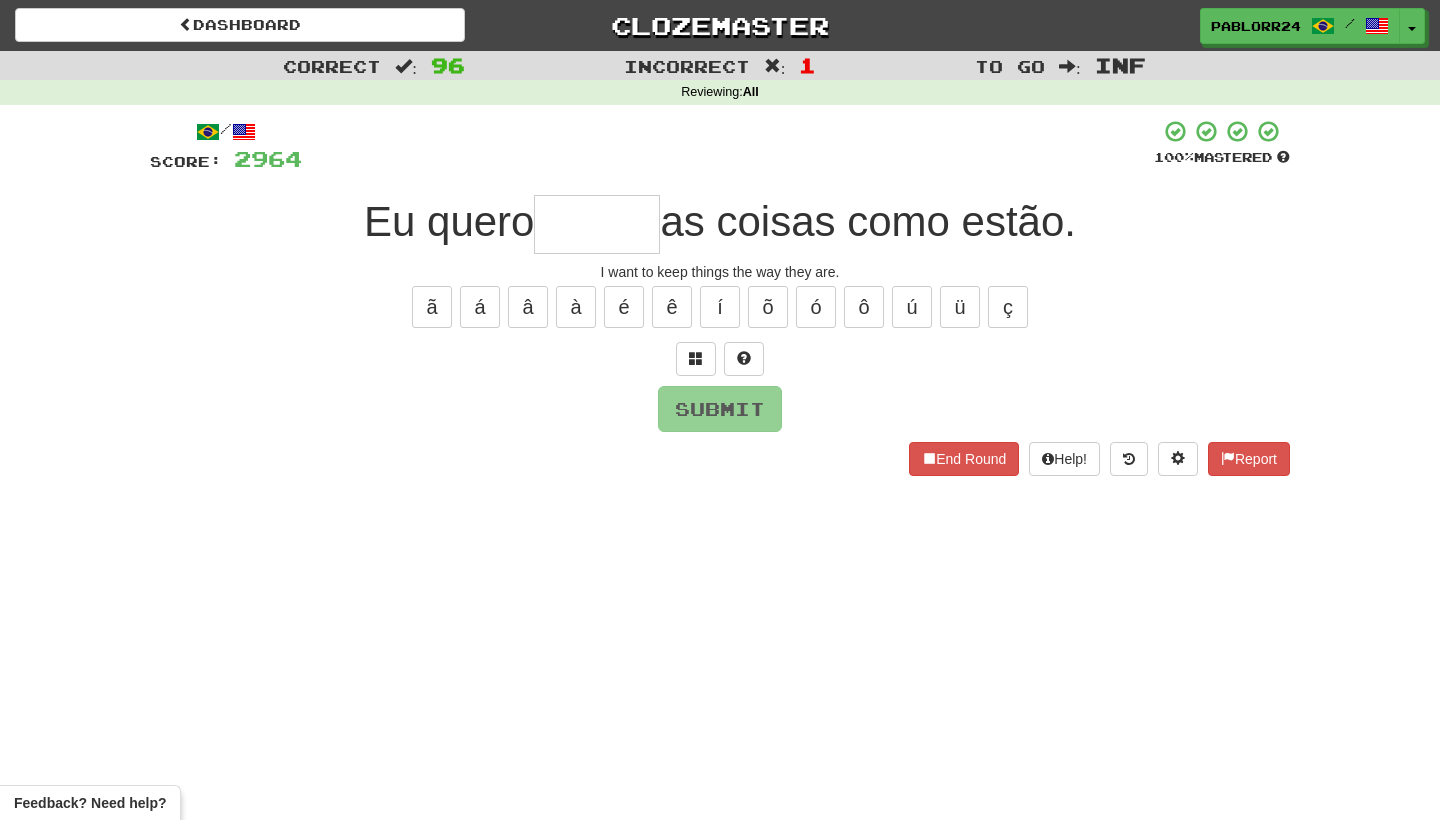 type on "*" 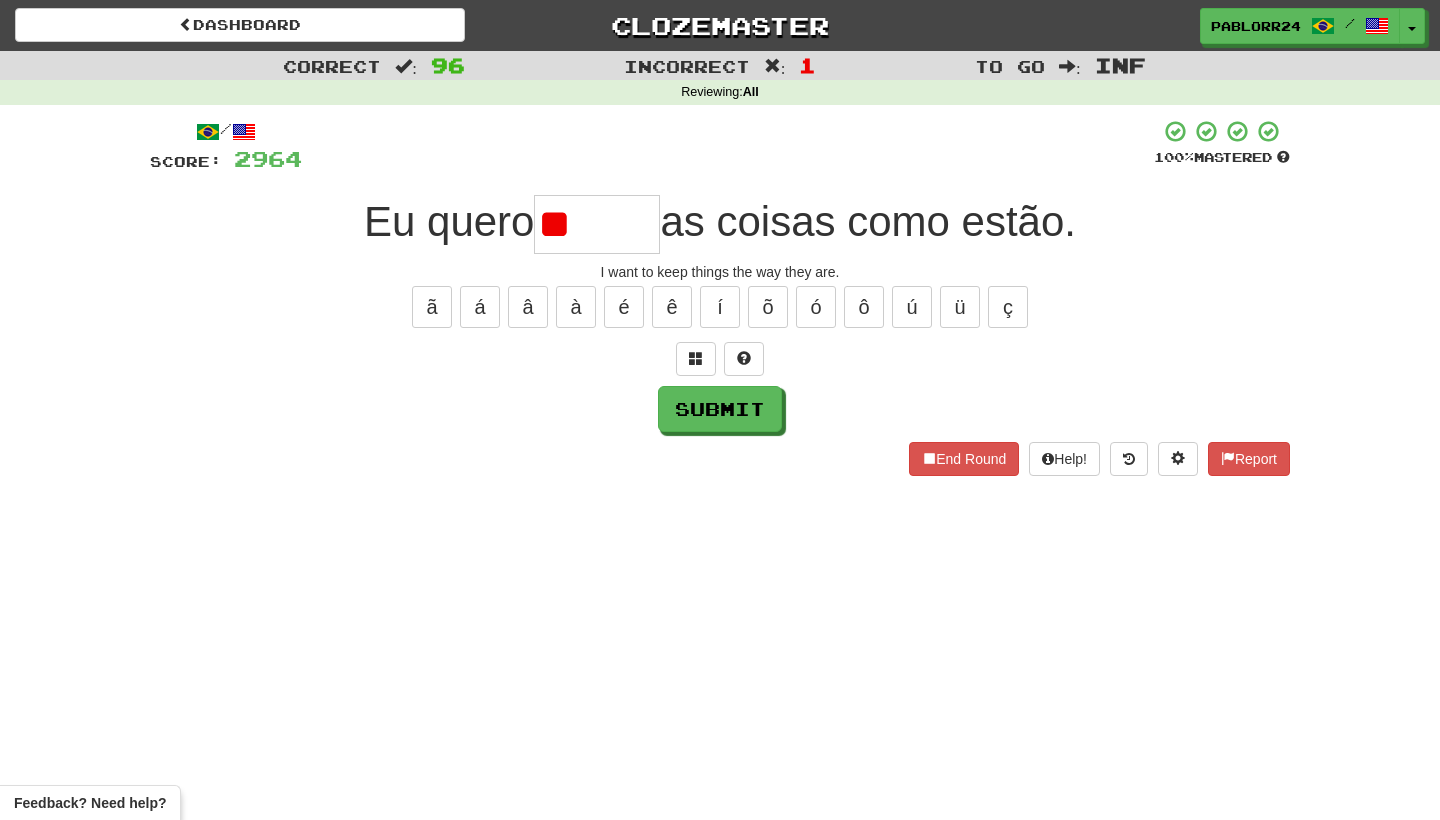 type on "*" 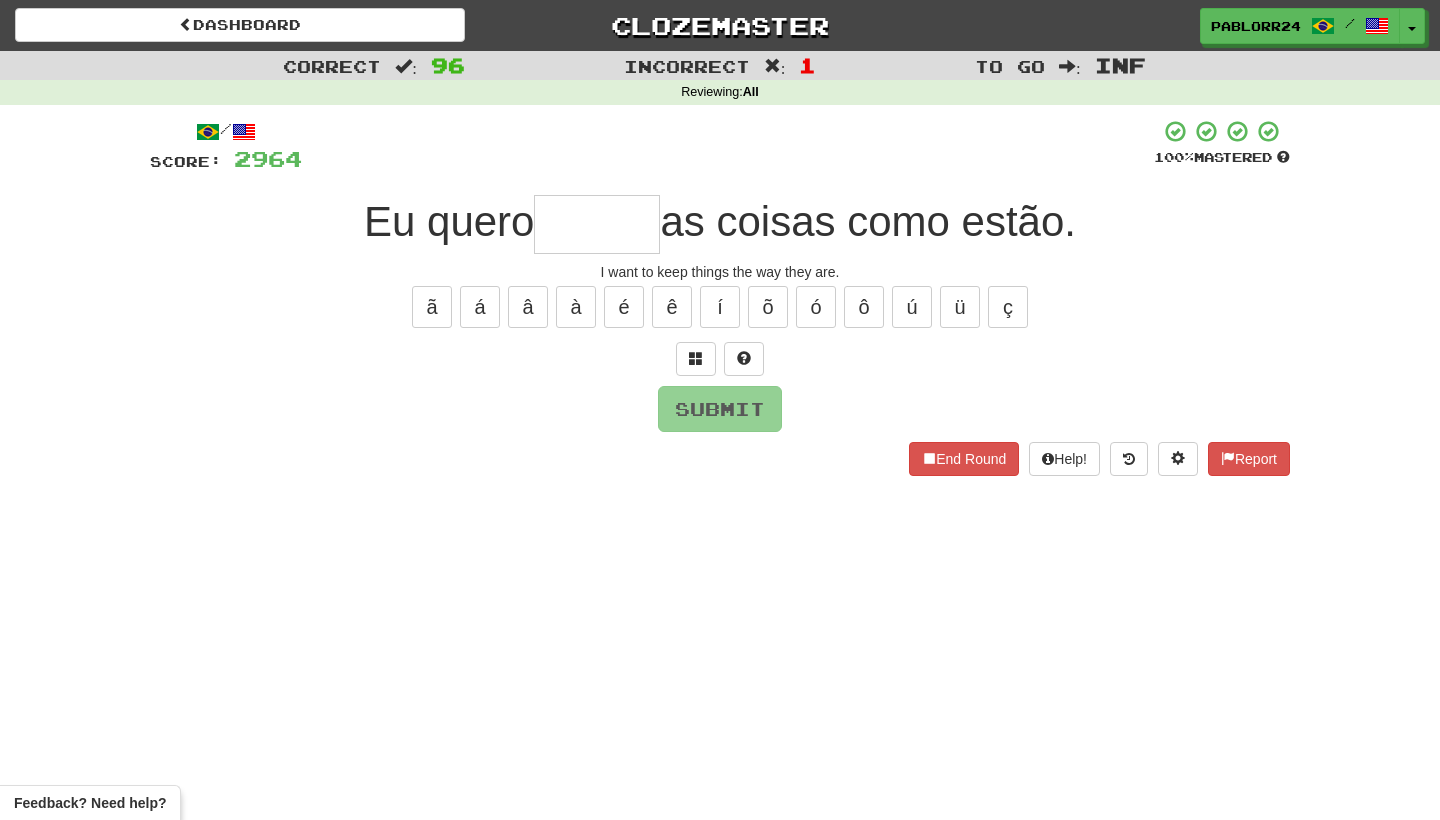 type on "*" 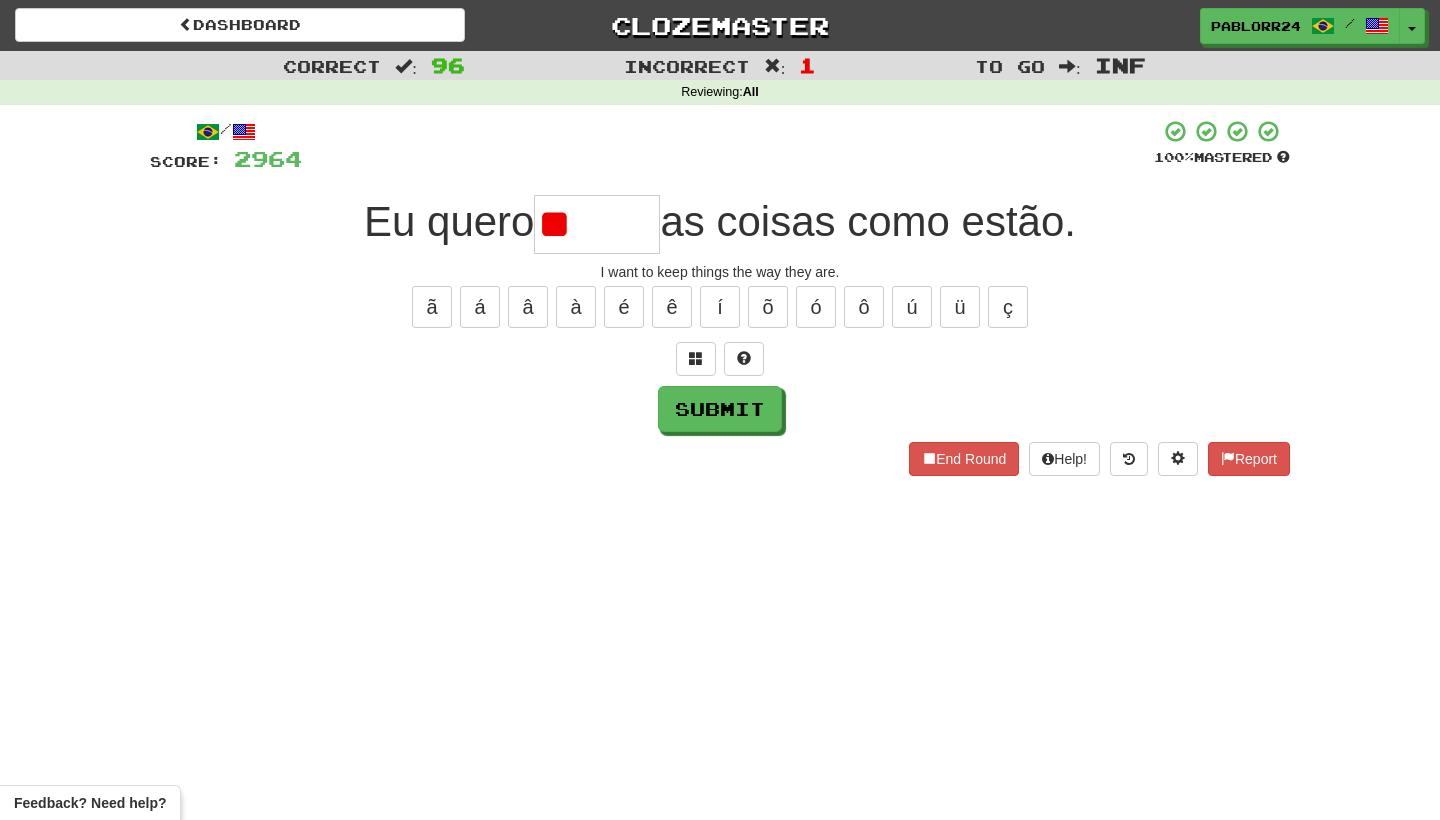 type on "*" 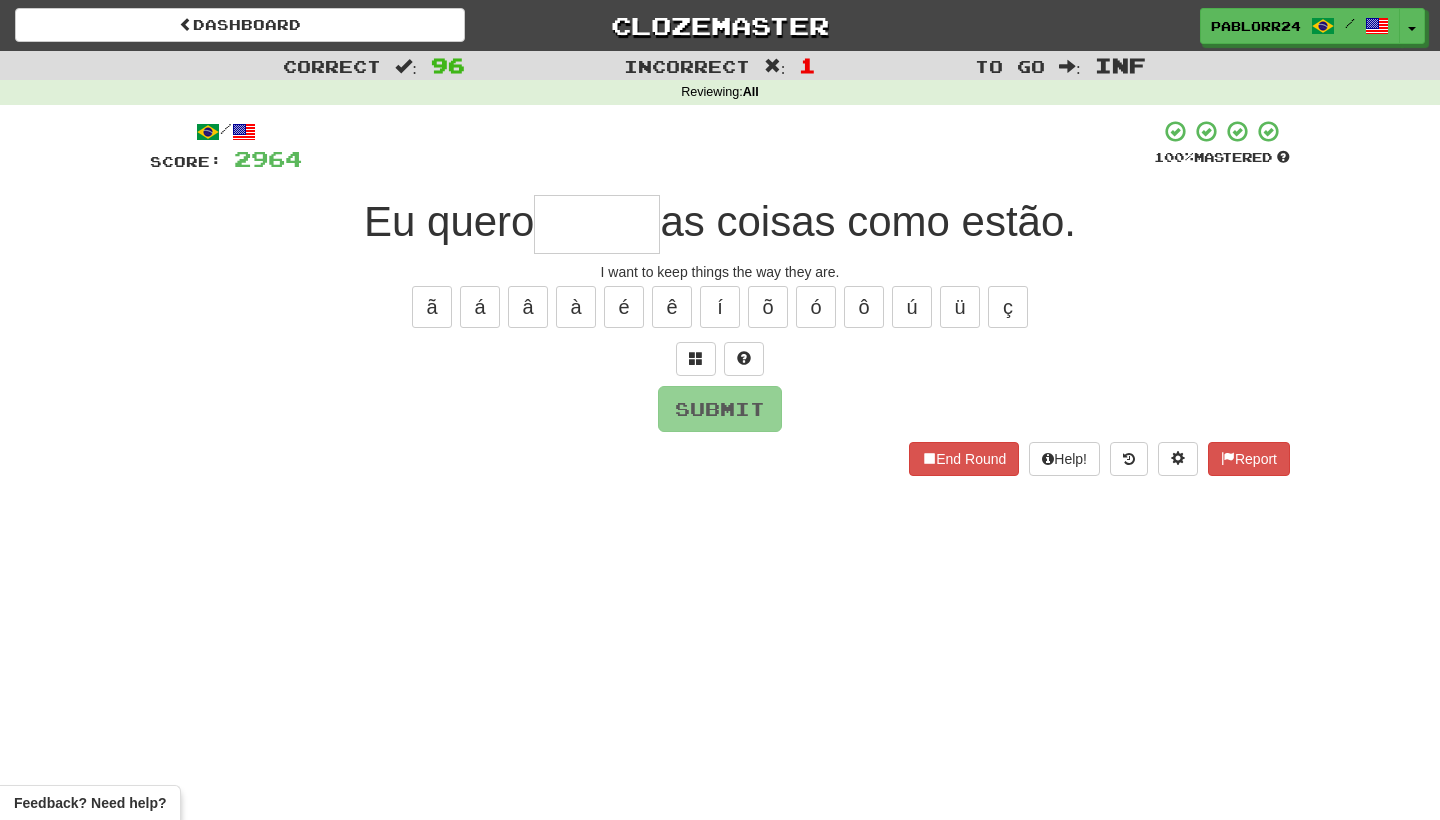 type on "*" 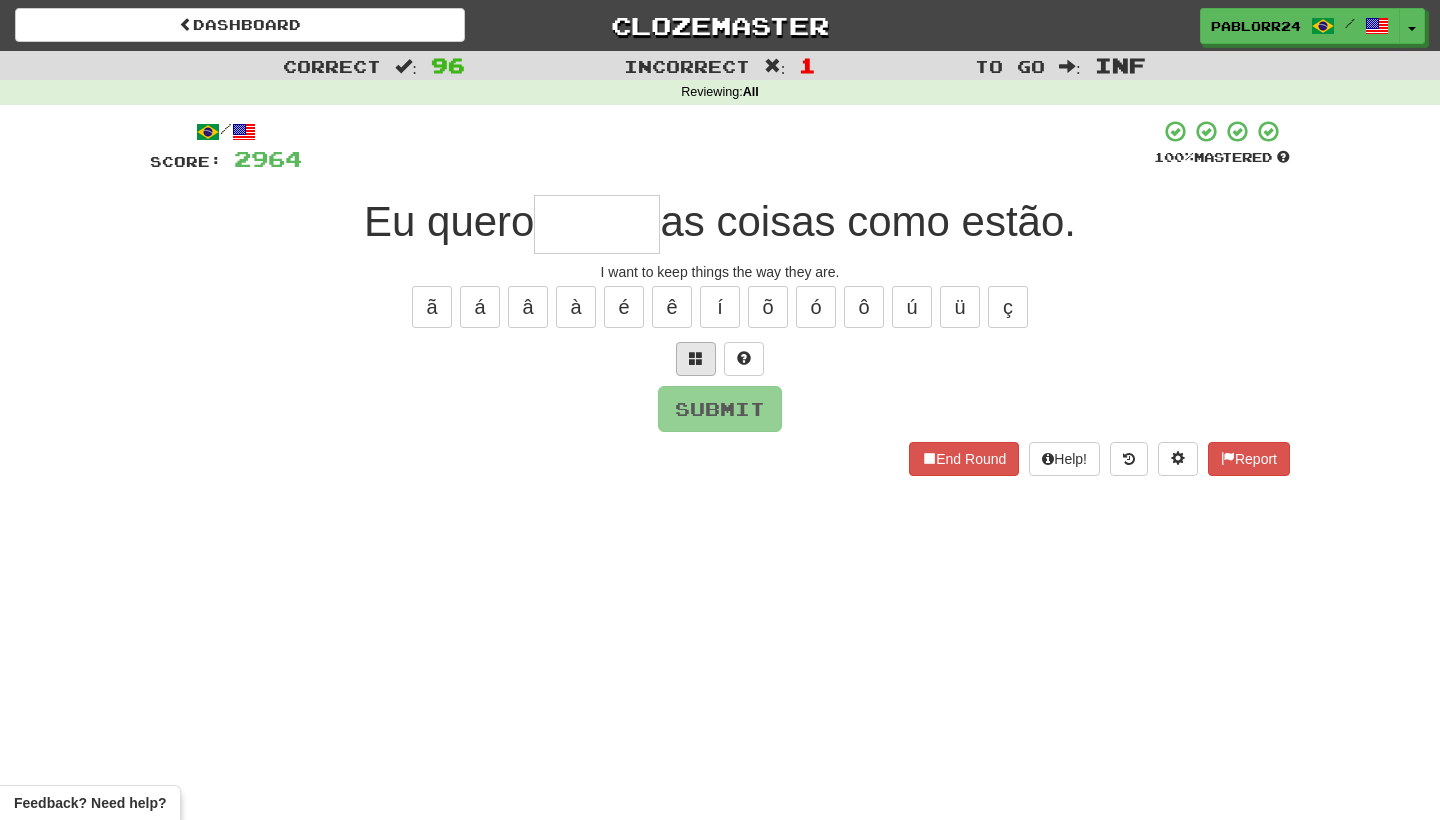 click at bounding box center (696, 358) 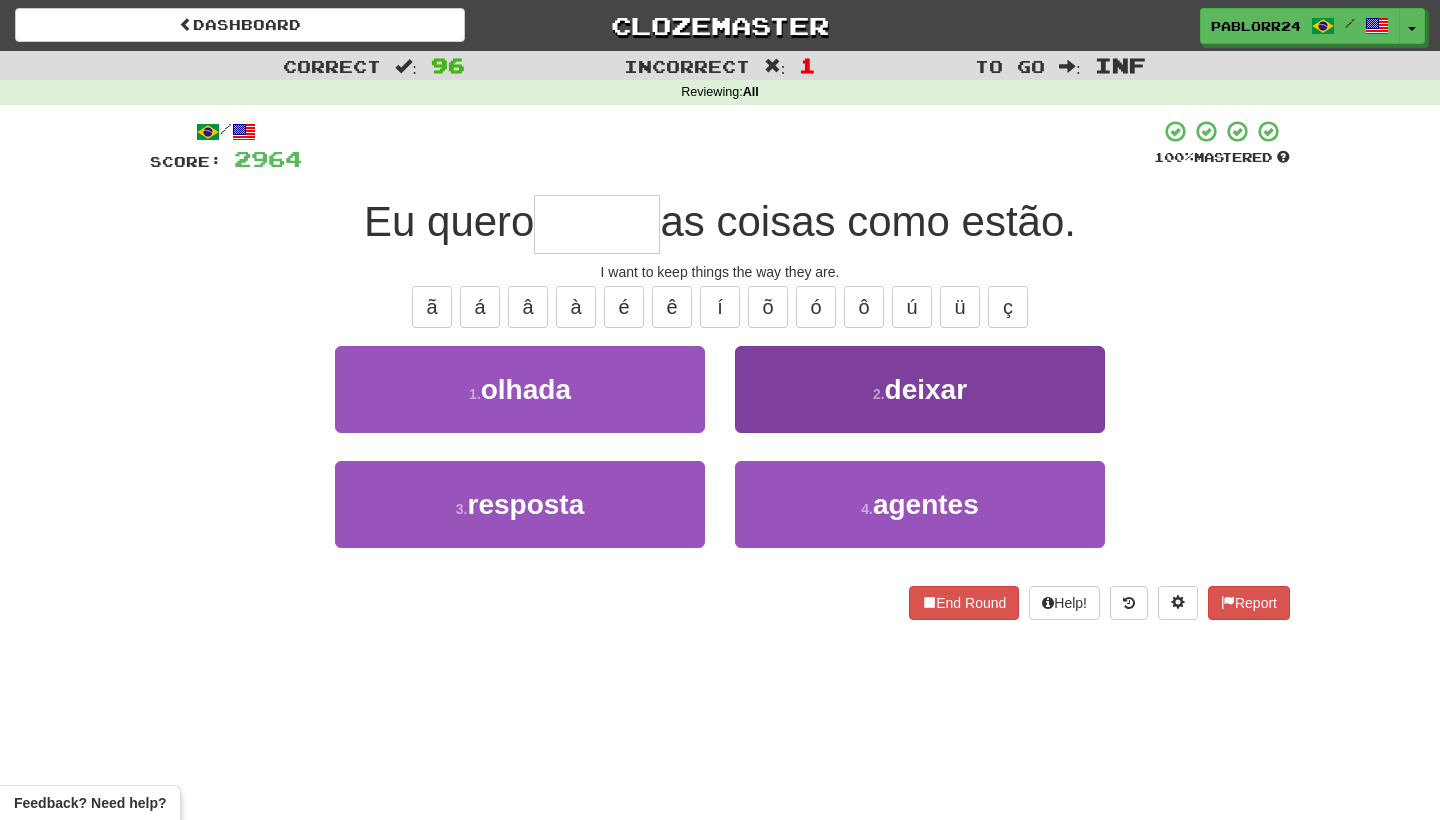 click on "2 .  deixar" at bounding box center (920, 389) 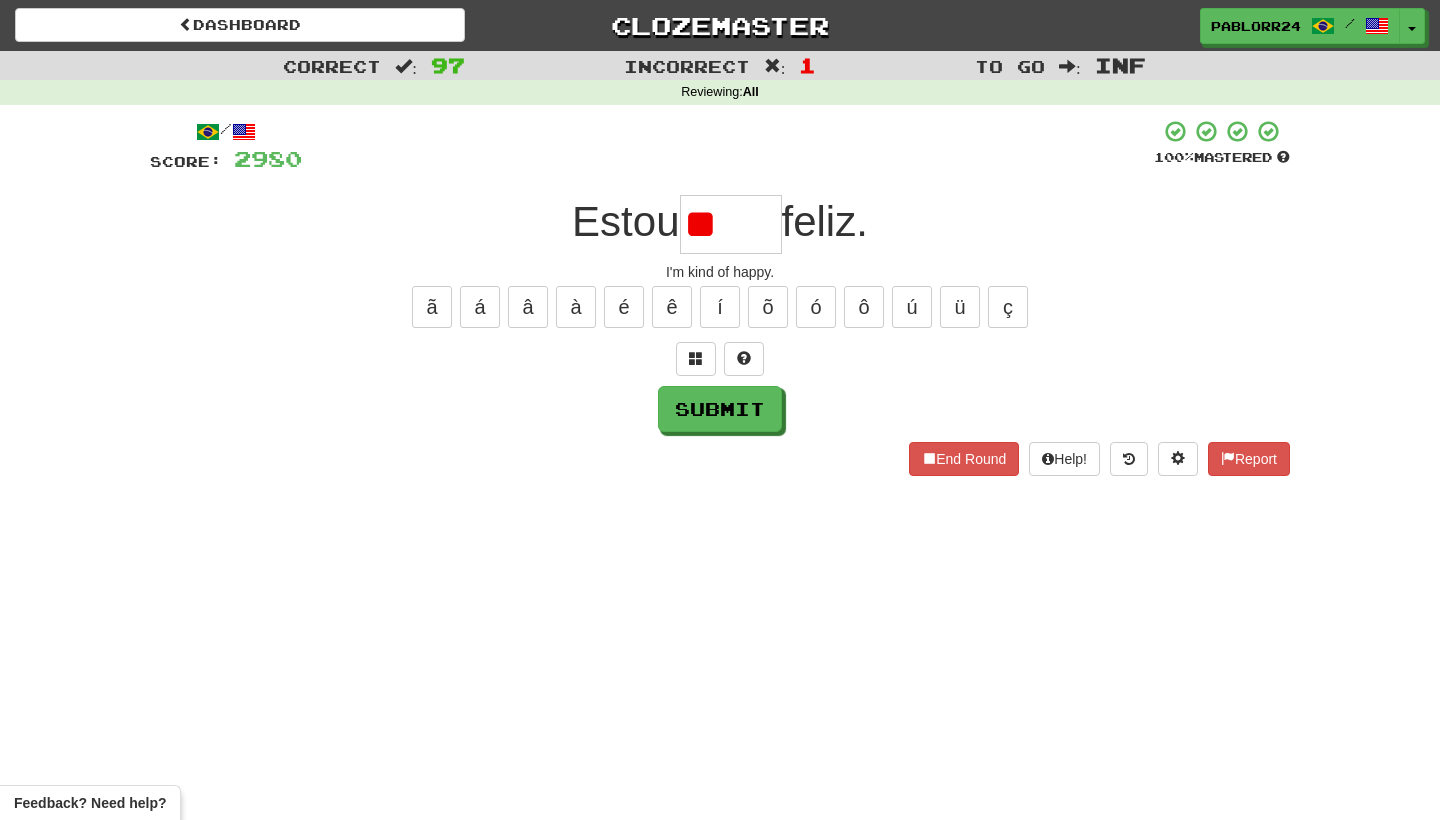 type on "*" 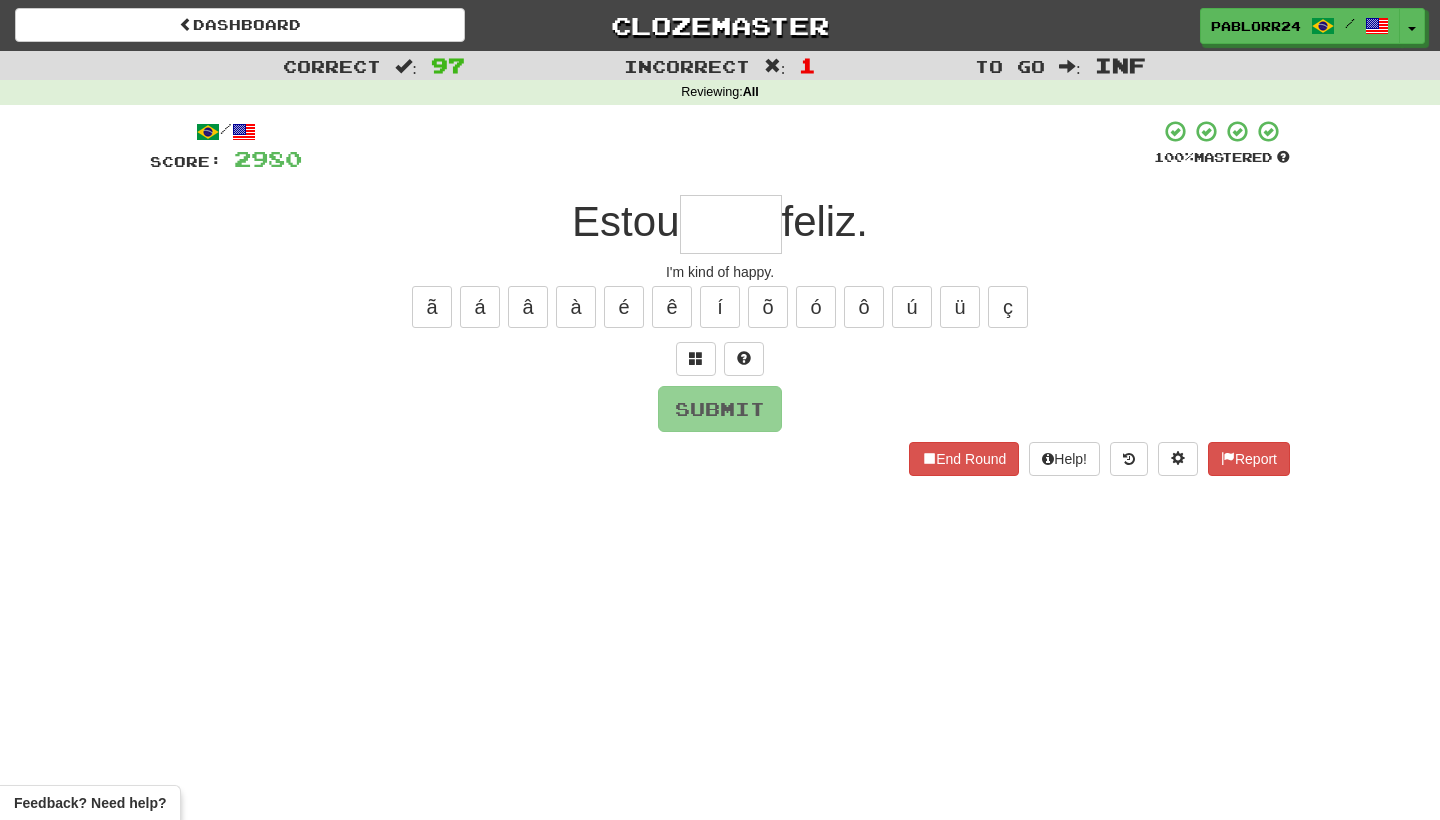 type on "*" 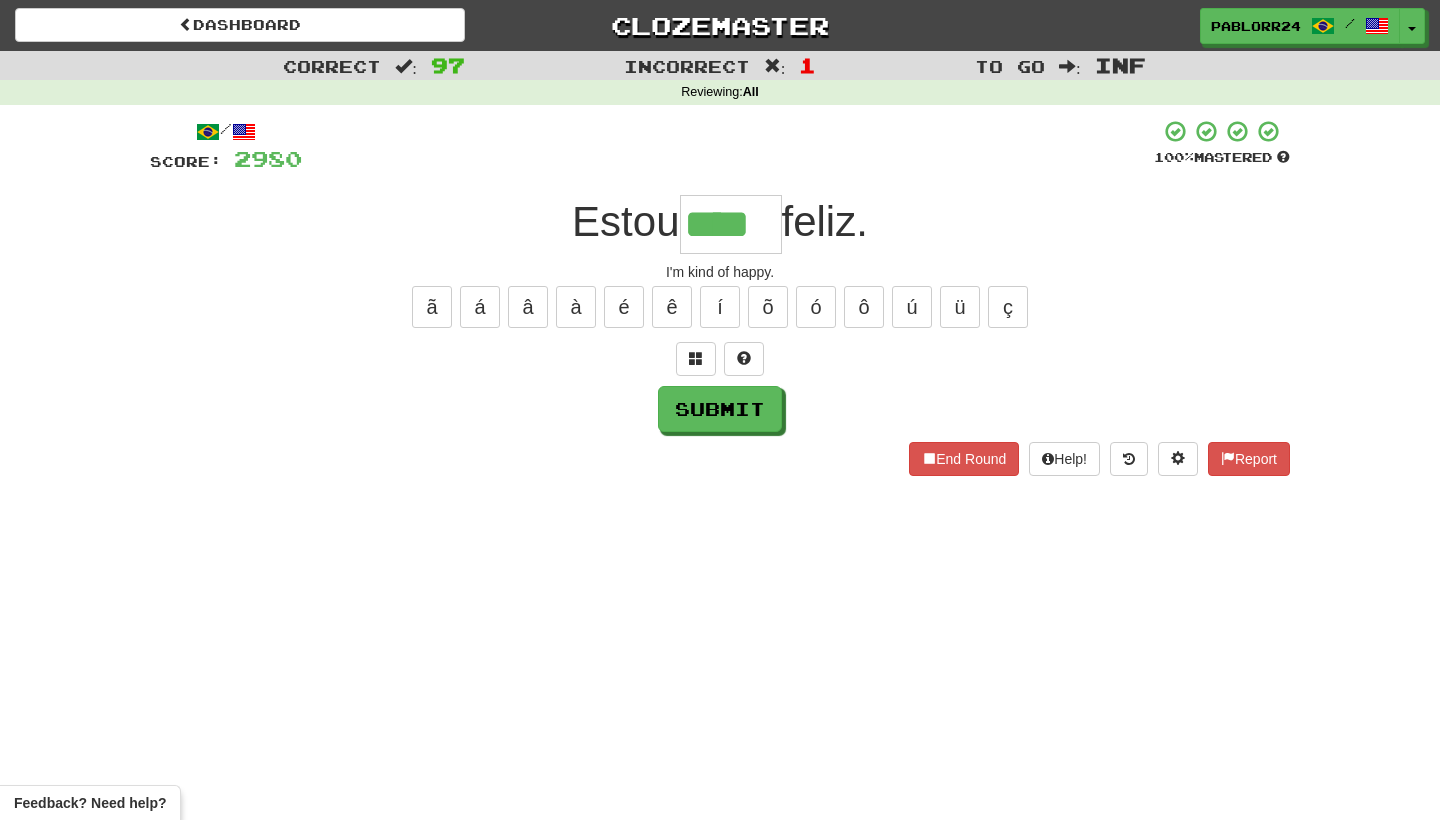 type 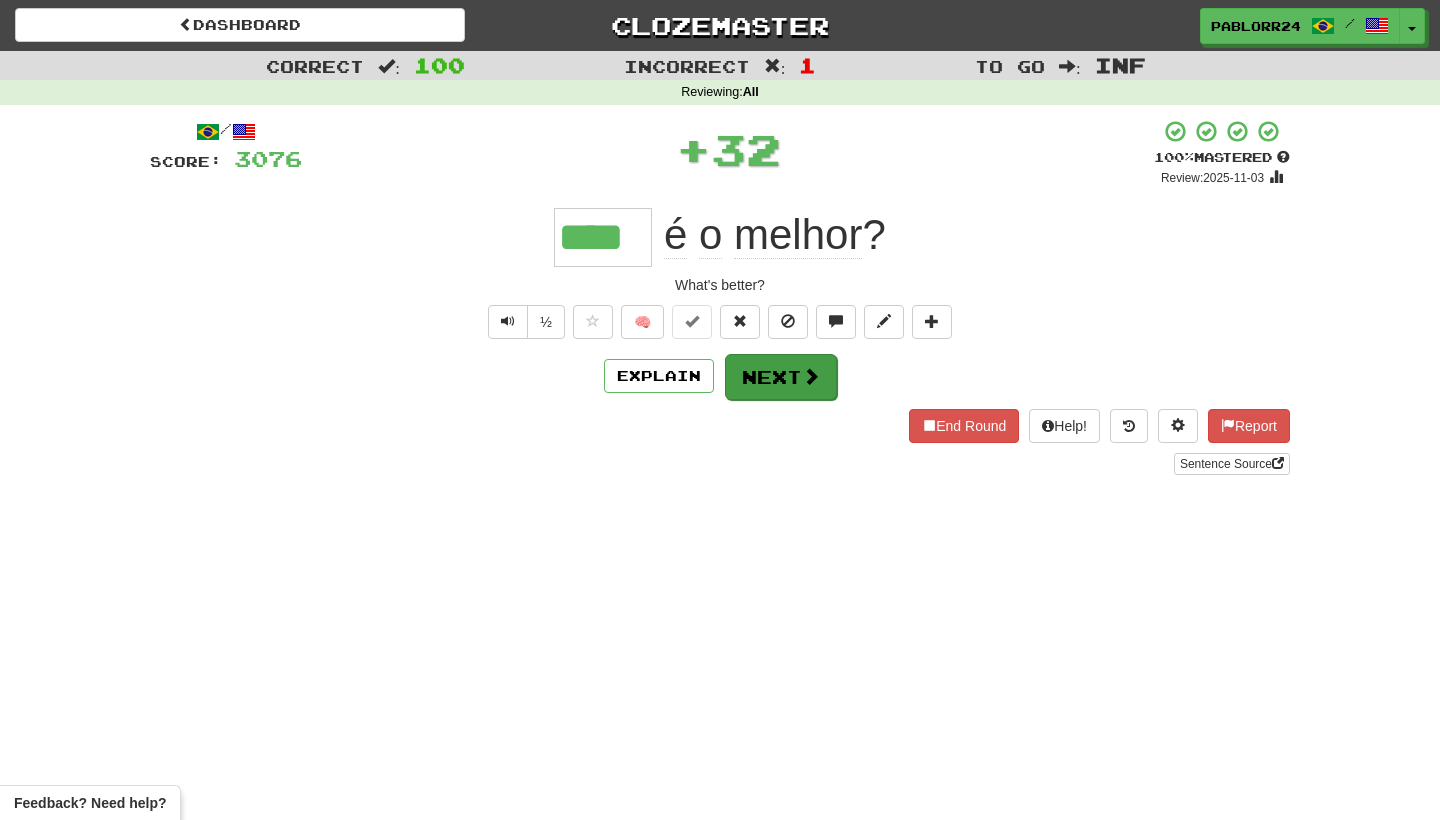 click on "Next" at bounding box center [781, 377] 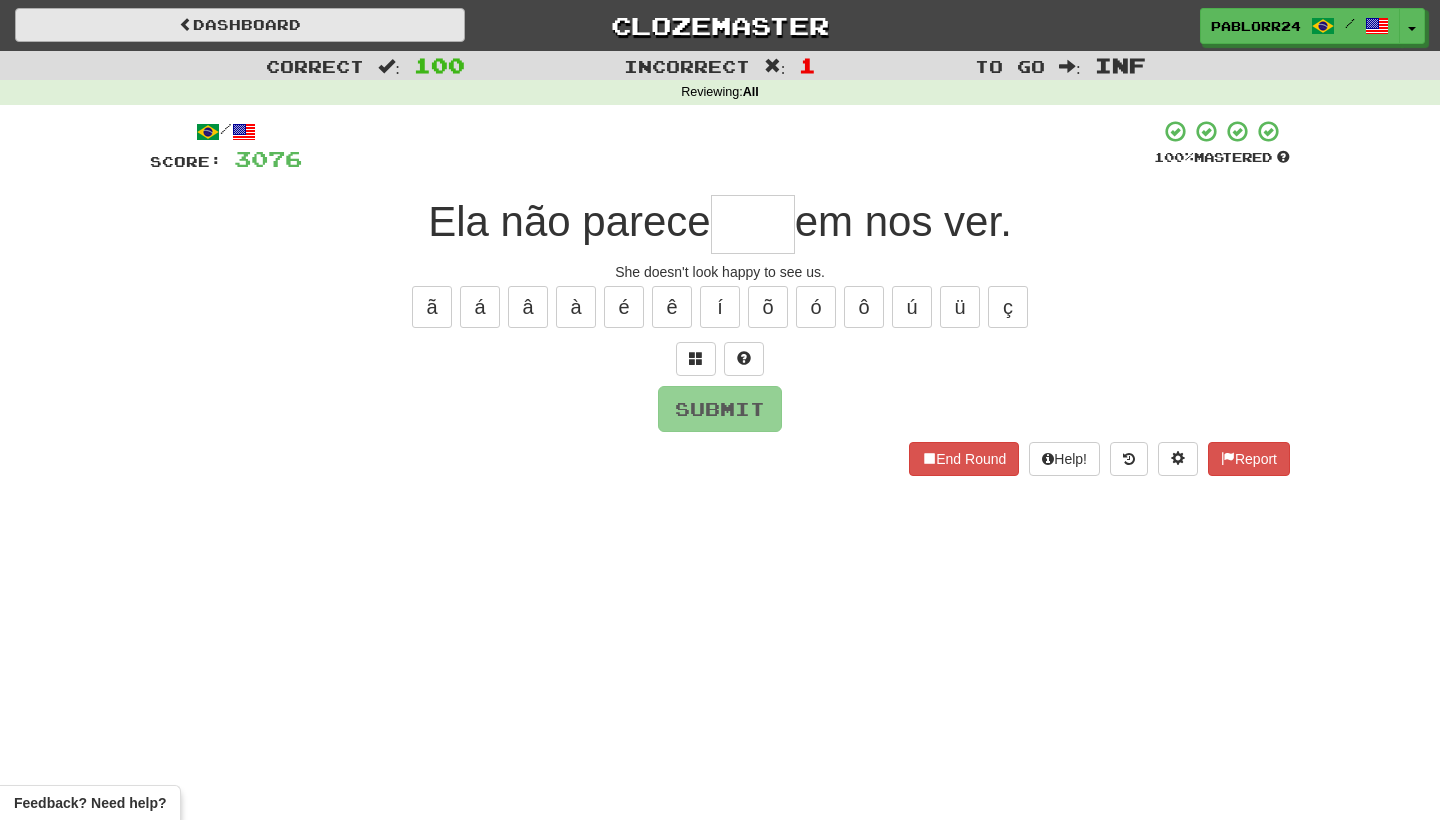 click on "Dashboard" at bounding box center [240, 25] 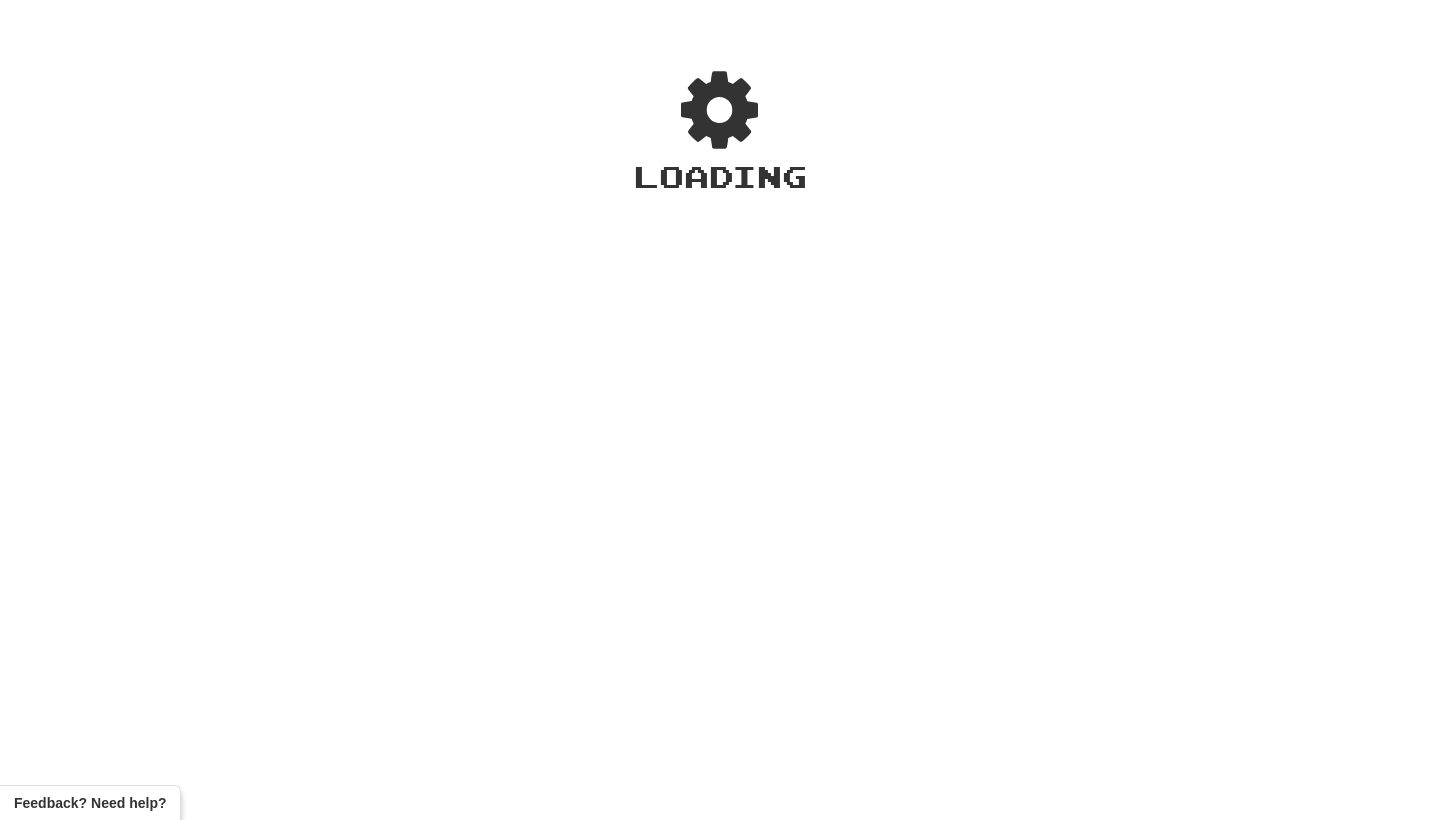 scroll, scrollTop: 0, scrollLeft: 0, axis: both 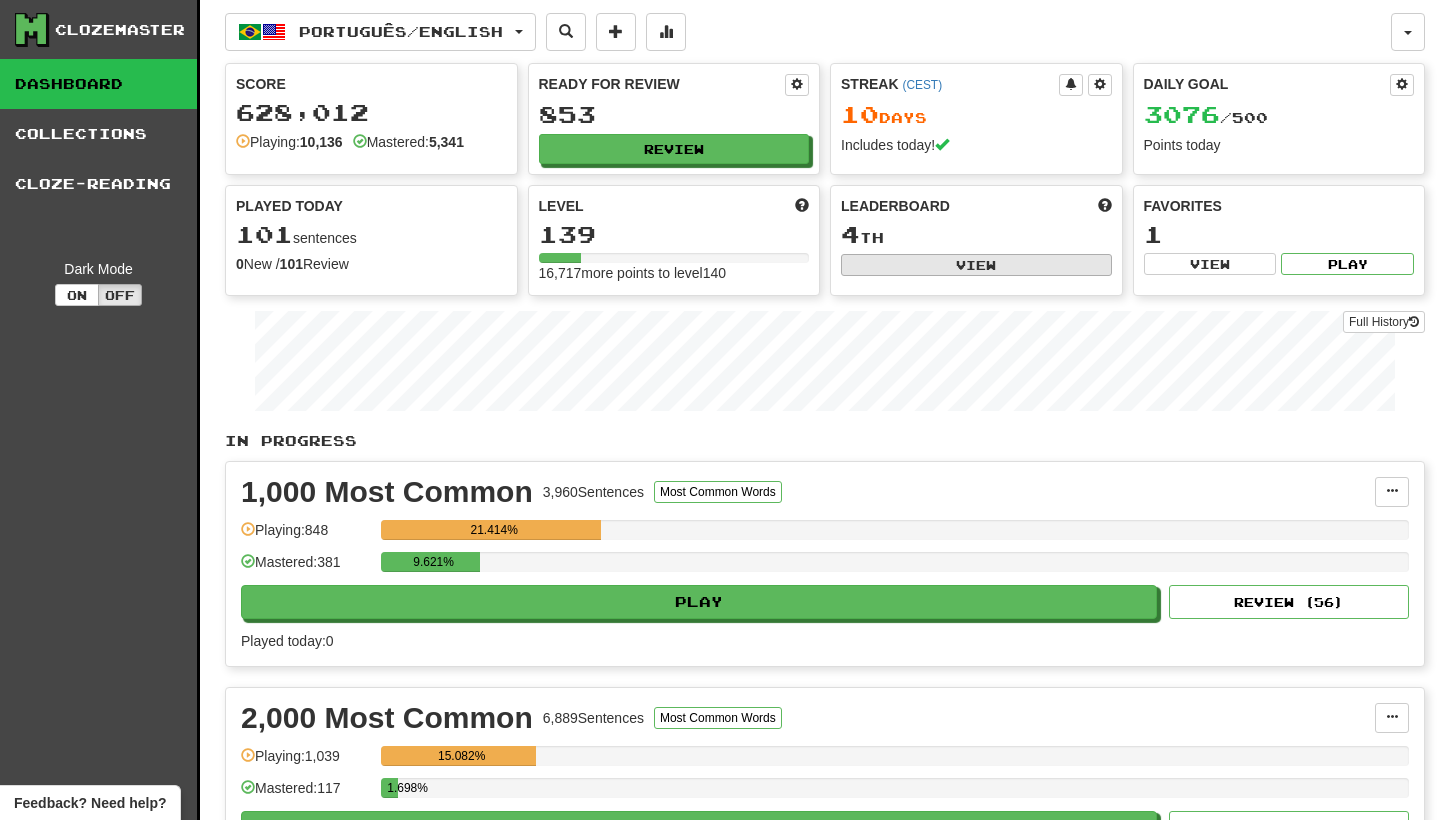 click on "View" at bounding box center [976, 265] 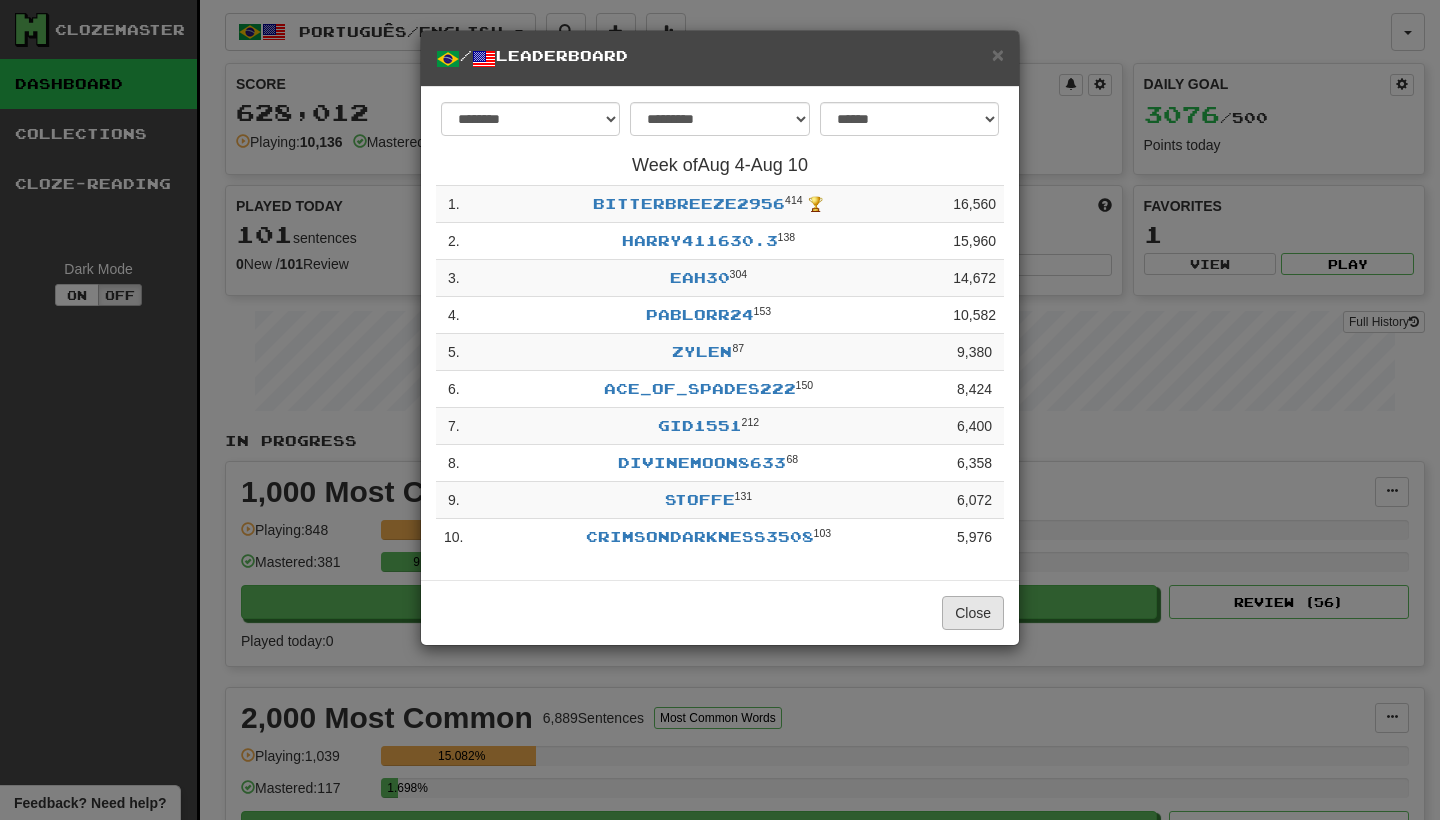 click on "Close" at bounding box center [973, 613] 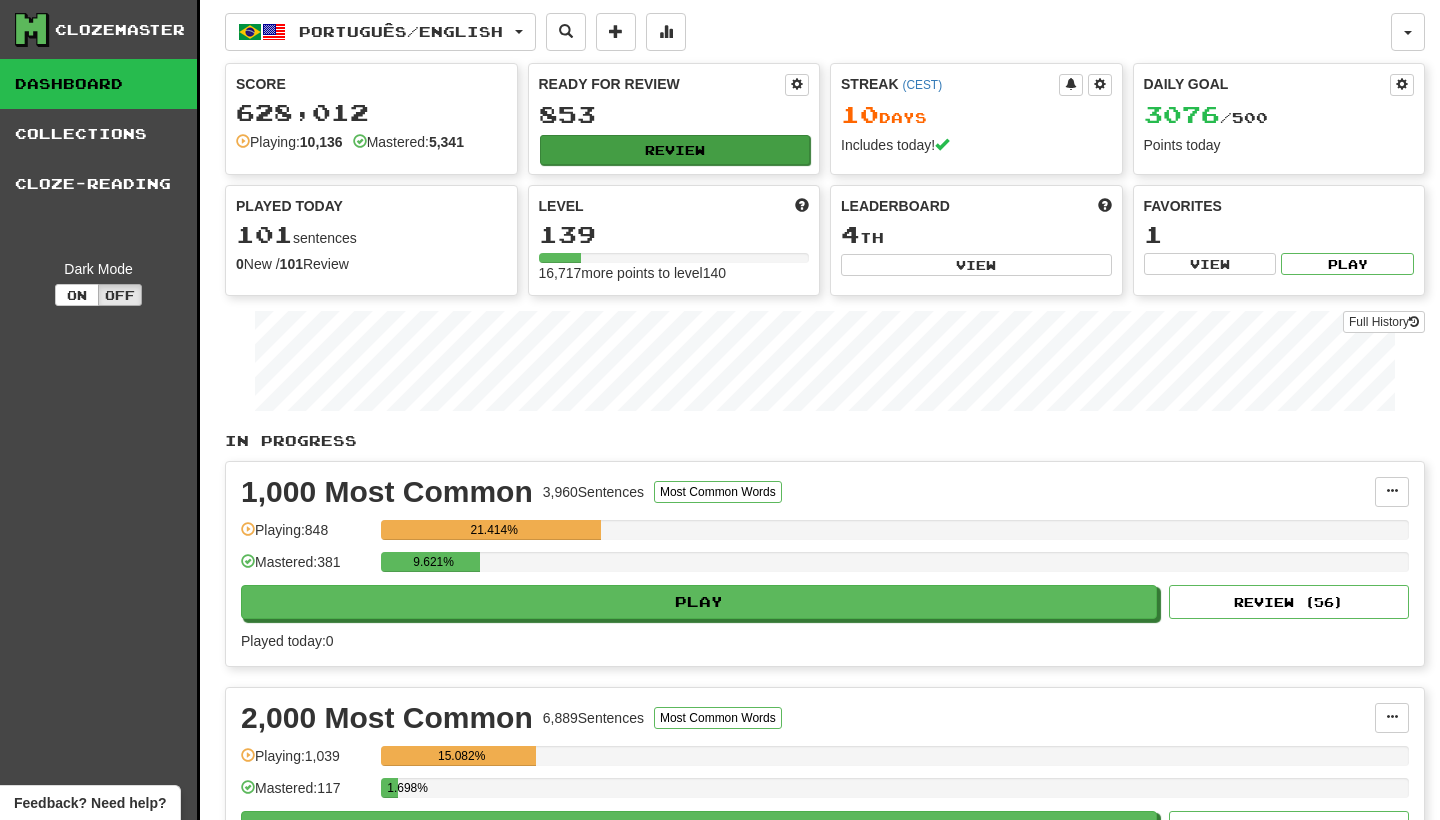 click on "Review" at bounding box center [675, 150] 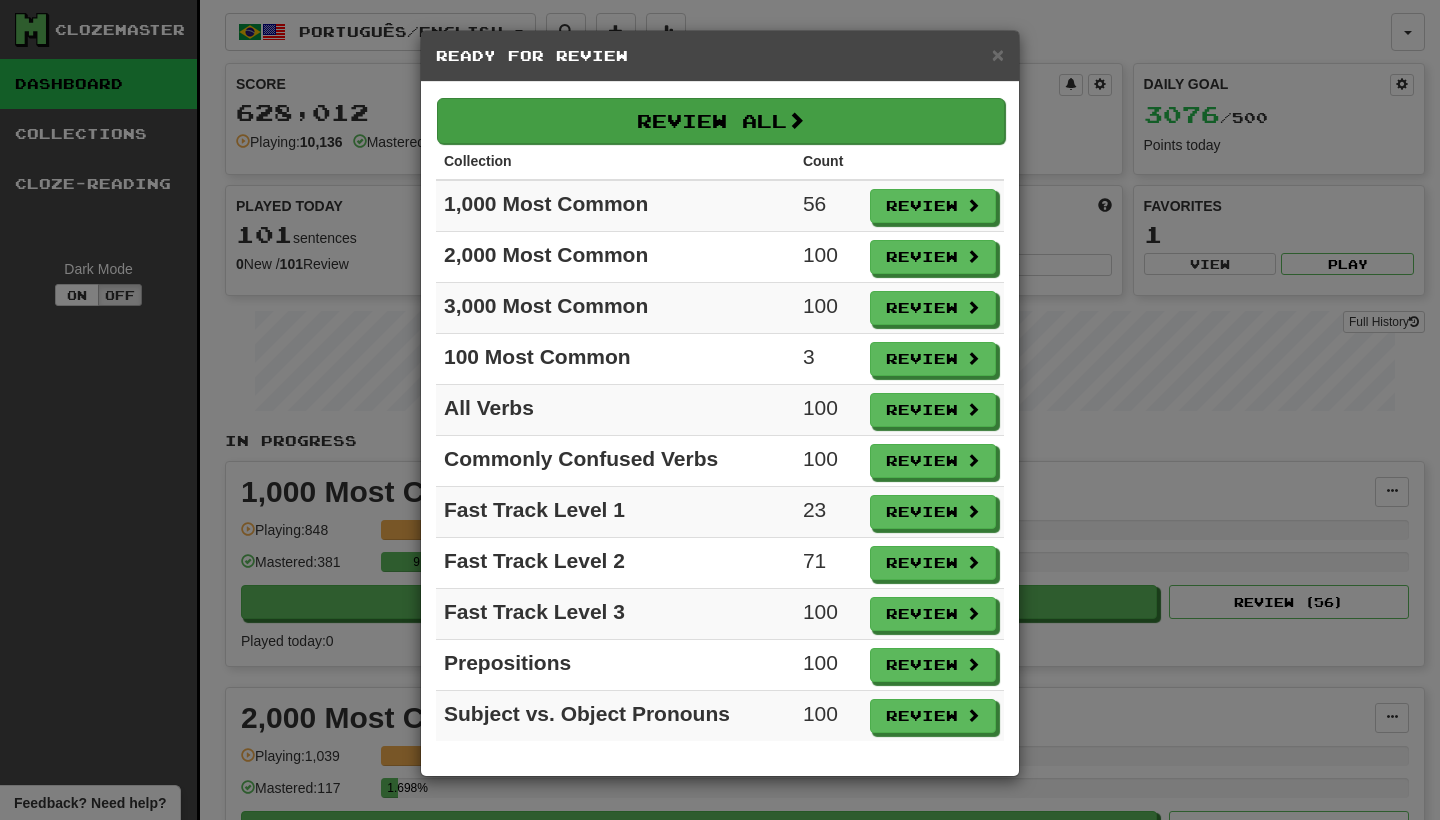 click on "Review All" at bounding box center (721, 121) 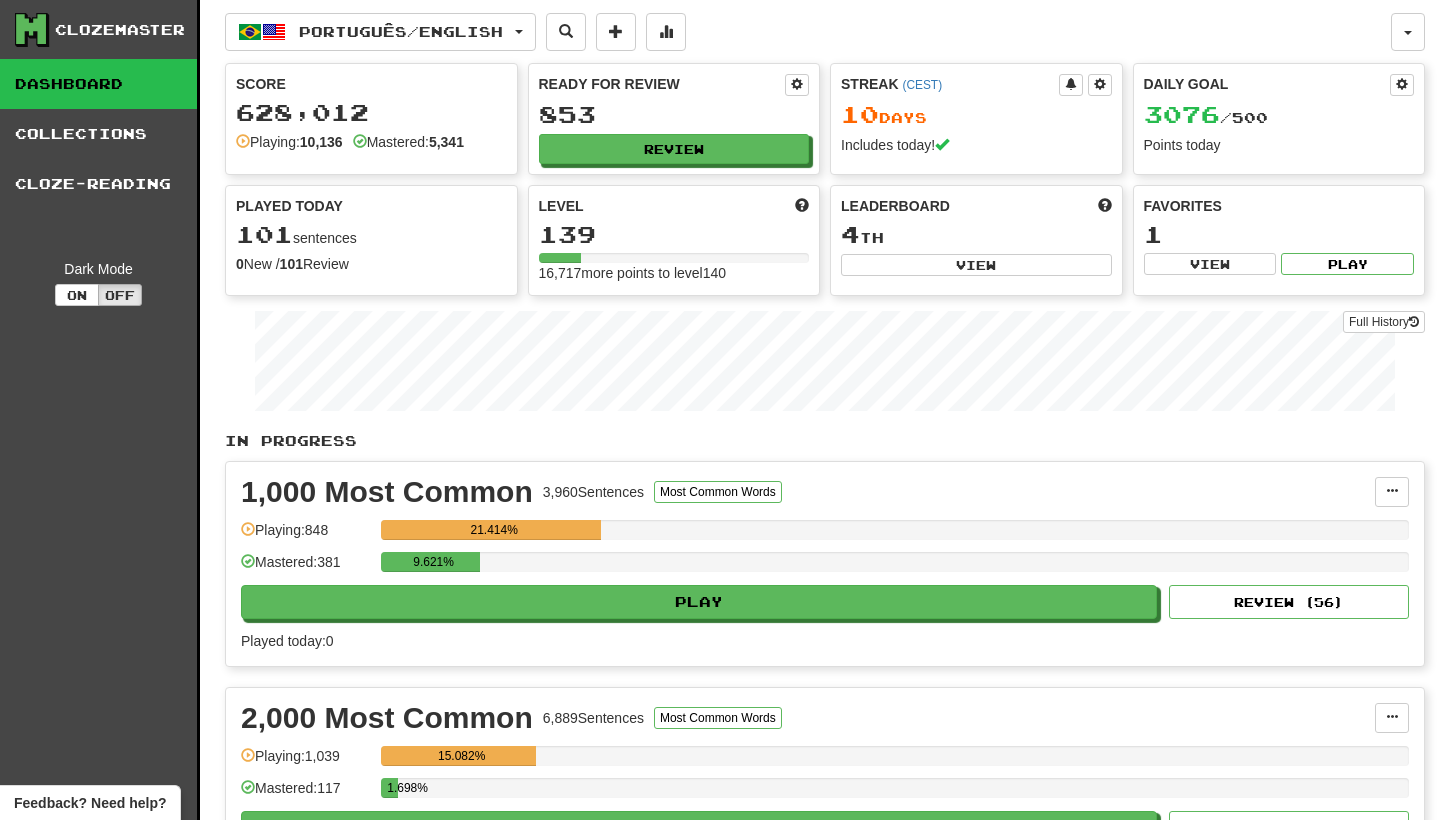 select on "********" 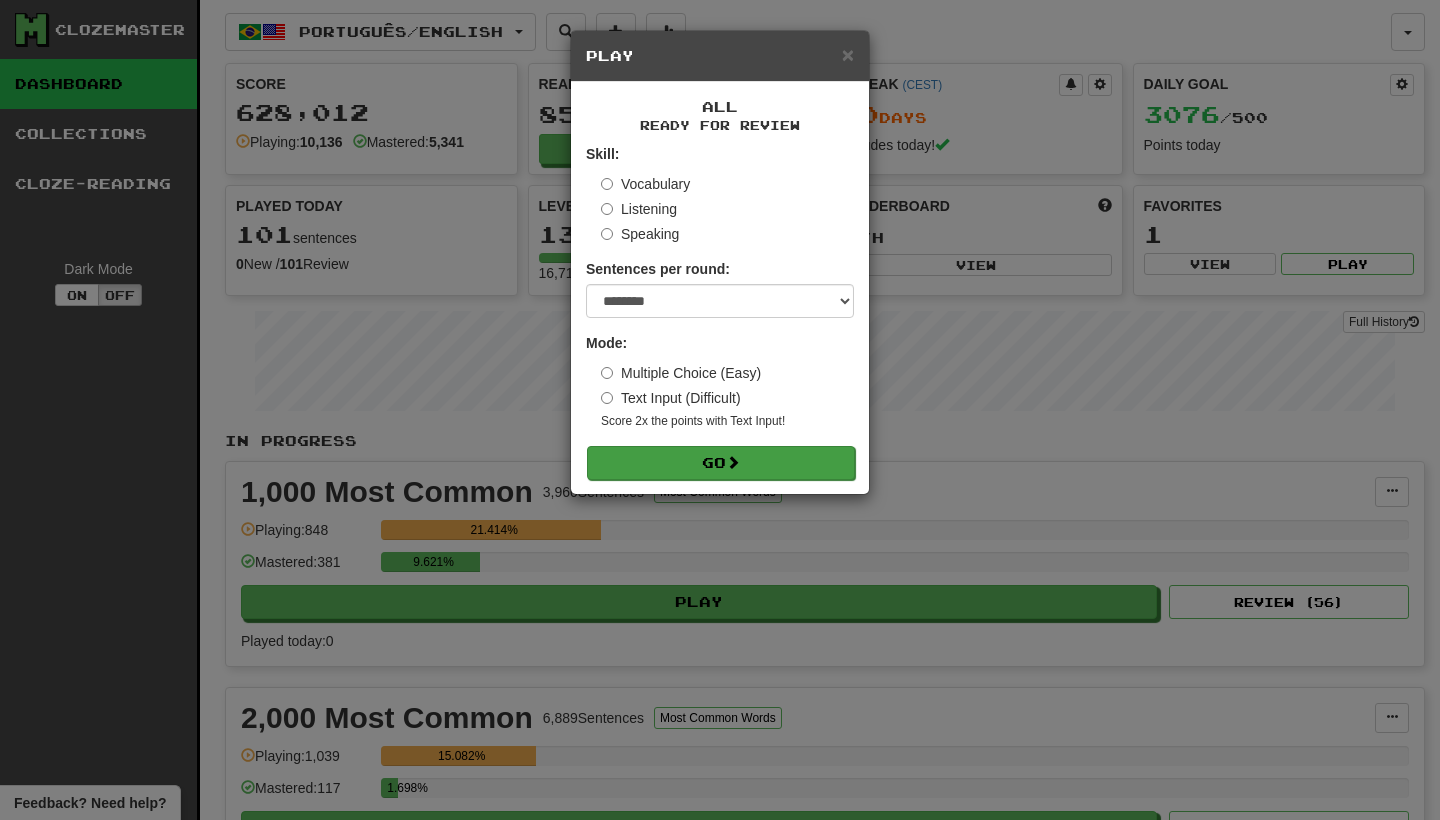 click on "Go" at bounding box center [721, 463] 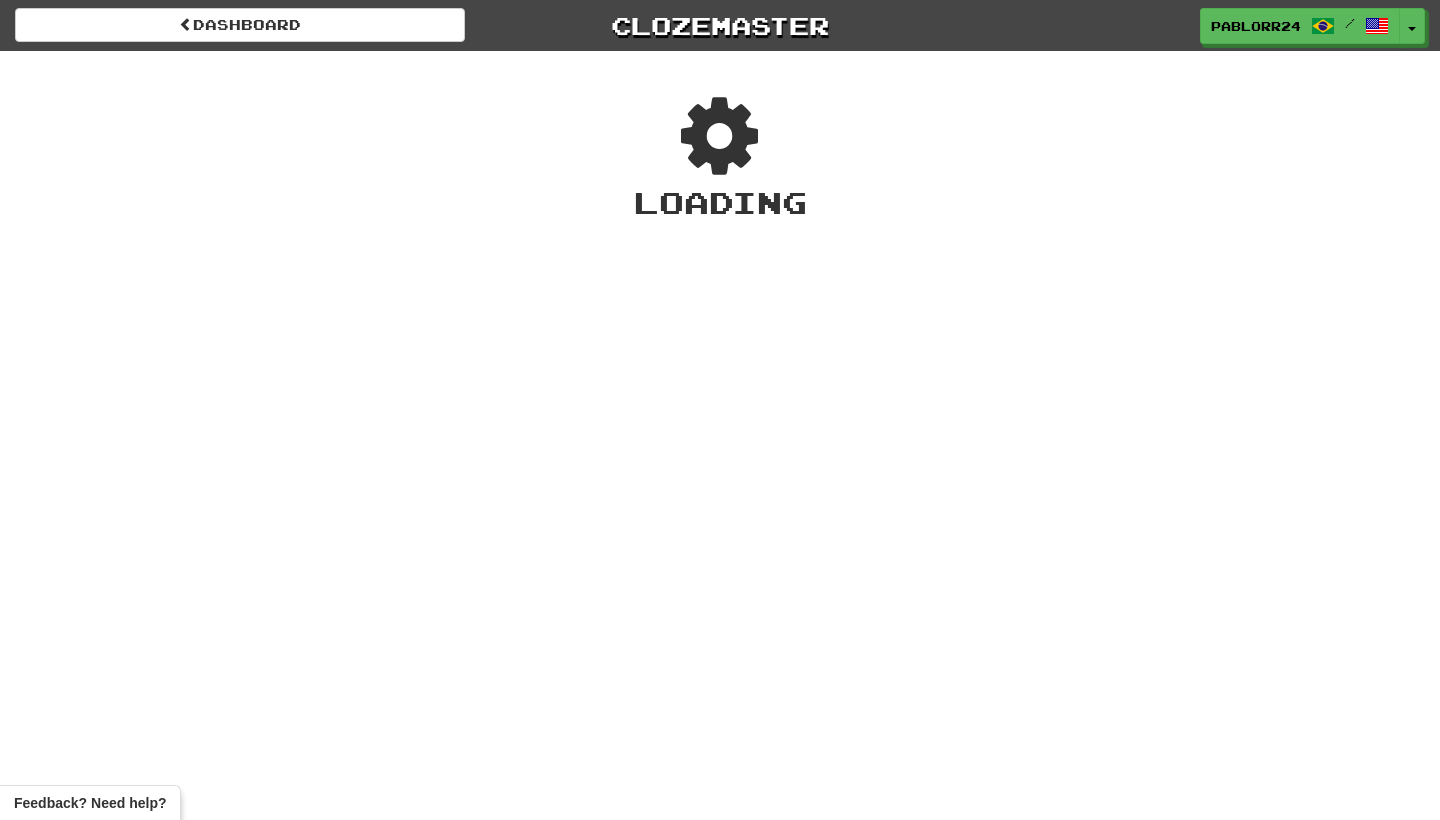 scroll, scrollTop: 0, scrollLeft: 0, axis: both 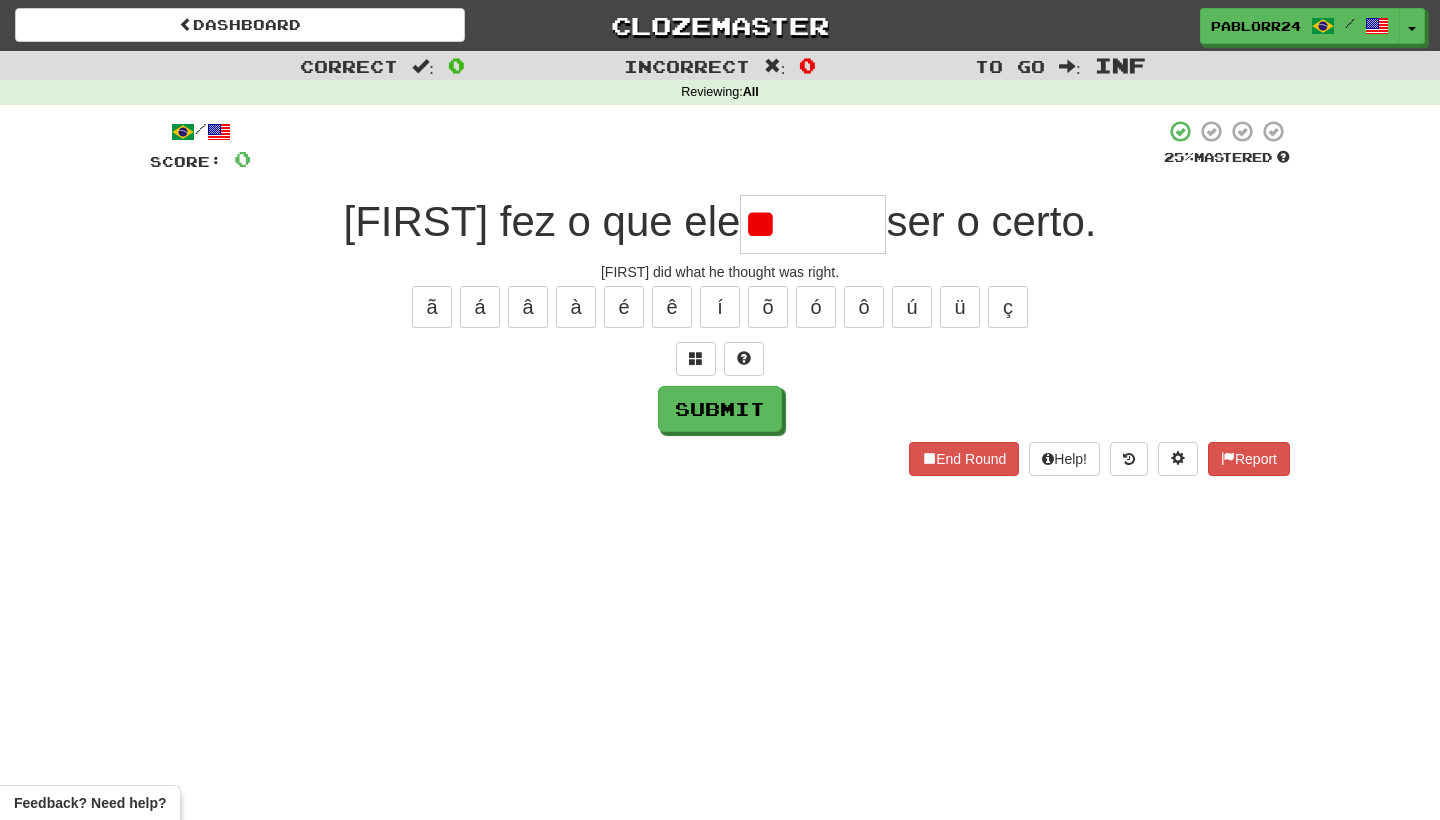 type on "*" 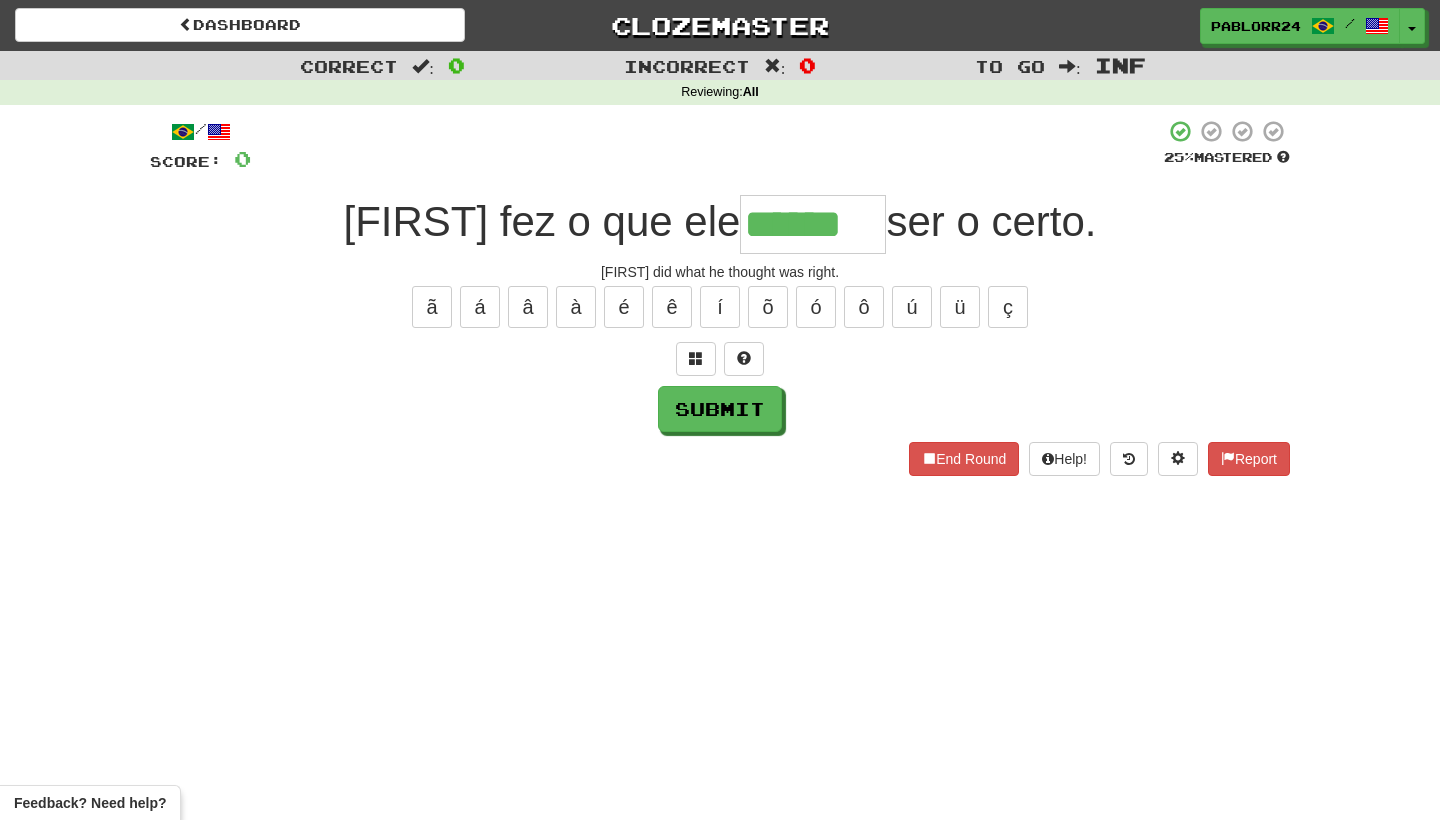 type on "******" 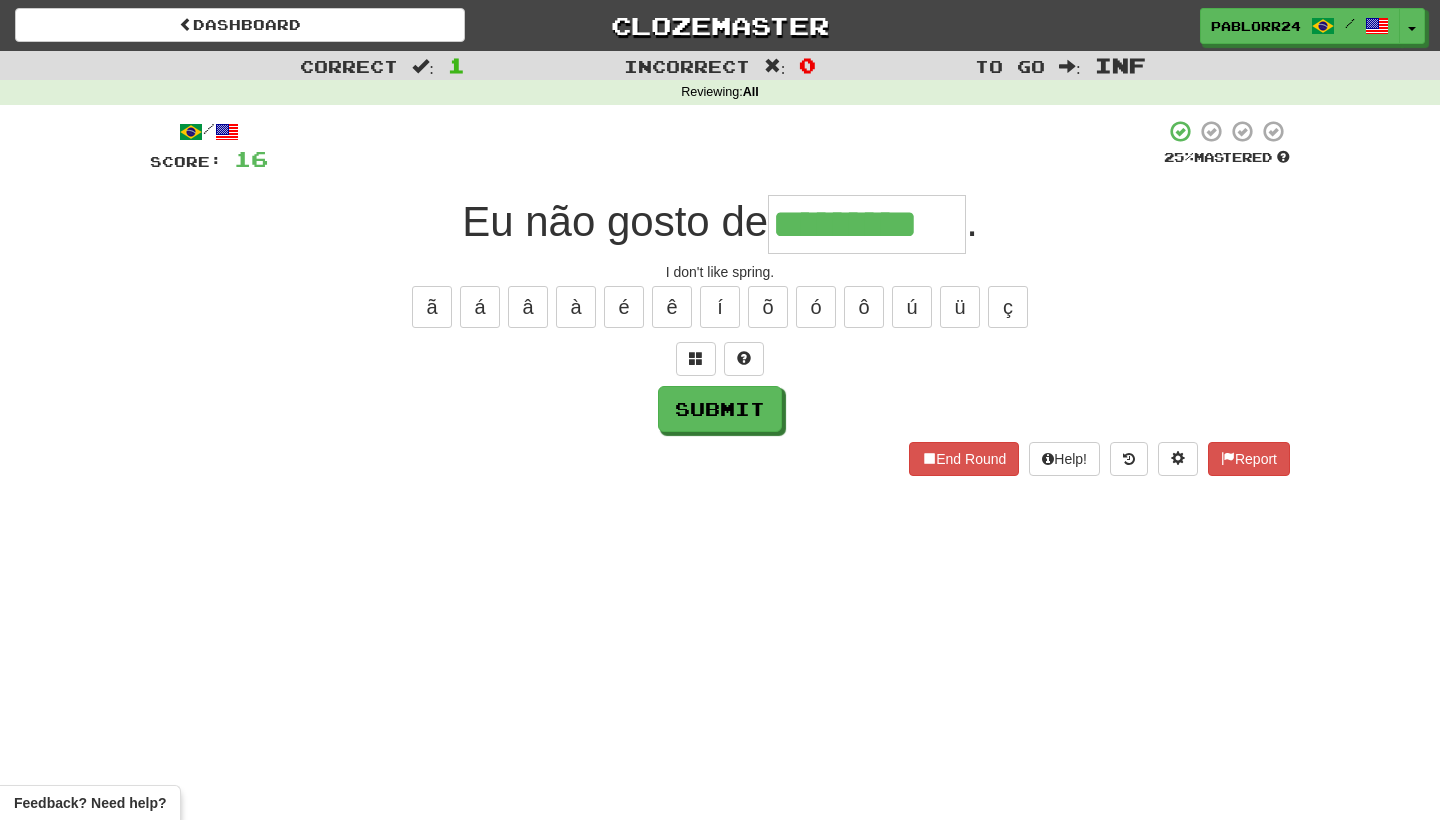 type on "*********" 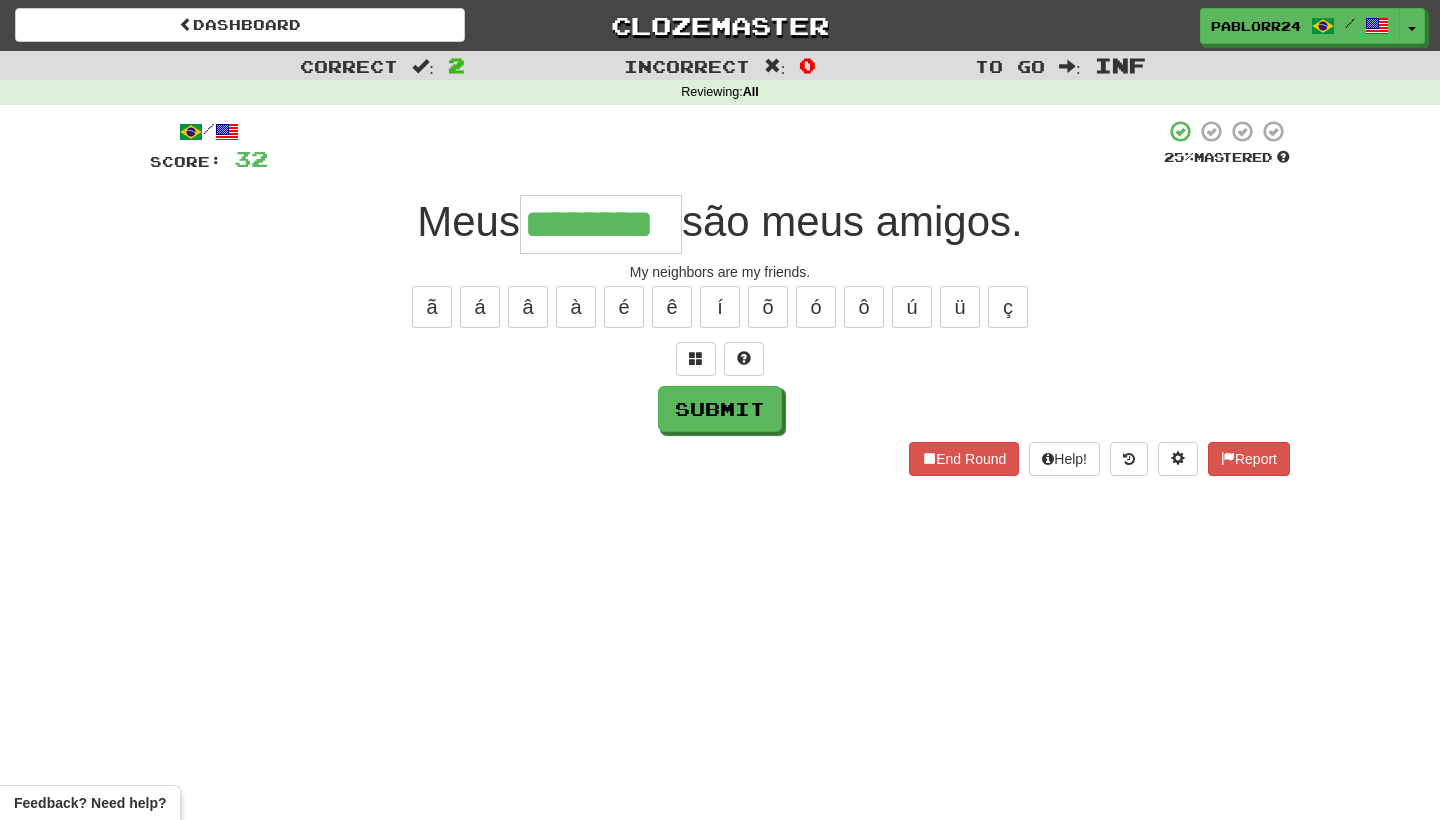 type on "********" 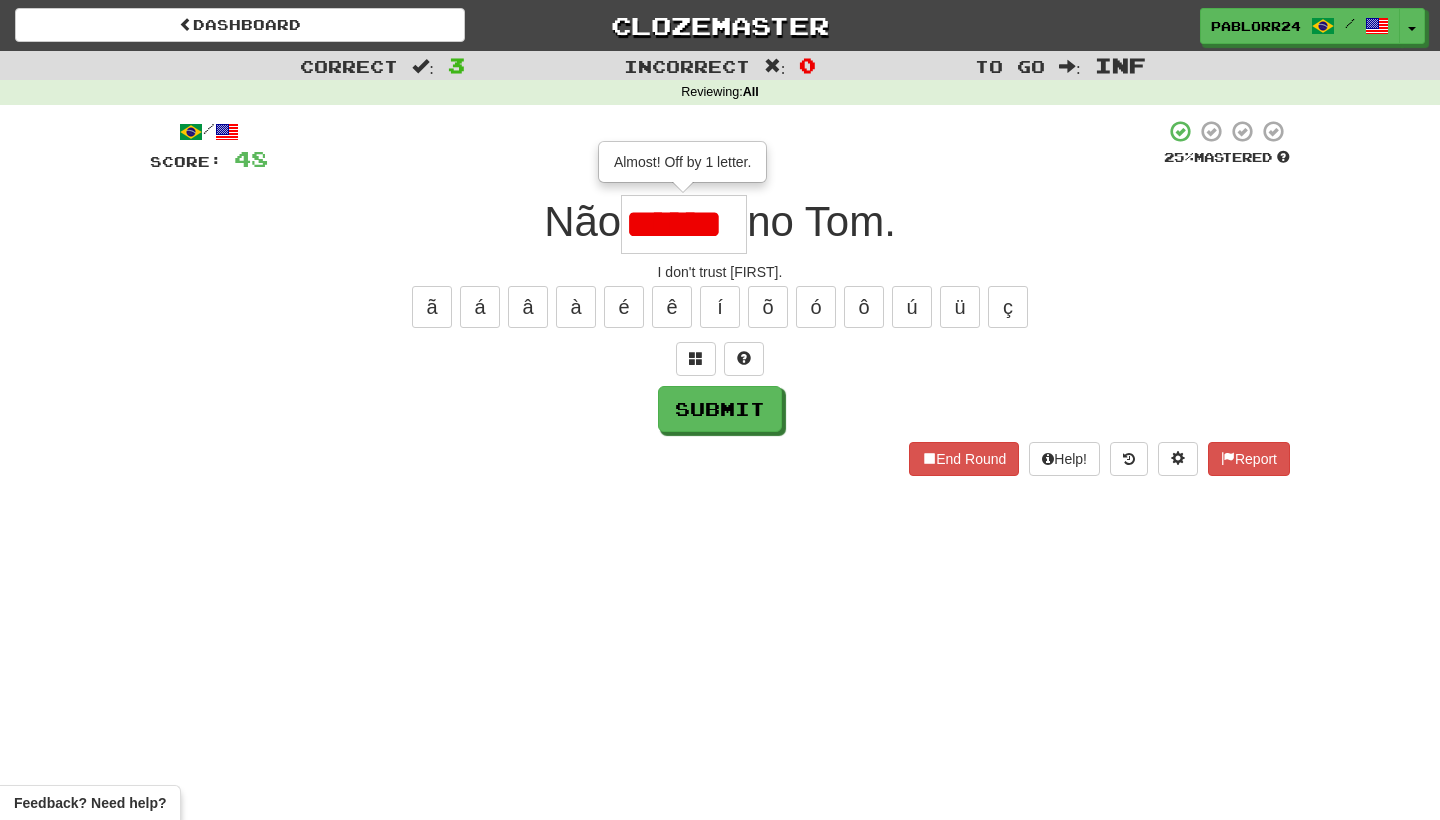 type on "******" 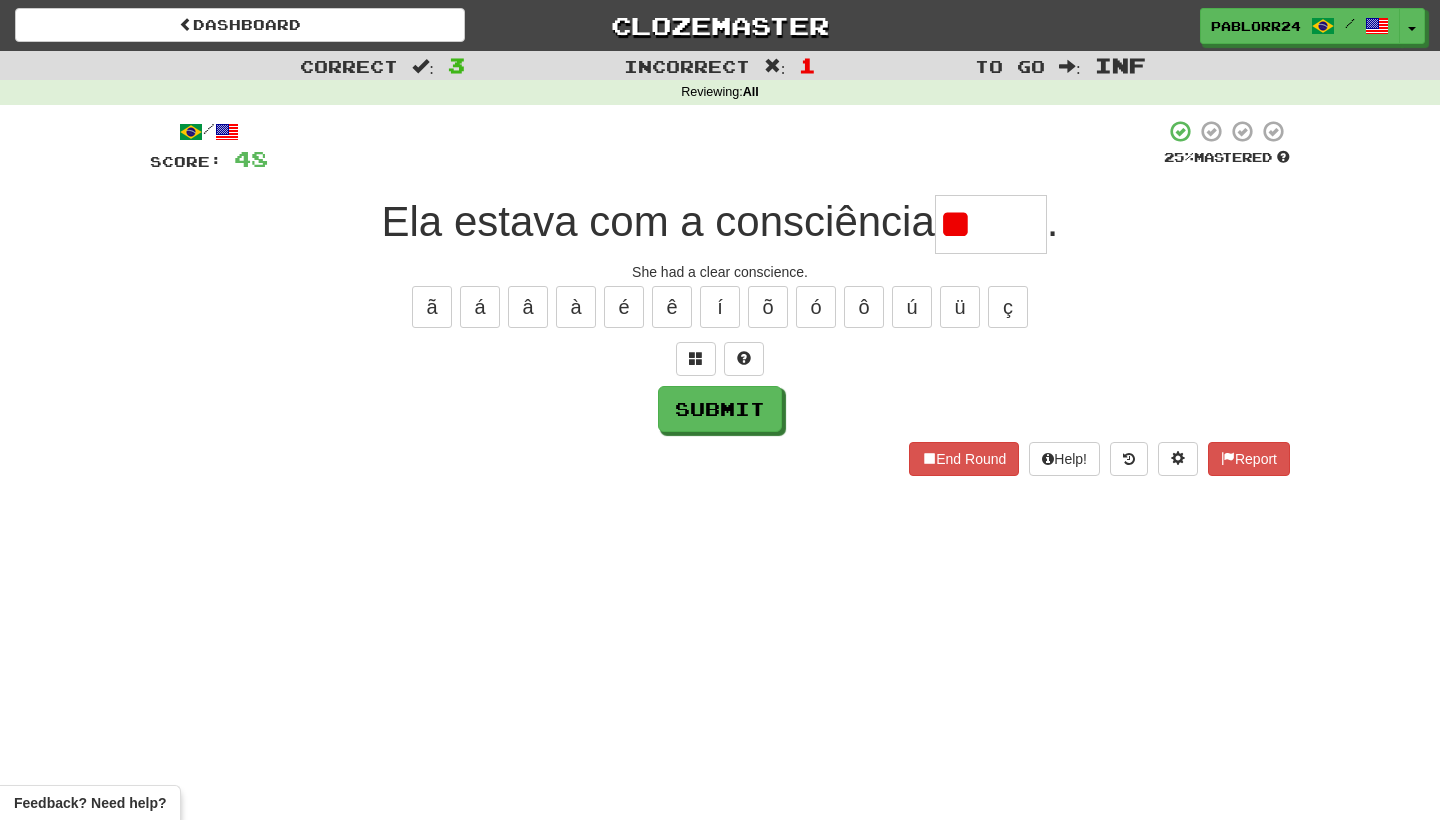 type on "*" 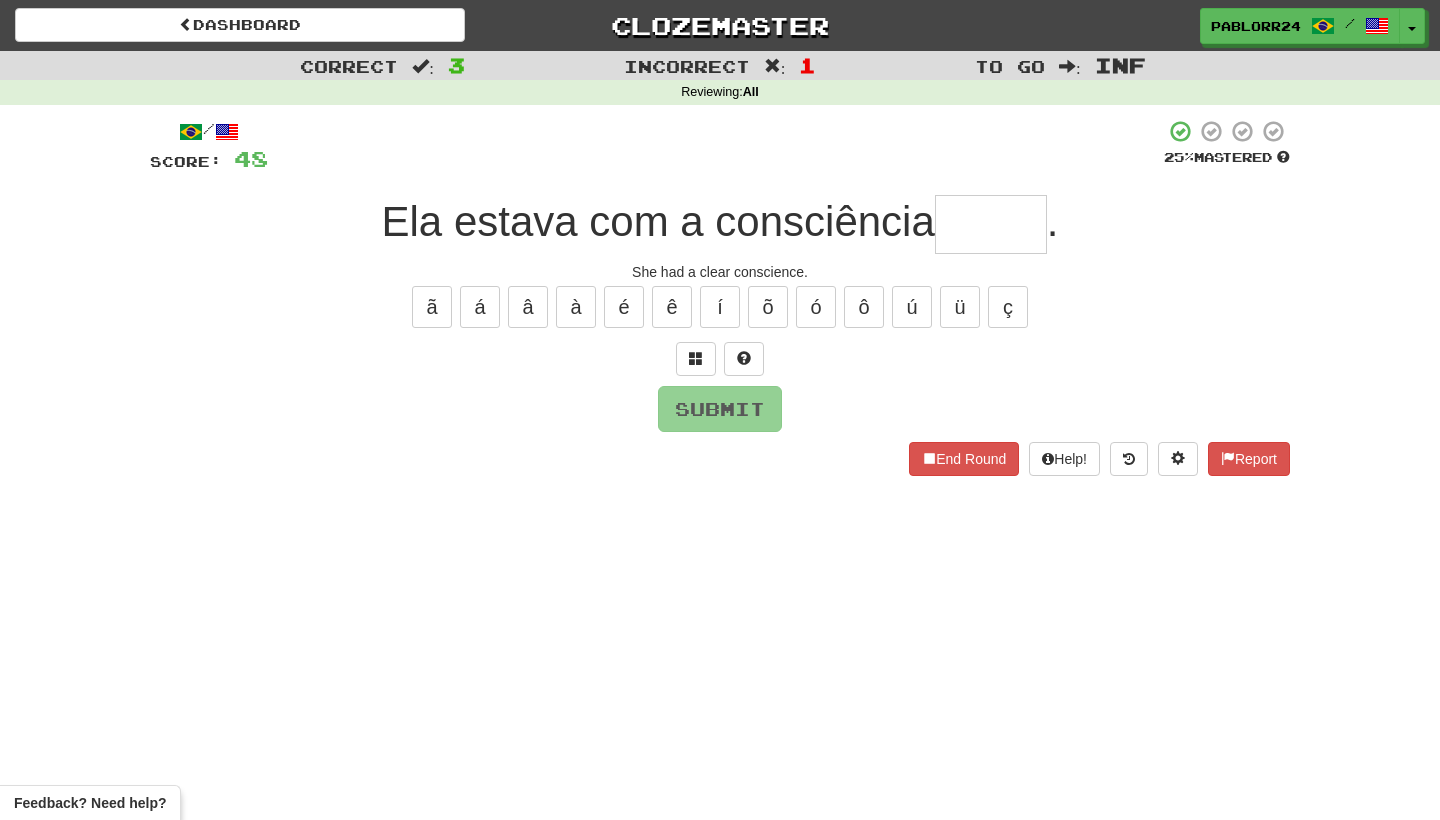 type on "*" 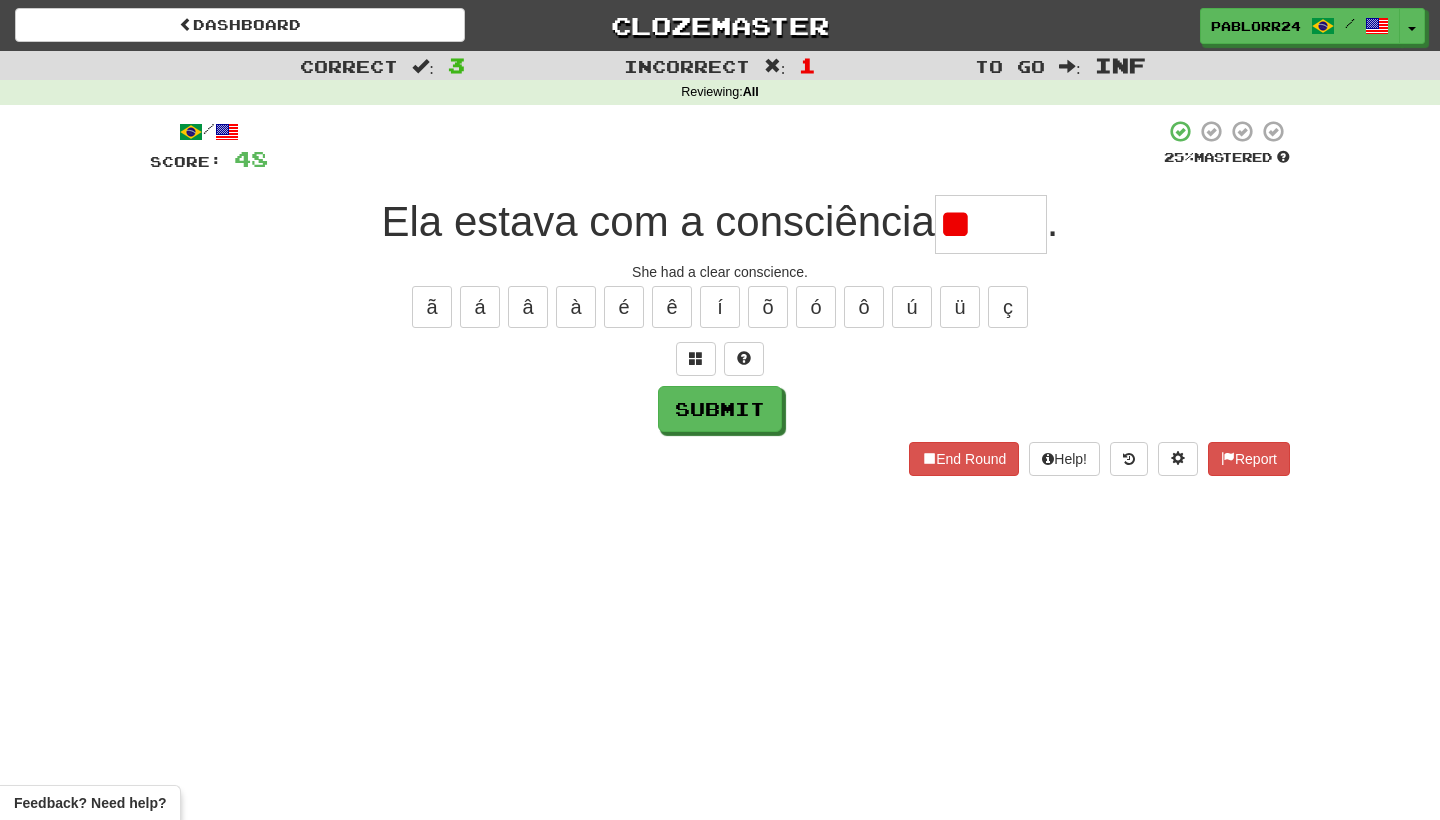 type on "*" 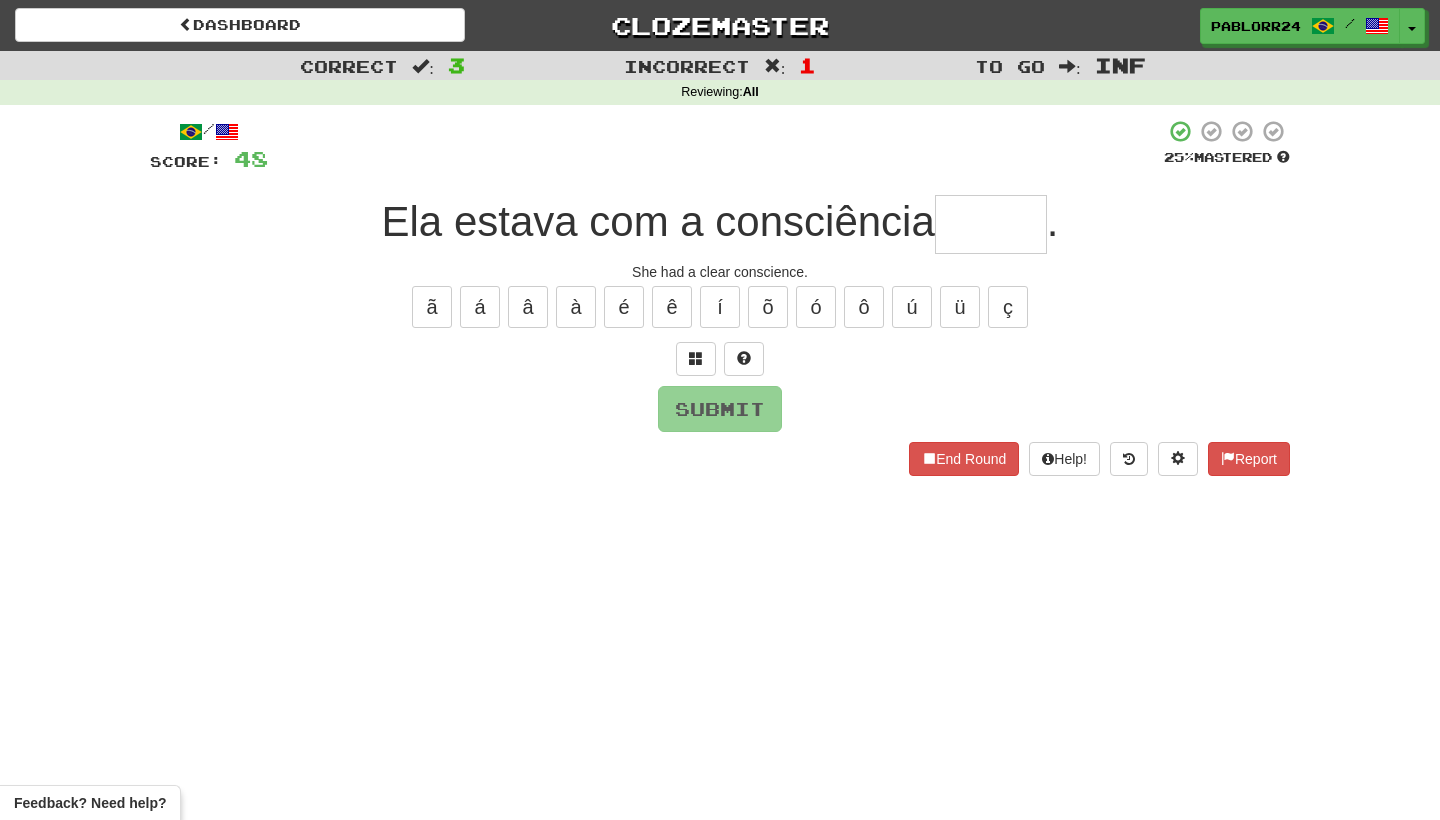type on "*" 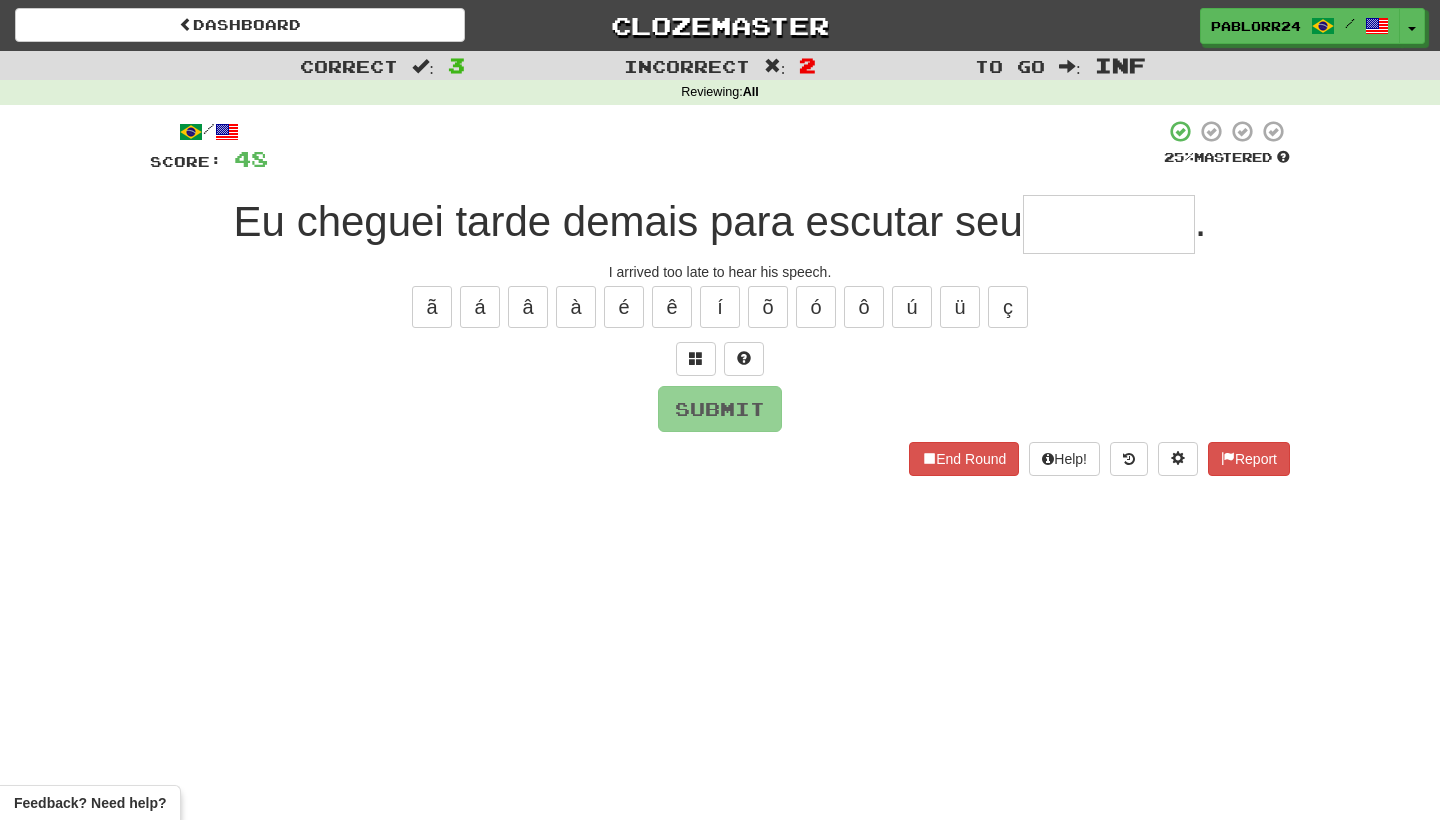 type on "*" 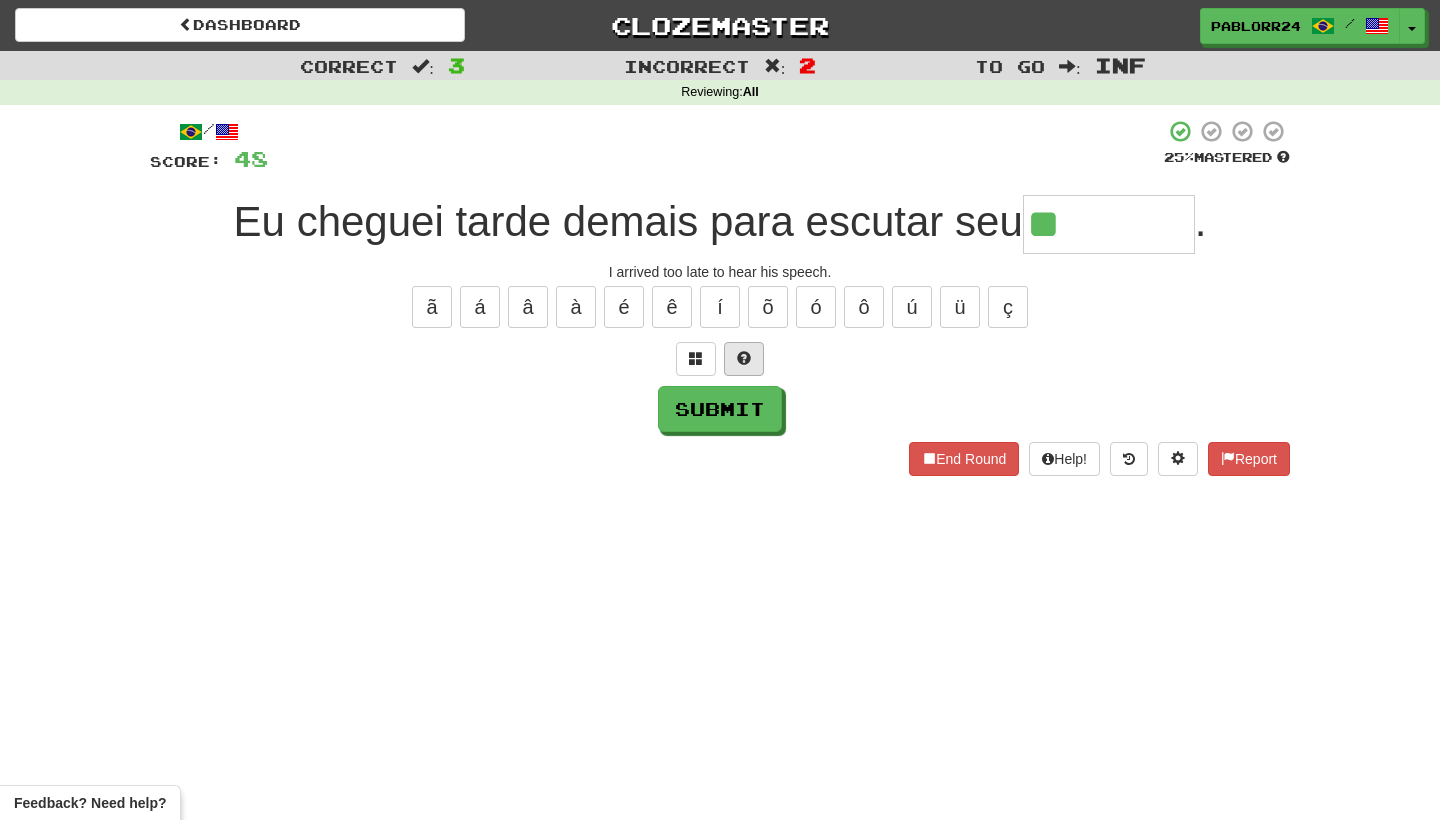 click at bounding box center [744, 359] 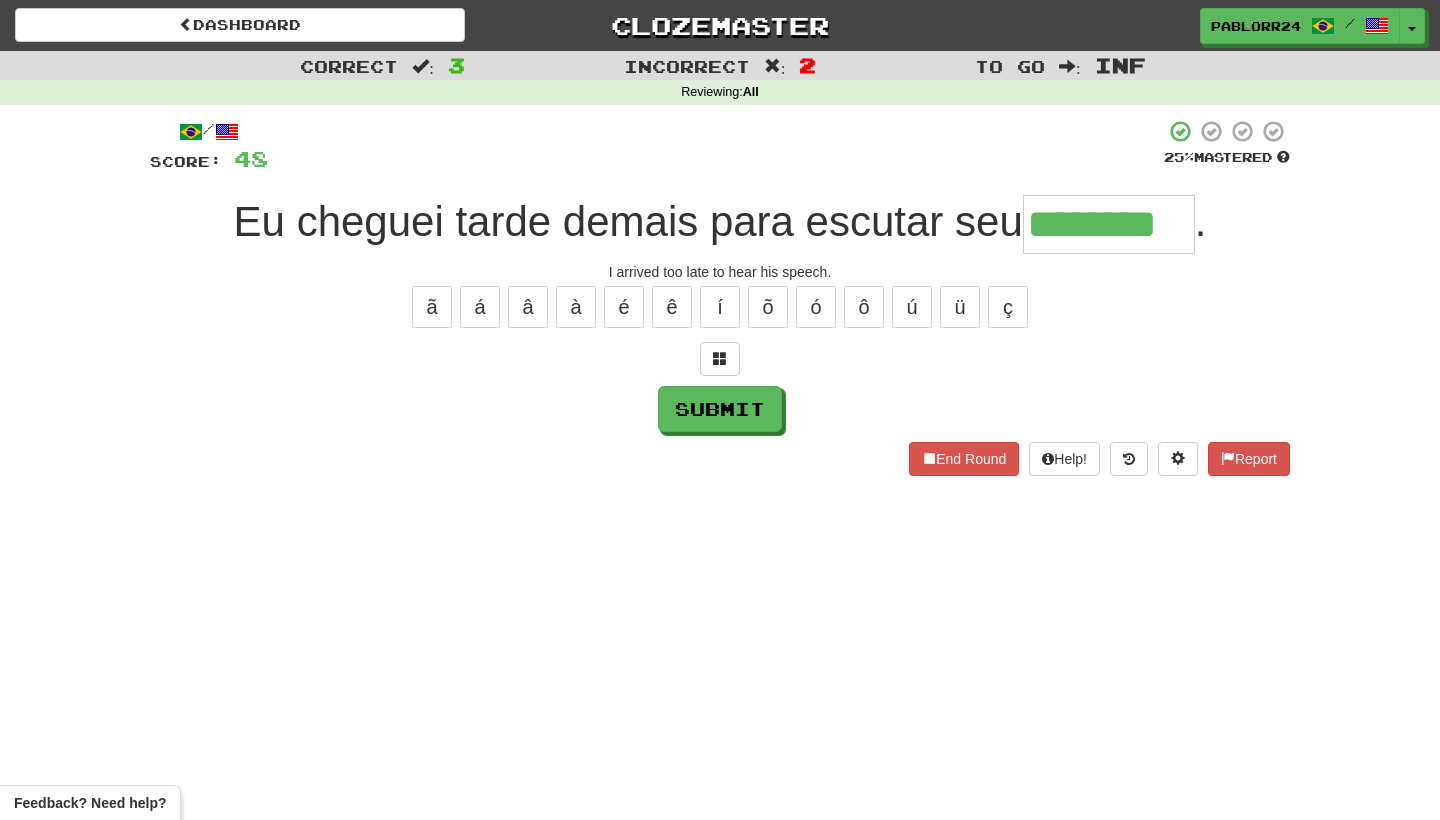 type on "********" 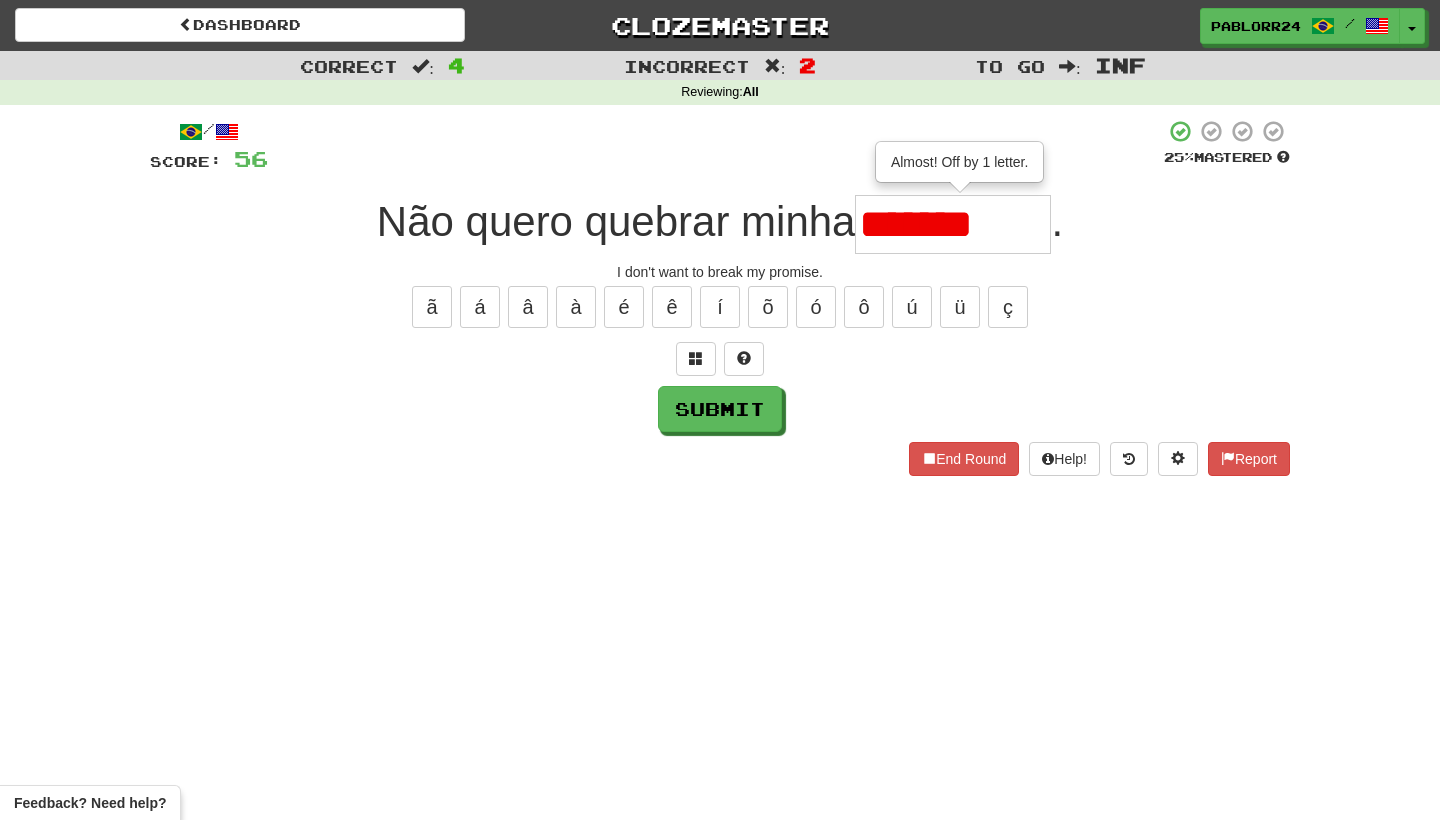 type on "********" 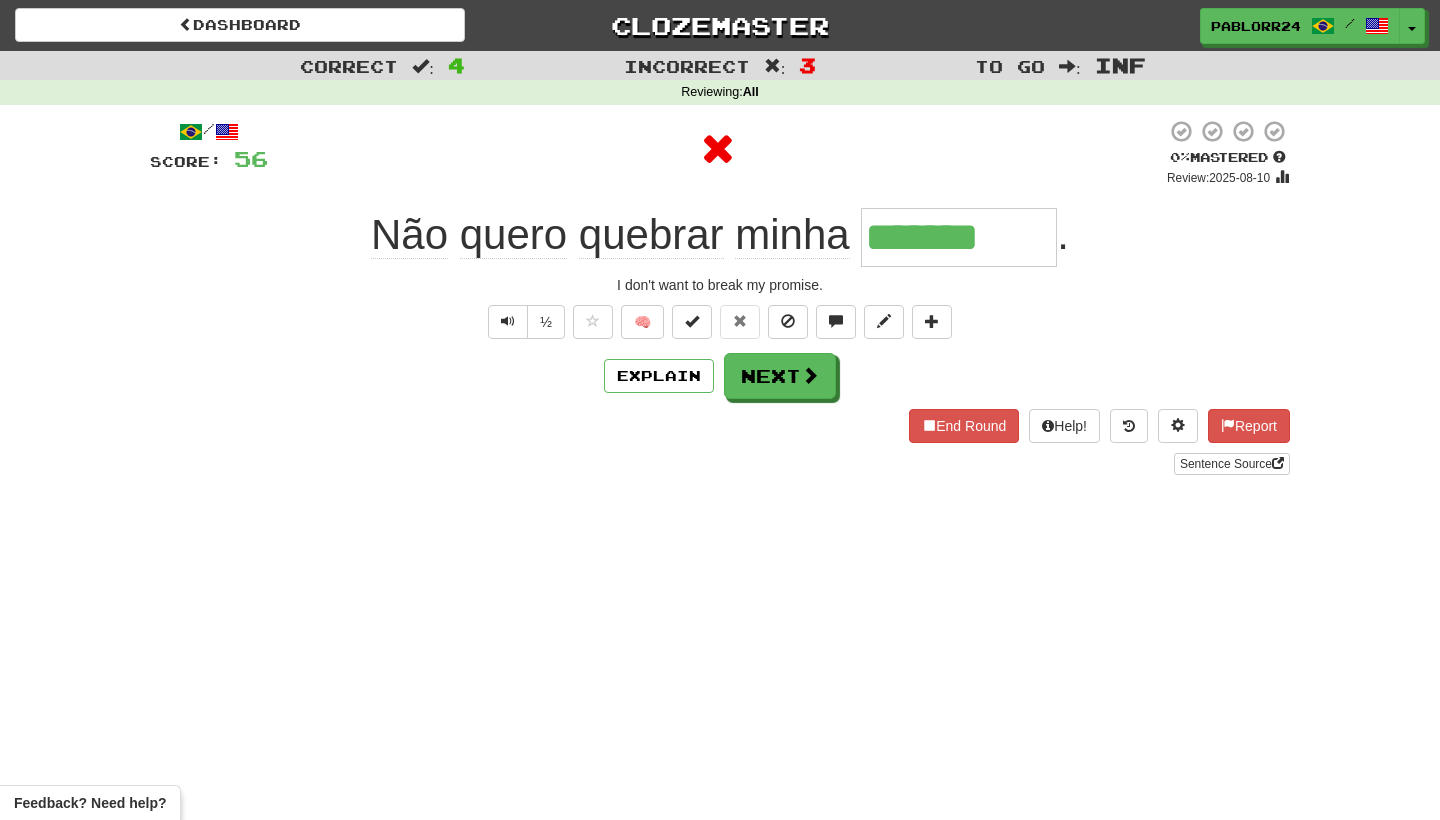 type on "********" 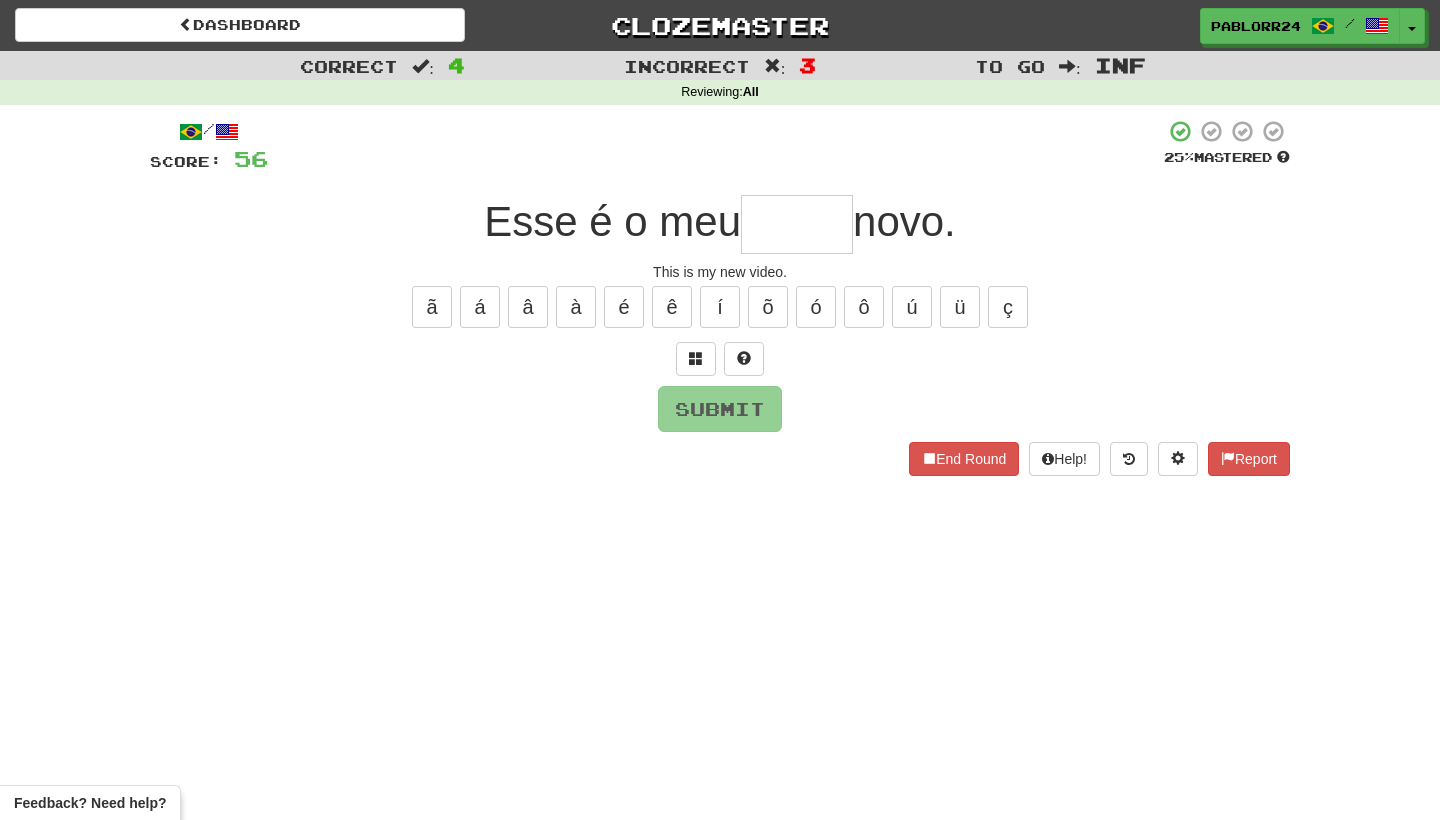 type on "*****" 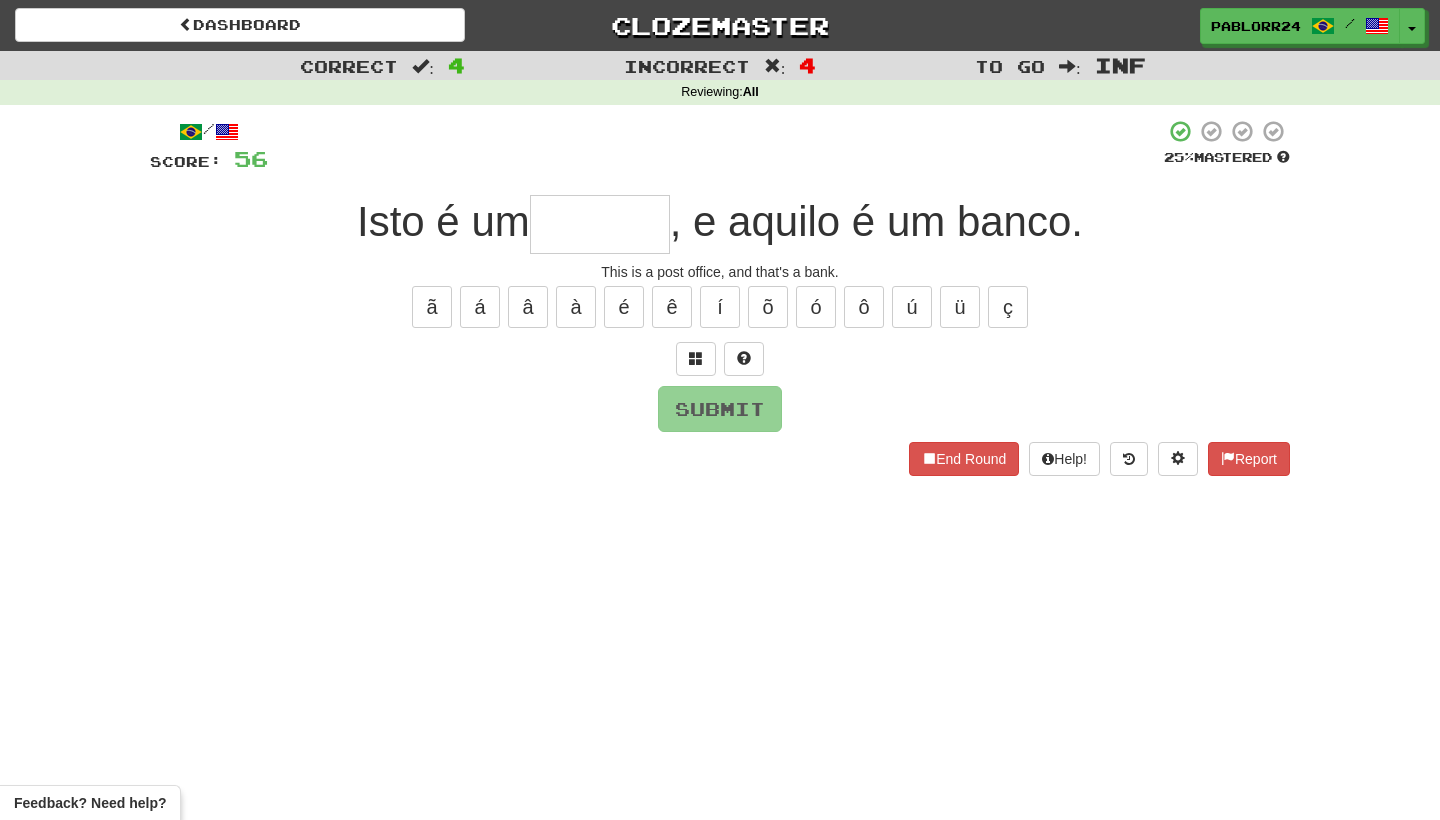 type on "*" 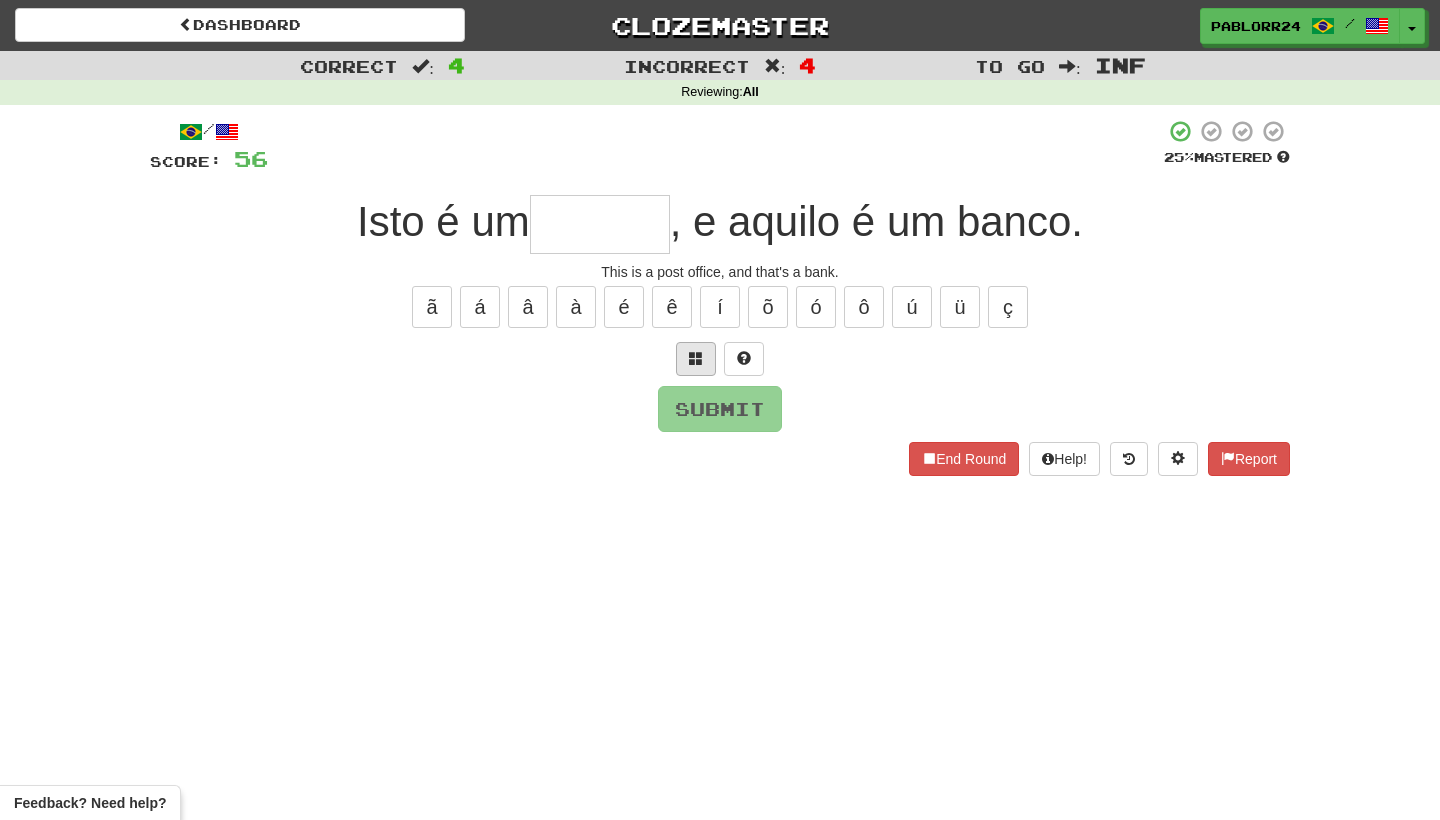 click at bounding box center (696, 358) 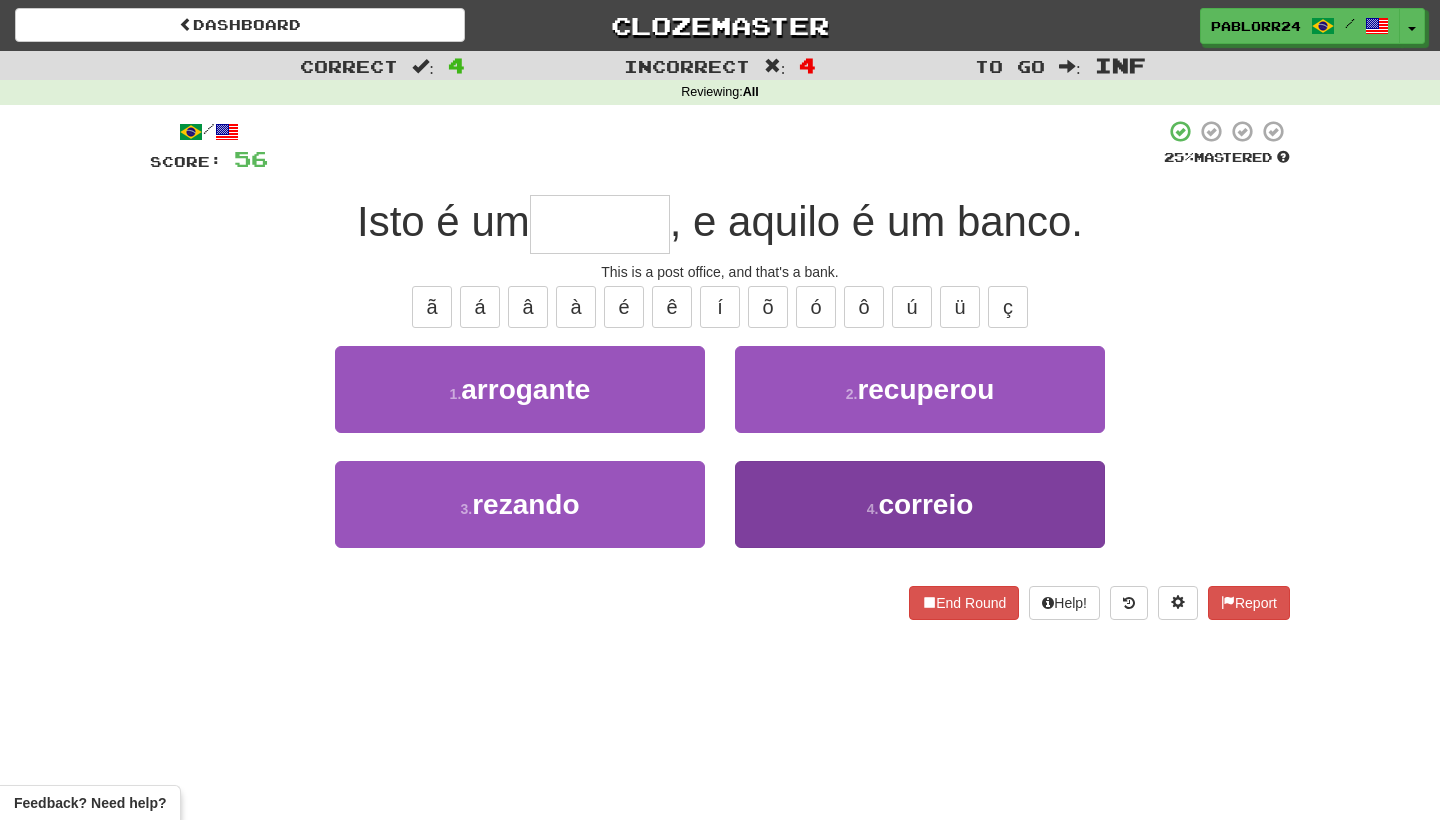 click on "4 .  correio" at bounding box center [920, 504] 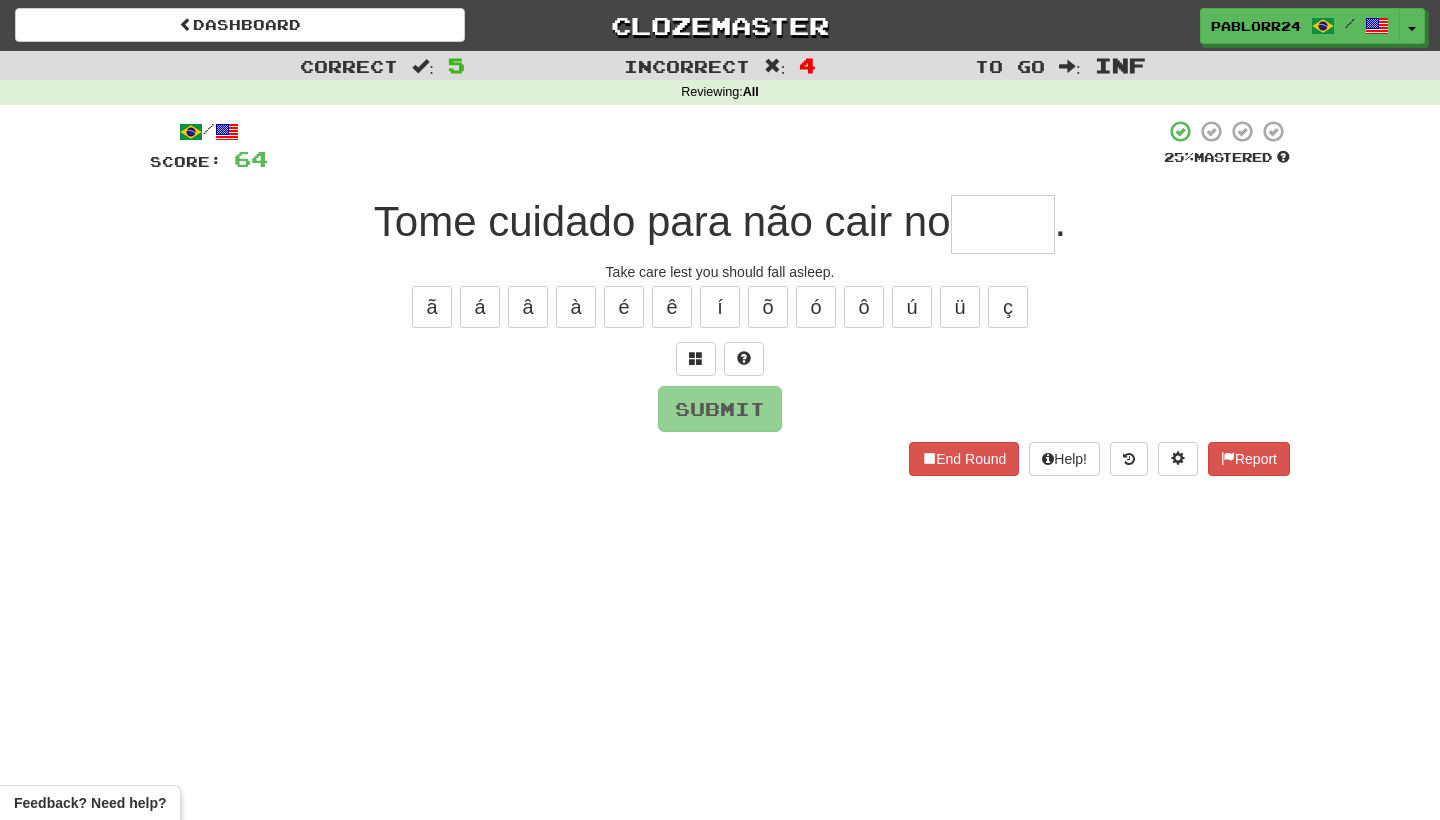 type on "*" 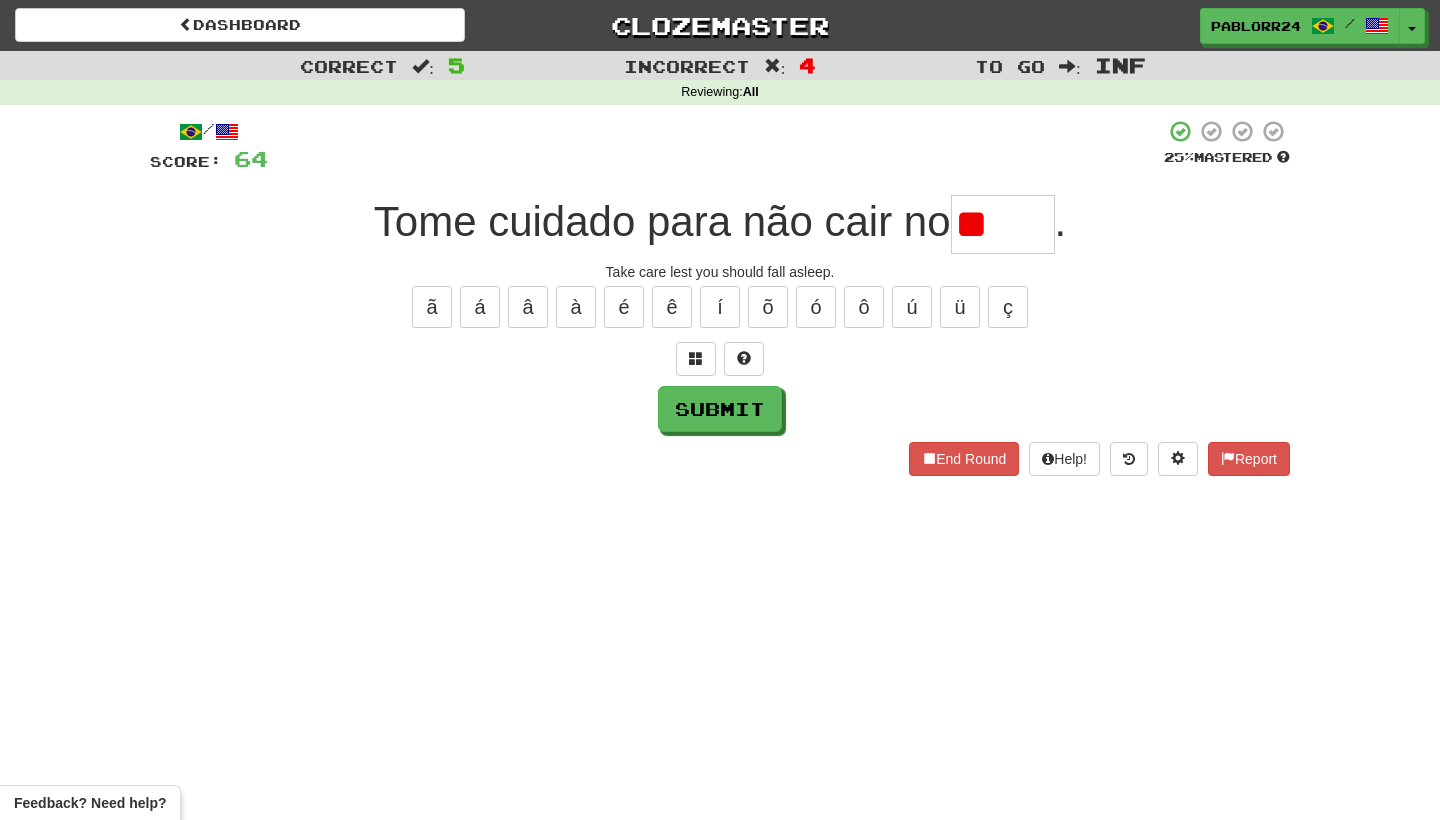 type on "*" 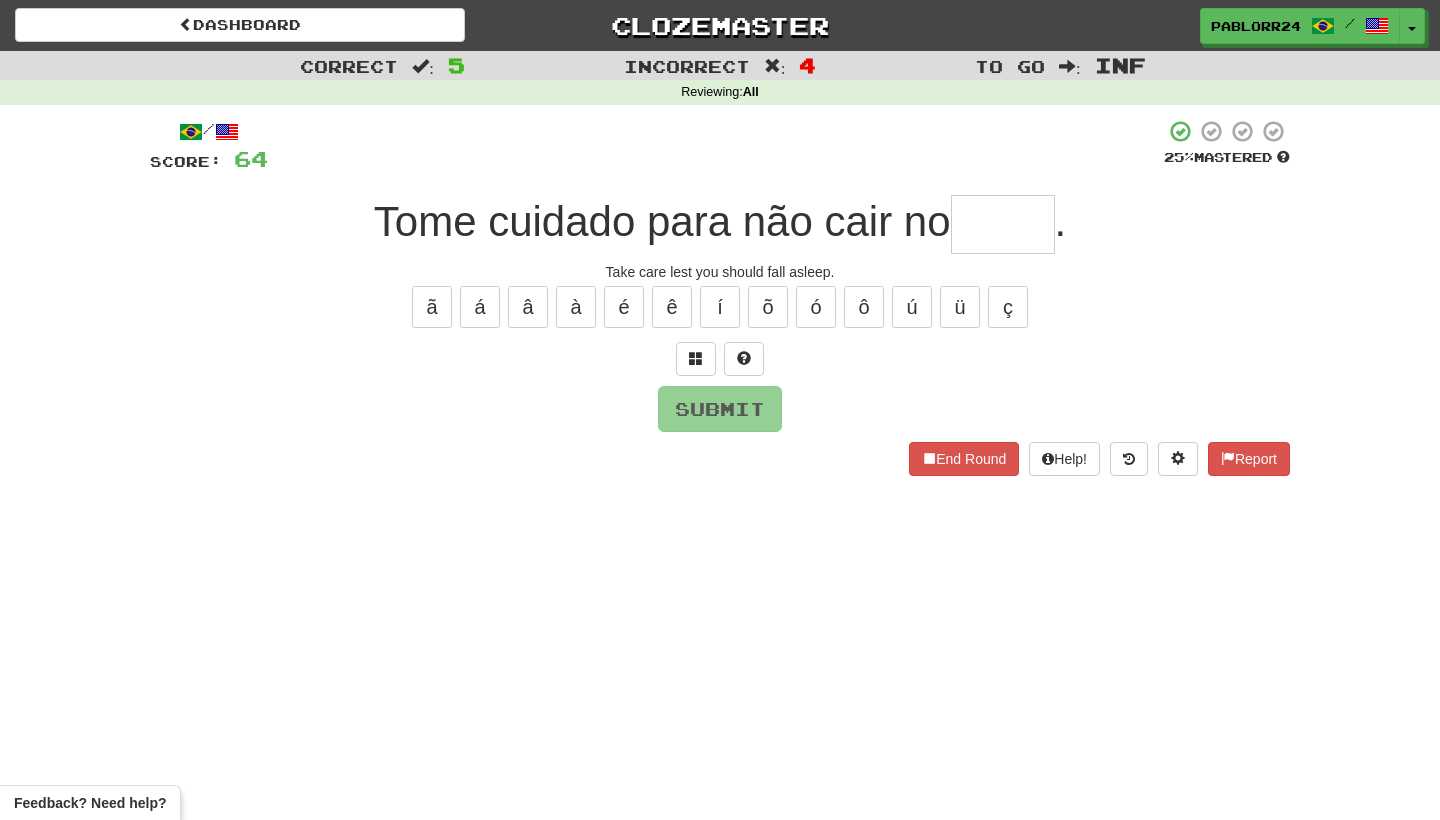 type on "*" 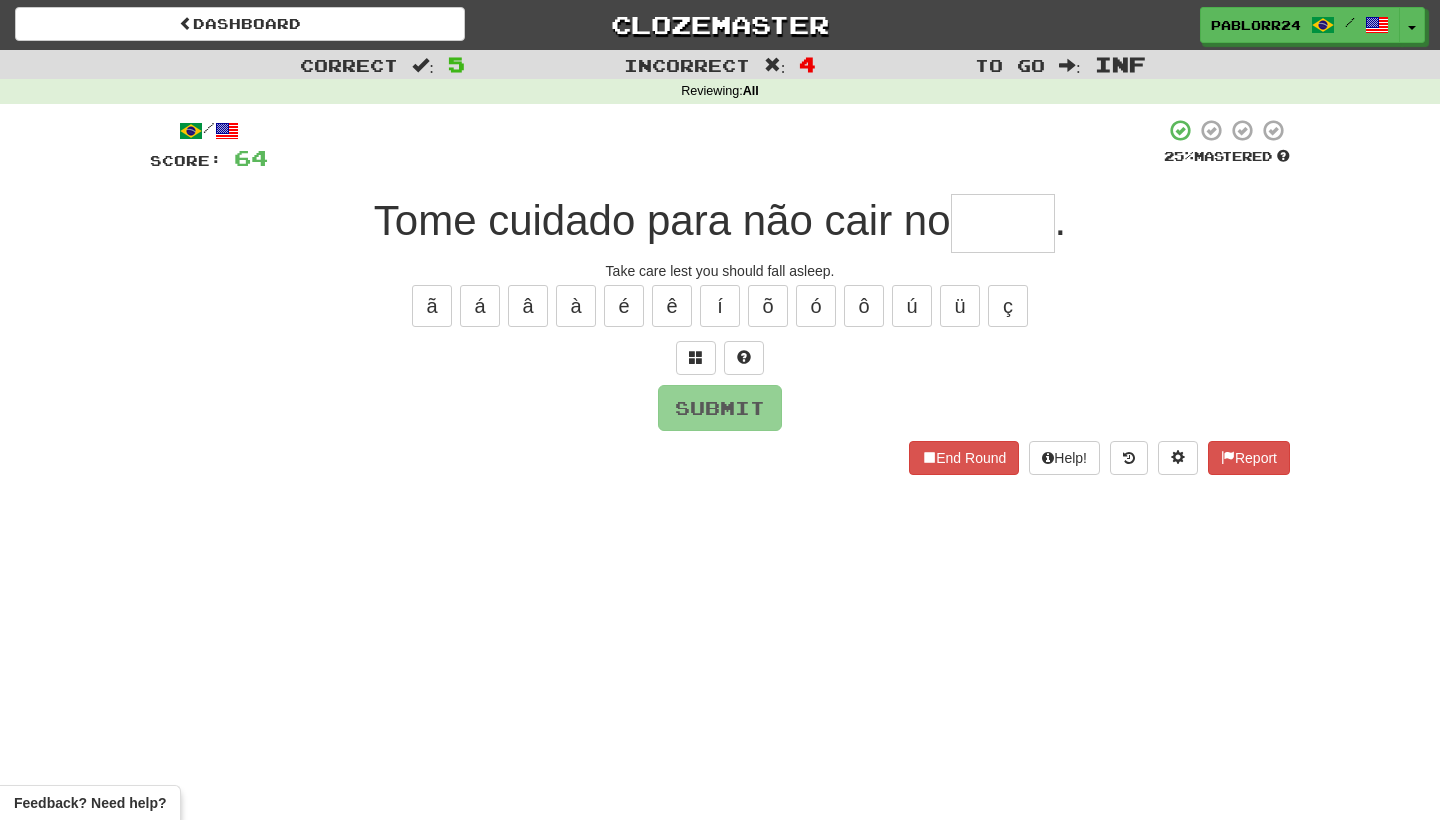 type on "*" 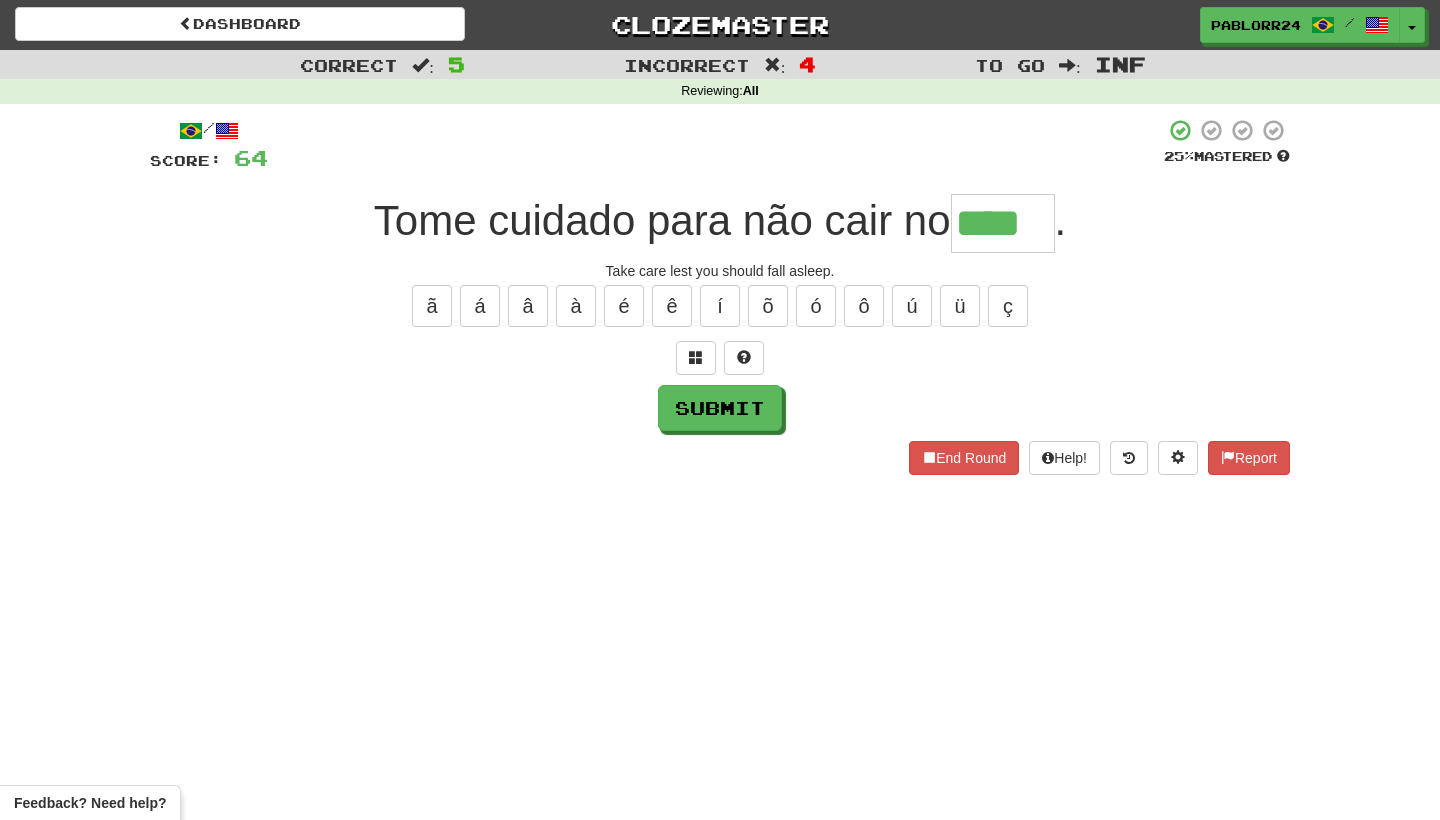 type on "****" 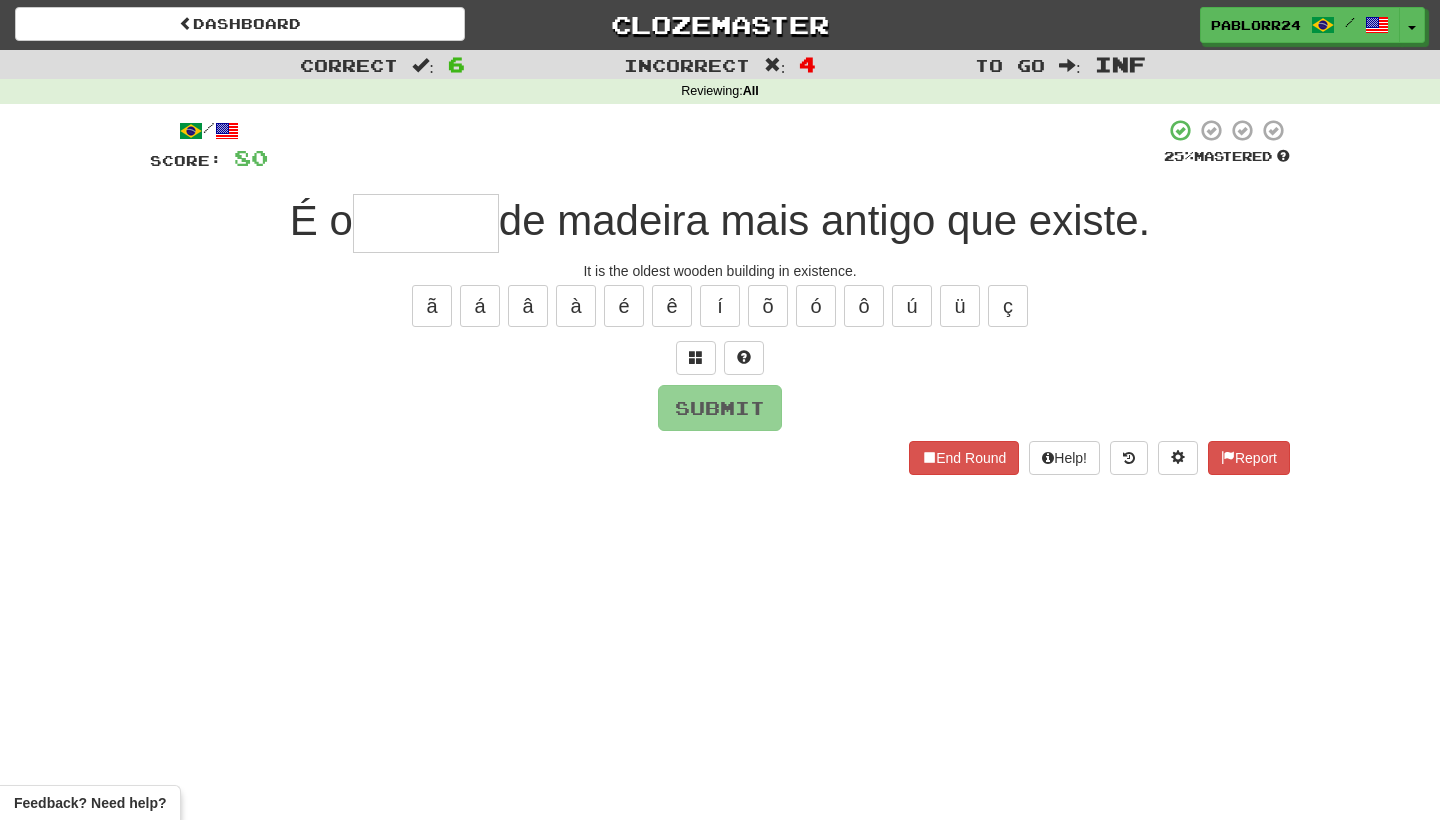type on "*" 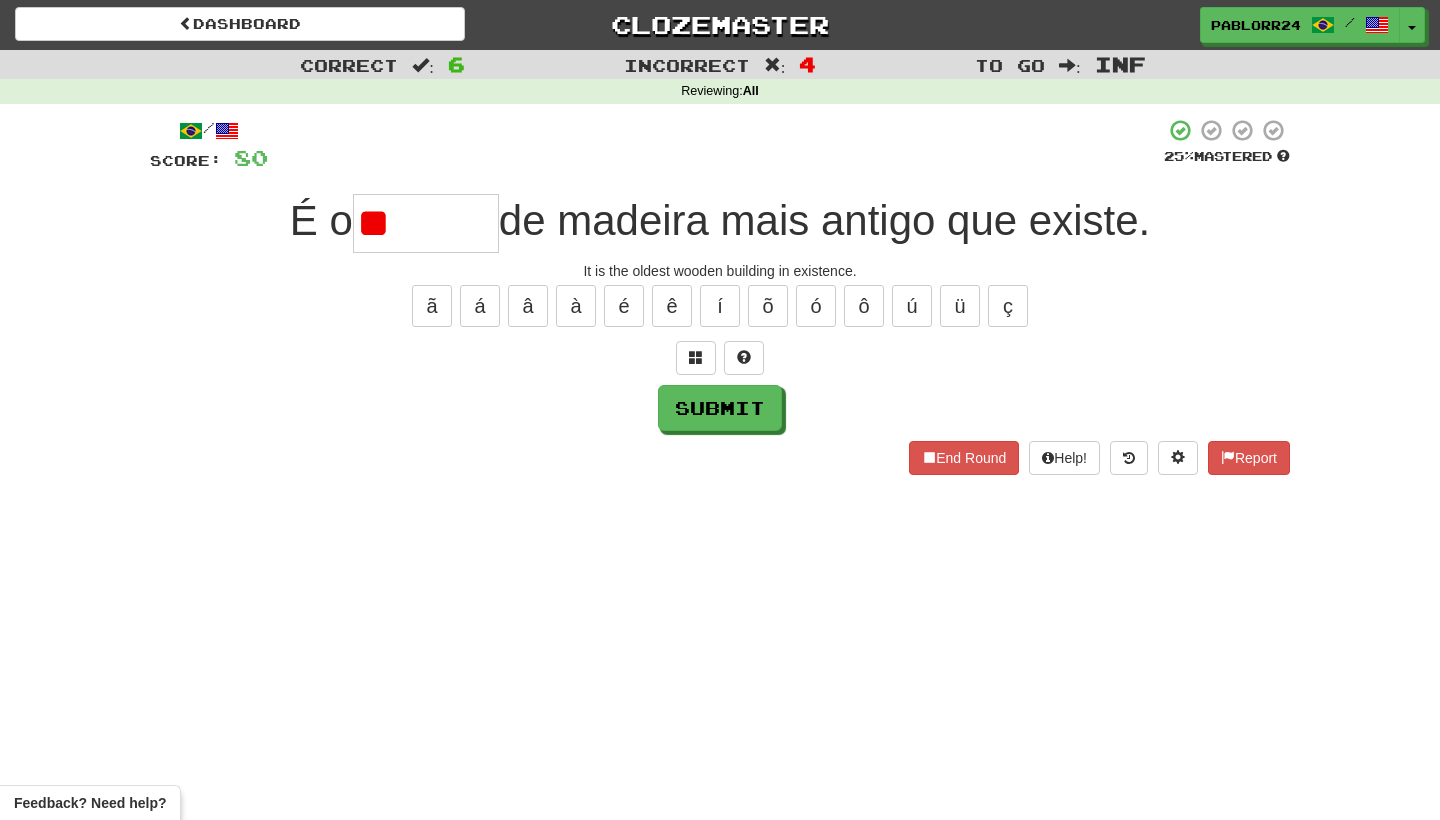 type on "*" 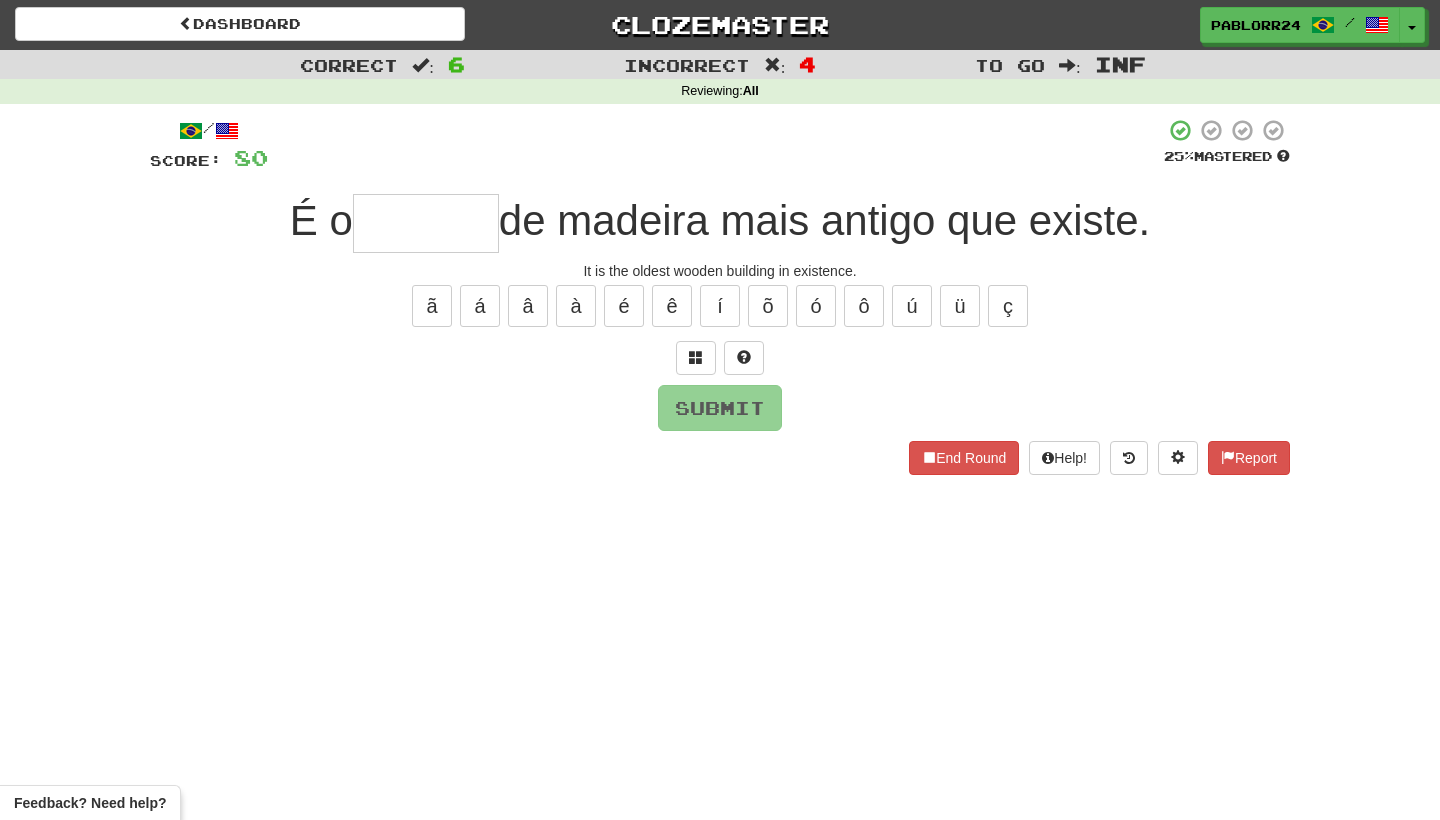 type on "*" 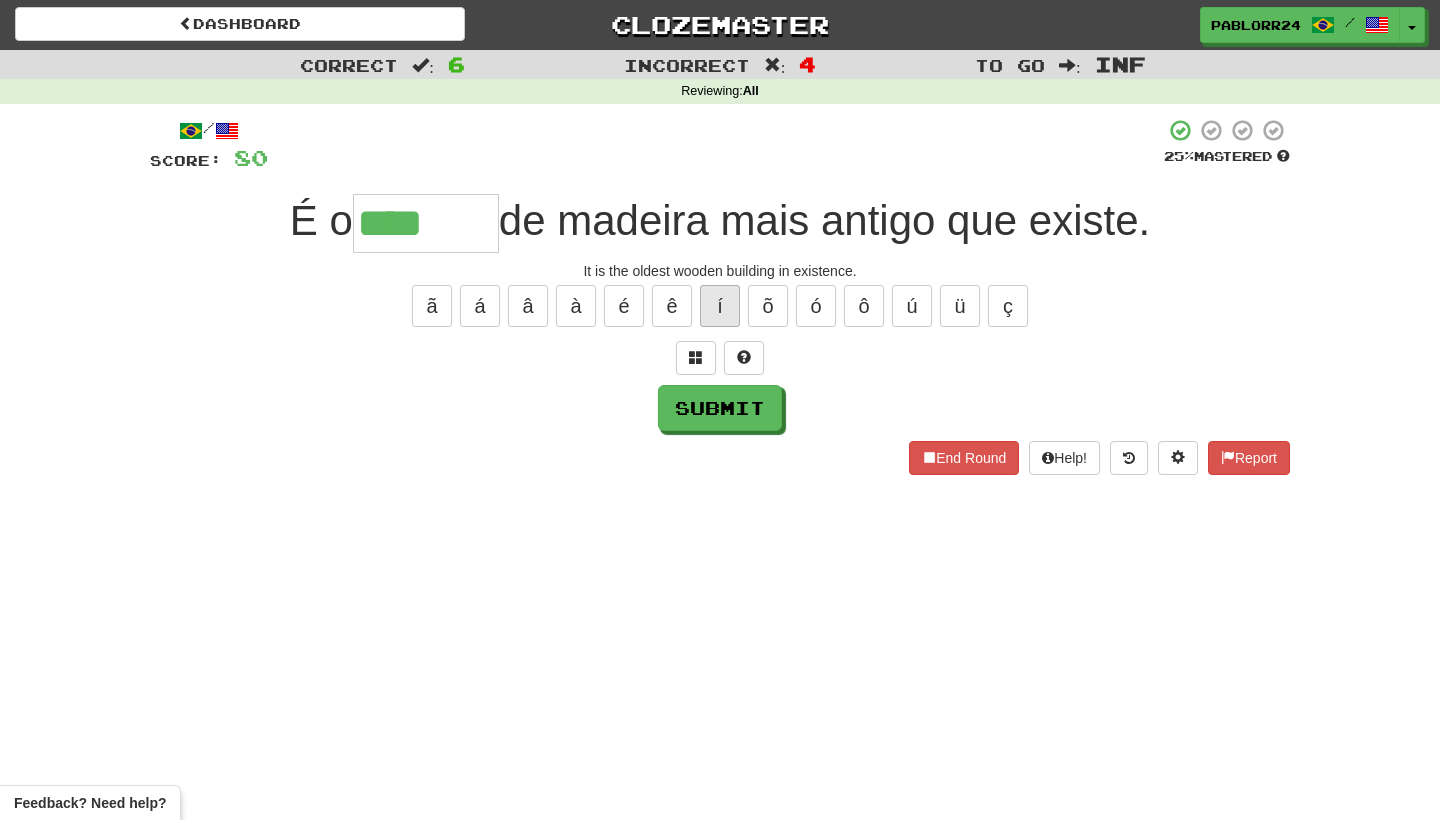 click on "í" at bounding box center (720, 306) 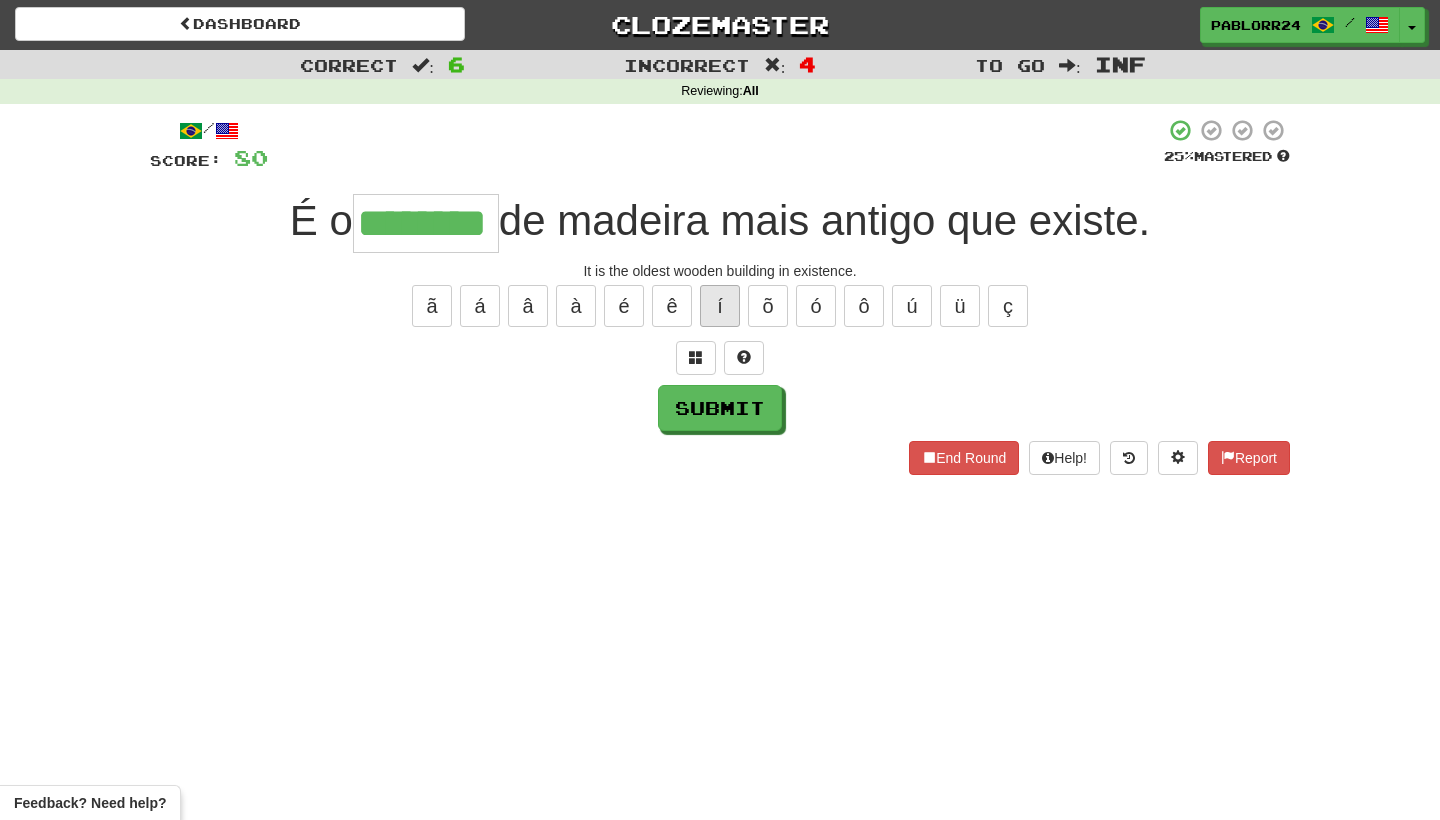 type on "********" 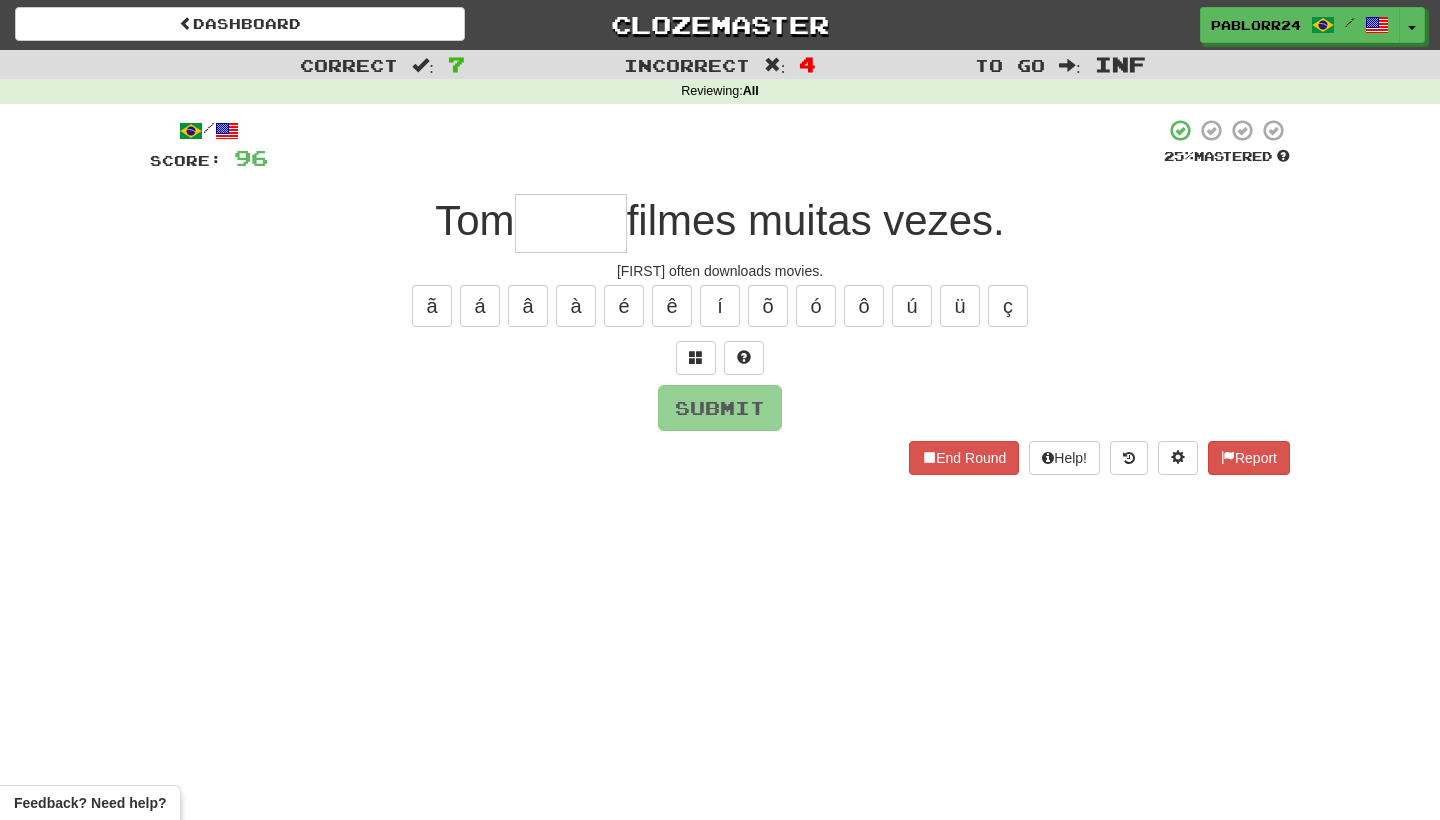 type on "*" 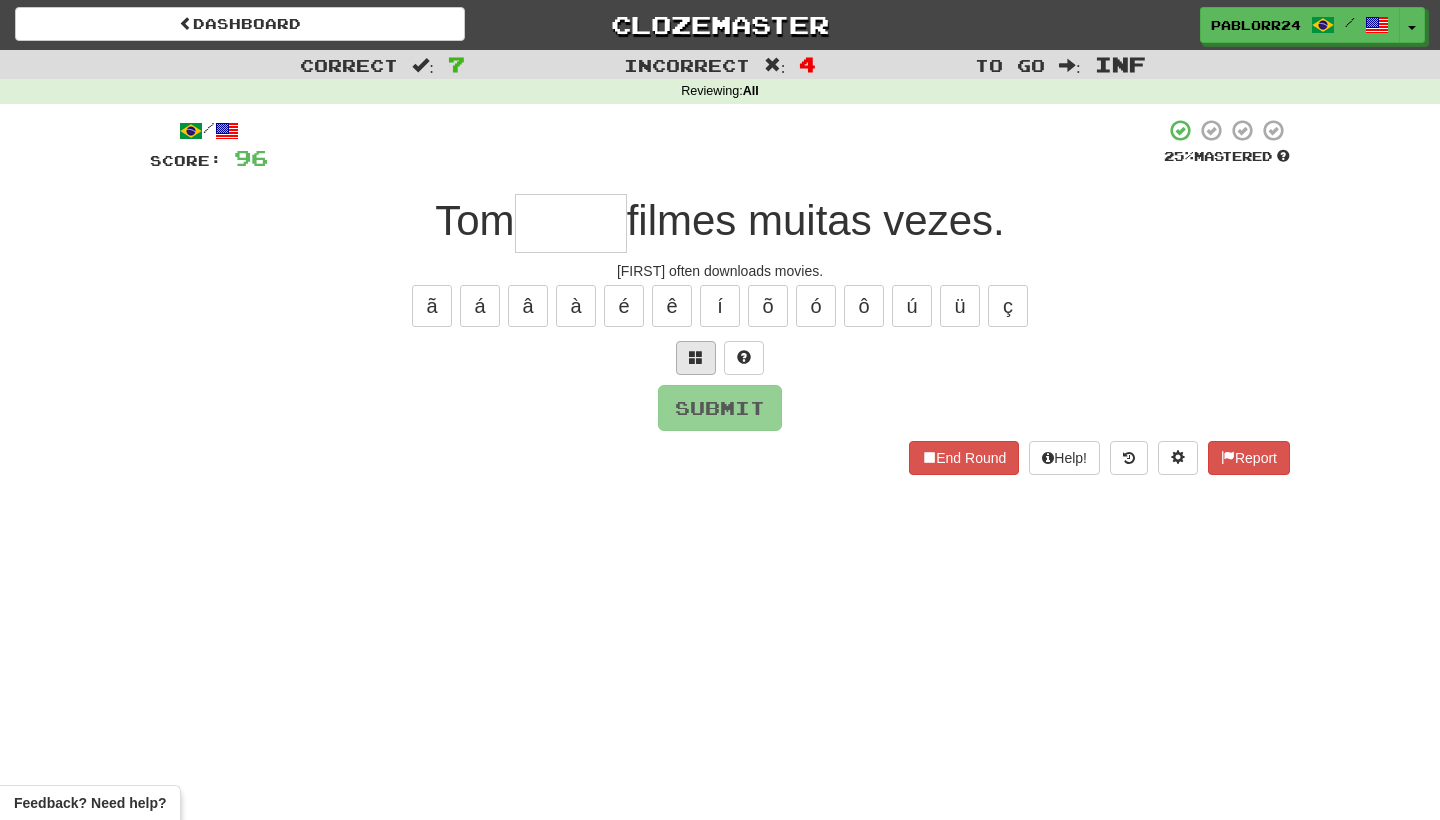 click at bounding box center (696, 357) 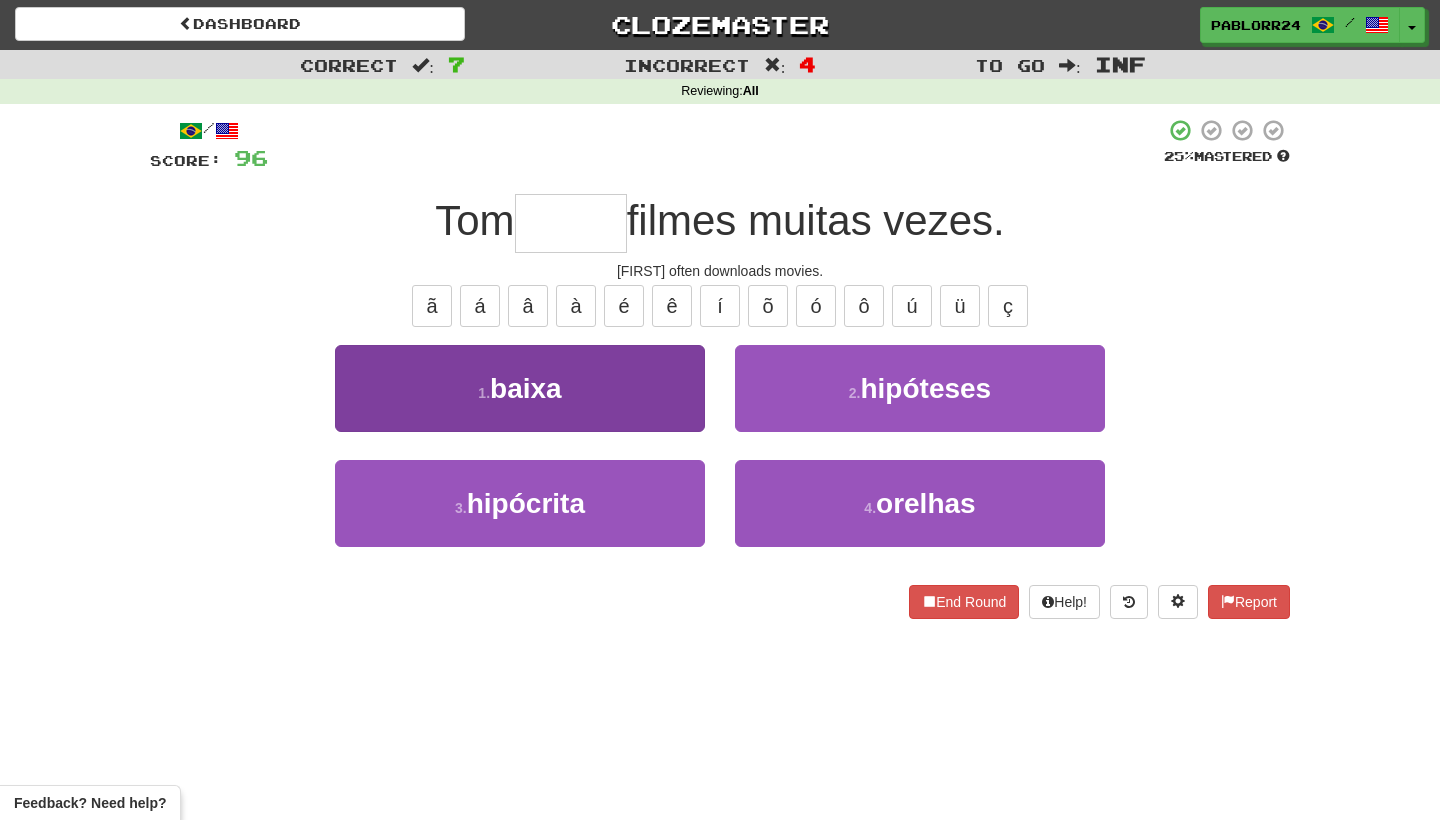 click on "1 .  baixa" at bounding box center [520, 388] 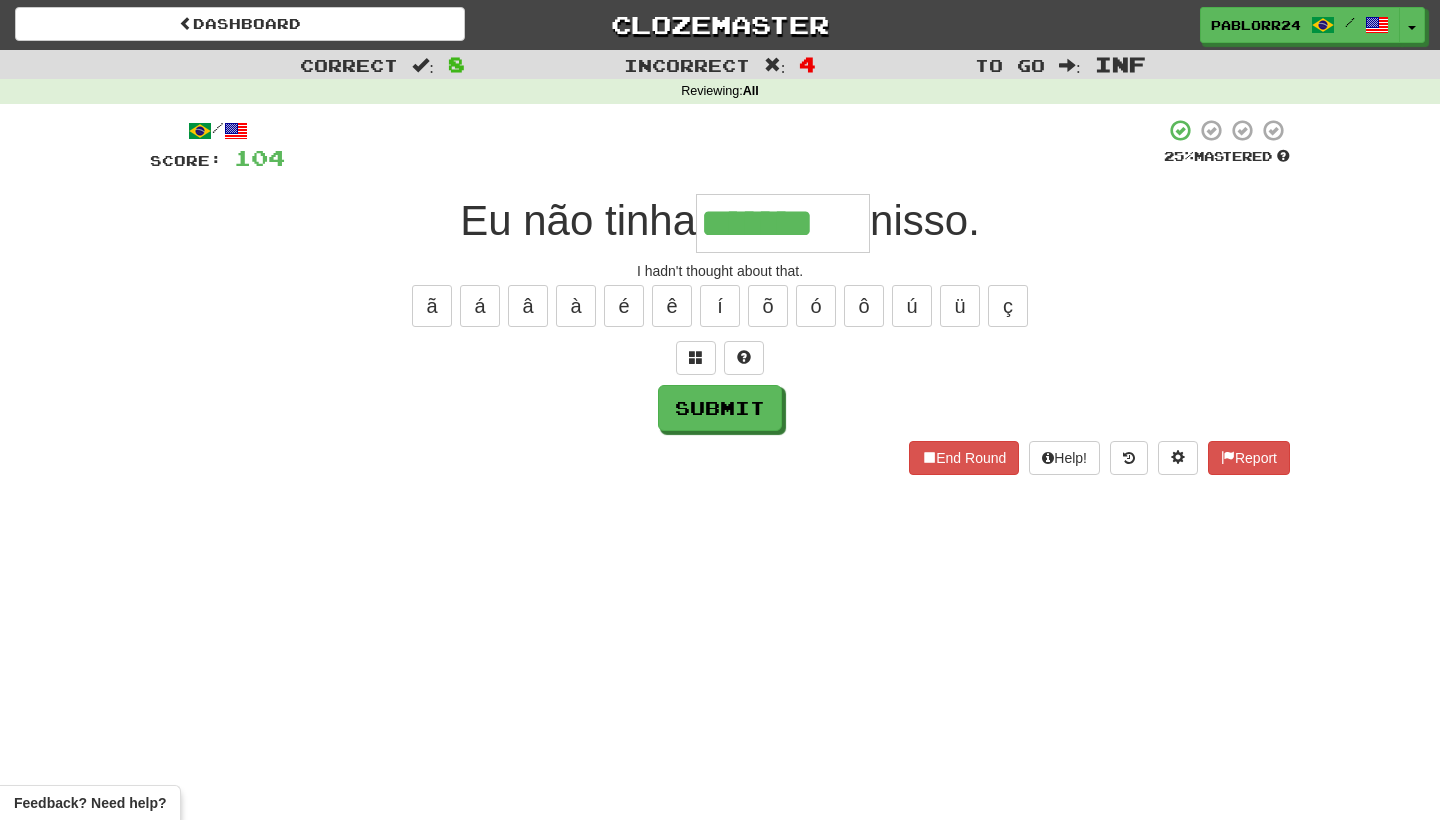 type on "*******" 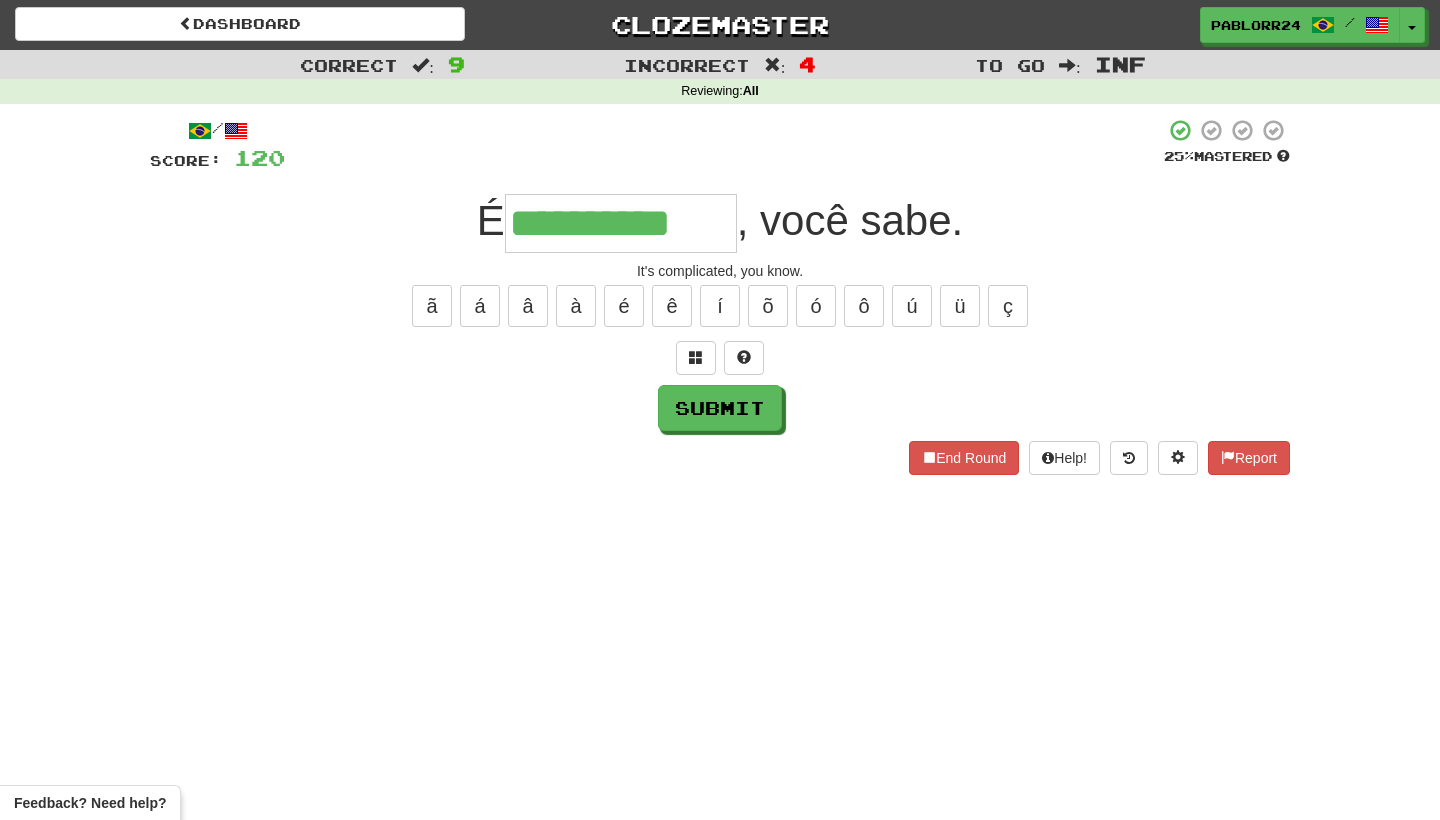 type on "**********" 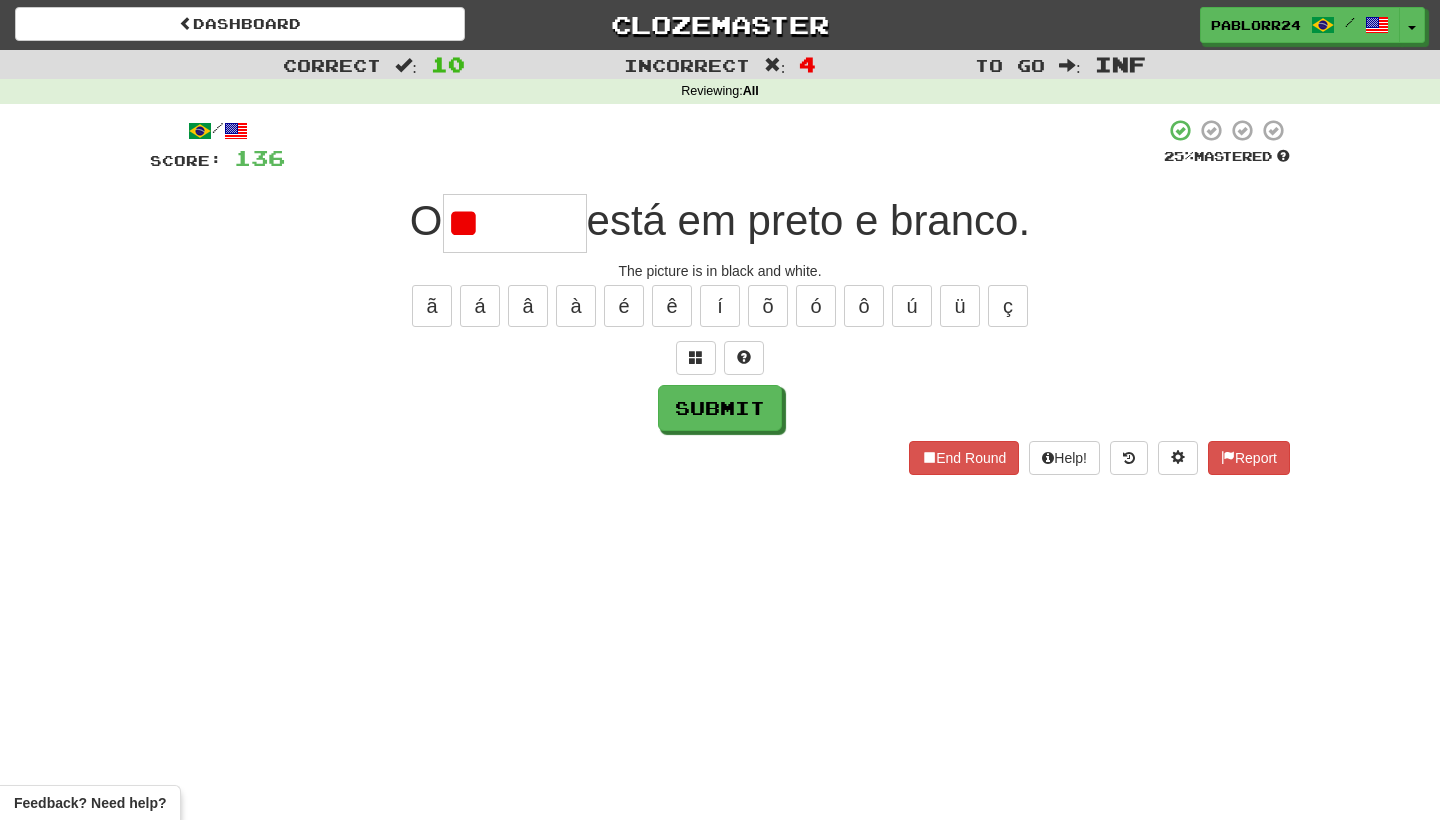 type on "*" 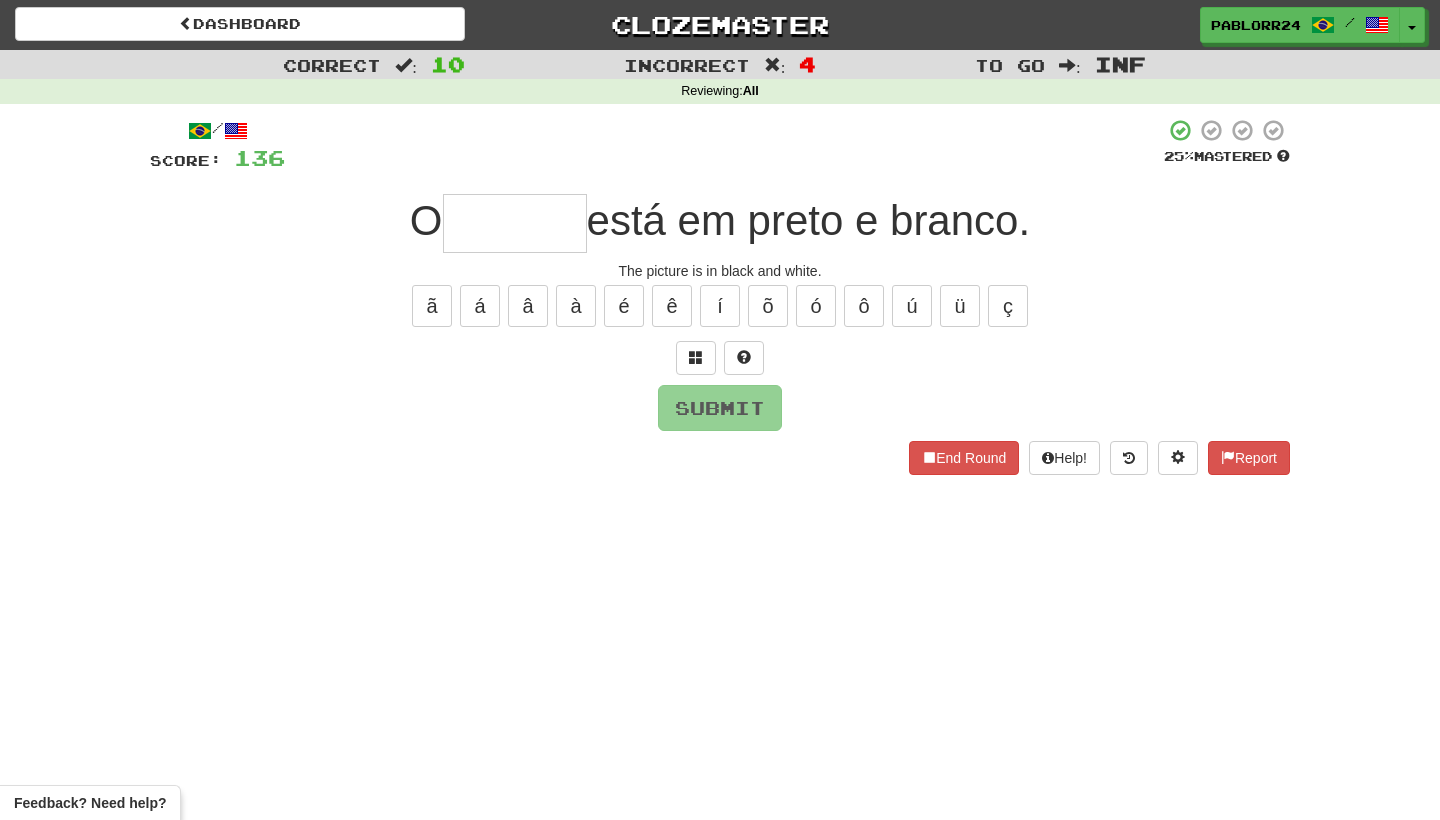type on "*" 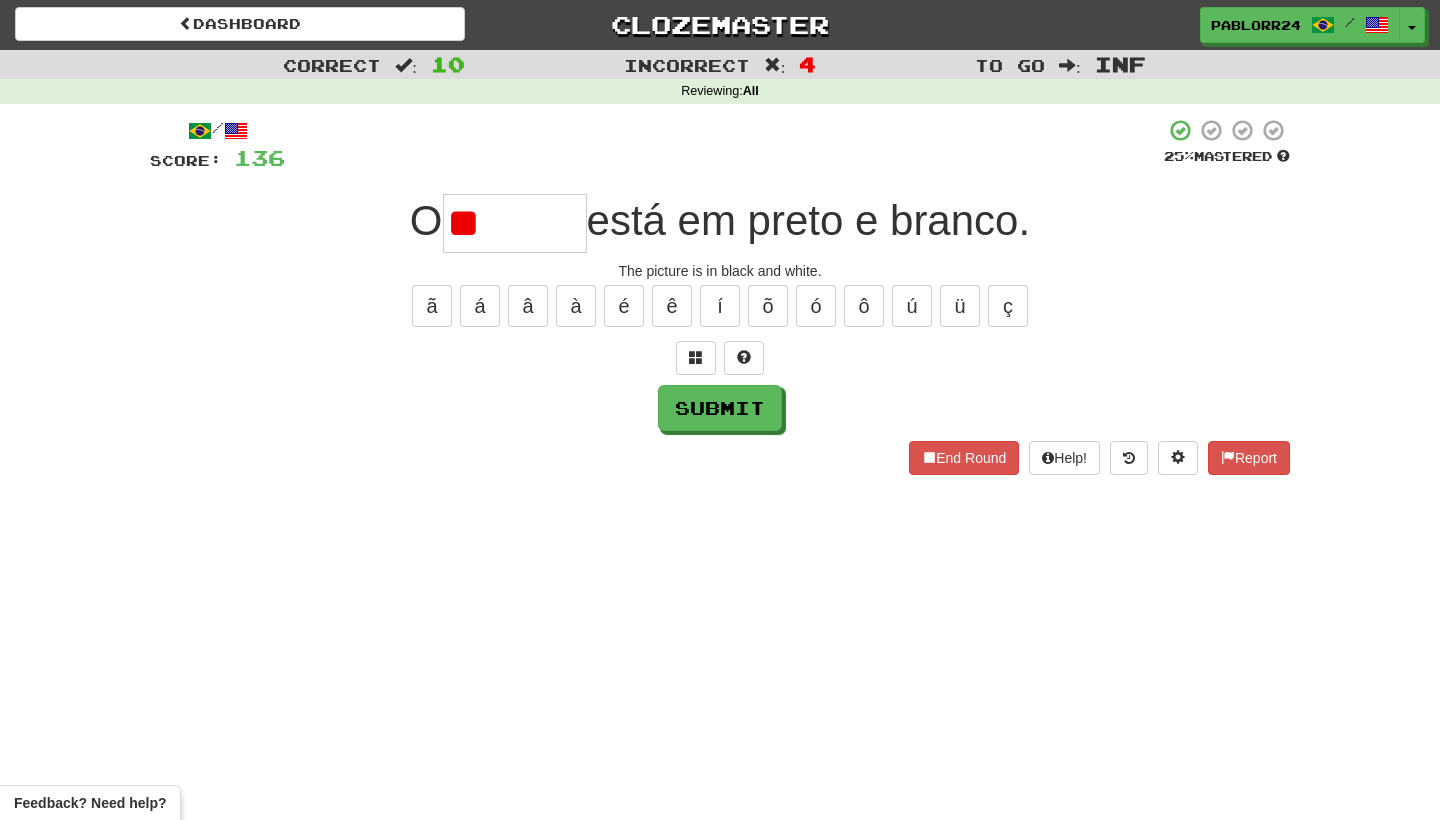 type on "*" 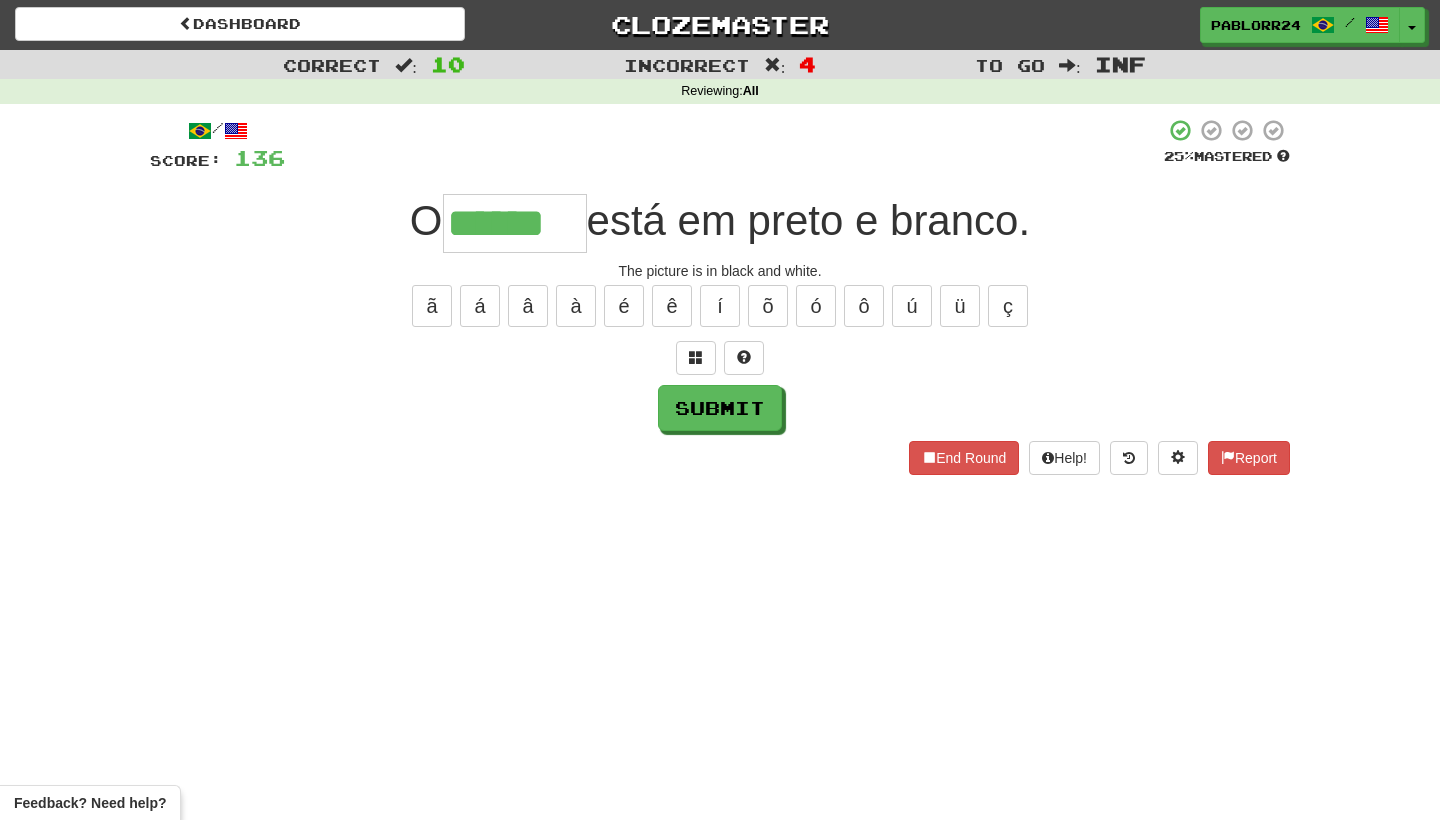 type on "******" 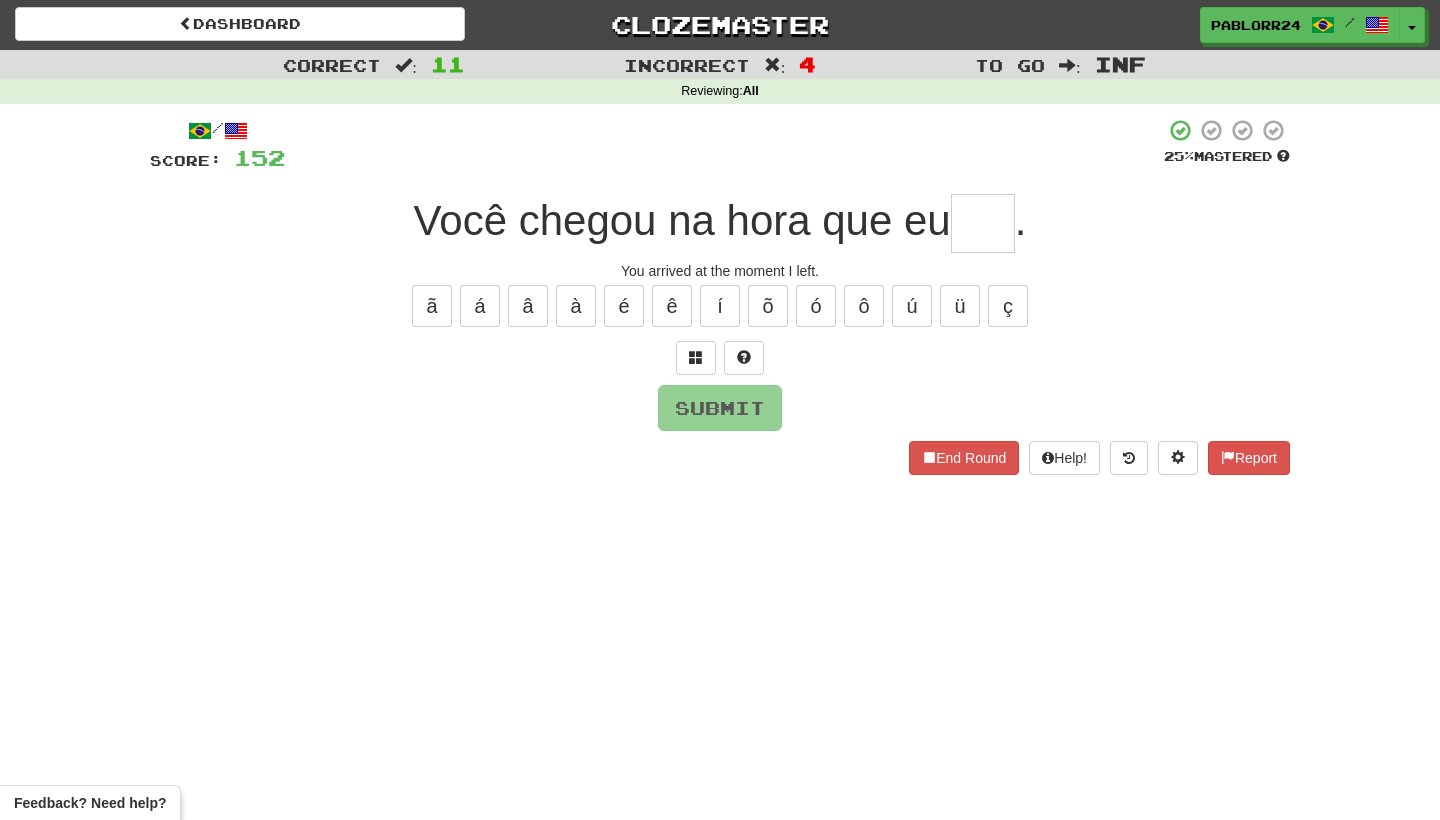 type on "*" 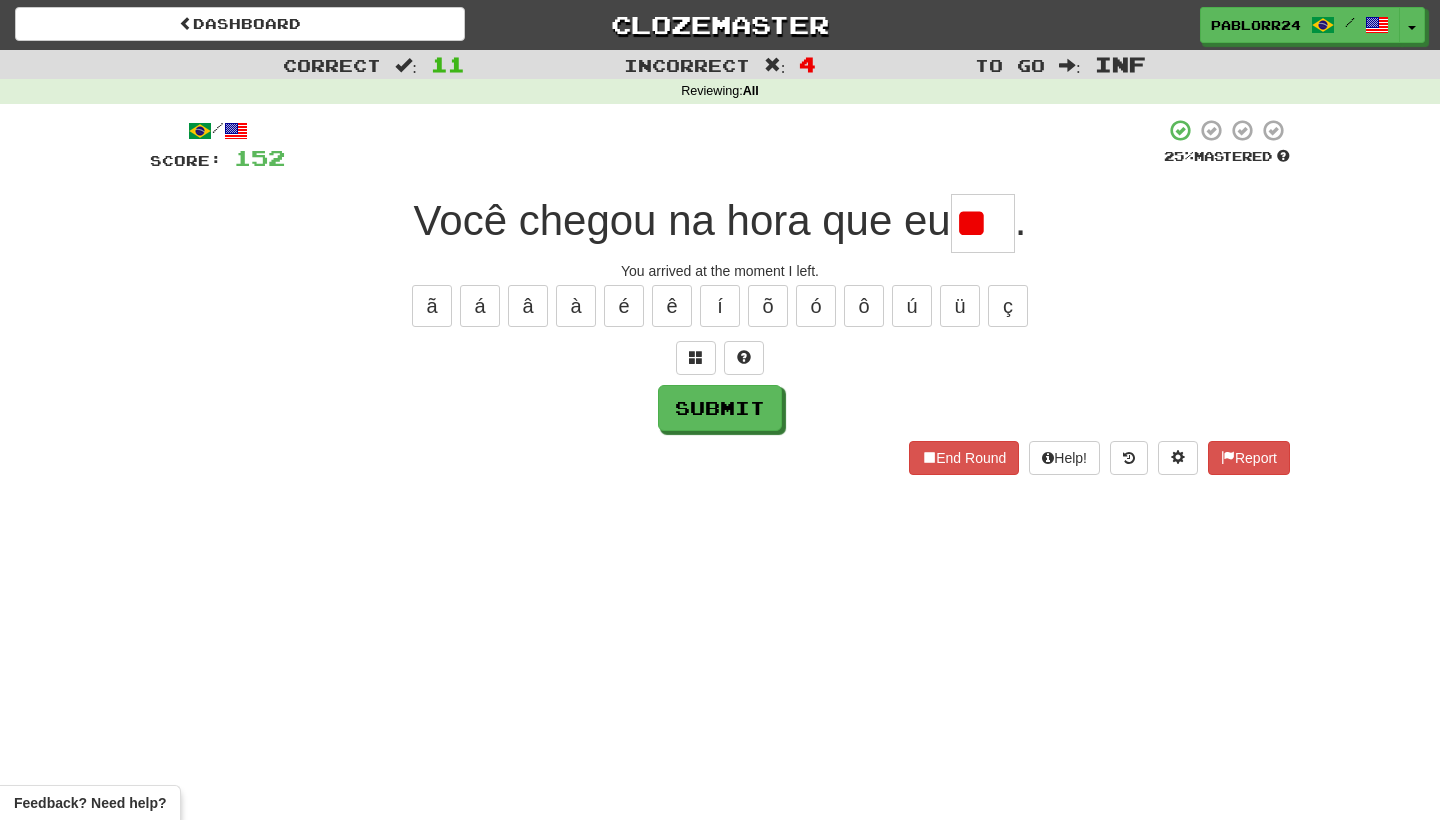 type on "*" 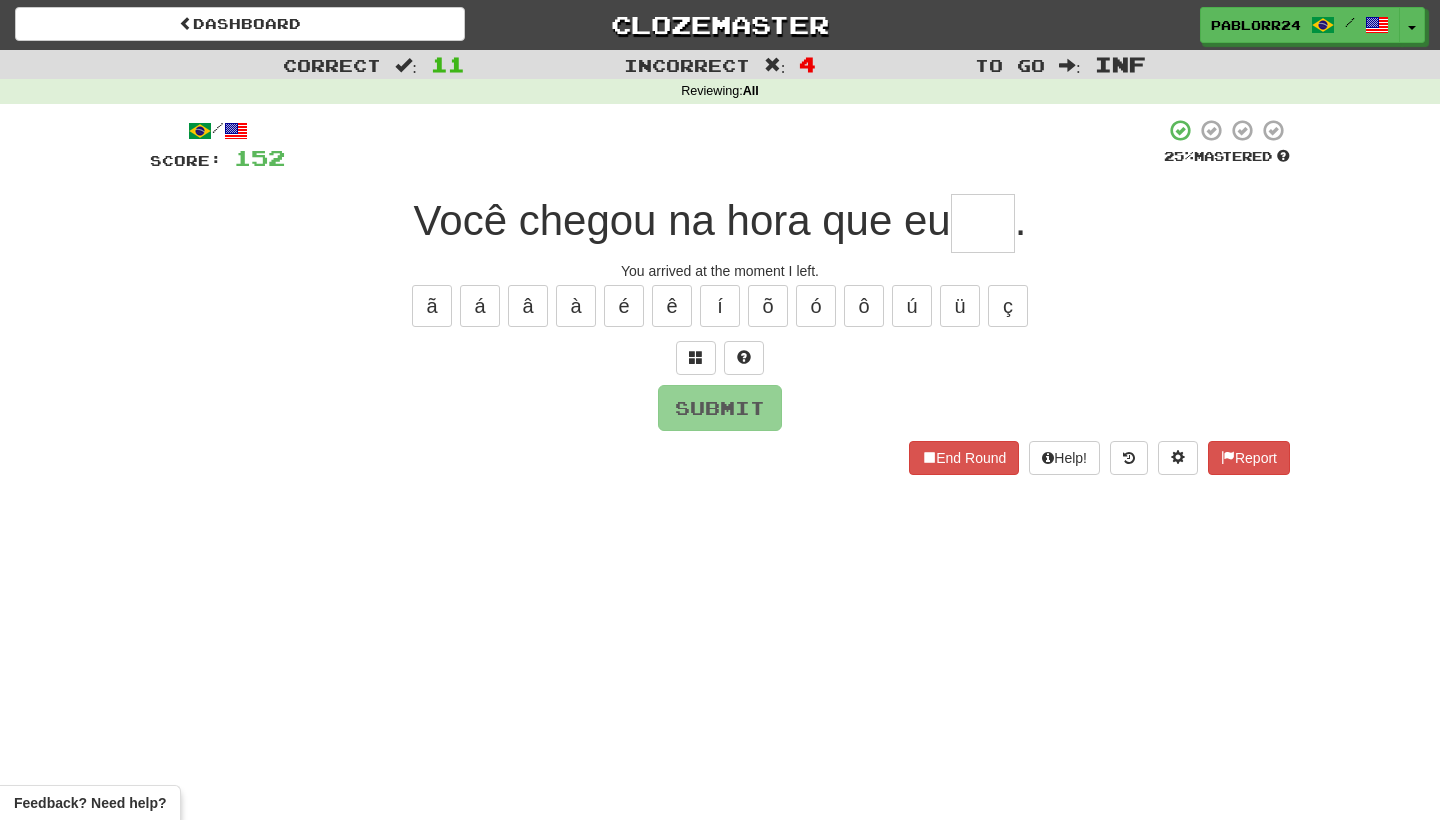 type on "*" 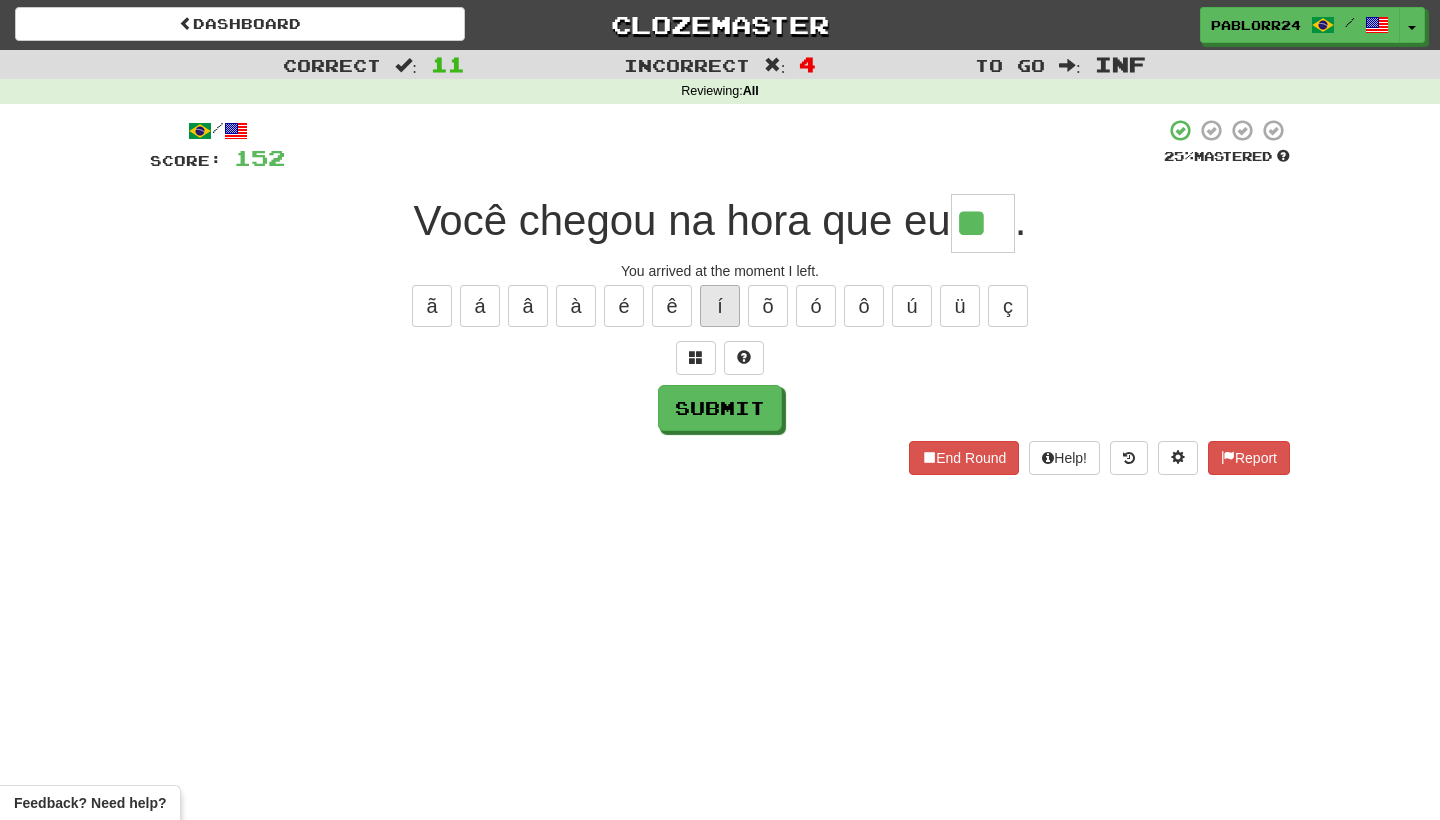click on "í" at bounding box center (720, 306) 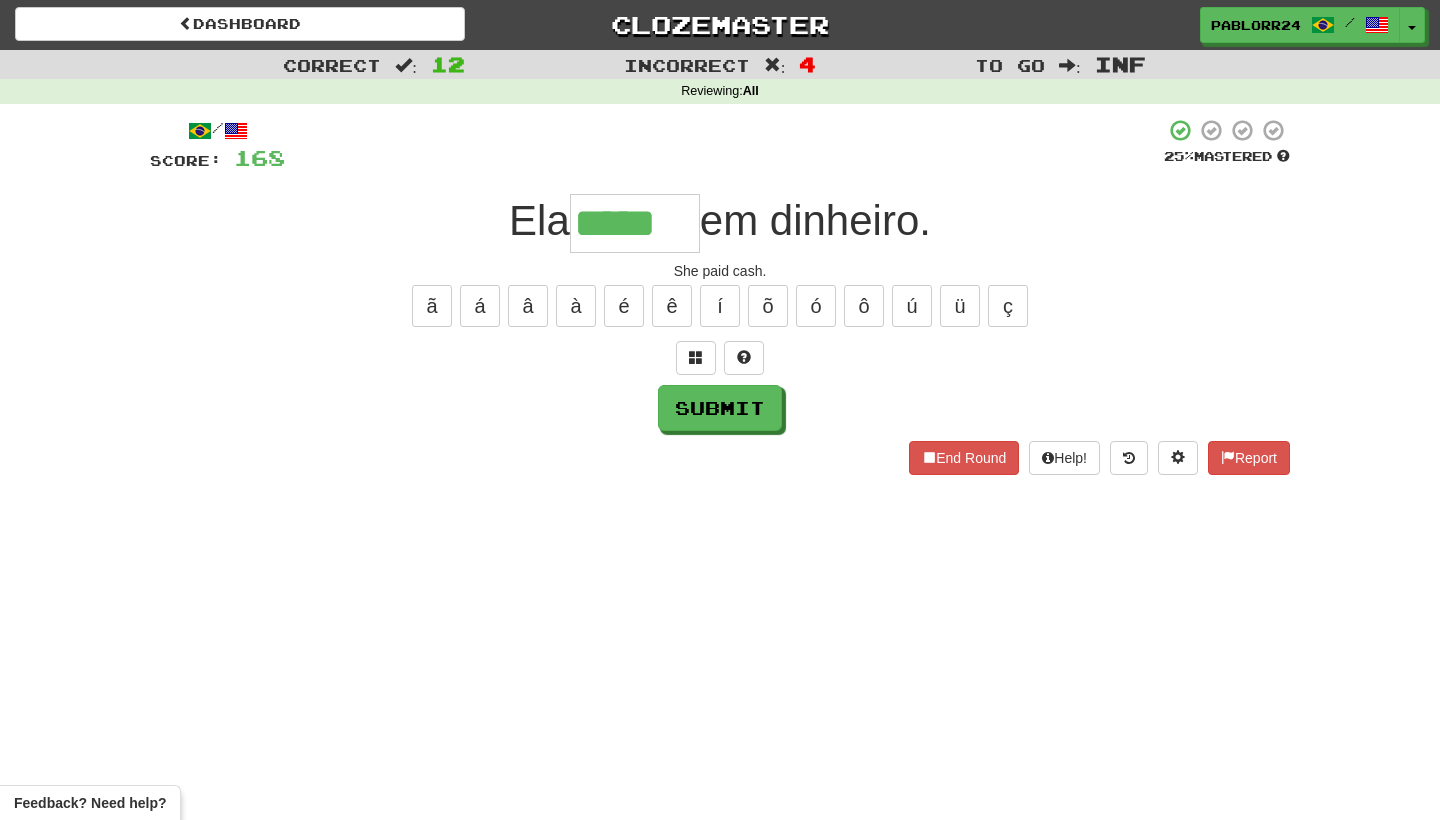 type on "*****" 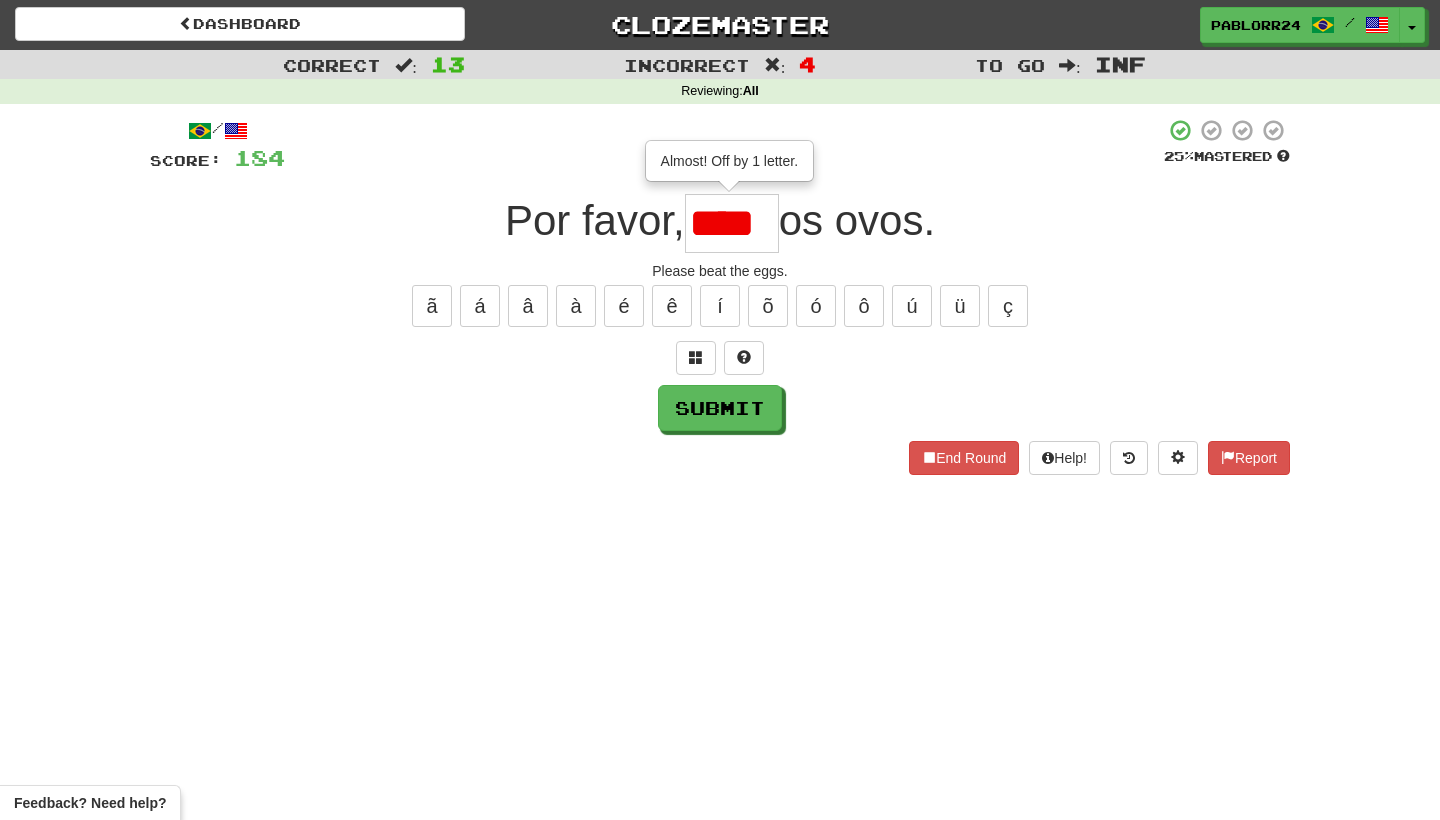 type on "****" 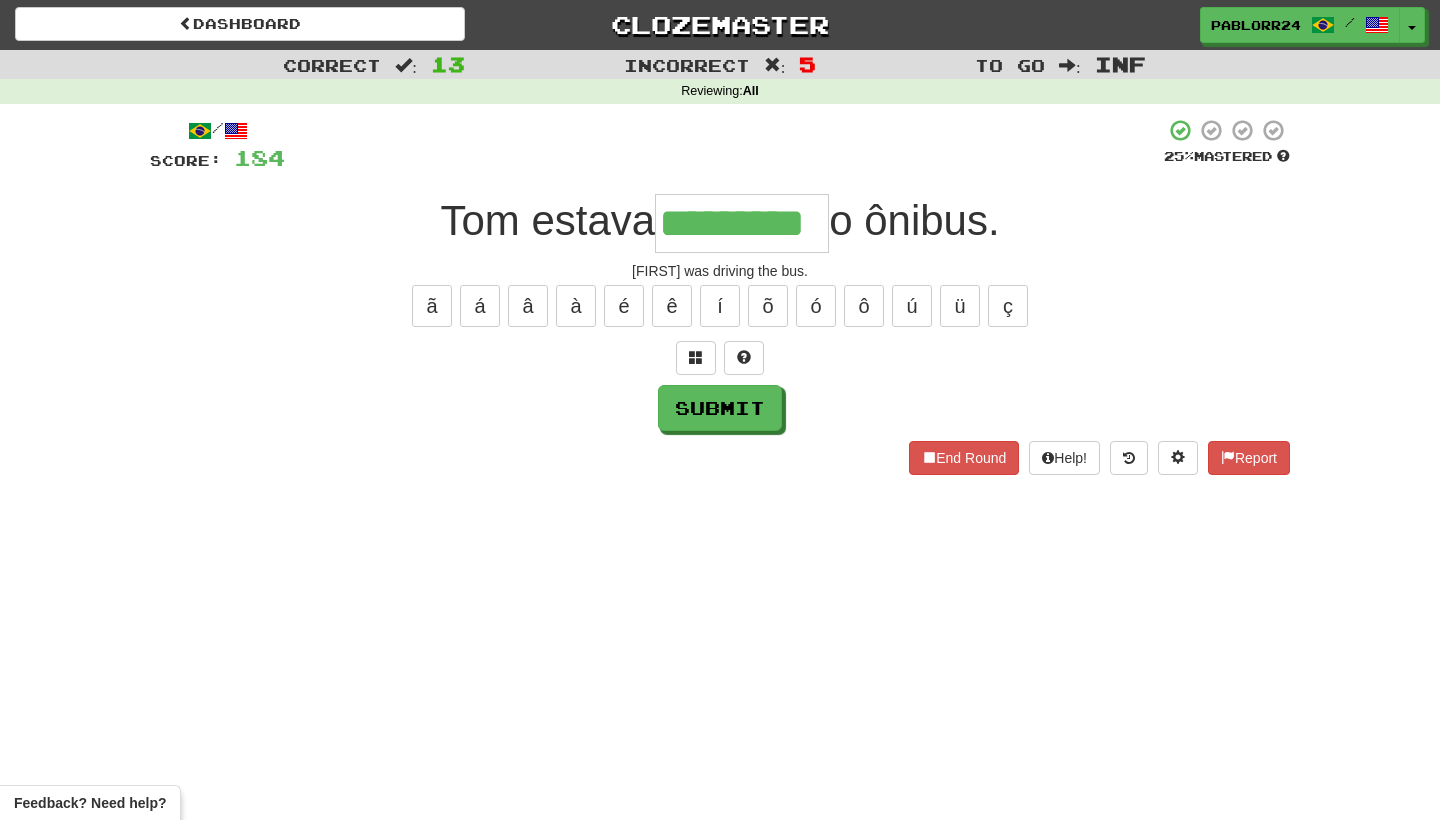 type on "*********" 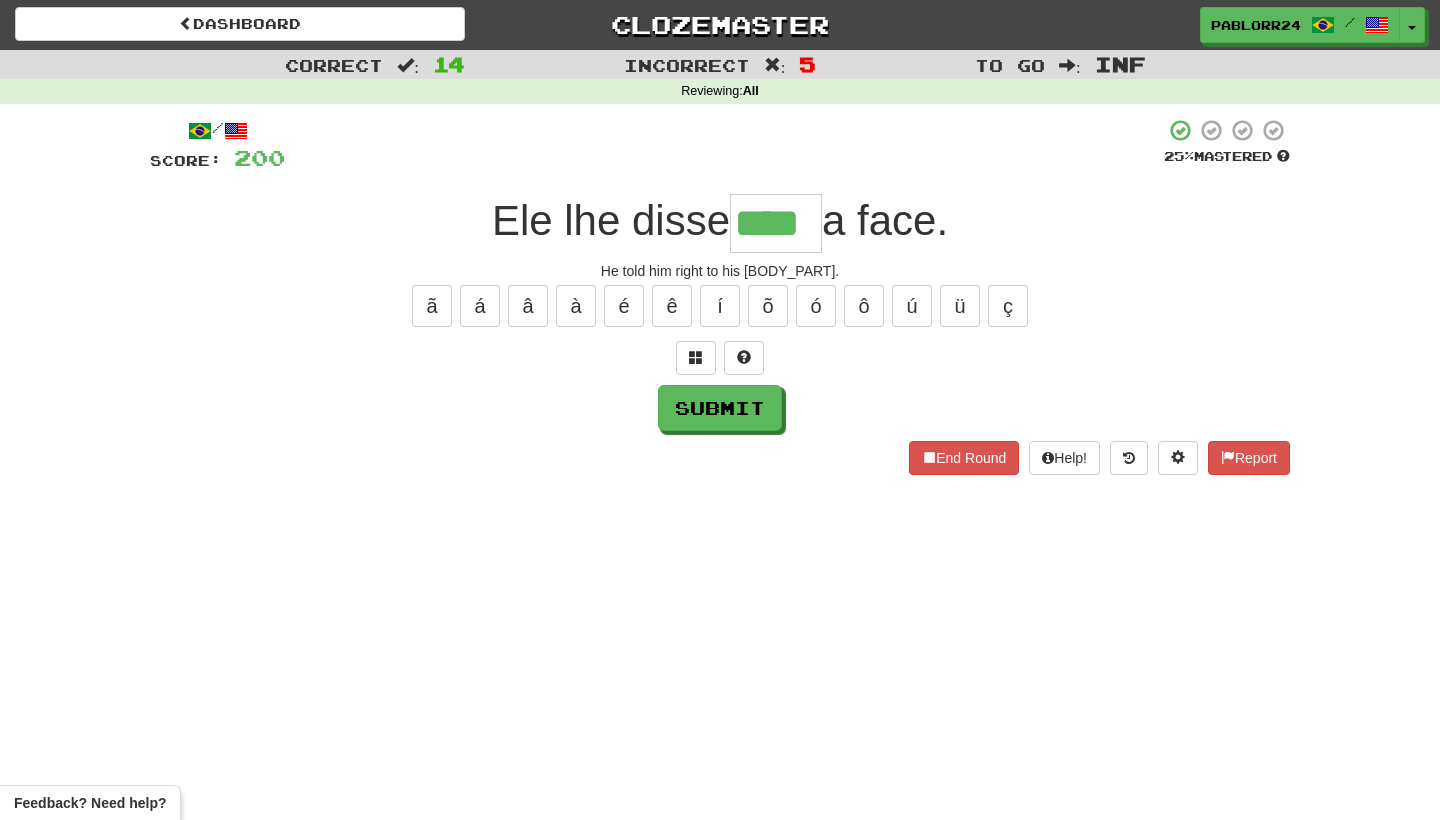 type on "****" 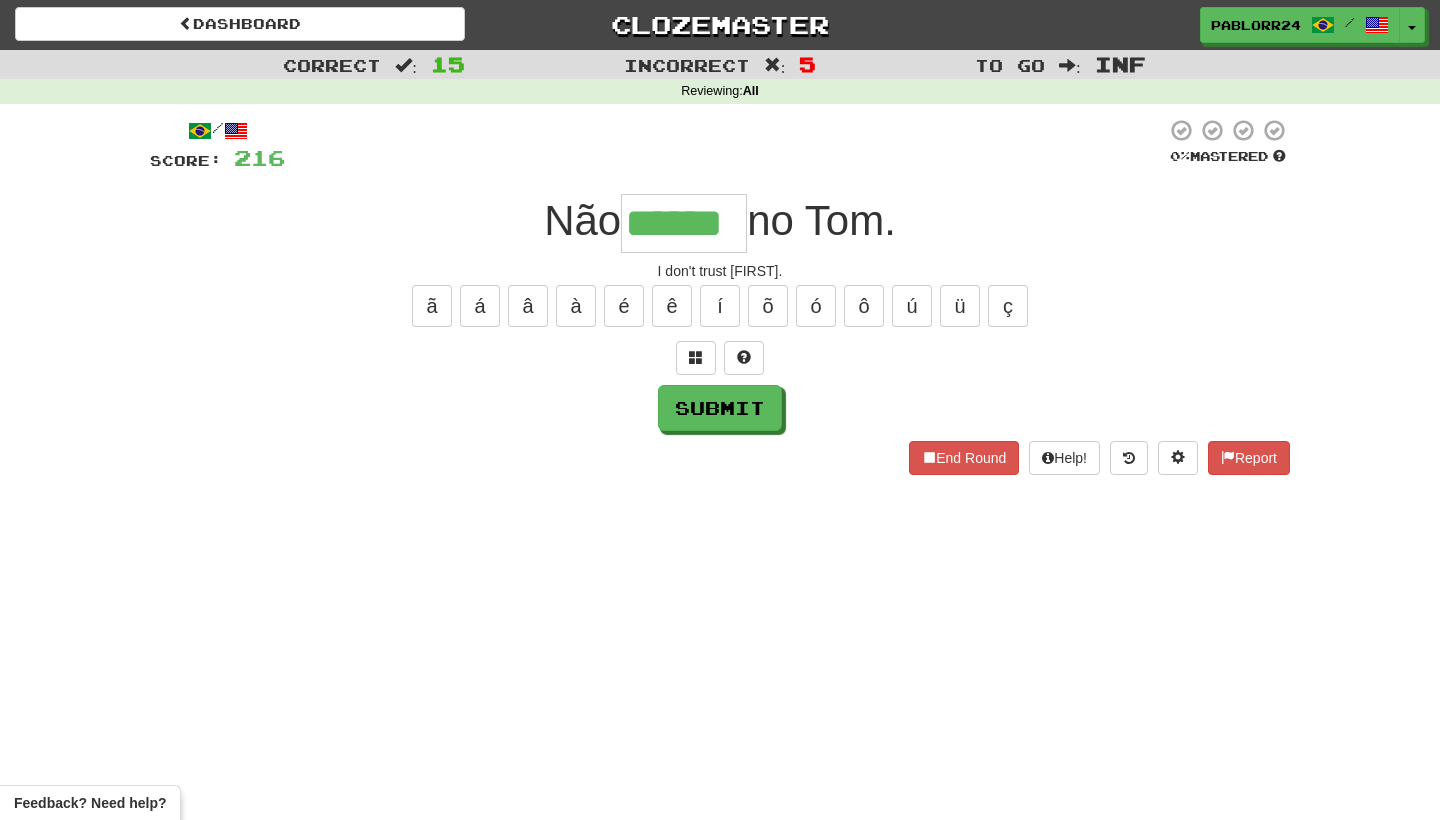 type on "******" 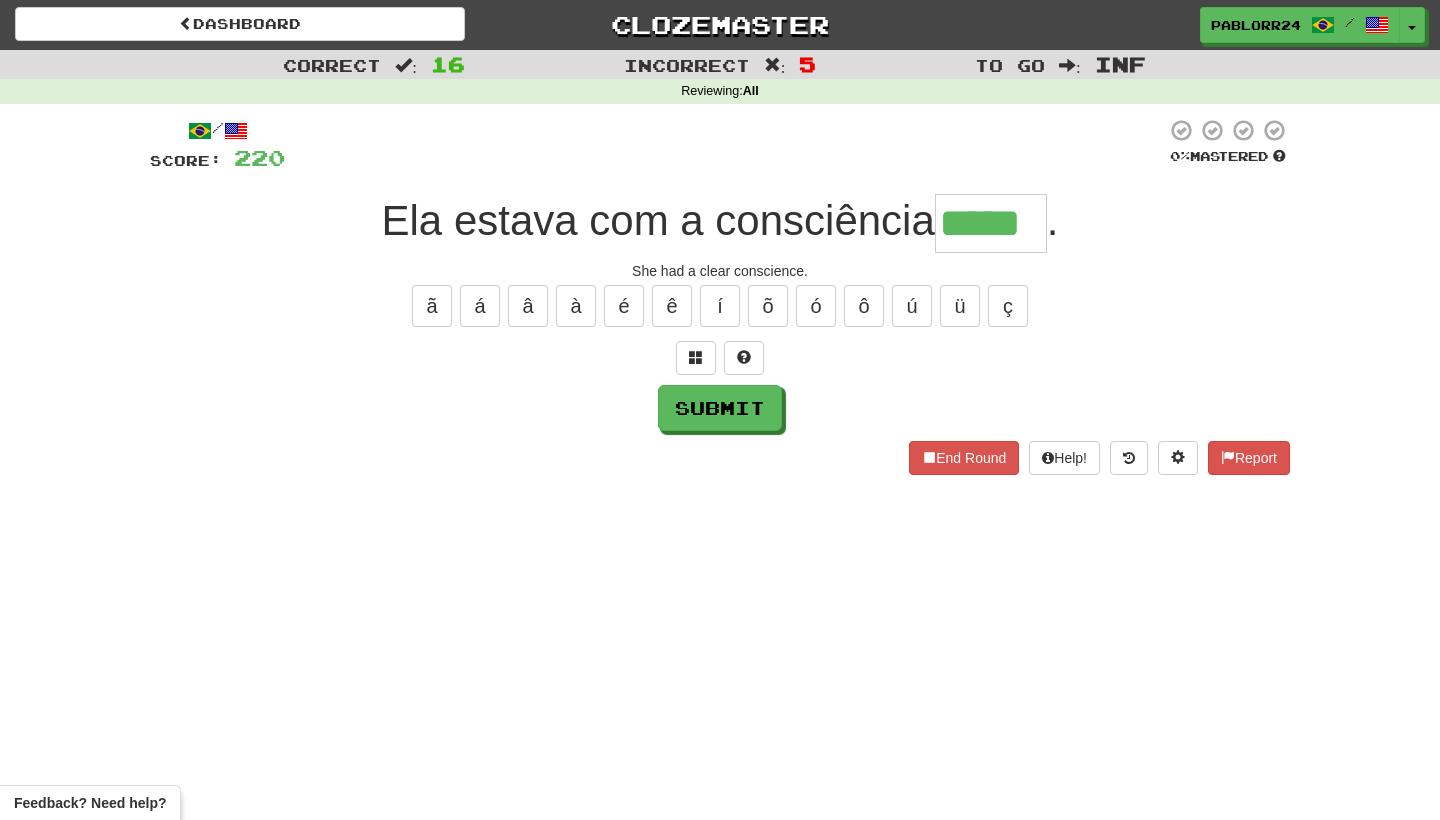 type on "*****" 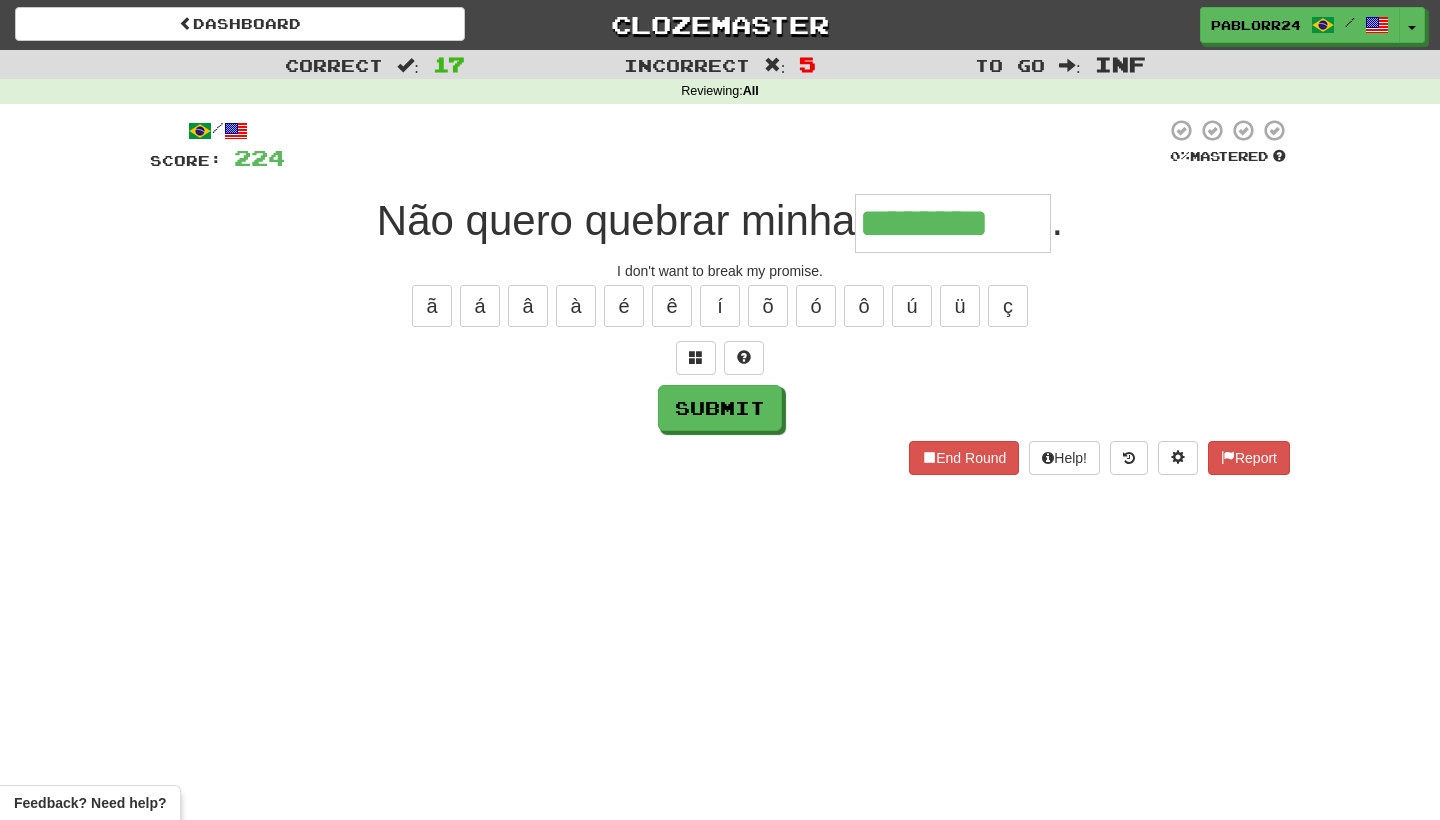 type on "********" 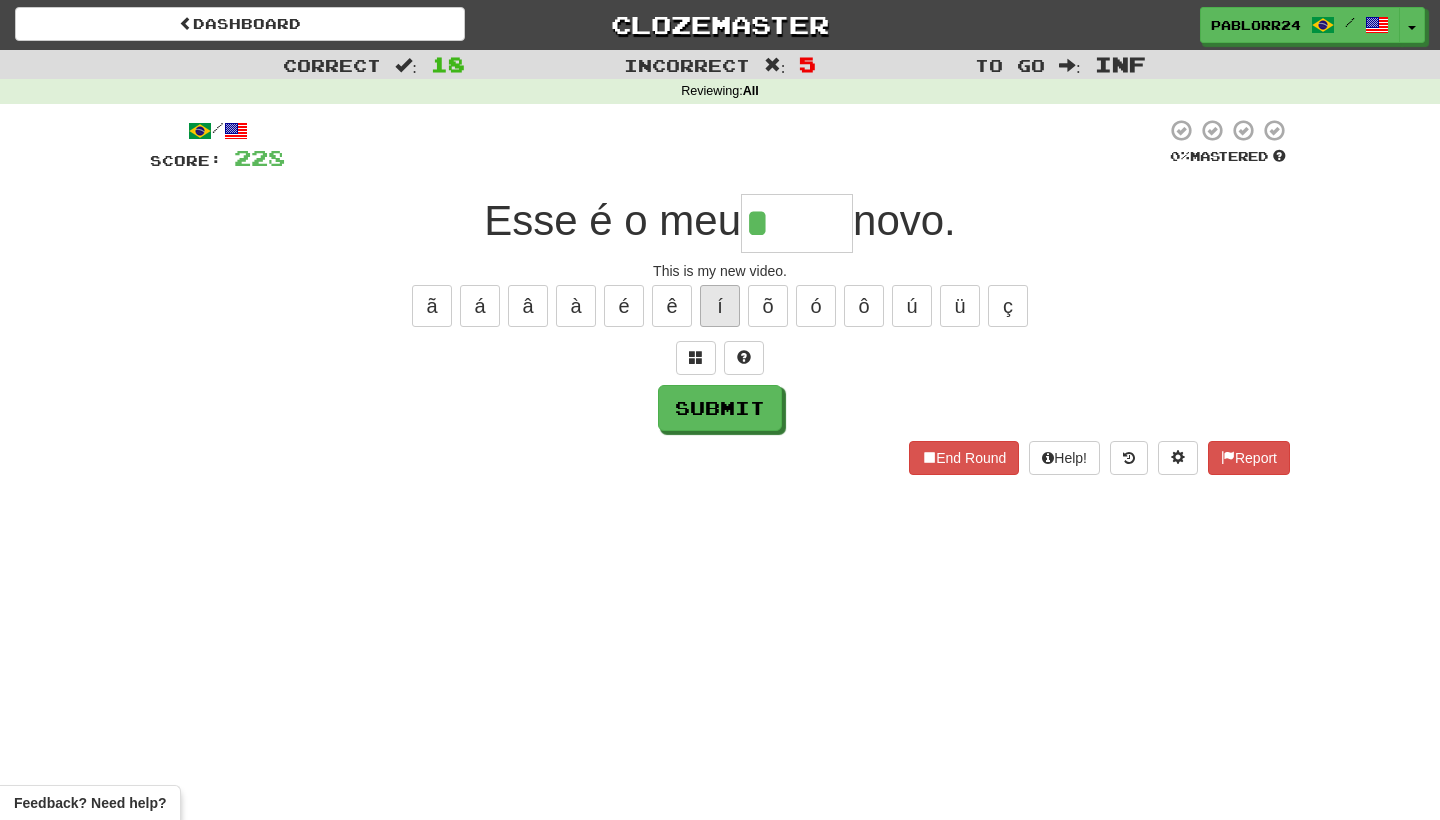 click on "í" at bounding box center (720, 306) 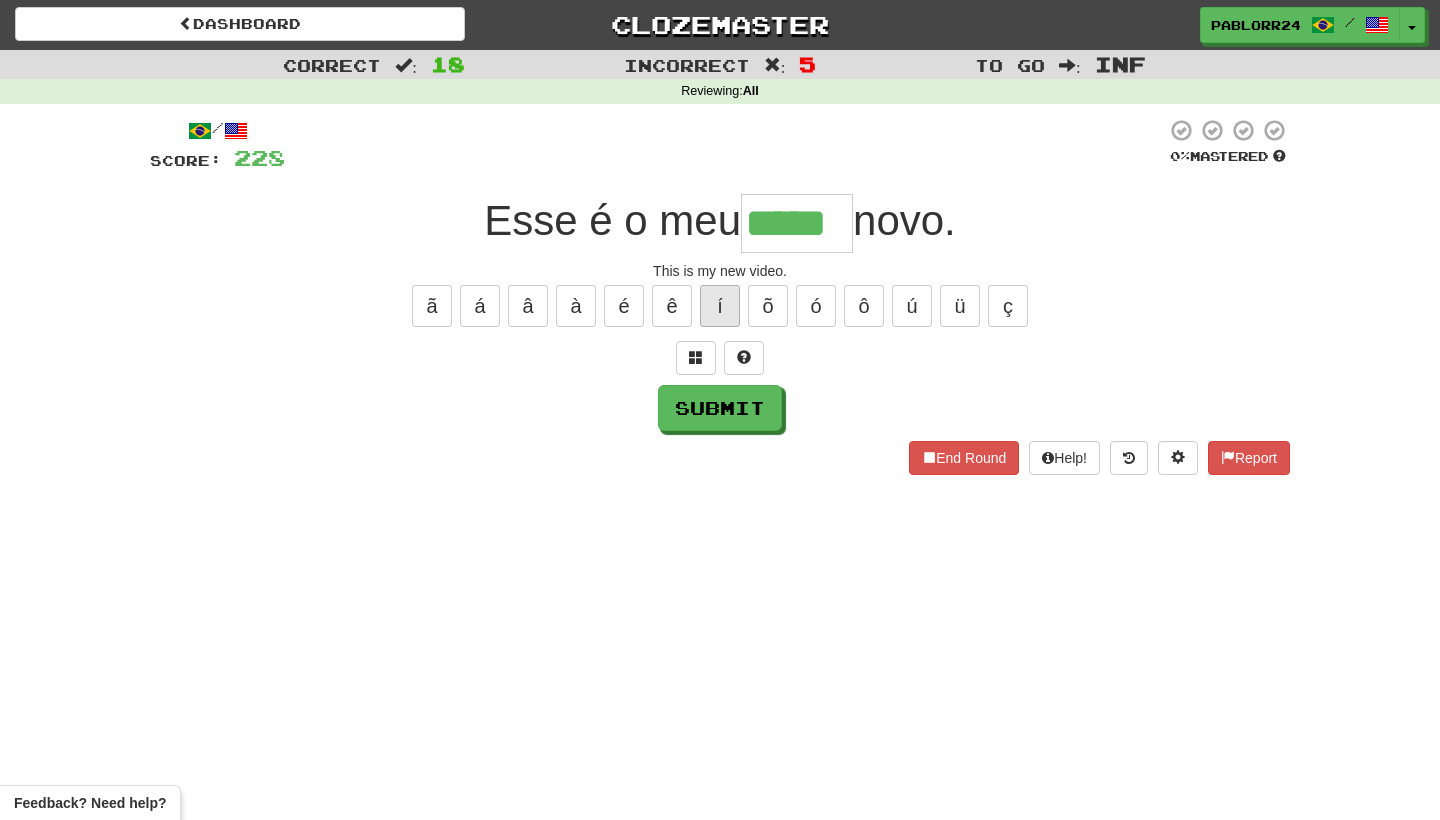 type on "*****" 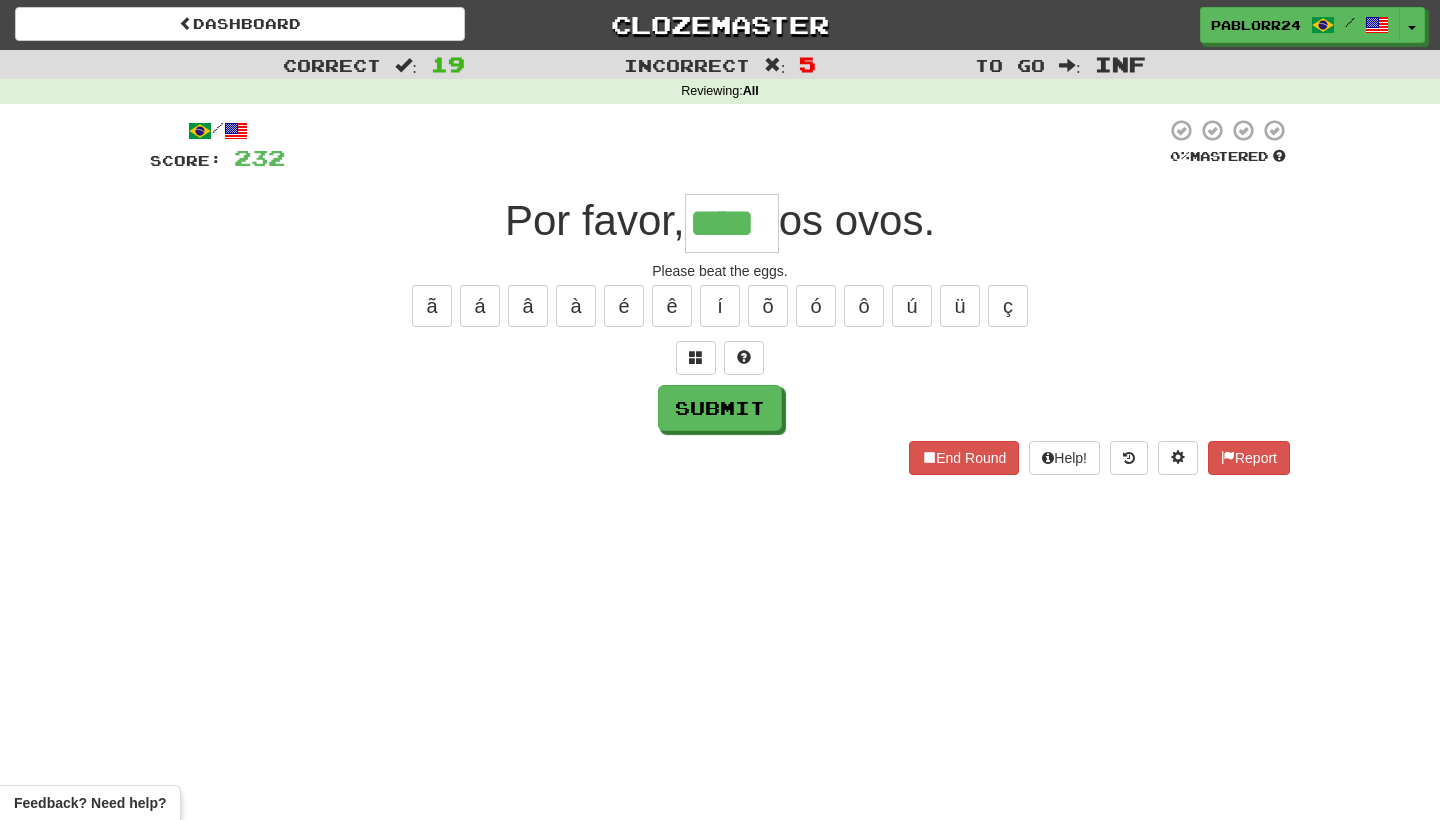 type on "****" 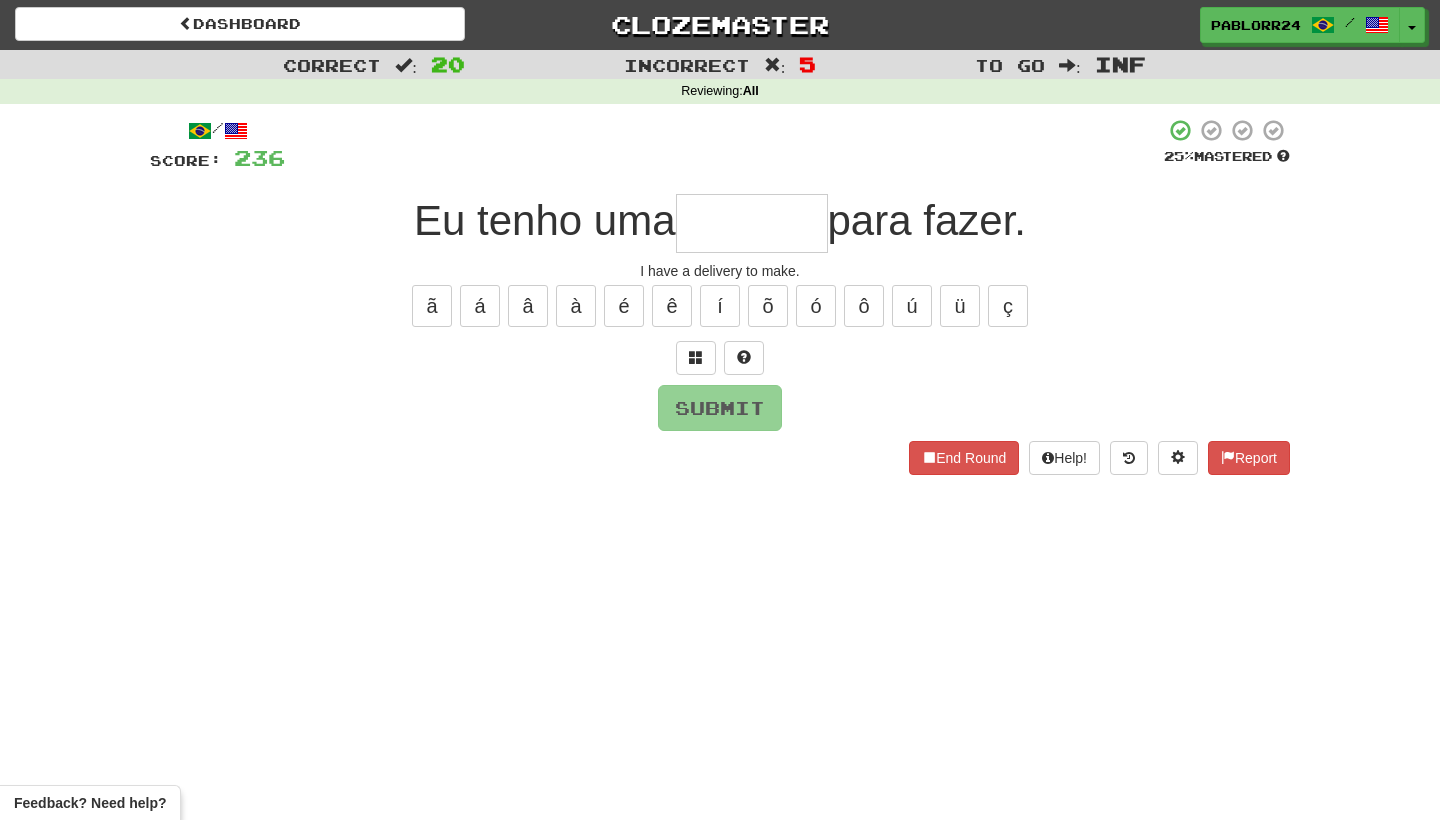type on "*" 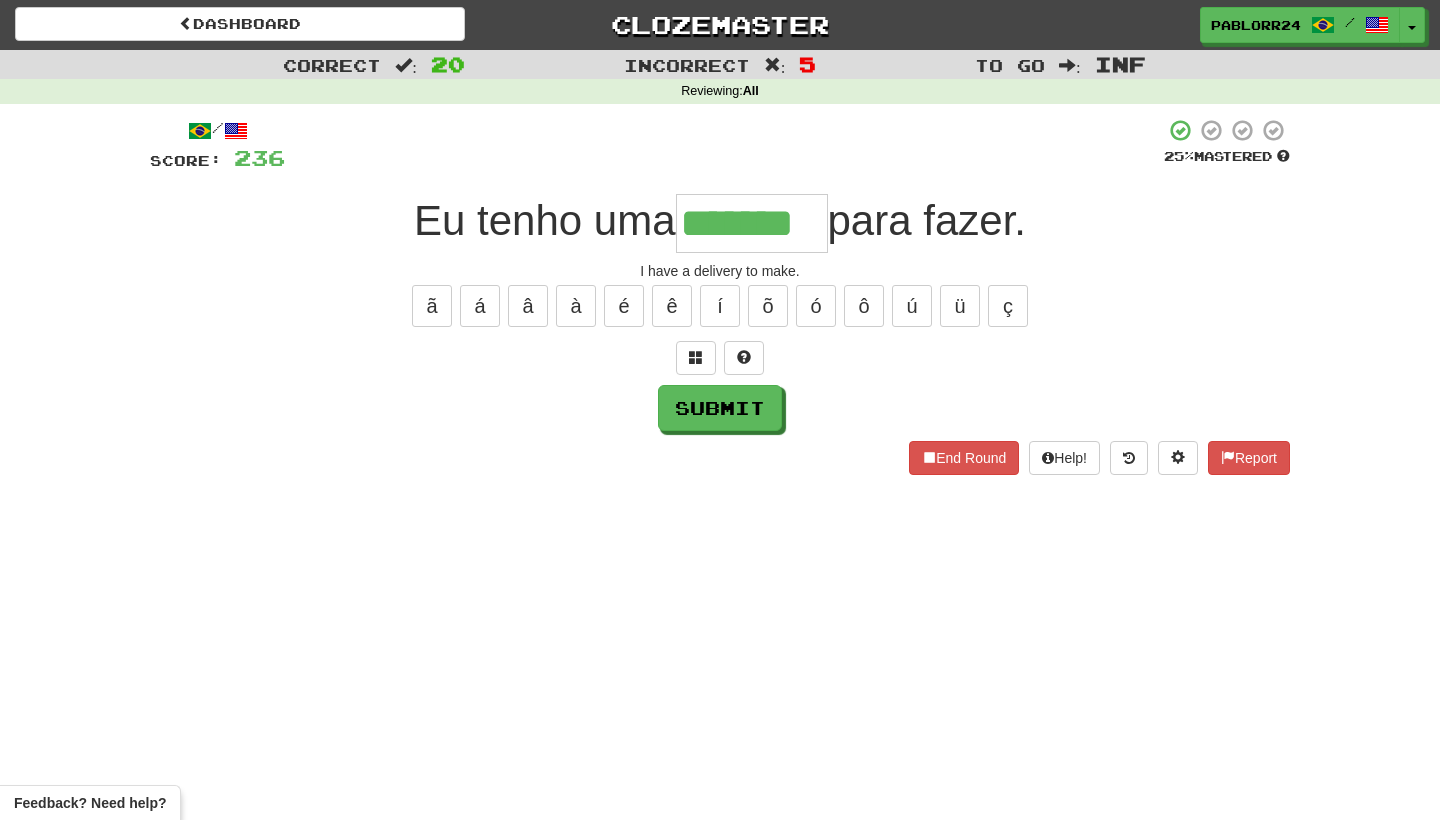 type on "*******" 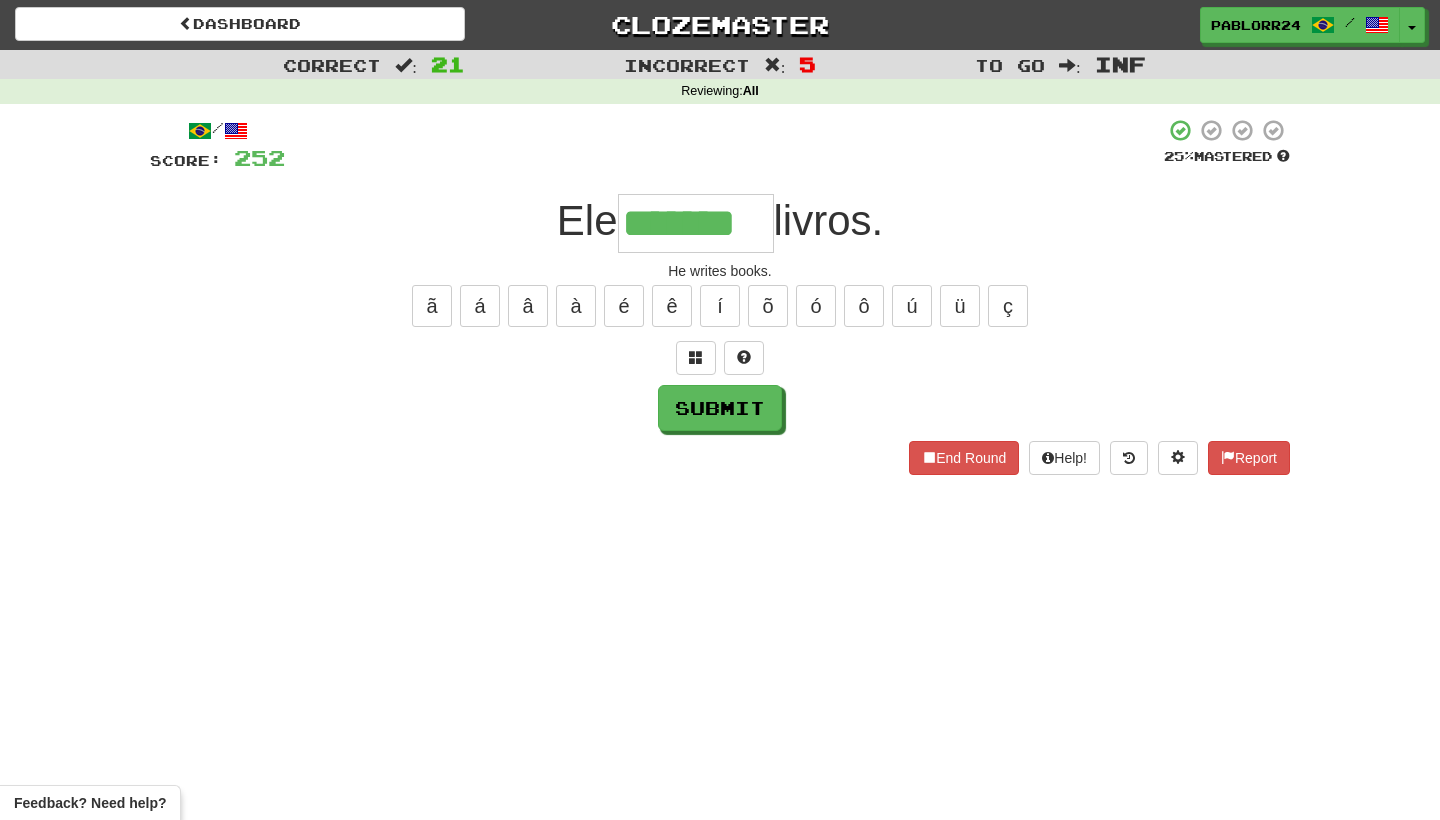 type on "*******" 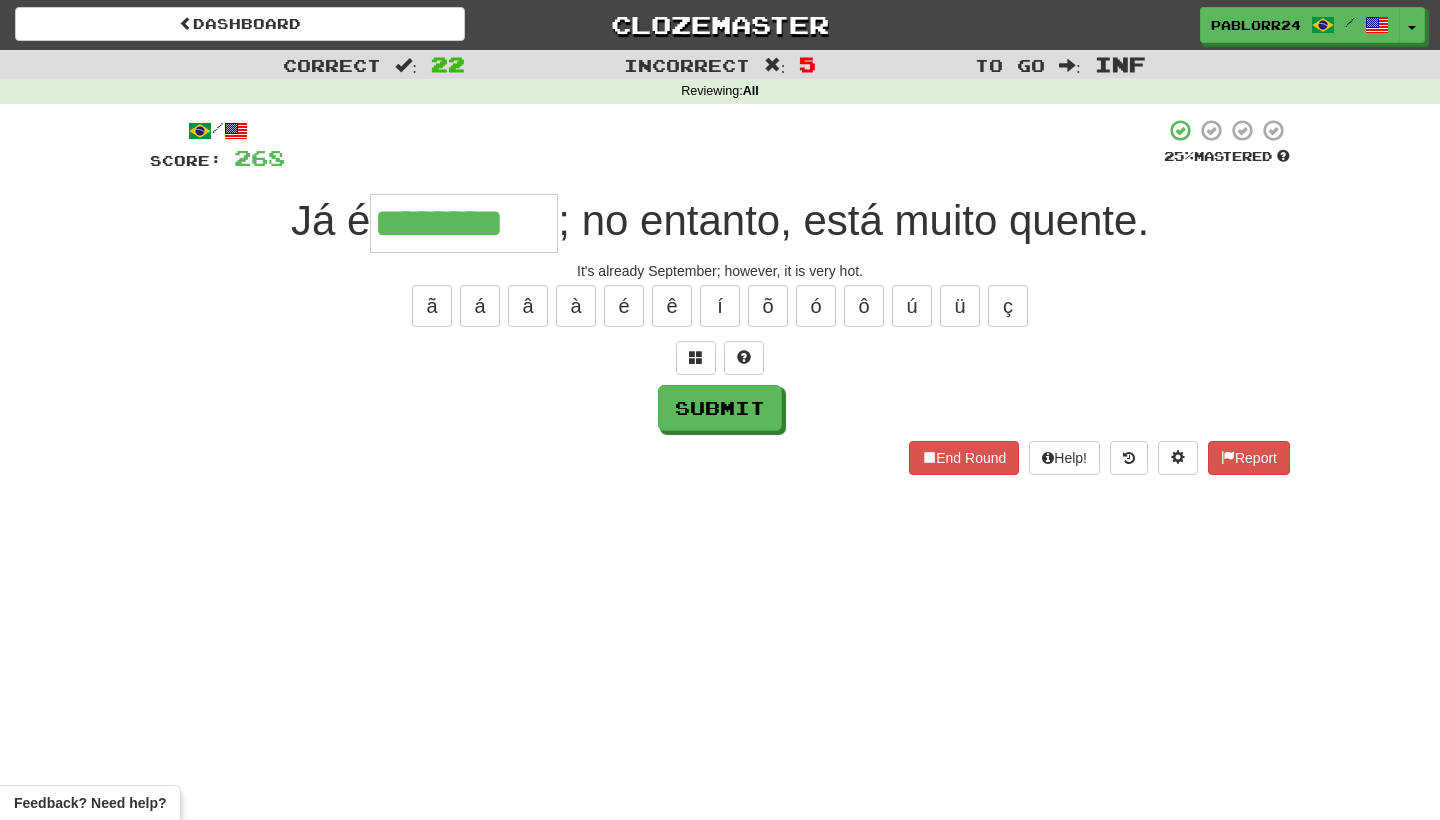 type on "********" 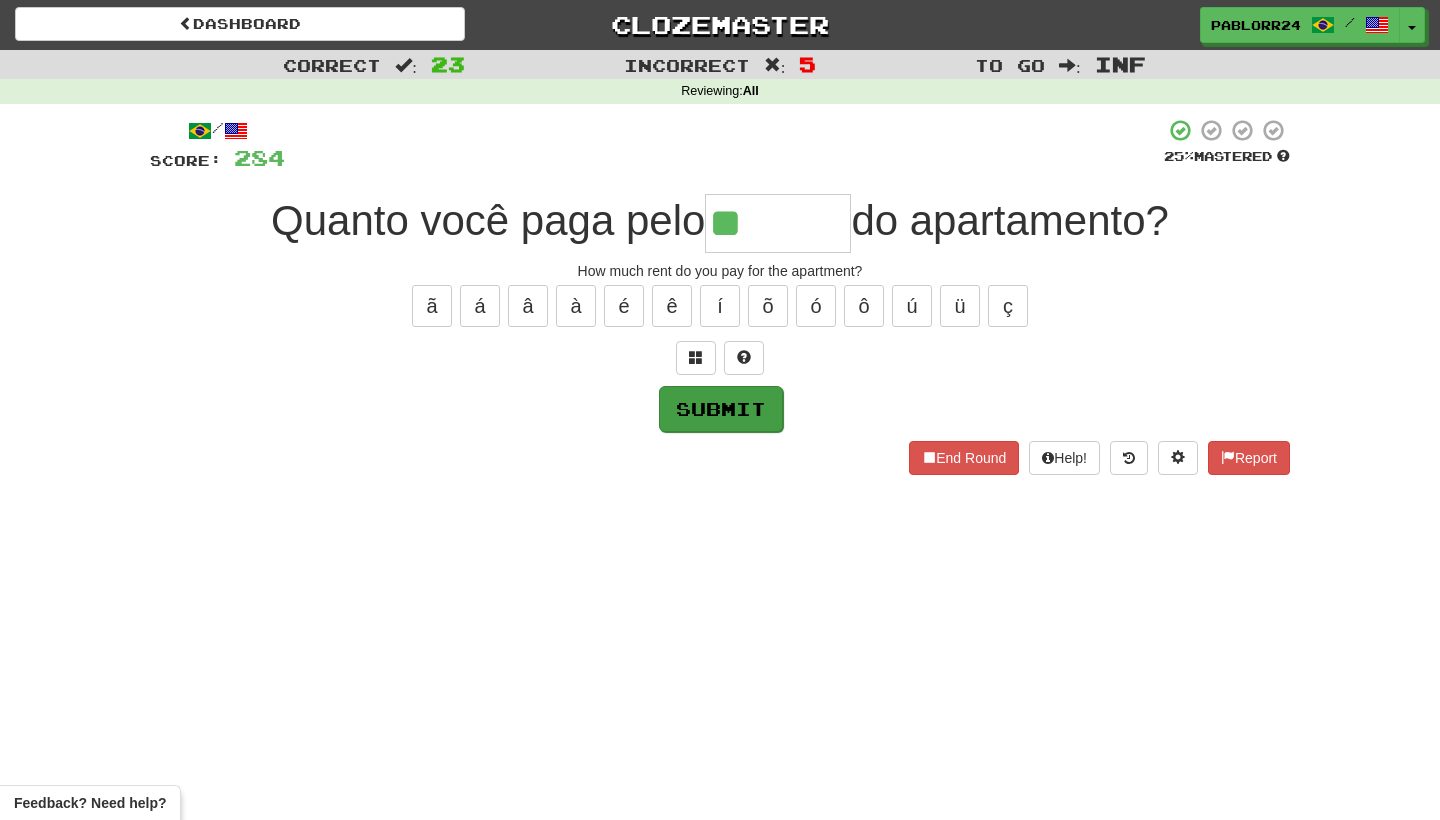 type on "**" 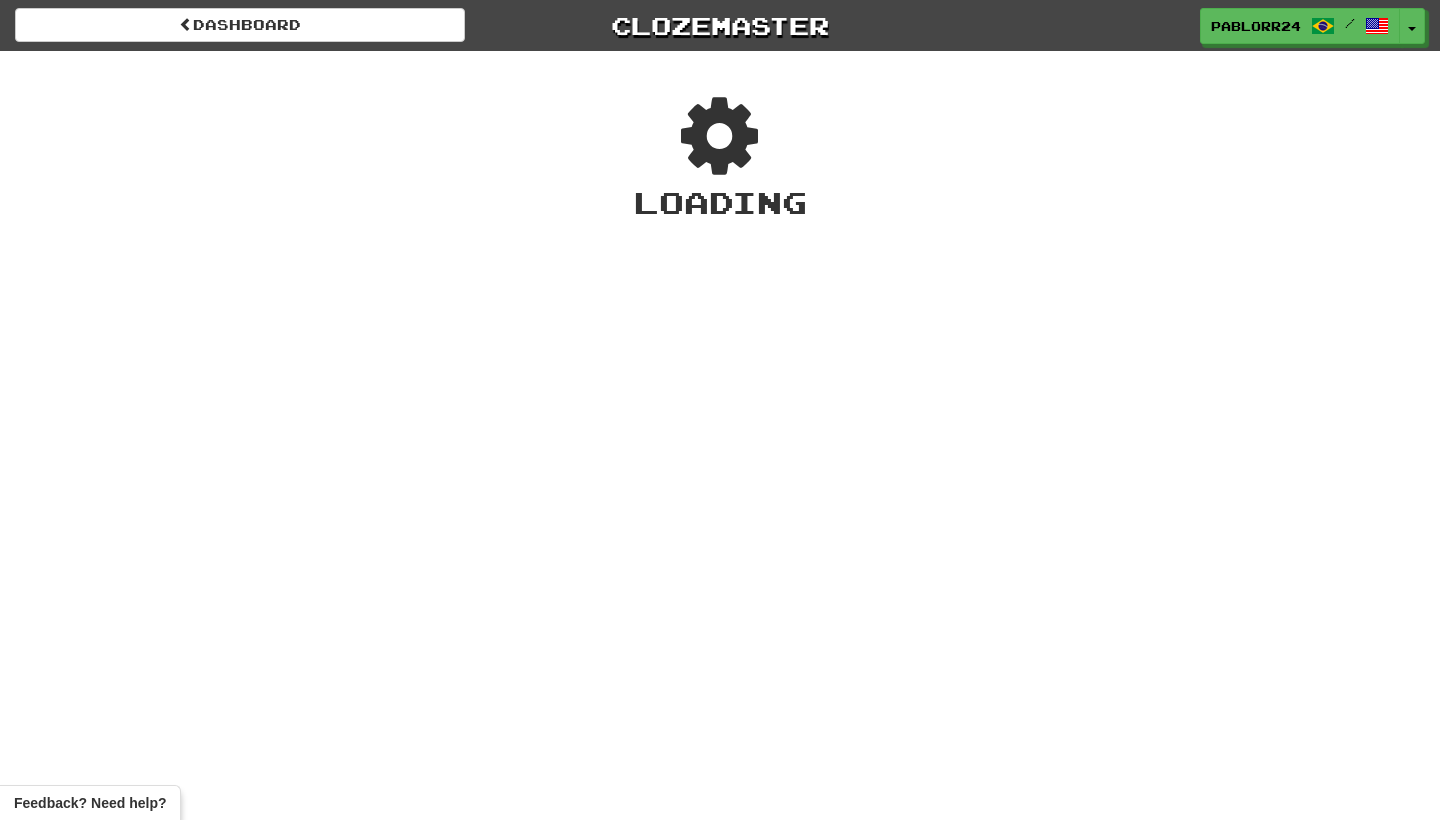 scroll, scrollTop: 0, scrollLeft: 0, axis: both 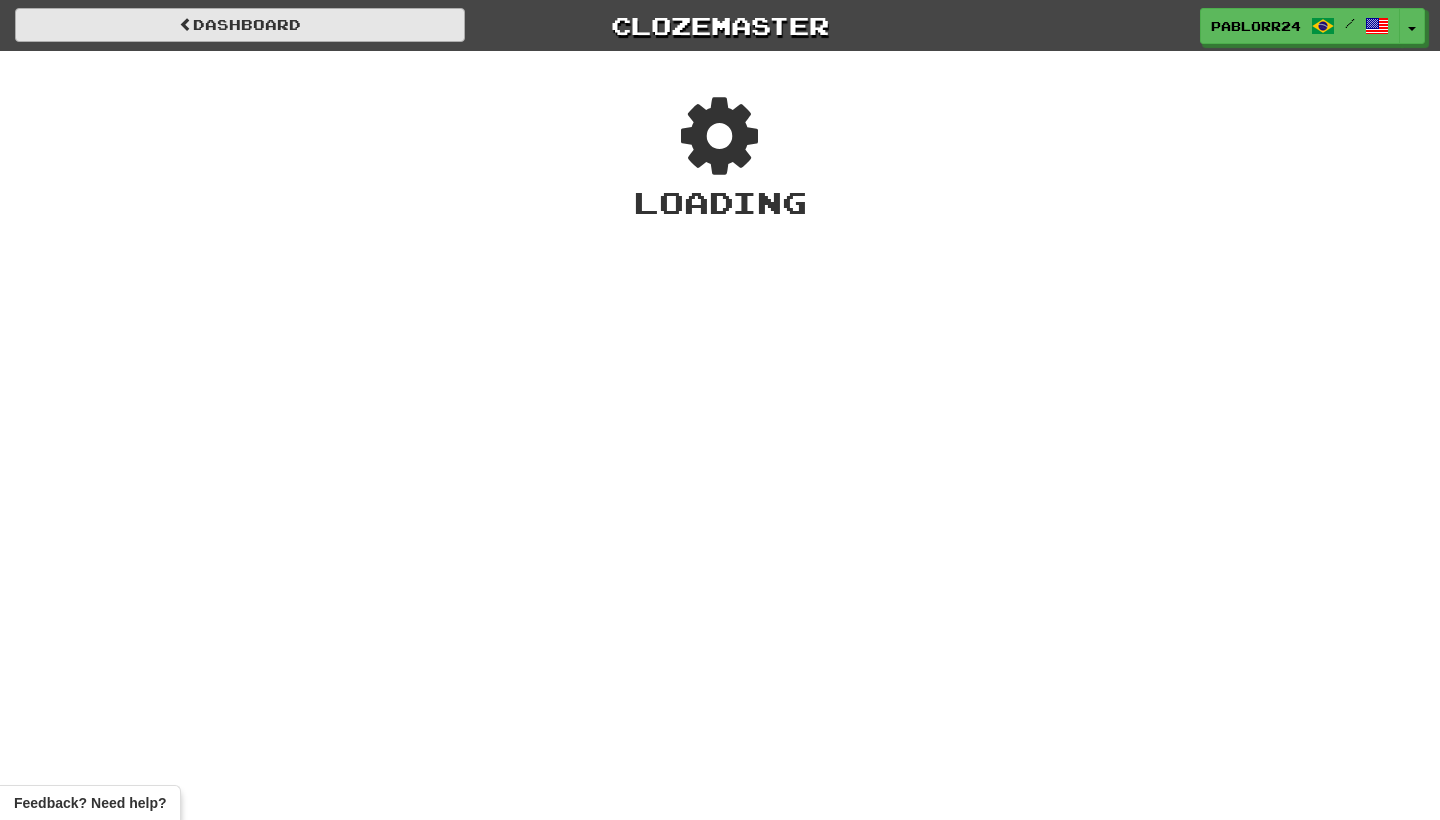 click on "Dashboard" at bounding box center (240, 25) 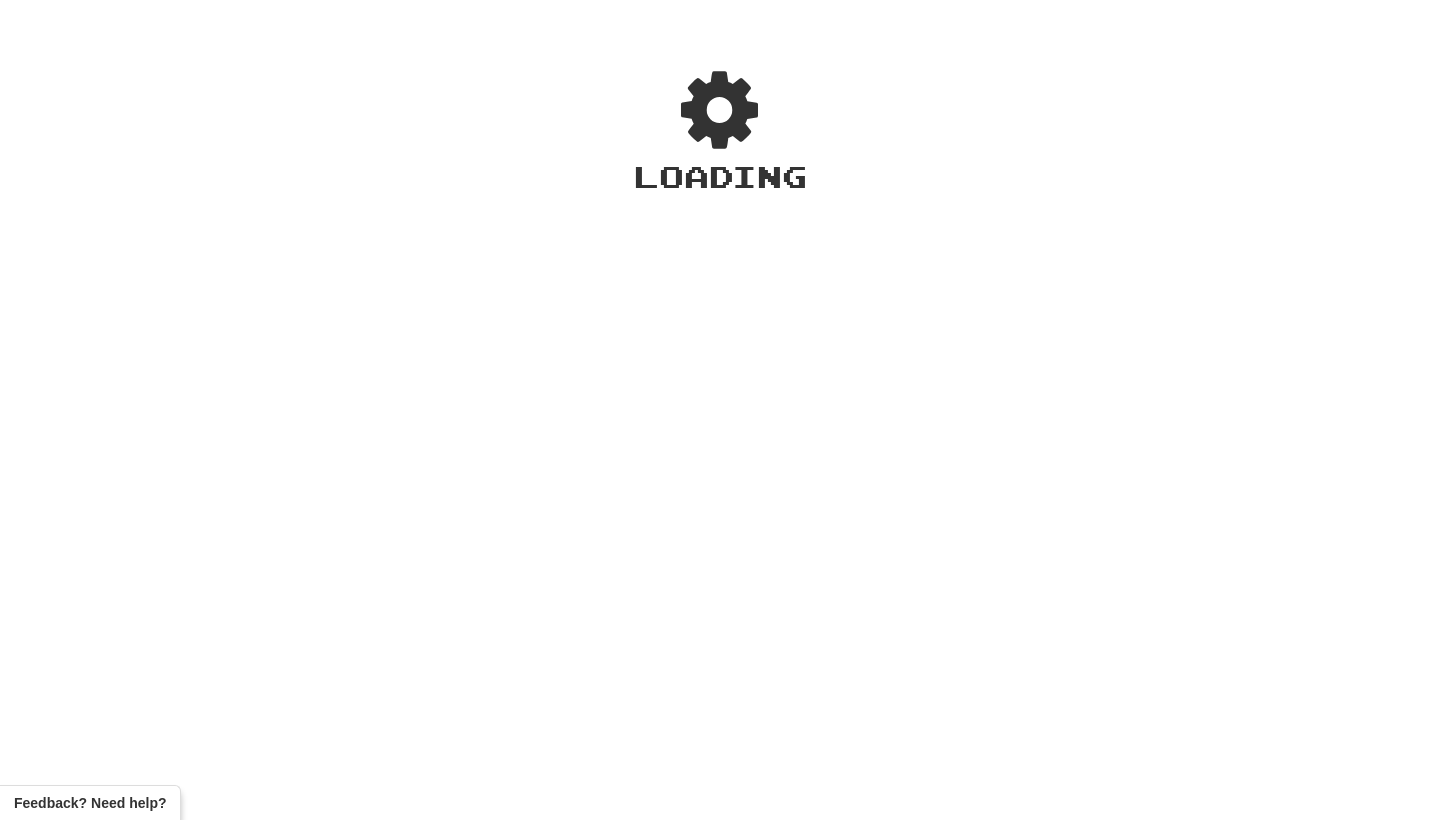 scroll, scrollTop: 0, scrollLeft: 0, axis: both 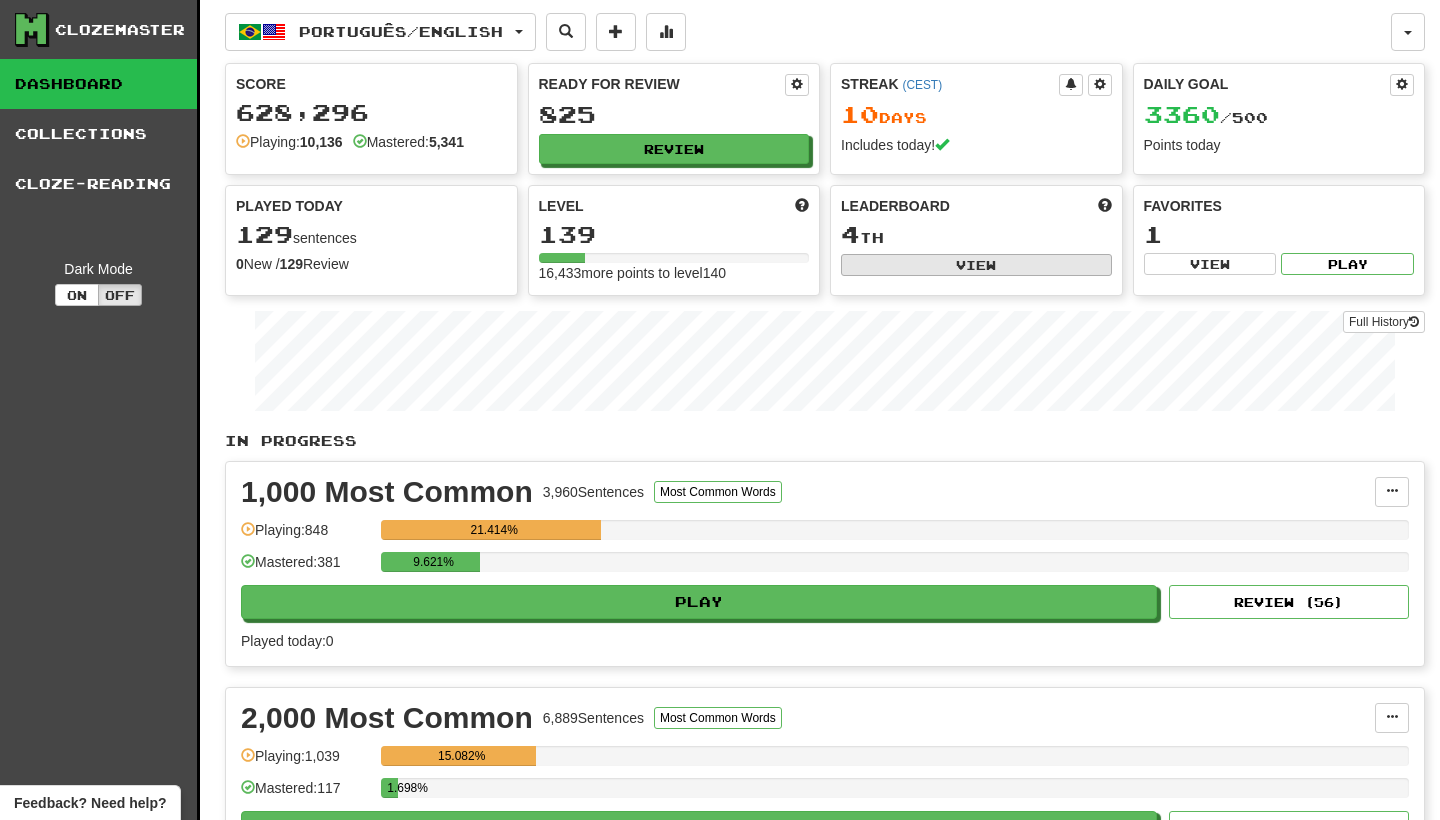 click on "View" at bounding box center [976, 265] 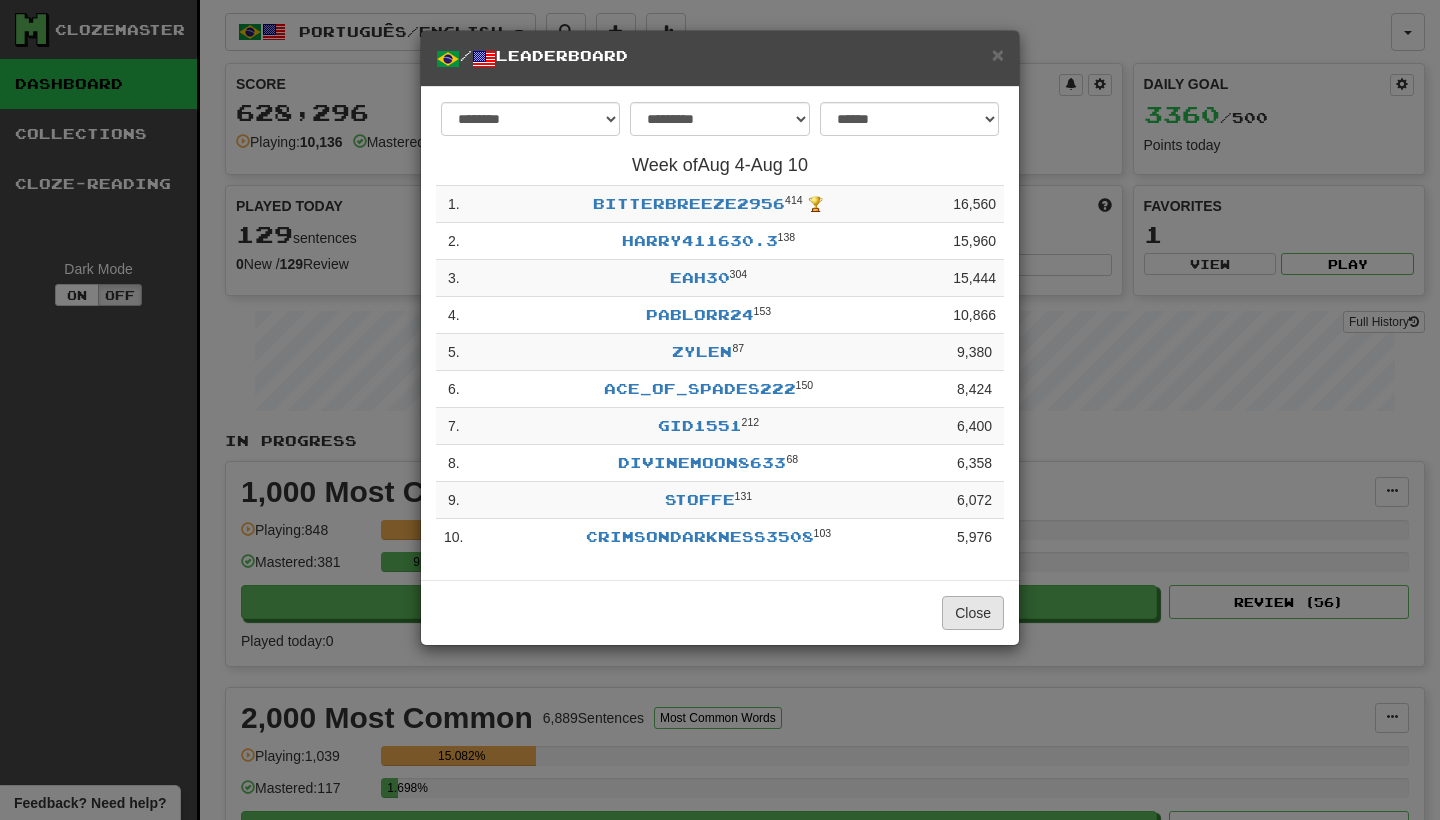 click on "Close" at bounding box center (973, 613) 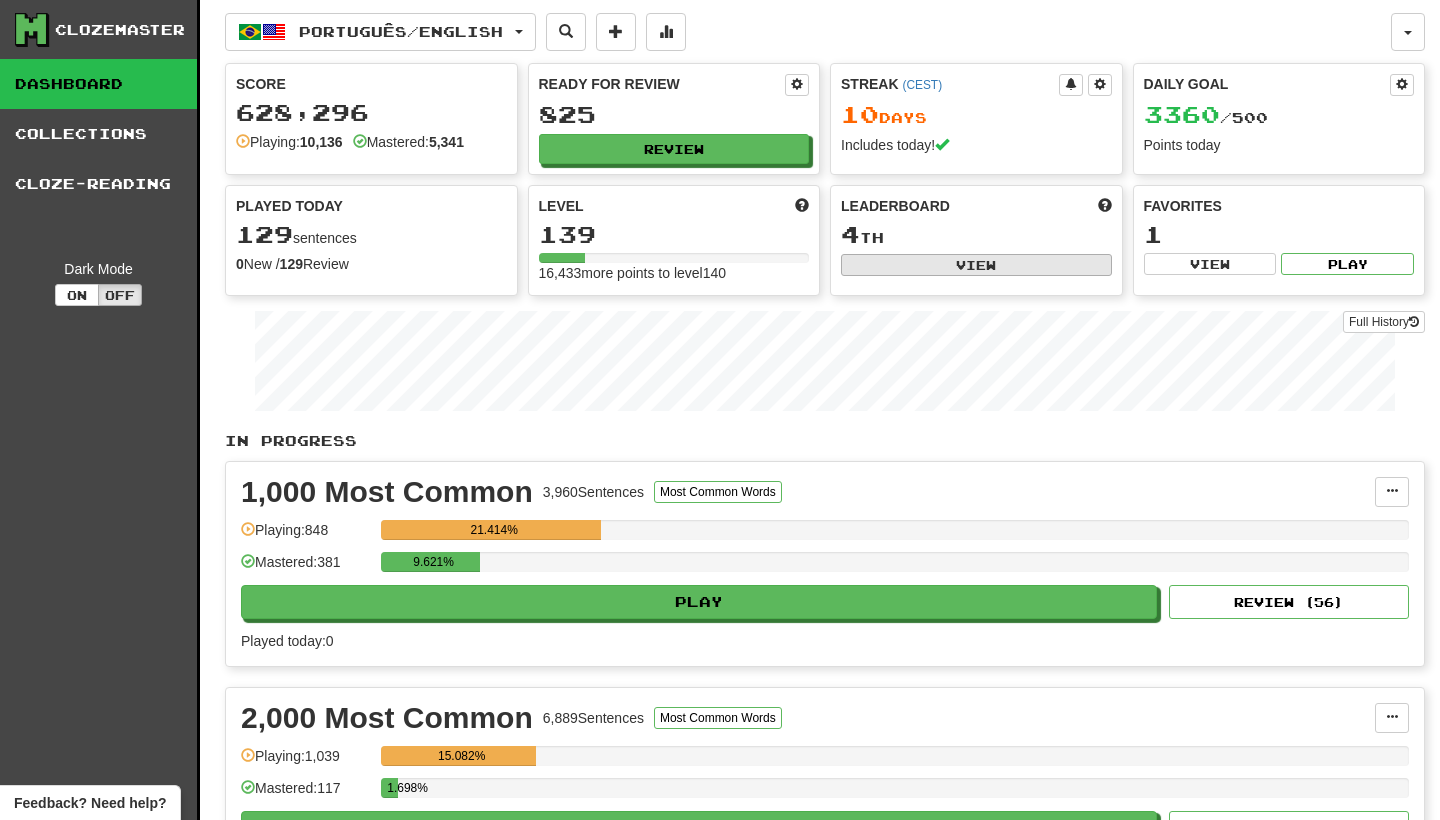 click on "View" at bounding box center [976, 265] 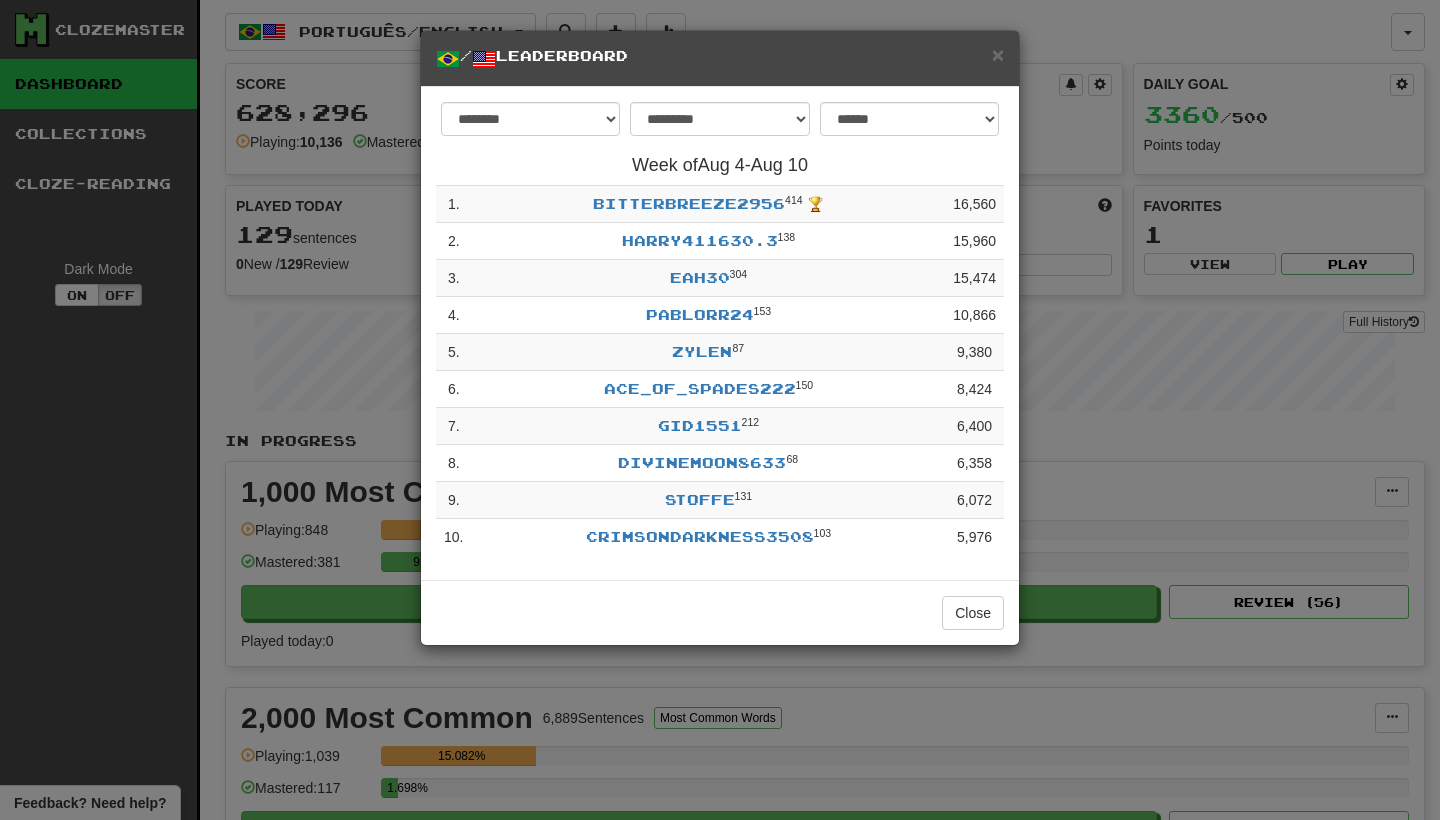 click on "/   Leaderboard" at bounding box center (720, 58) 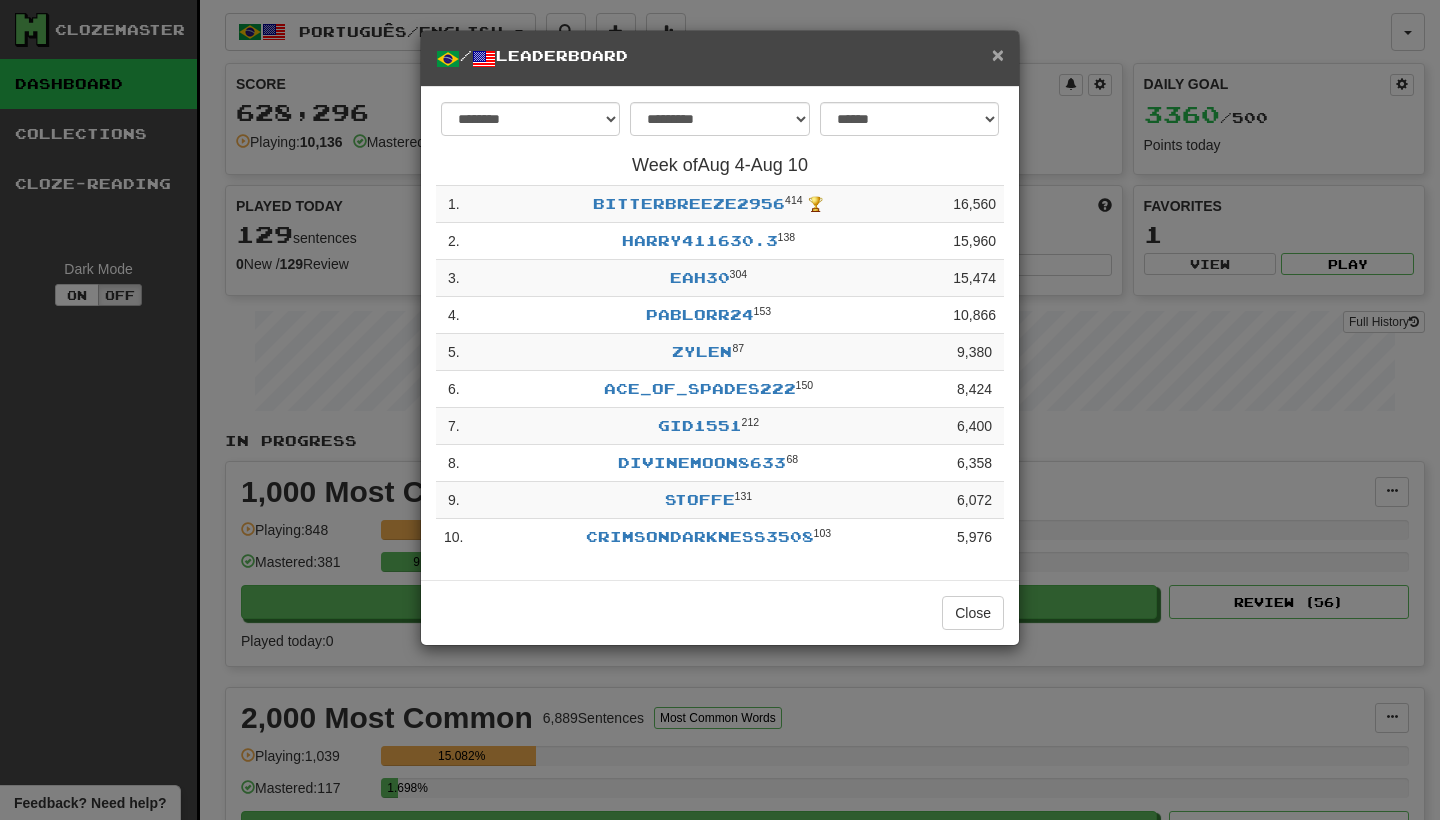click on "×" at bounding box center [998, 54] 